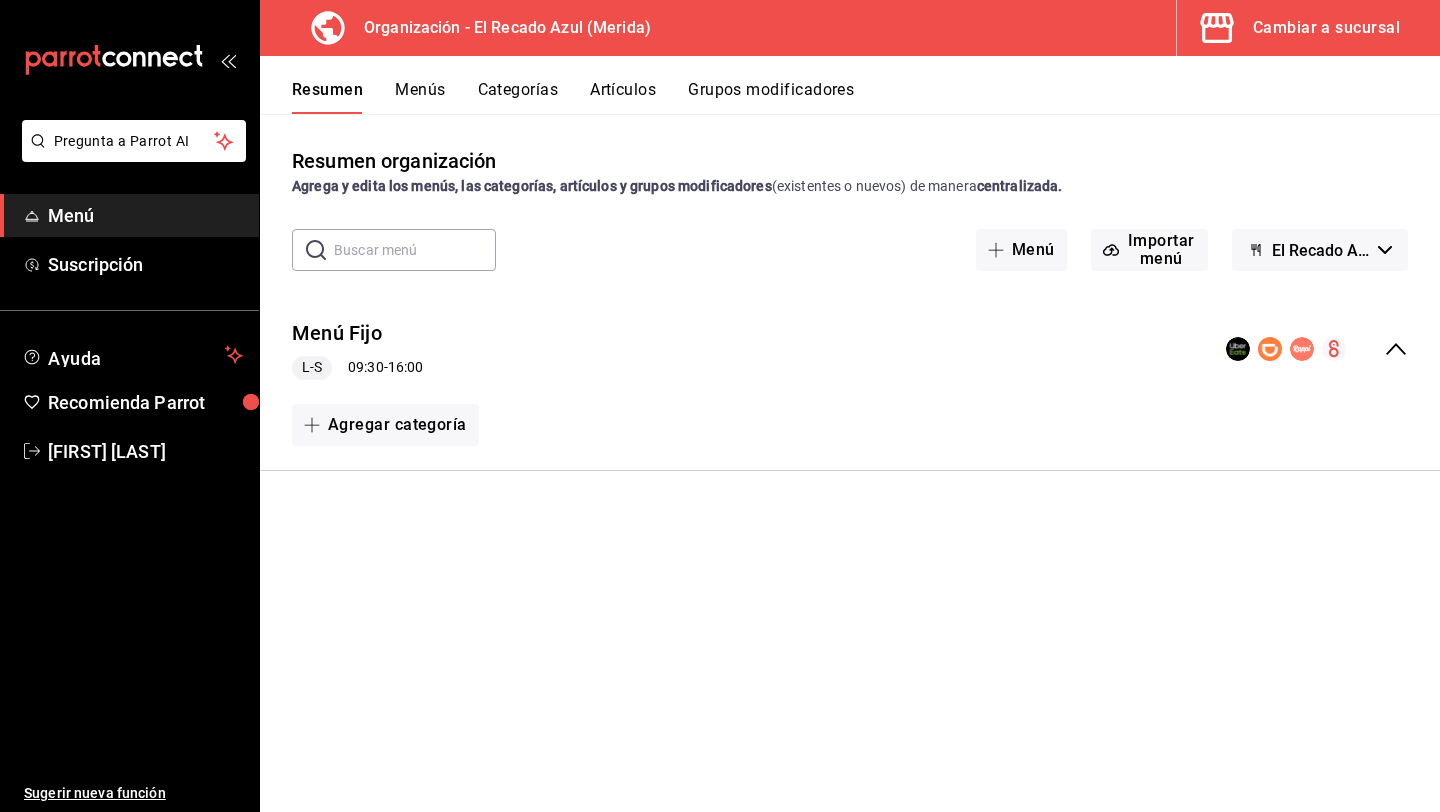scroll, scrollTop: 0, scrollLeft: 0, axis: both 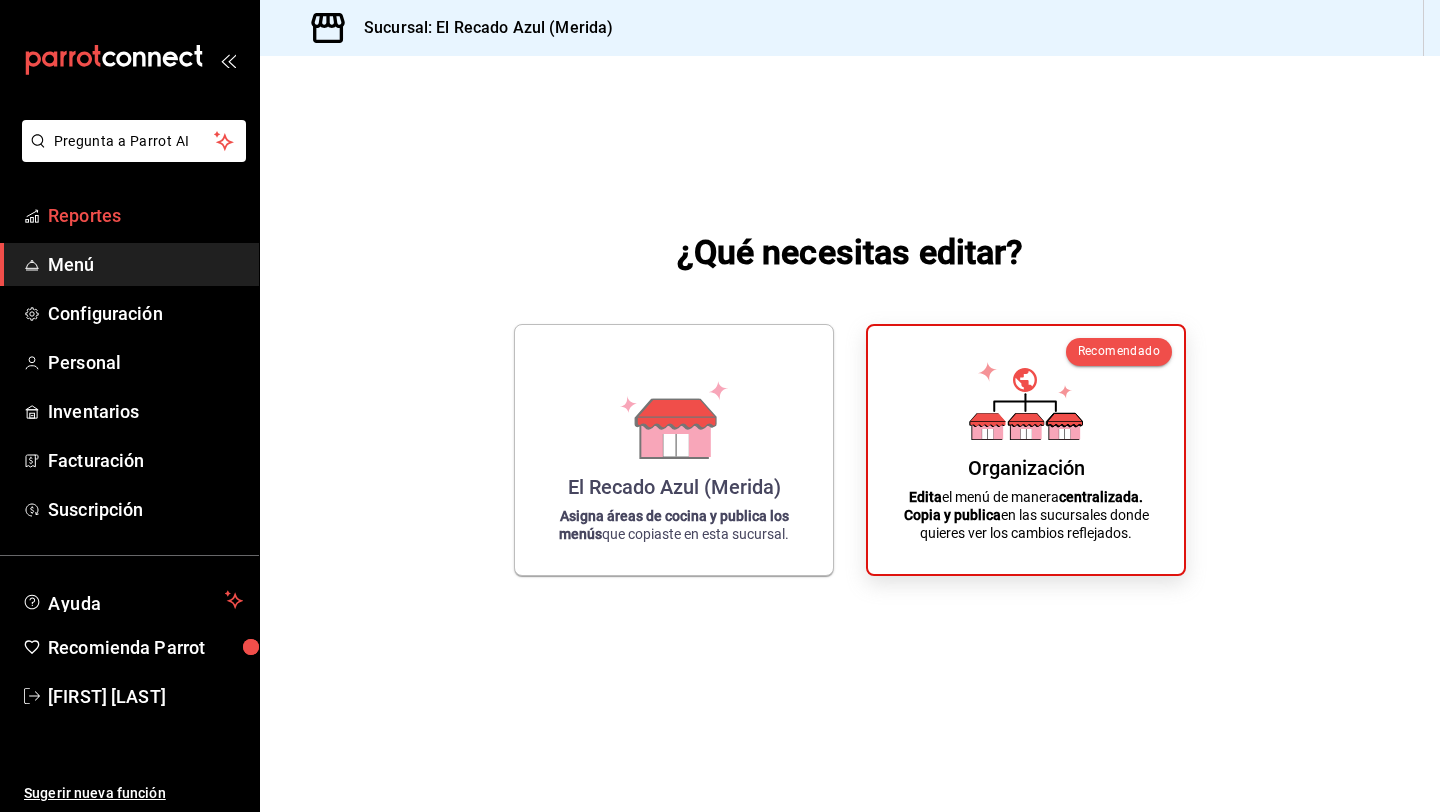 click on "Reportes" at bounding box center [129, 215] 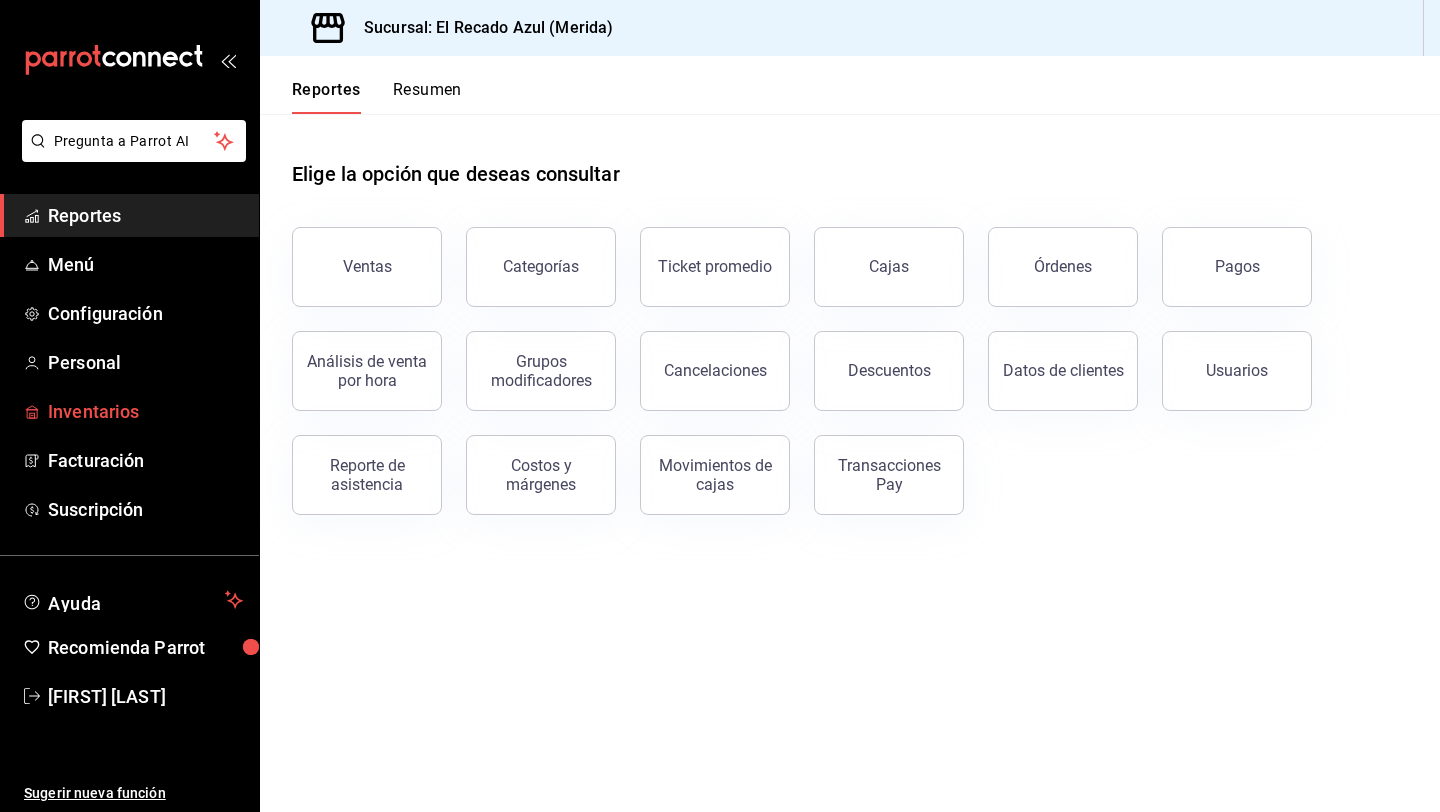 click on "Inventarios" at bounding box center [145, 411] 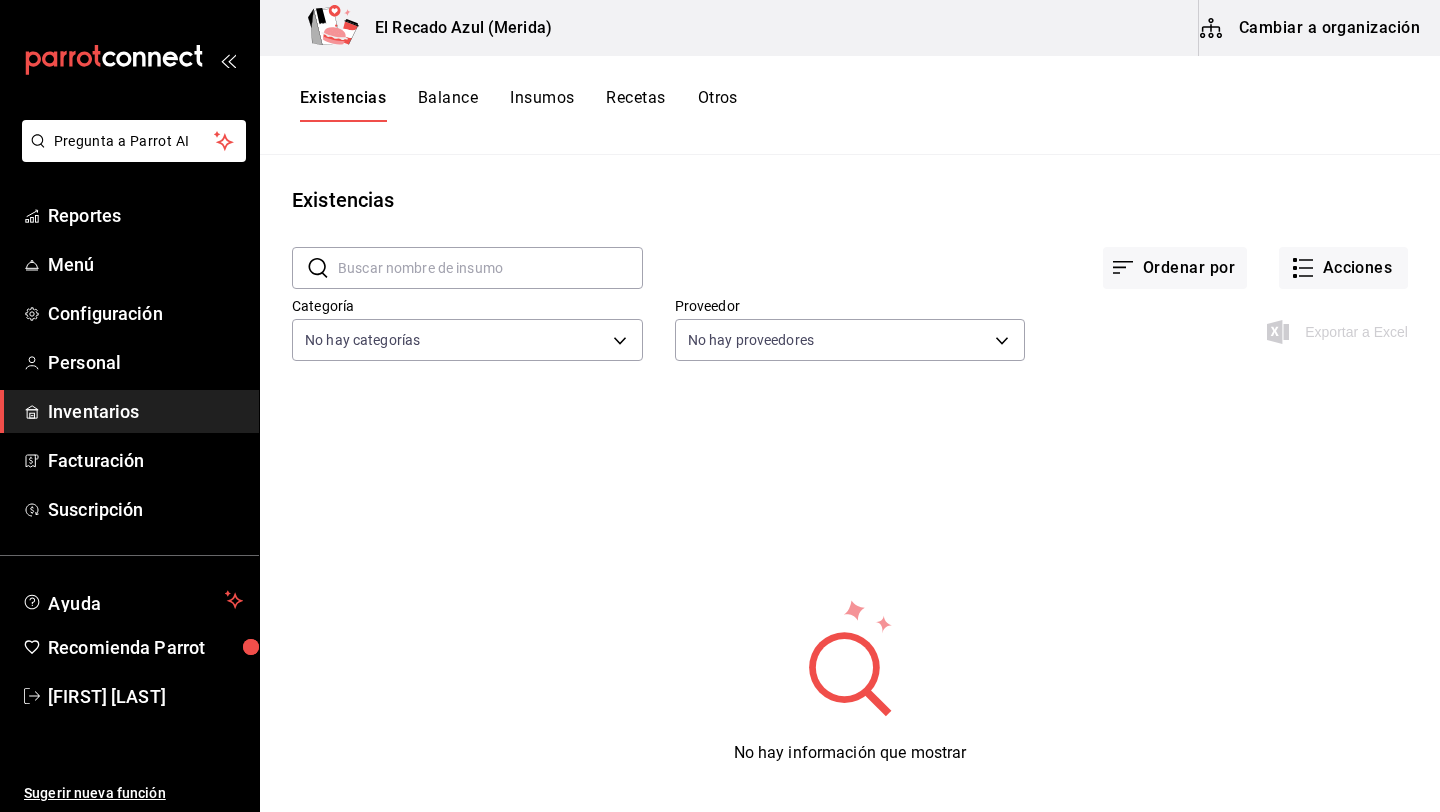 scroll, scrollTop: 0, scrollLeft: 0, axis: both 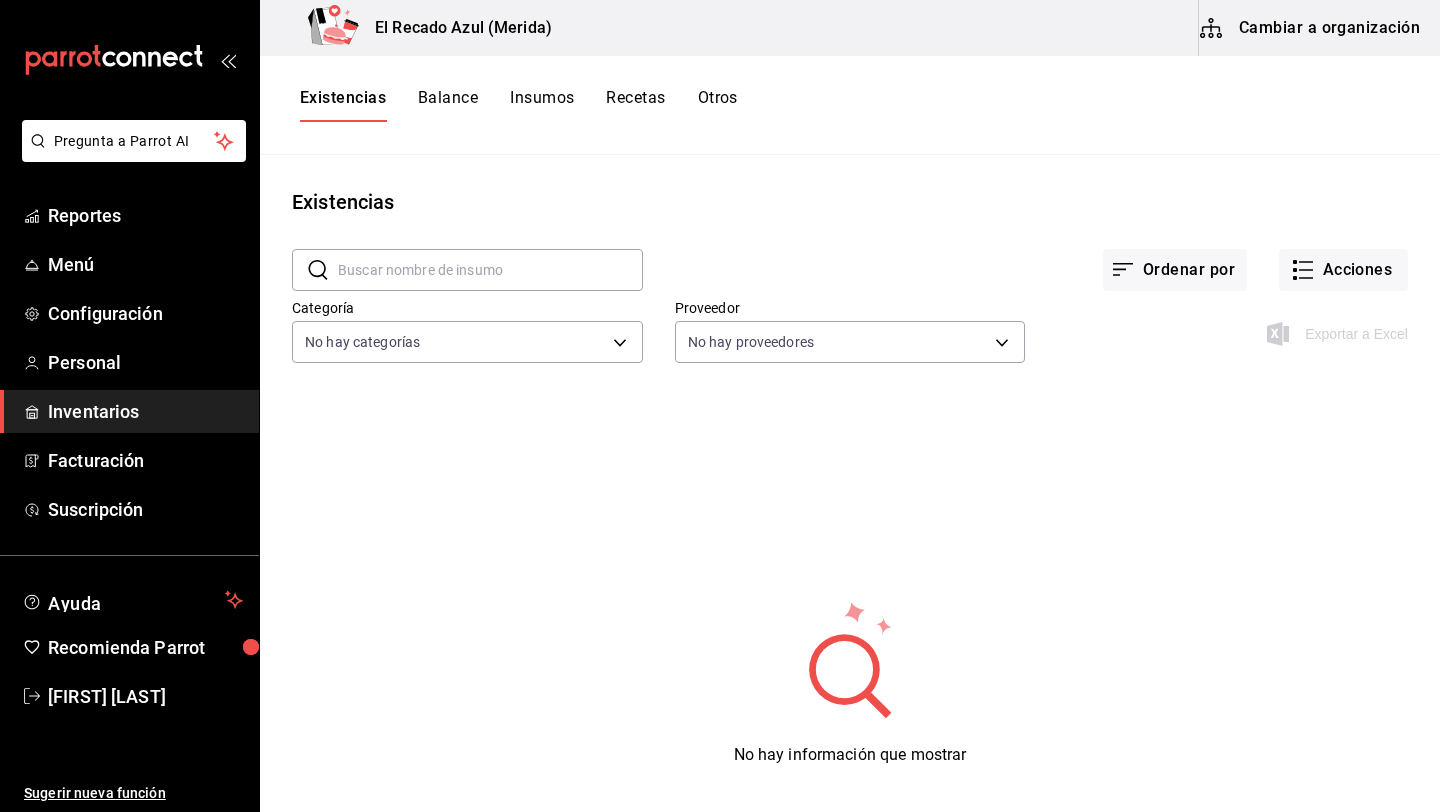 click on "Insumos" at bounding box center [542, 105] 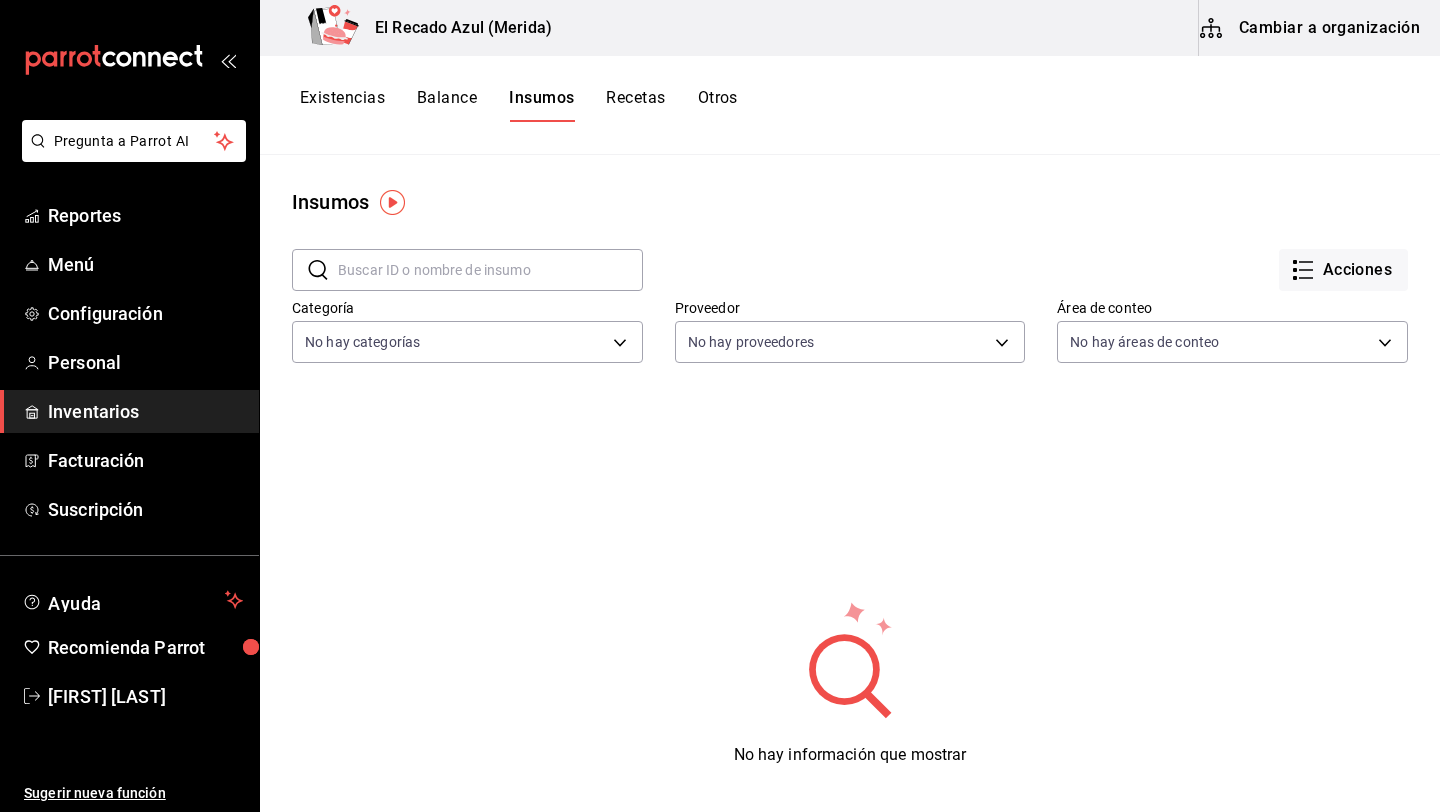 click on "Recetas" at bounding box center (635, 105) 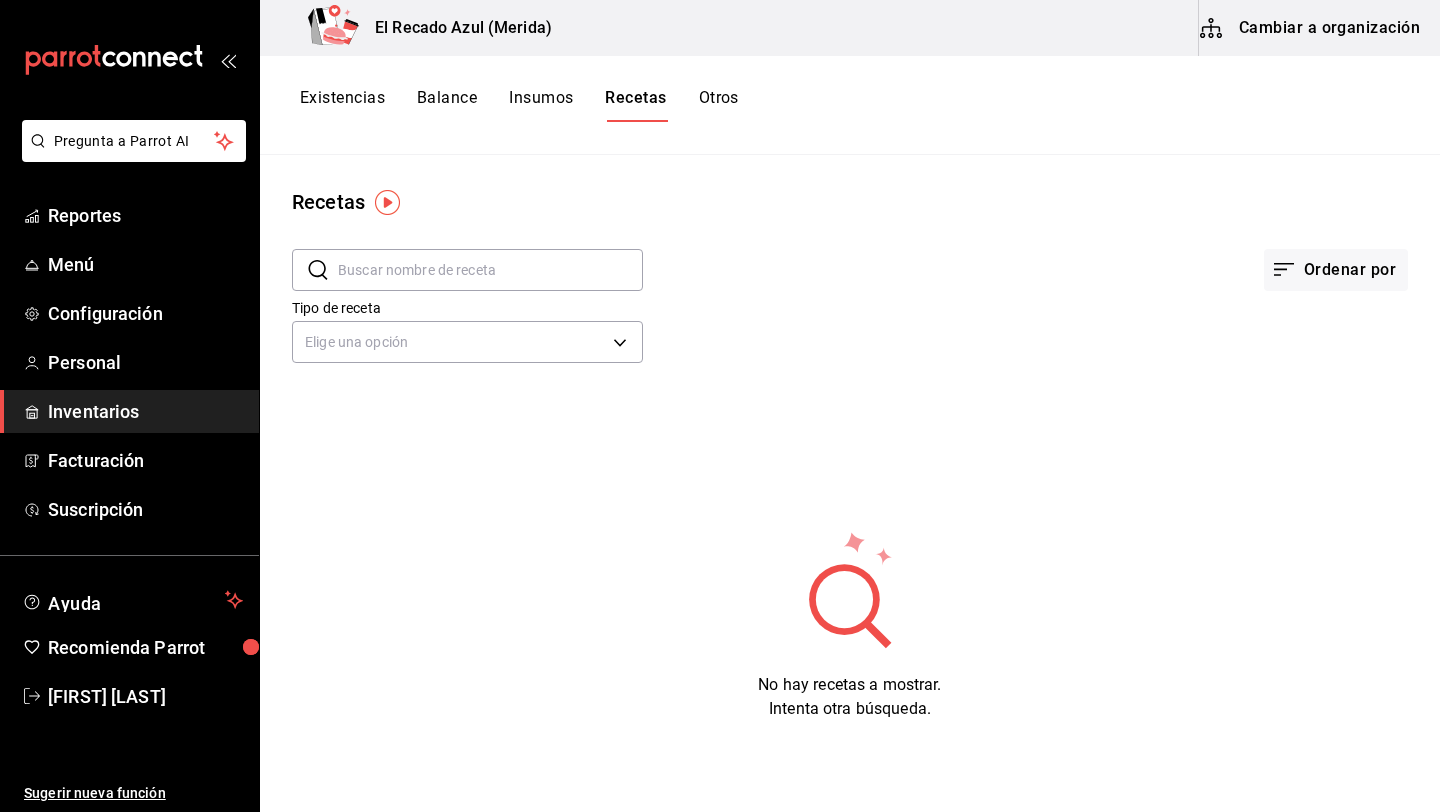 click on "Otros" at bounding box center (719, 105) 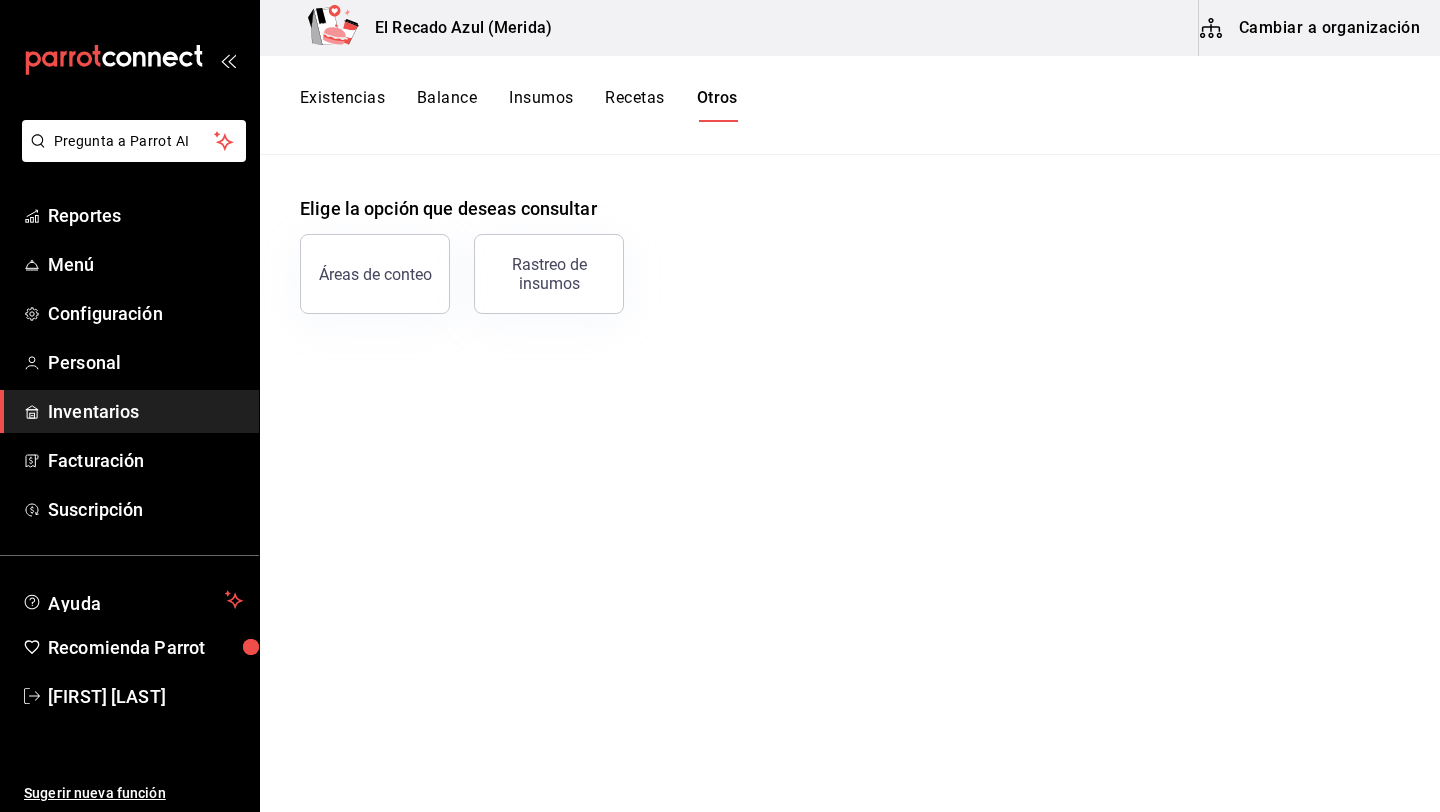 click on "Existencias" at bounding box center [342, 105] 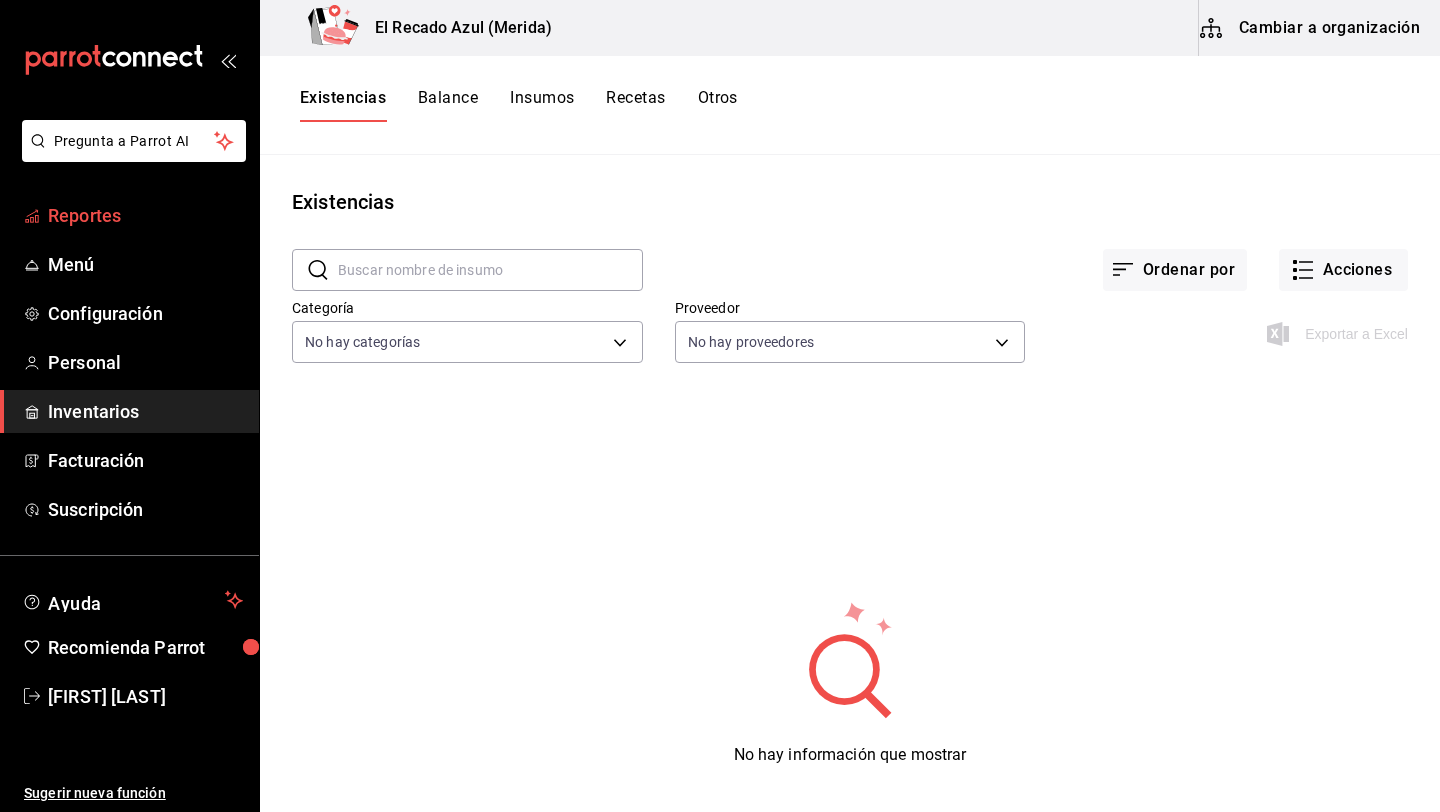 click on "Reportes" at bounding box center (145, 215) 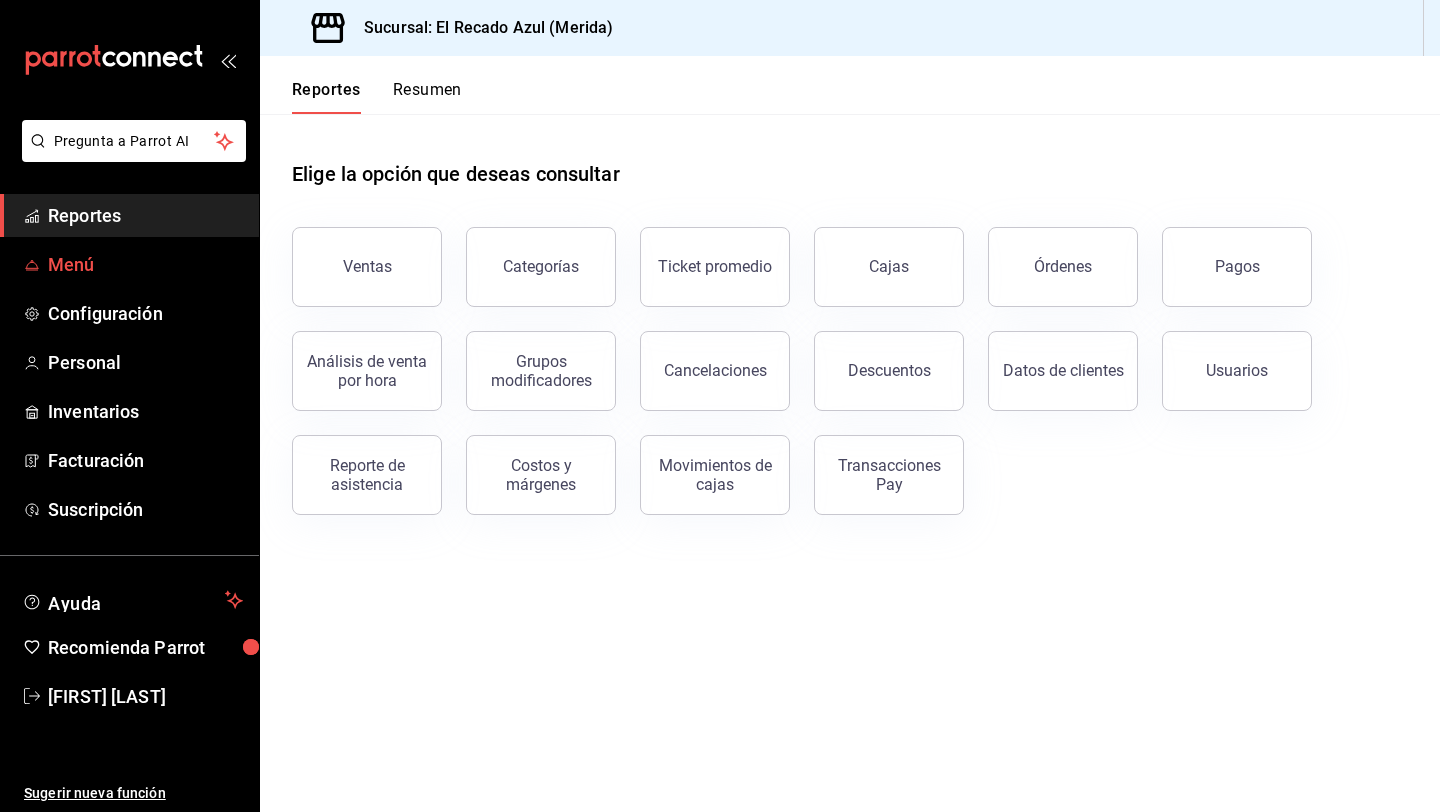 click on "Menú" at bounding box center (129, 264) 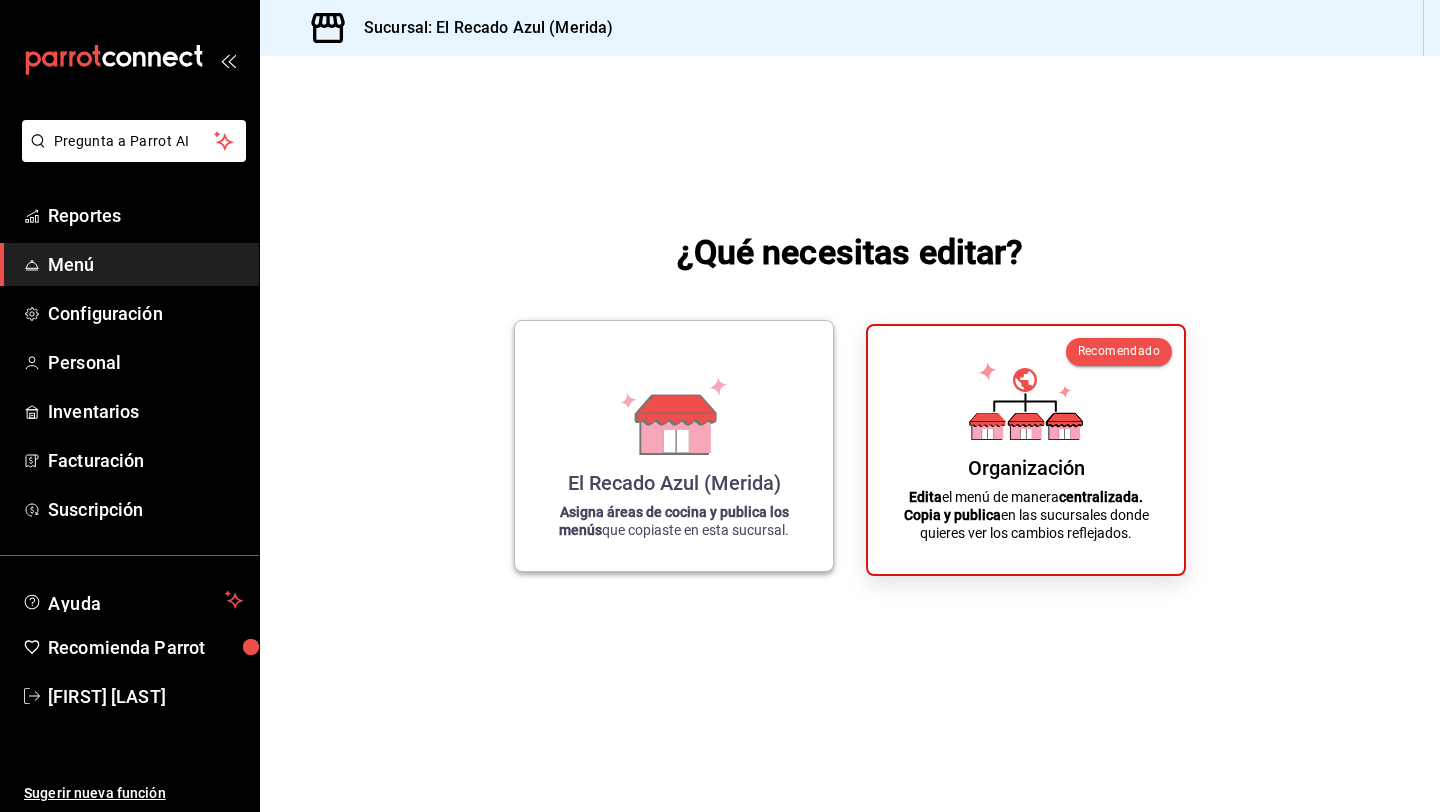 click on "El Recado Azul (Merida) Asigna áreas de cocina y publica los menús  que copiaste en esta sucursal." at bounding box center (674, 446) 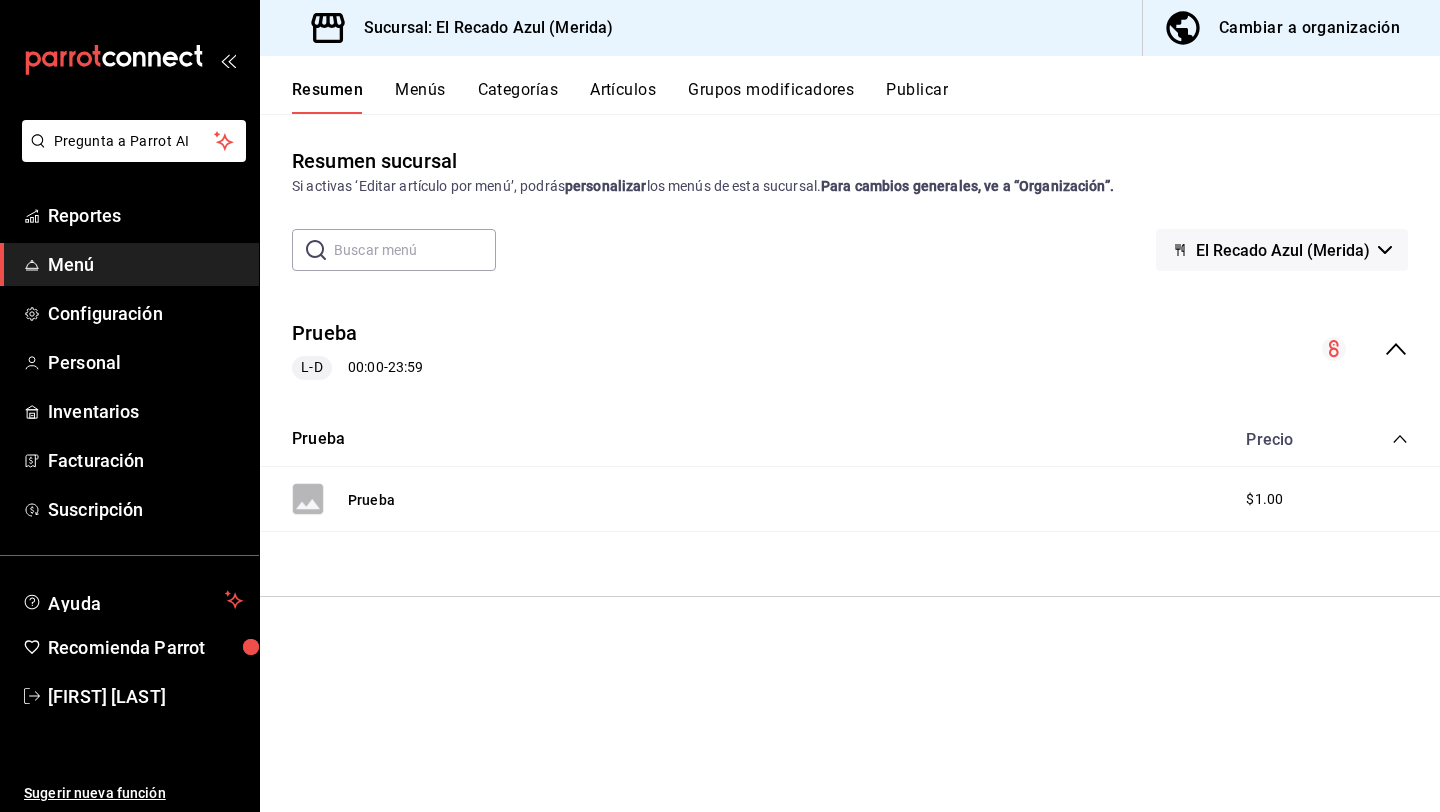 click on "Menús" at bounding box center (420, 97) 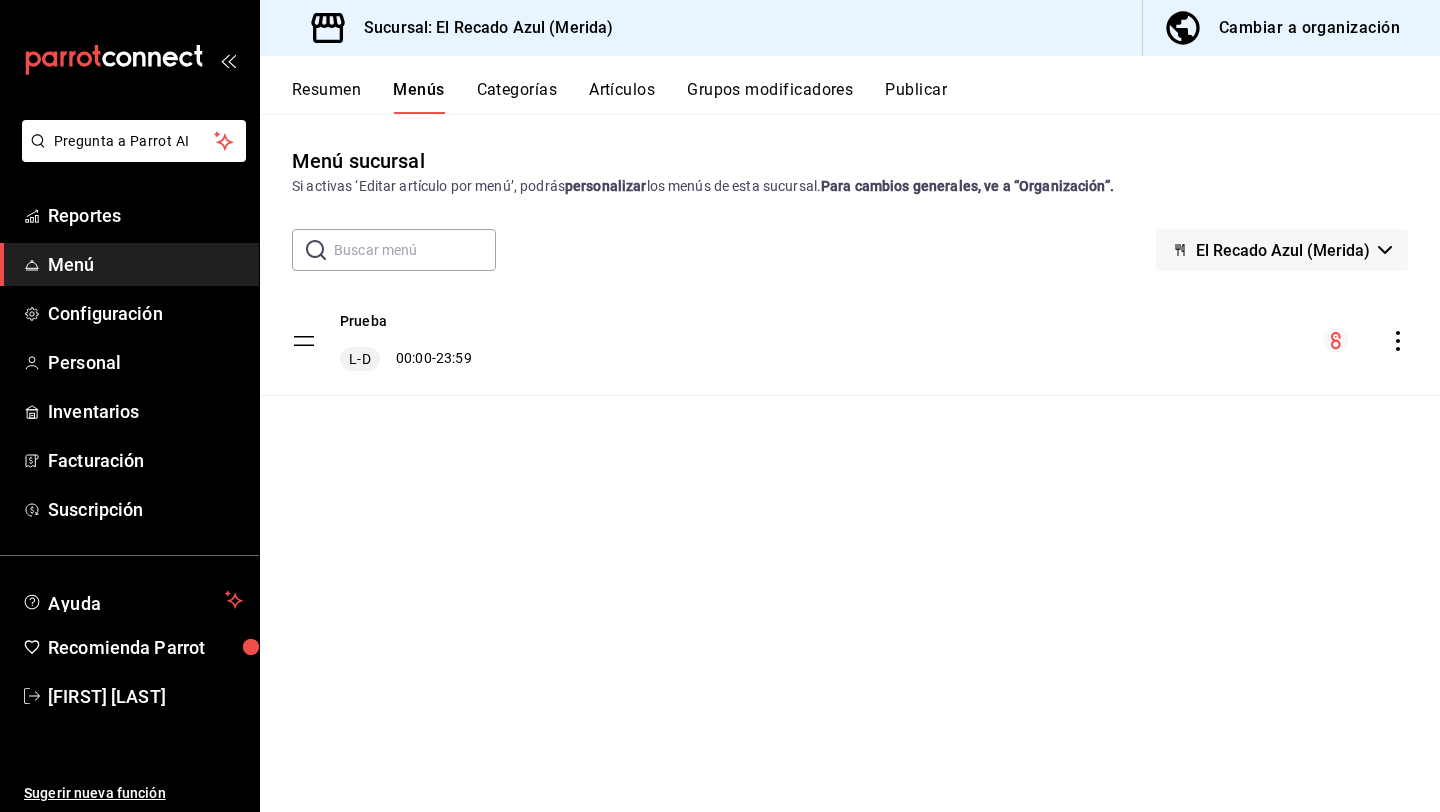 click on "El Recado Azul (Merida)" at bounding box center (1282, 250) 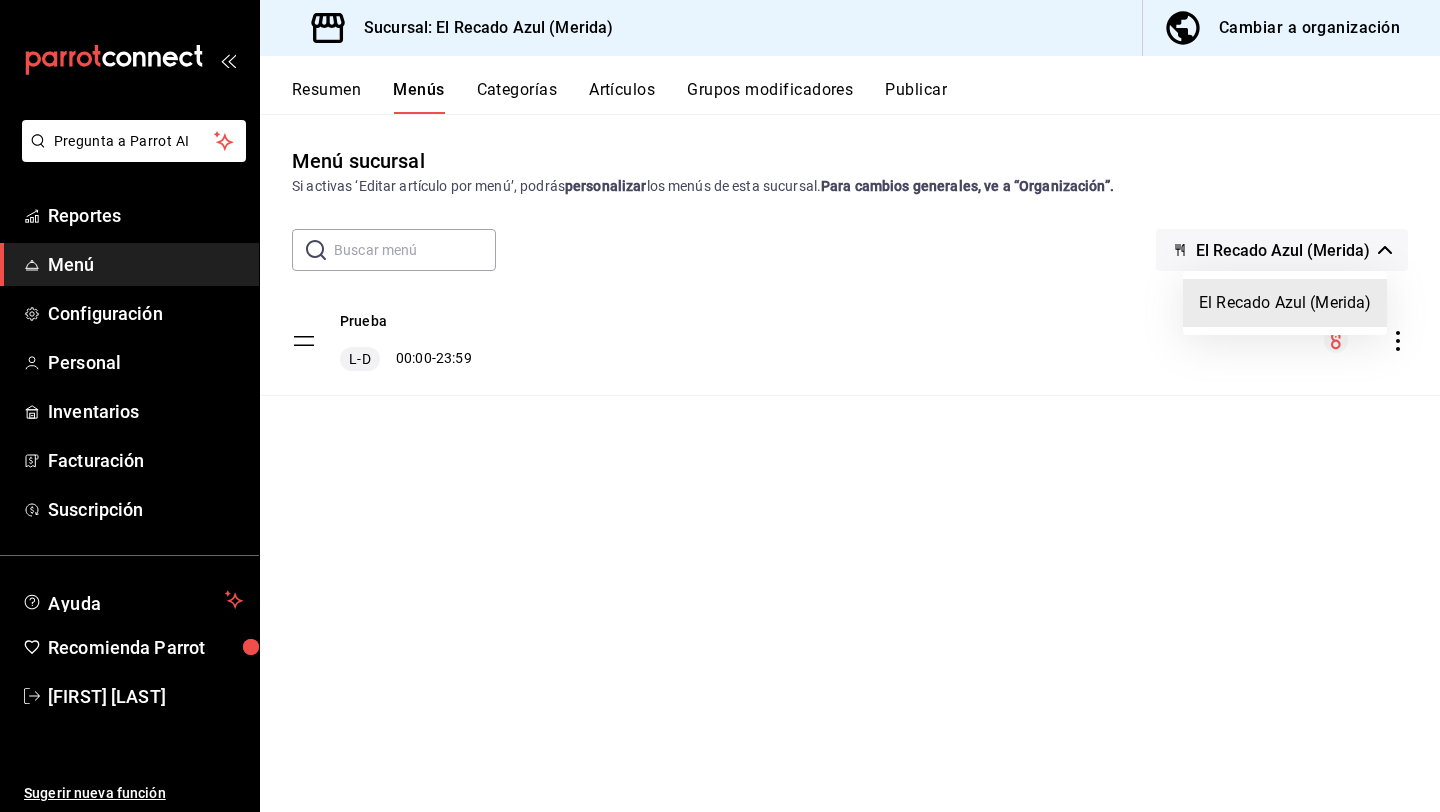 click at bounding box center (720, 406) 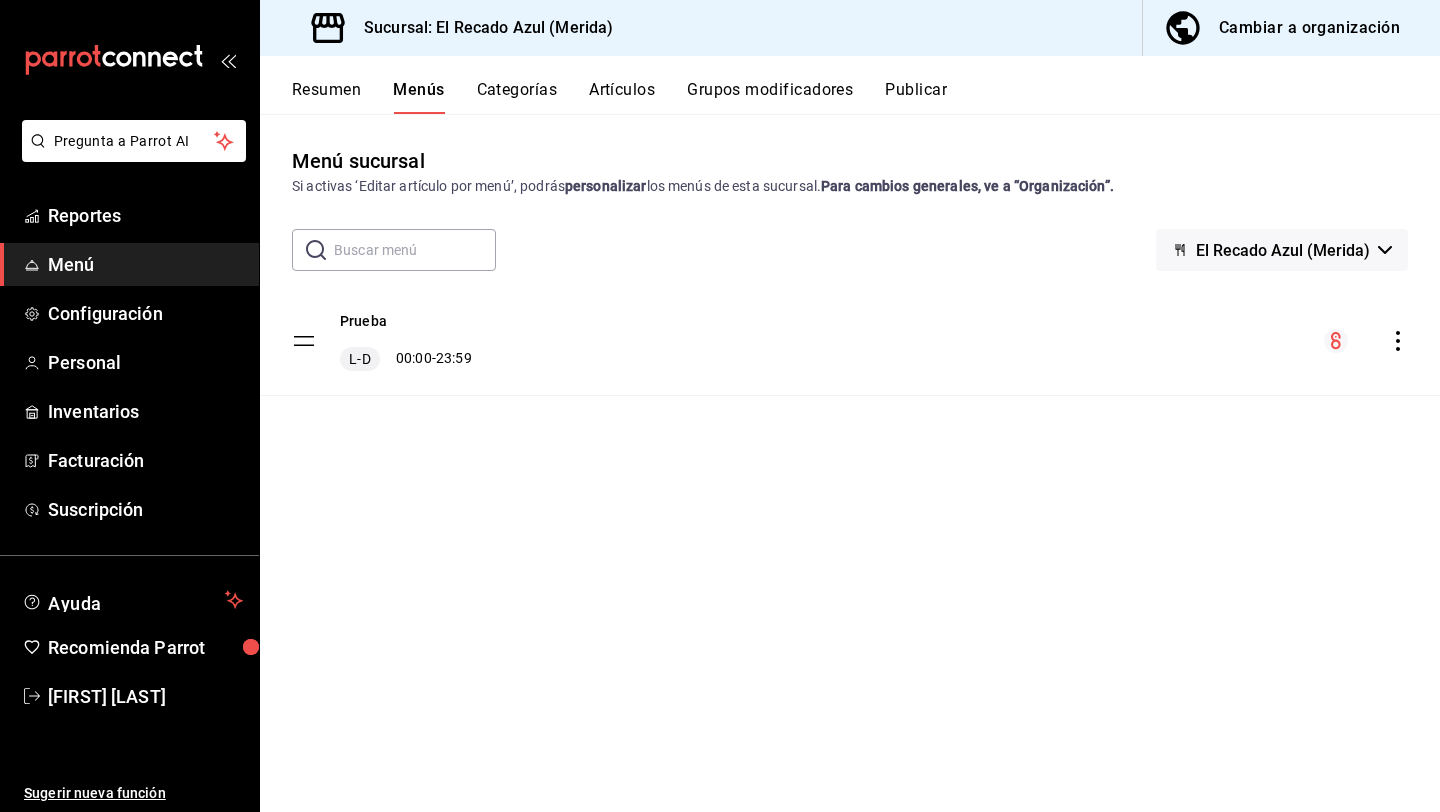 click 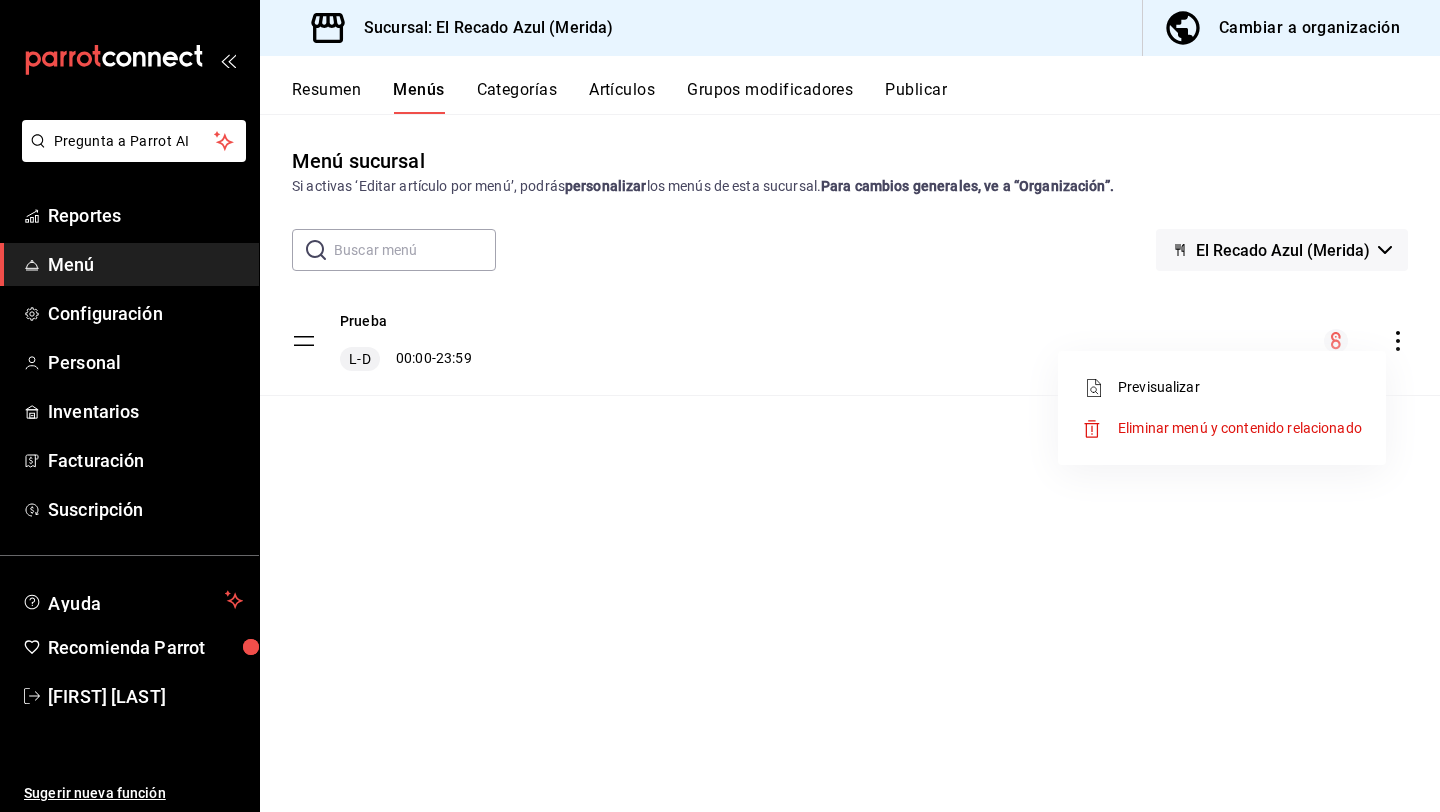 click at bounding box center [720, 406] 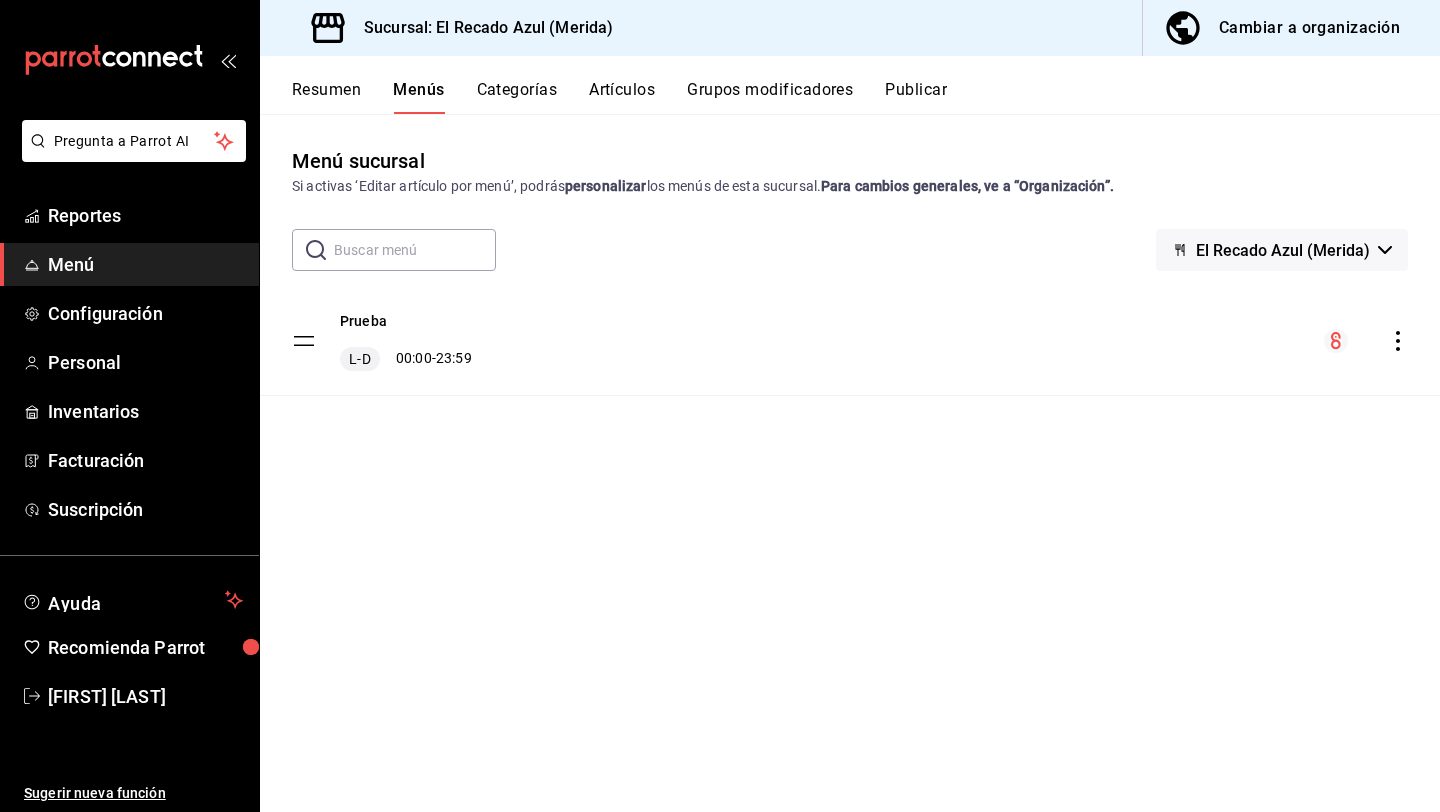 click on "Prueba L-D 00:00  -  23:59" at bounding box center [850, 341] 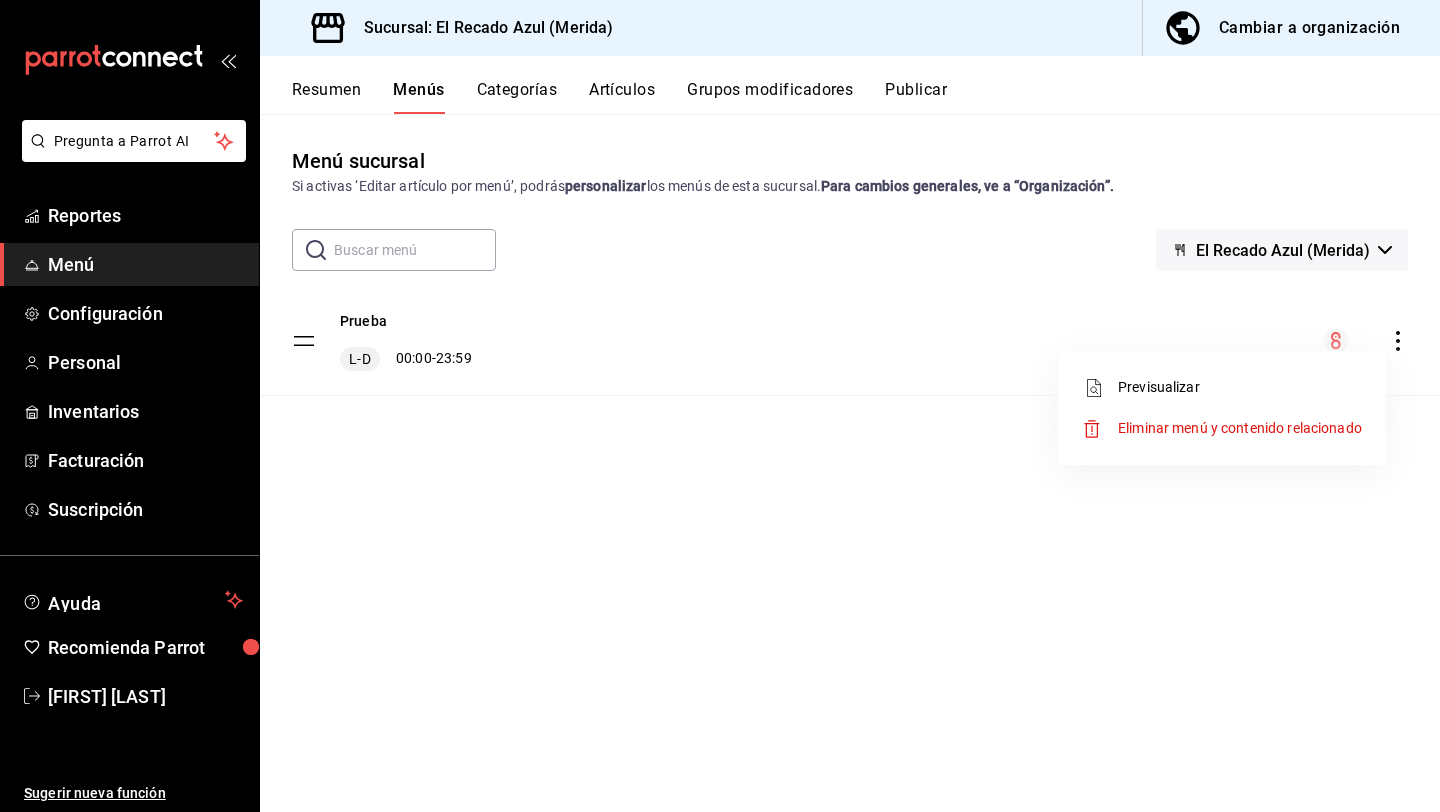 click on "Previsualizar" at bounding box center [1240, 387] 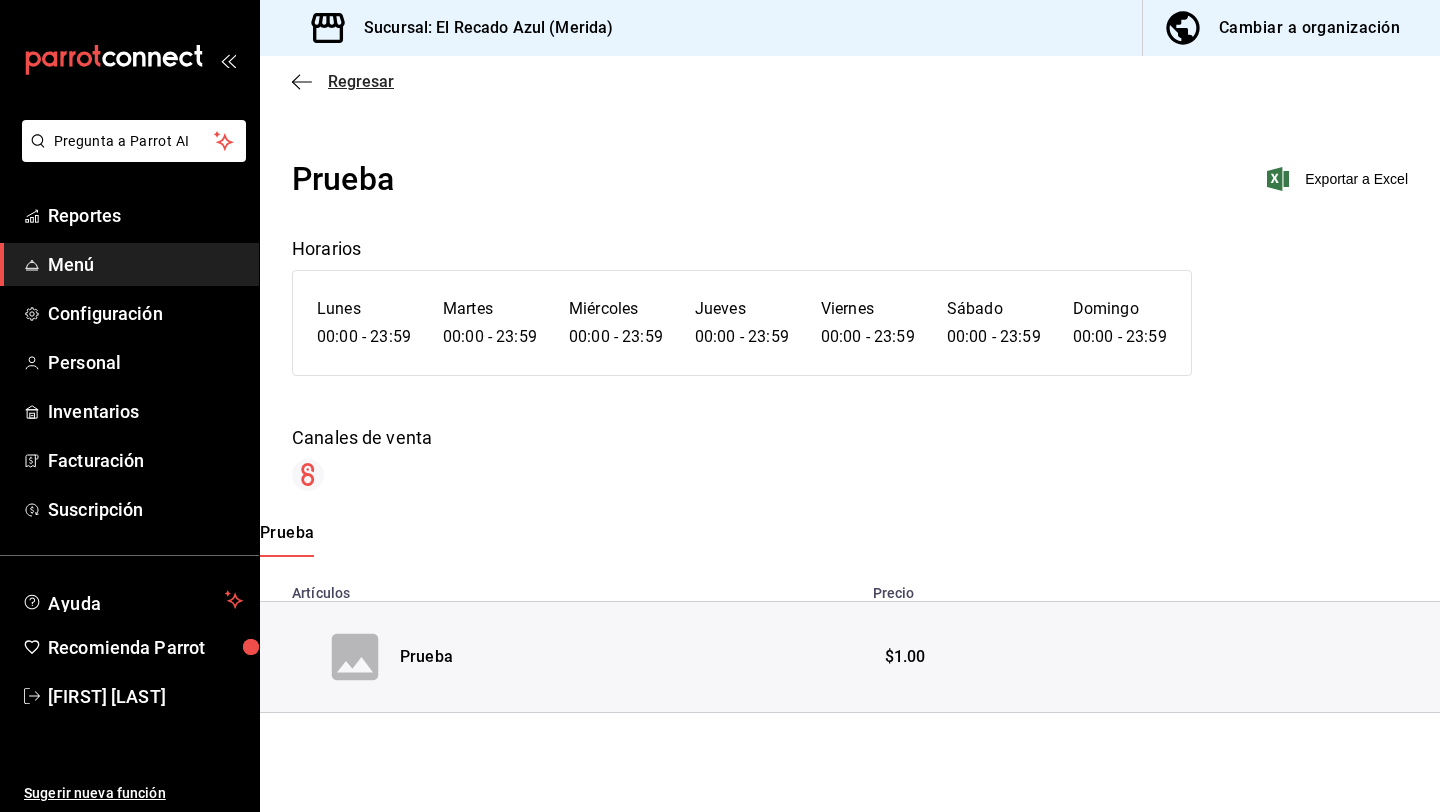click on "Regresar" at bounding box center (343, 81) 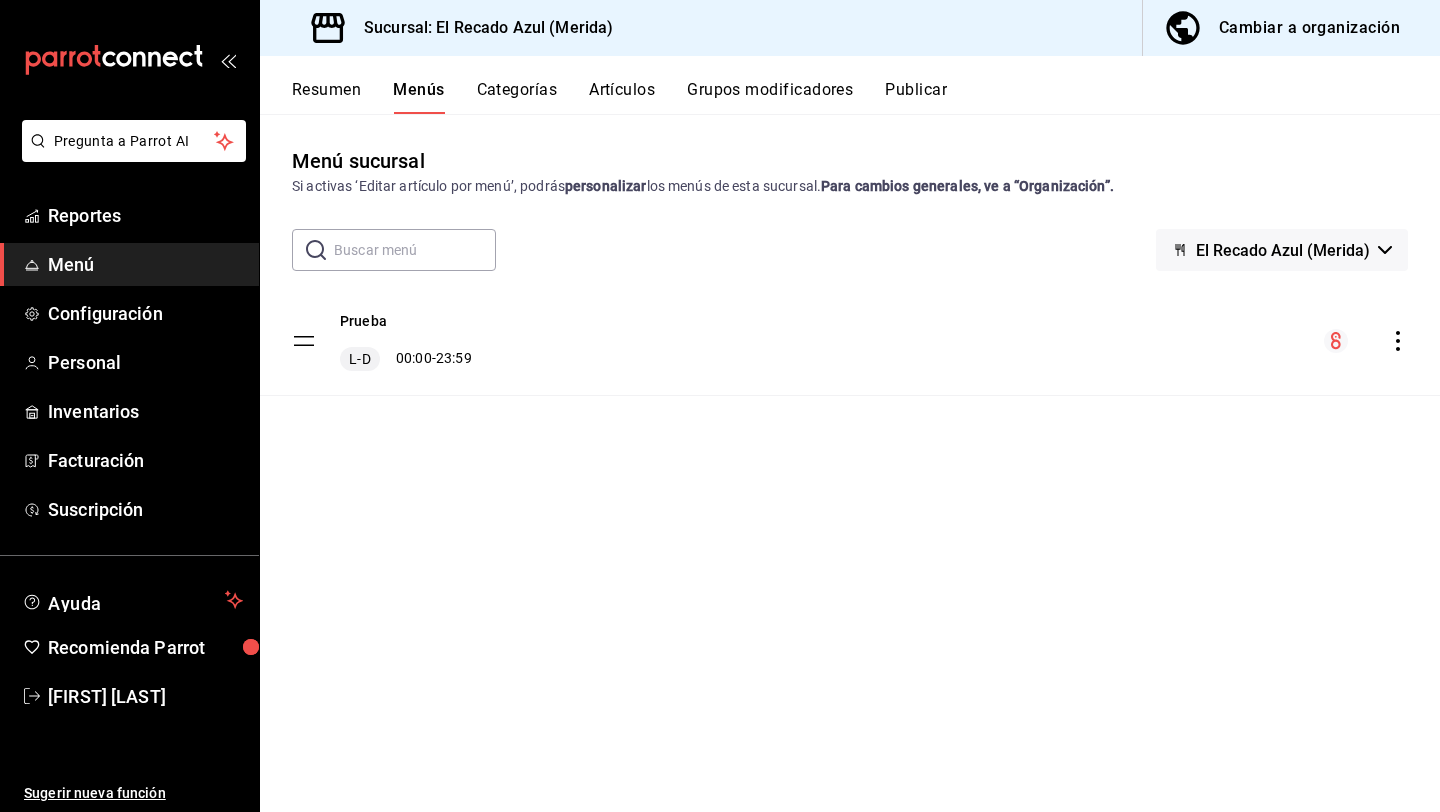 click on "Prueba L-D 00:00  -  23:59" at bounding box center (850, 341) 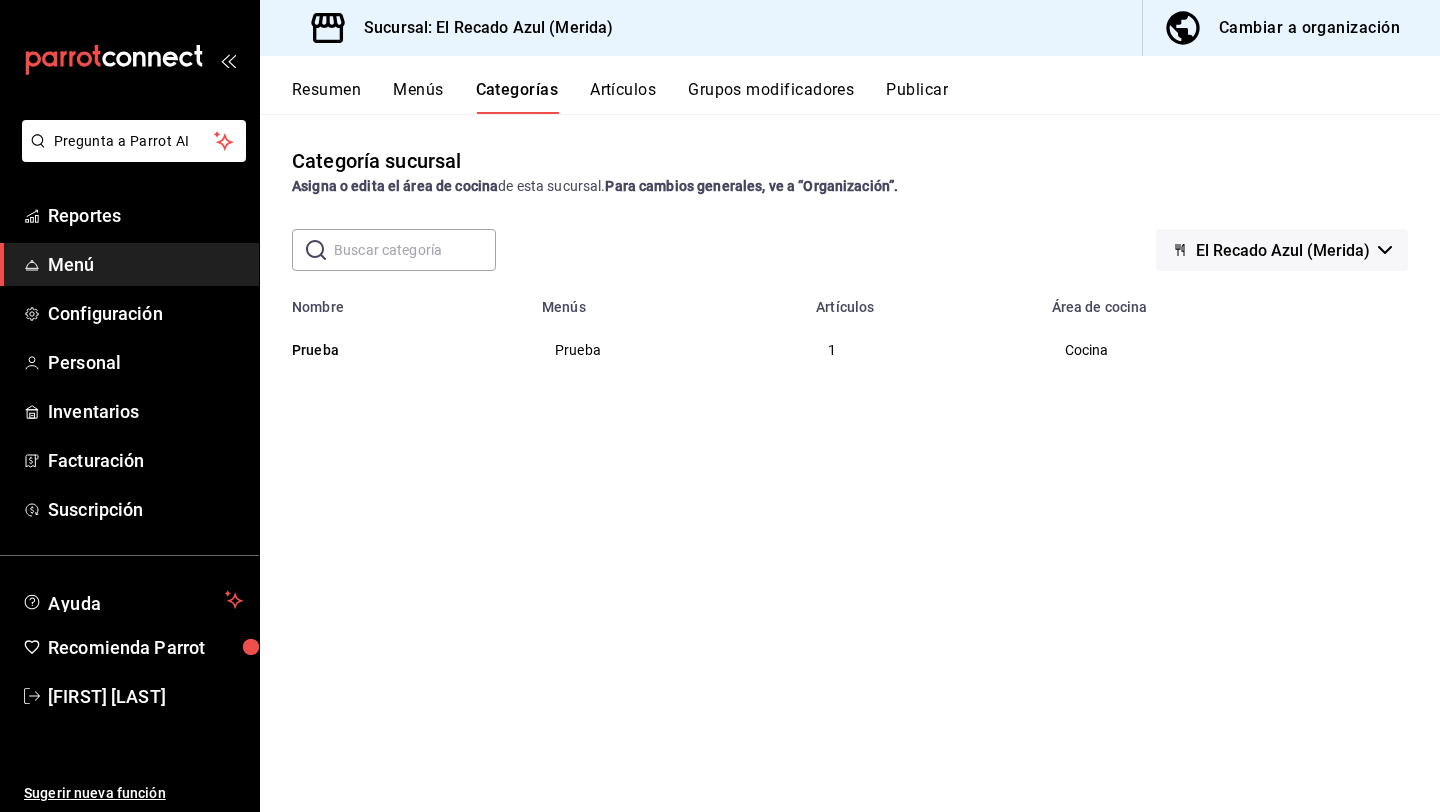 click on "Artículos" at bounding box center [623, 97] 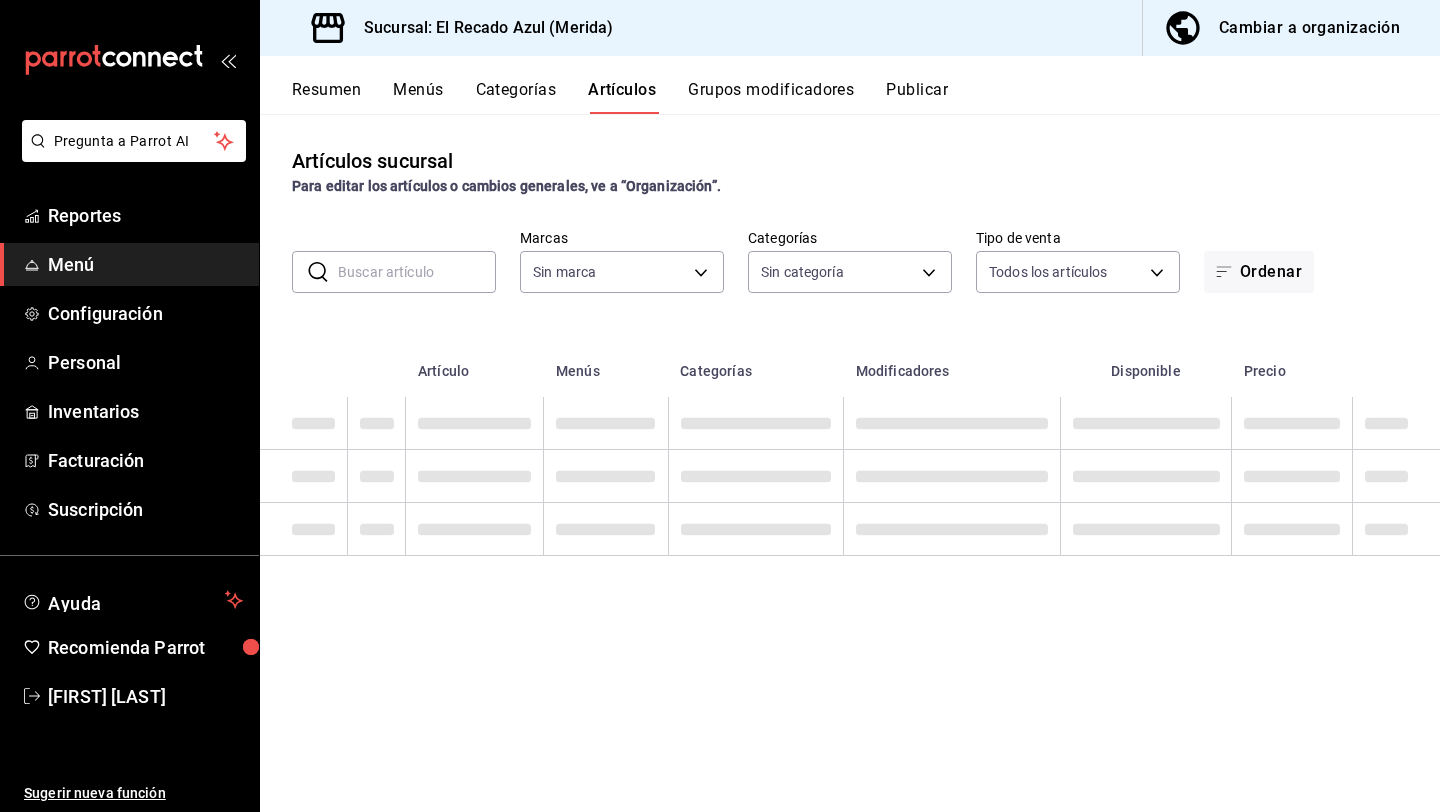 type on "8a162147-6219-447d-8e35-7d96d456a97b" 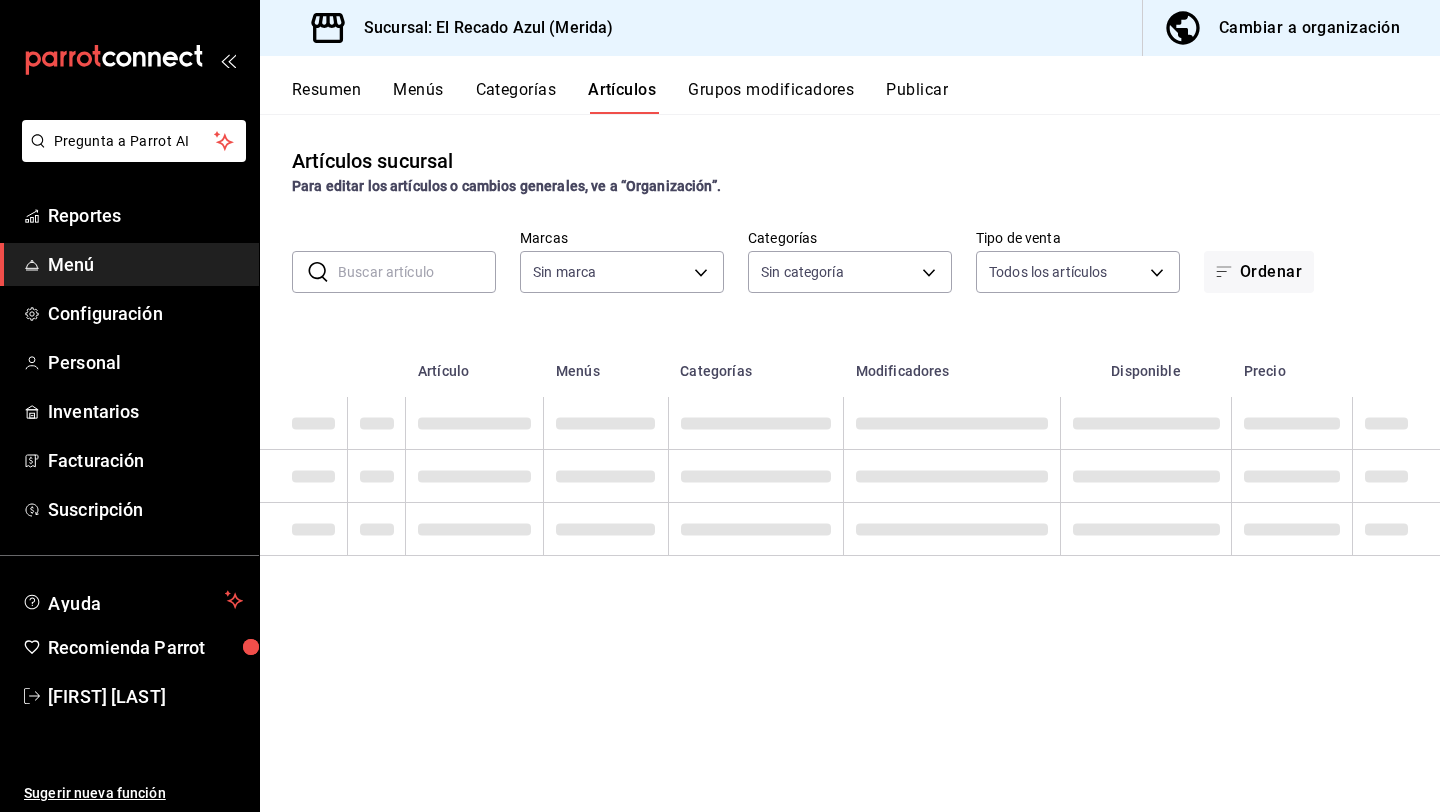 type on "f097be4a-139f-46b6-875c-8b60fdf5dbde" 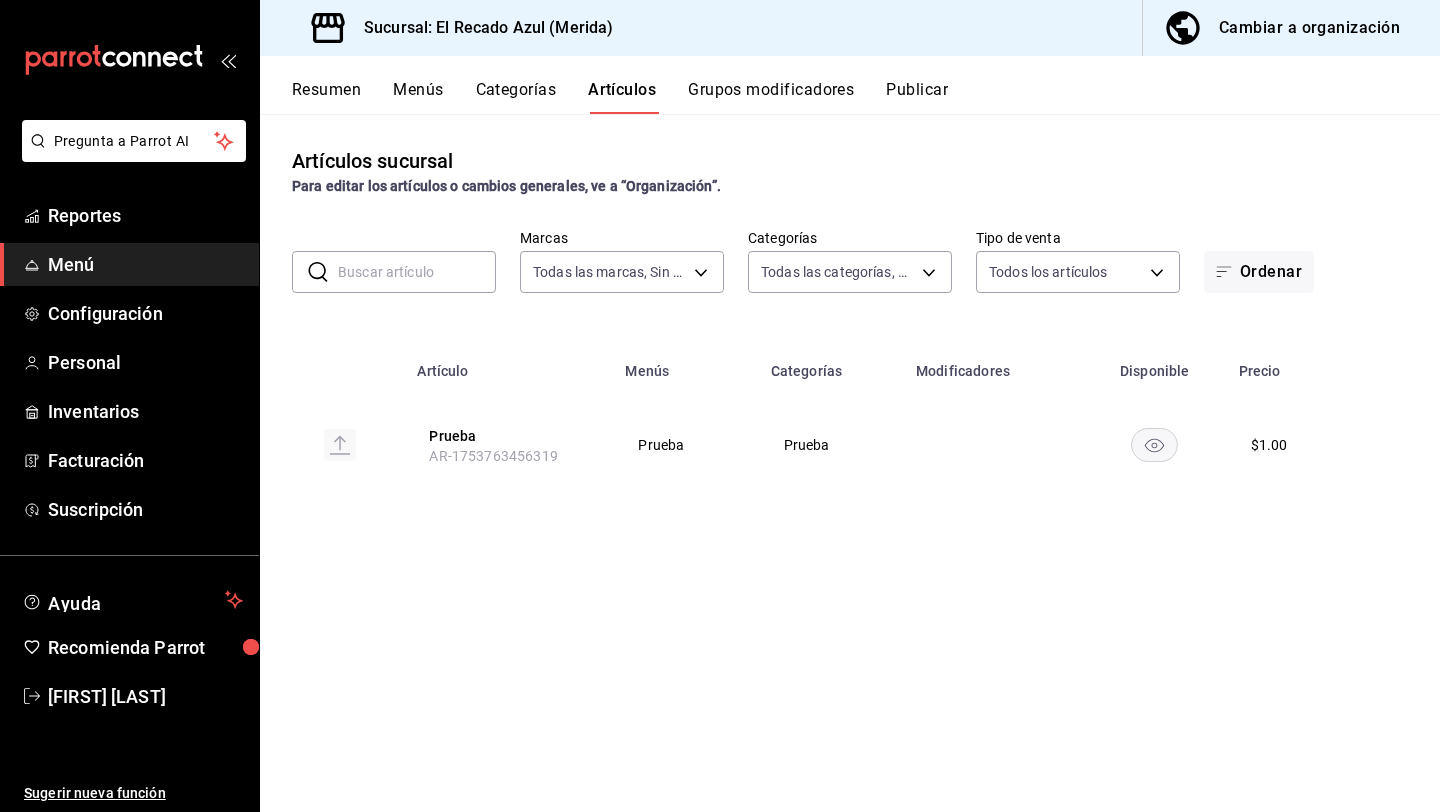 click on "Categorías" at bounding box center (516, 97) 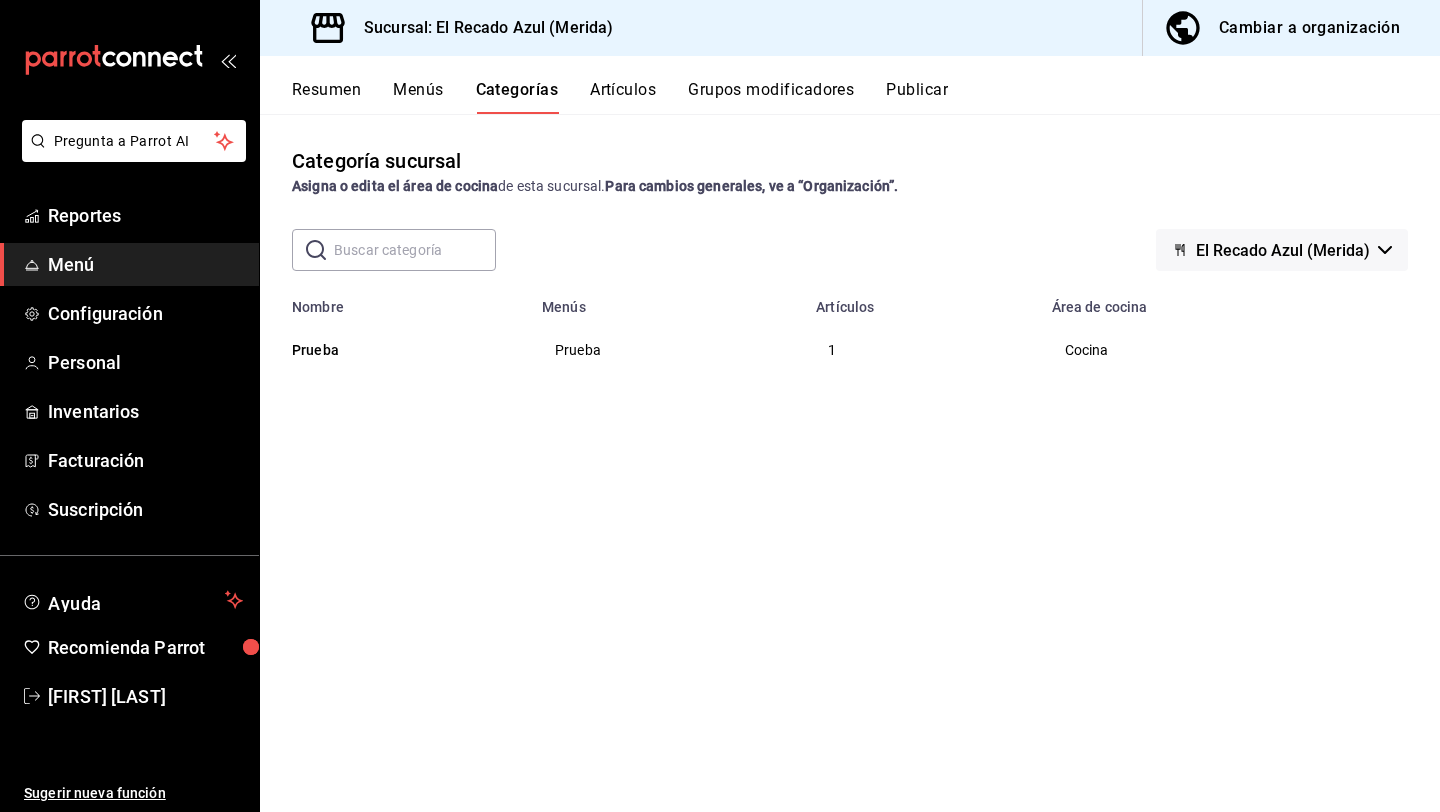 click at bounding box center [32, 265] 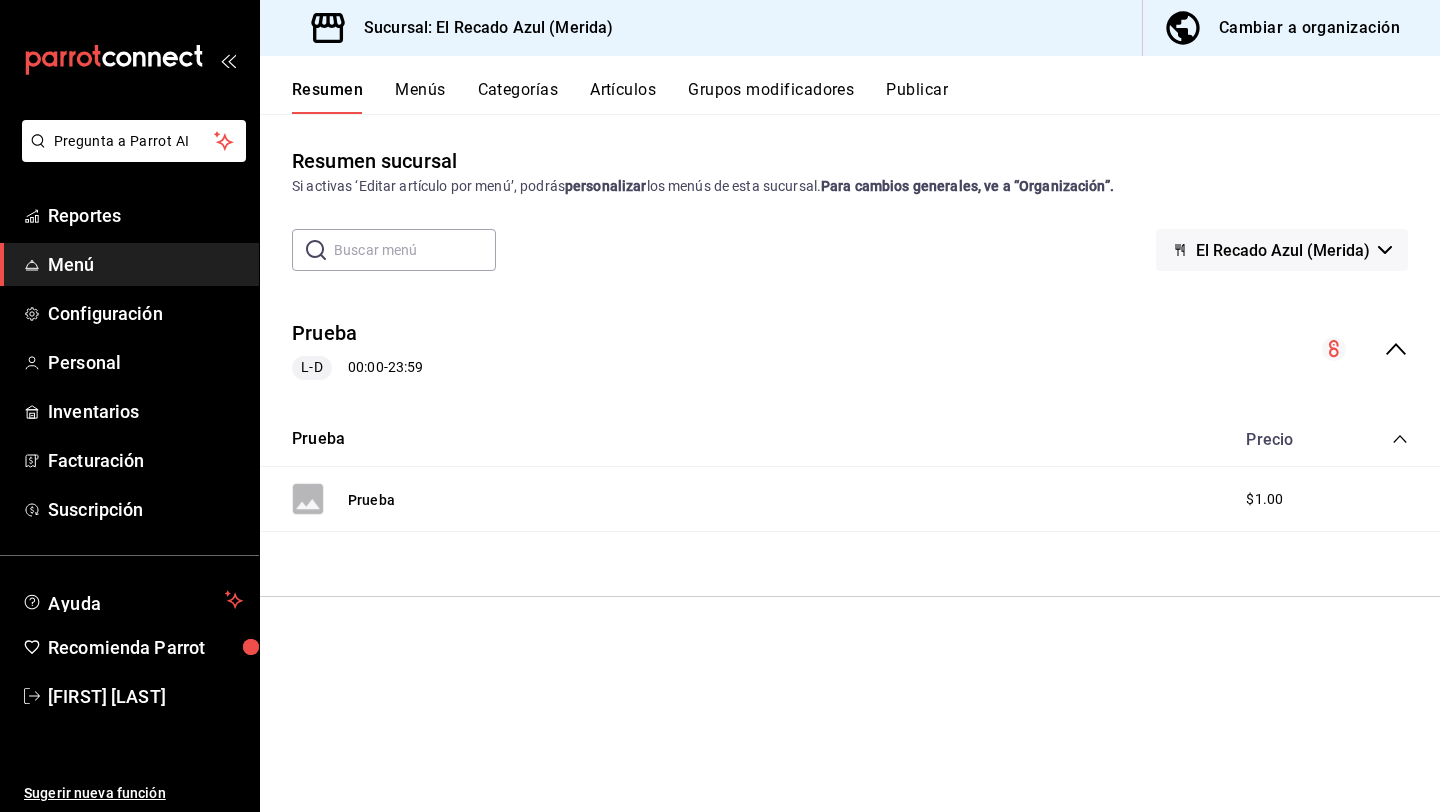 click on "Cambiar a organización" at bounding box center [1309, 28] 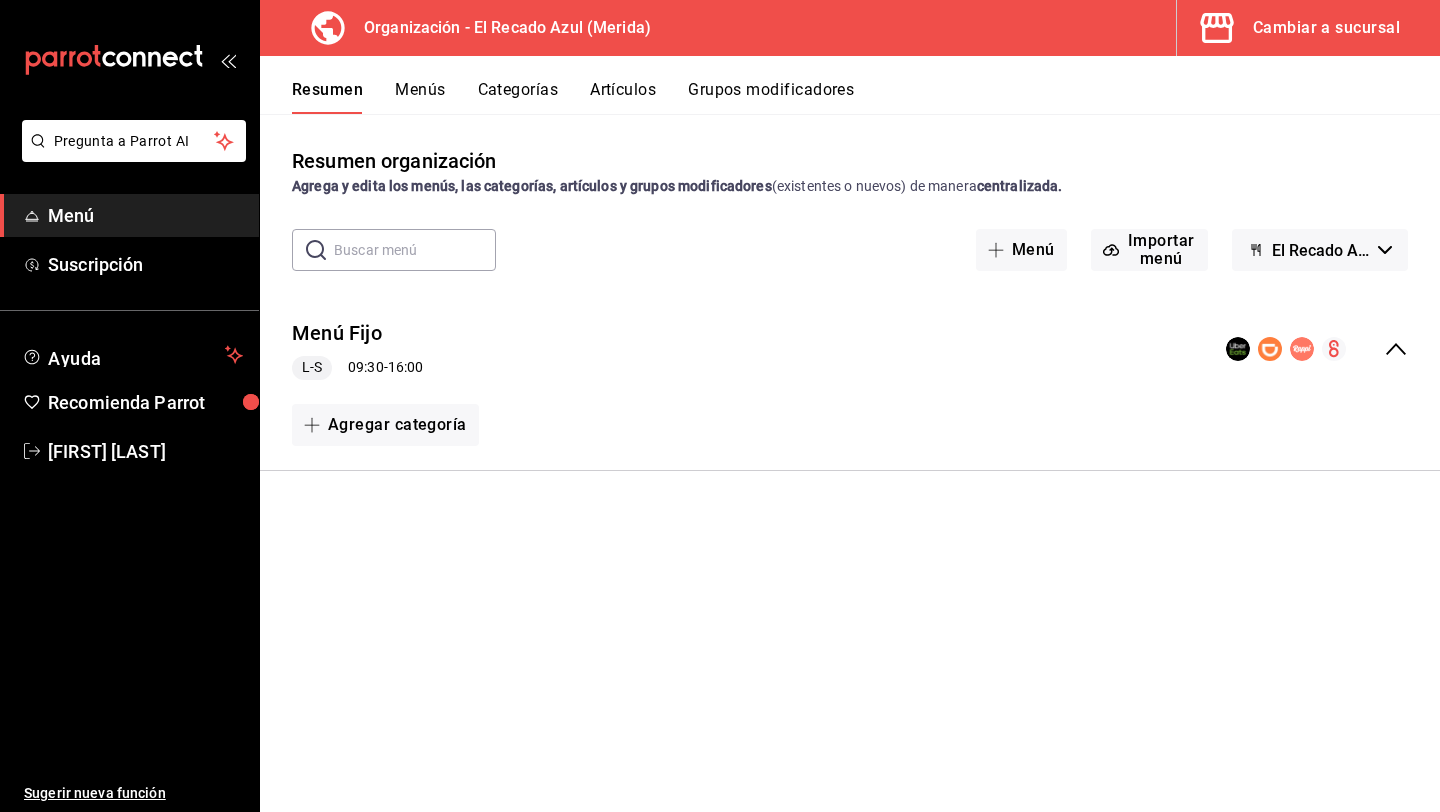 click on "Menús" at bounding box center [420, 97] 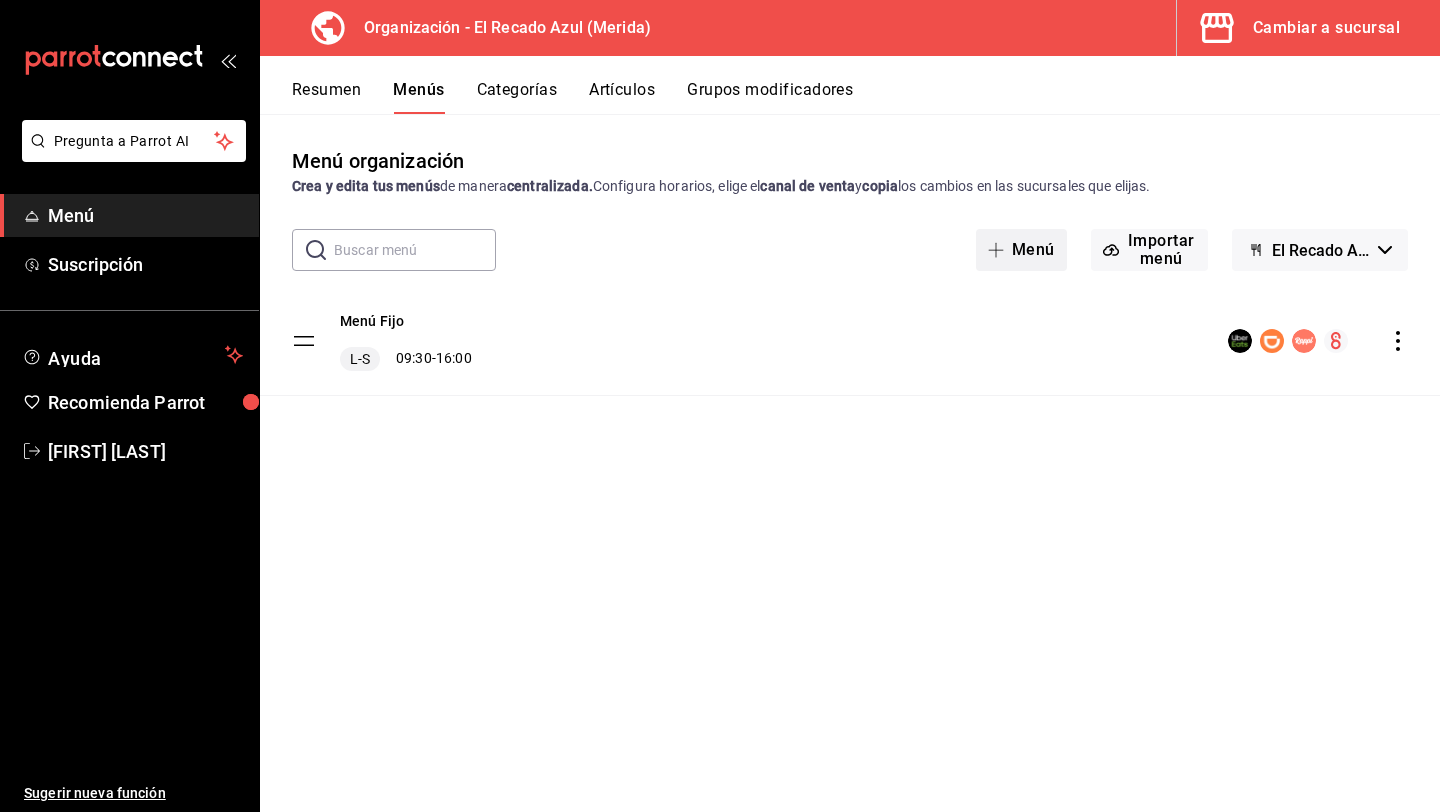 click on "Menú" at bounding box center [1021, 250] 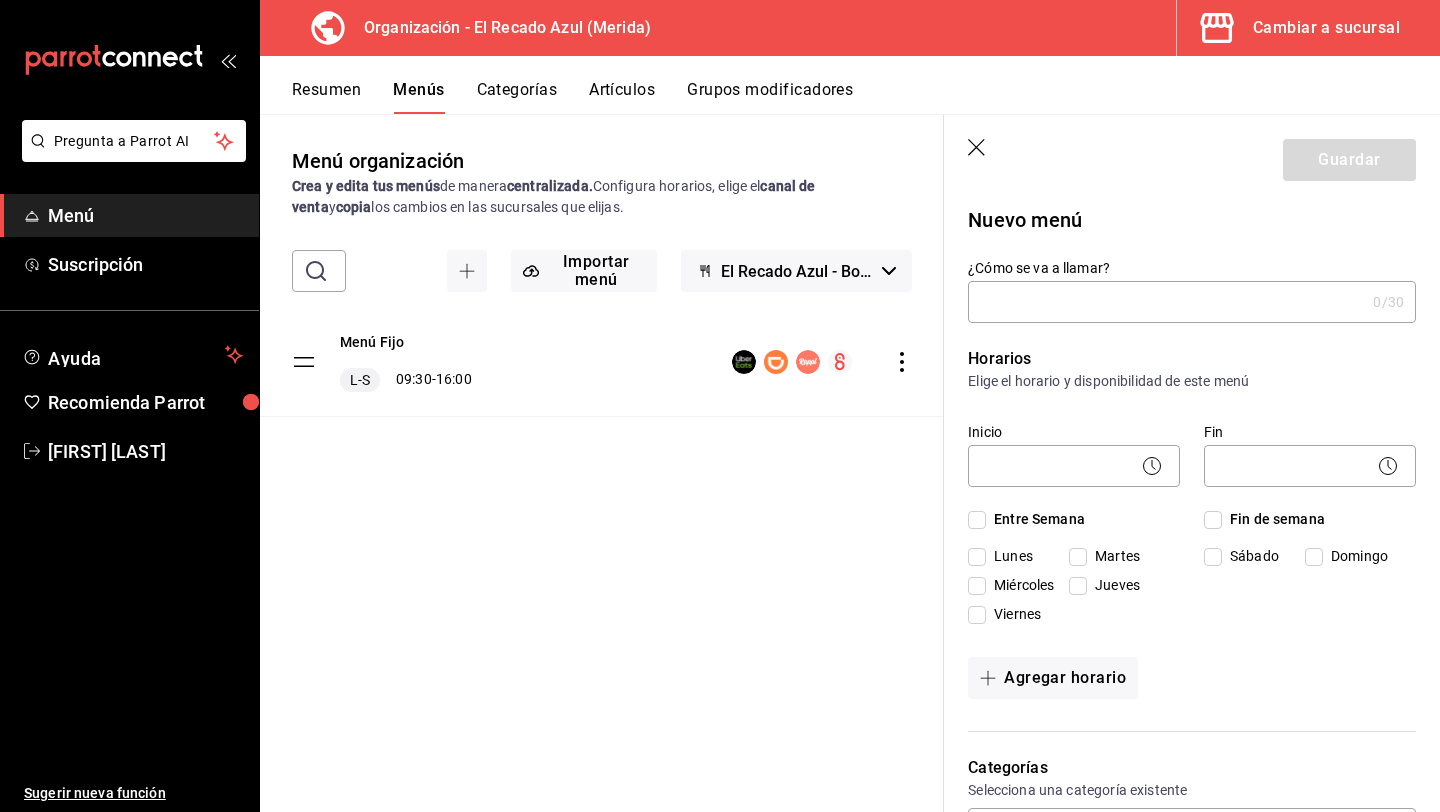 click 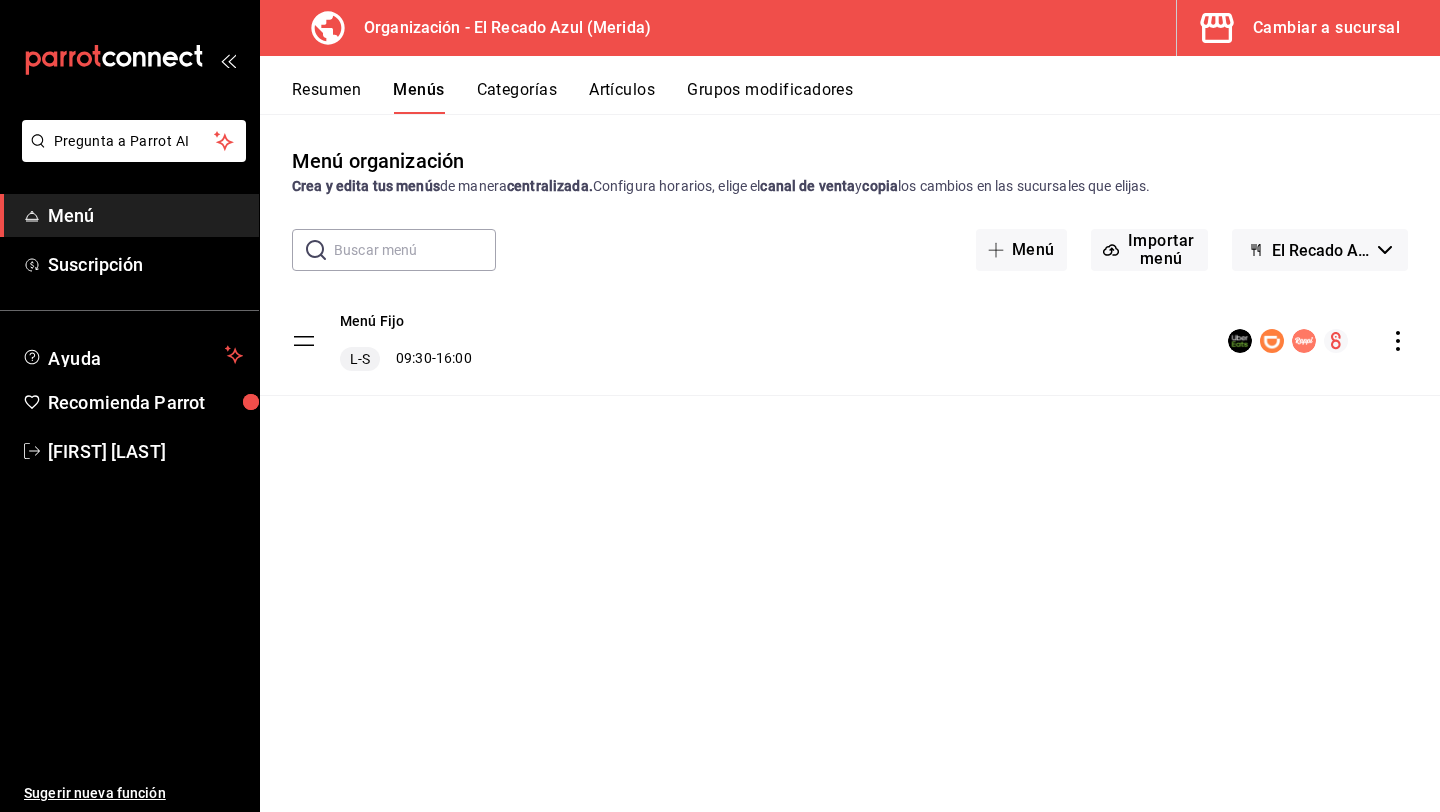 click on "Menú Fijo L-S 09:30  -  16:00" at bounding box center [850, 341] 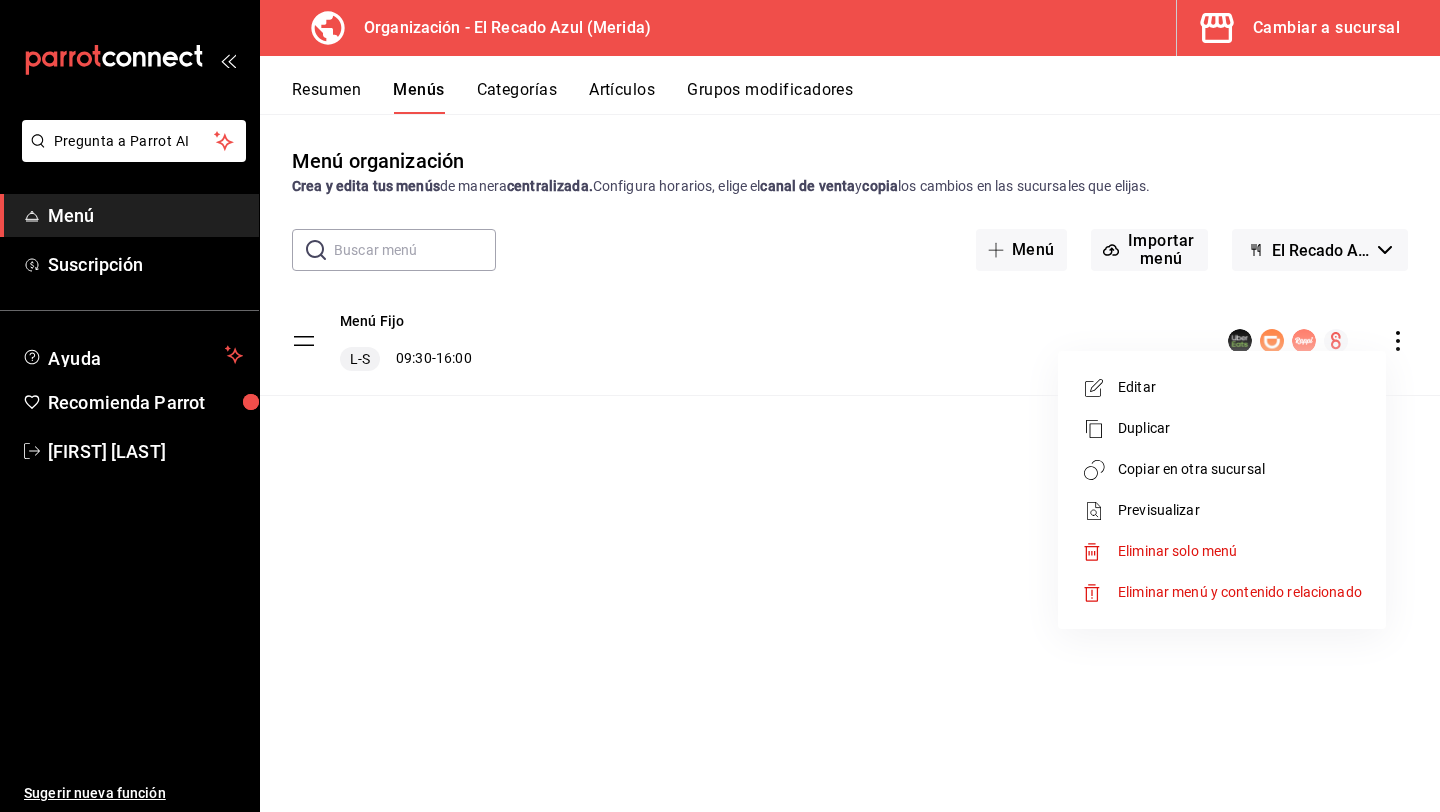 click on "Editar" at bounding box center [1240, 387] 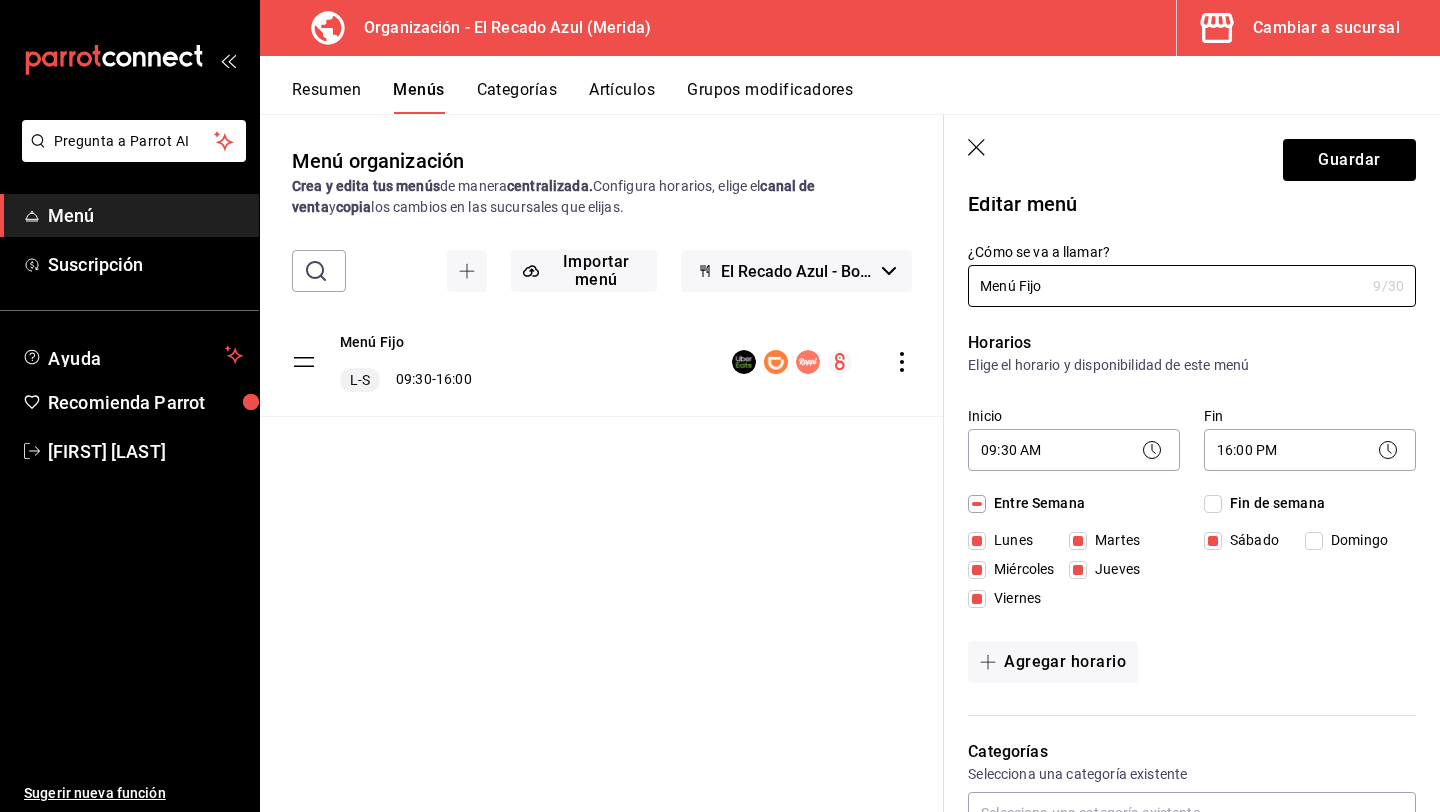 scroll, scrollTop: 18, scrollLeft: 0, axis: vertical 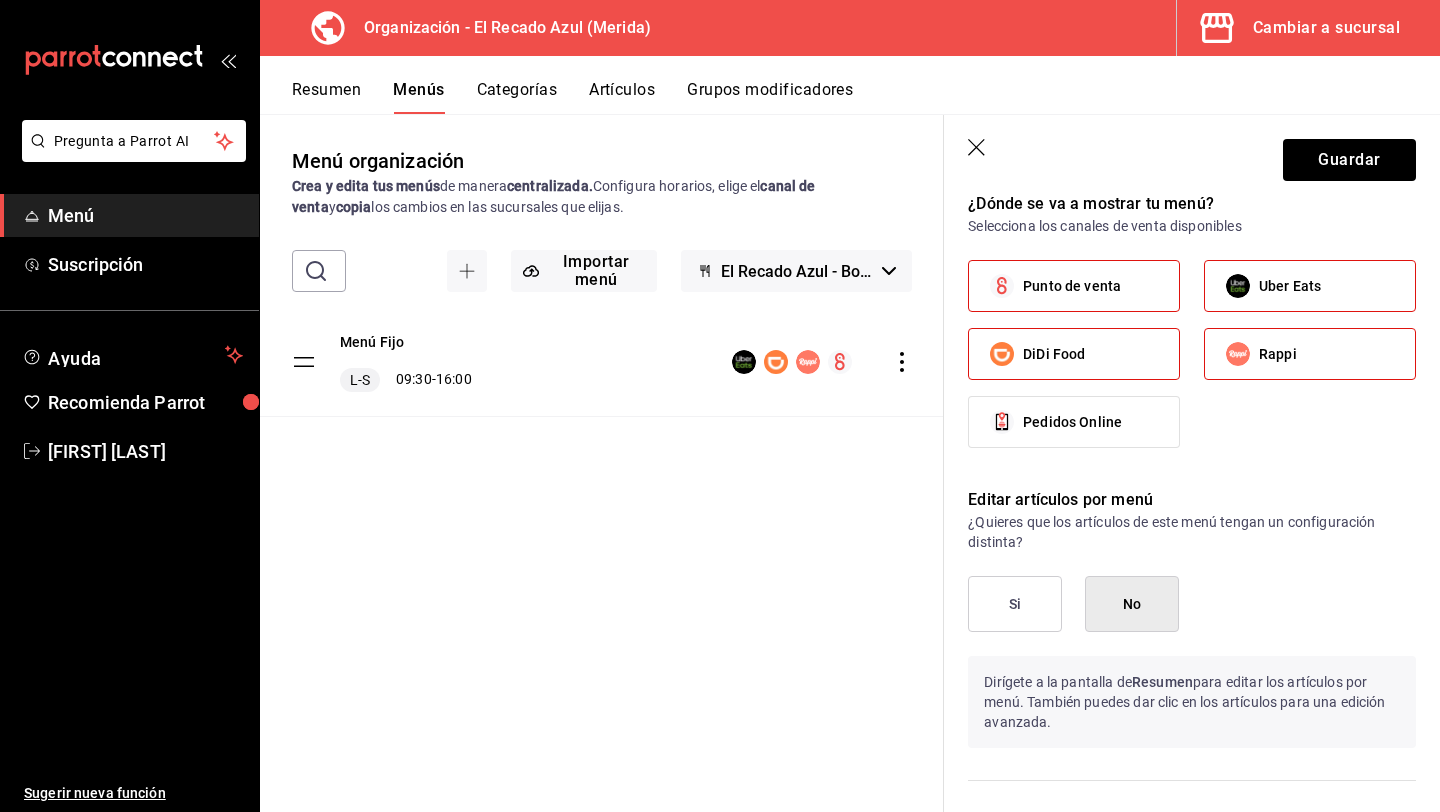 type on "Menú Almuerzos" 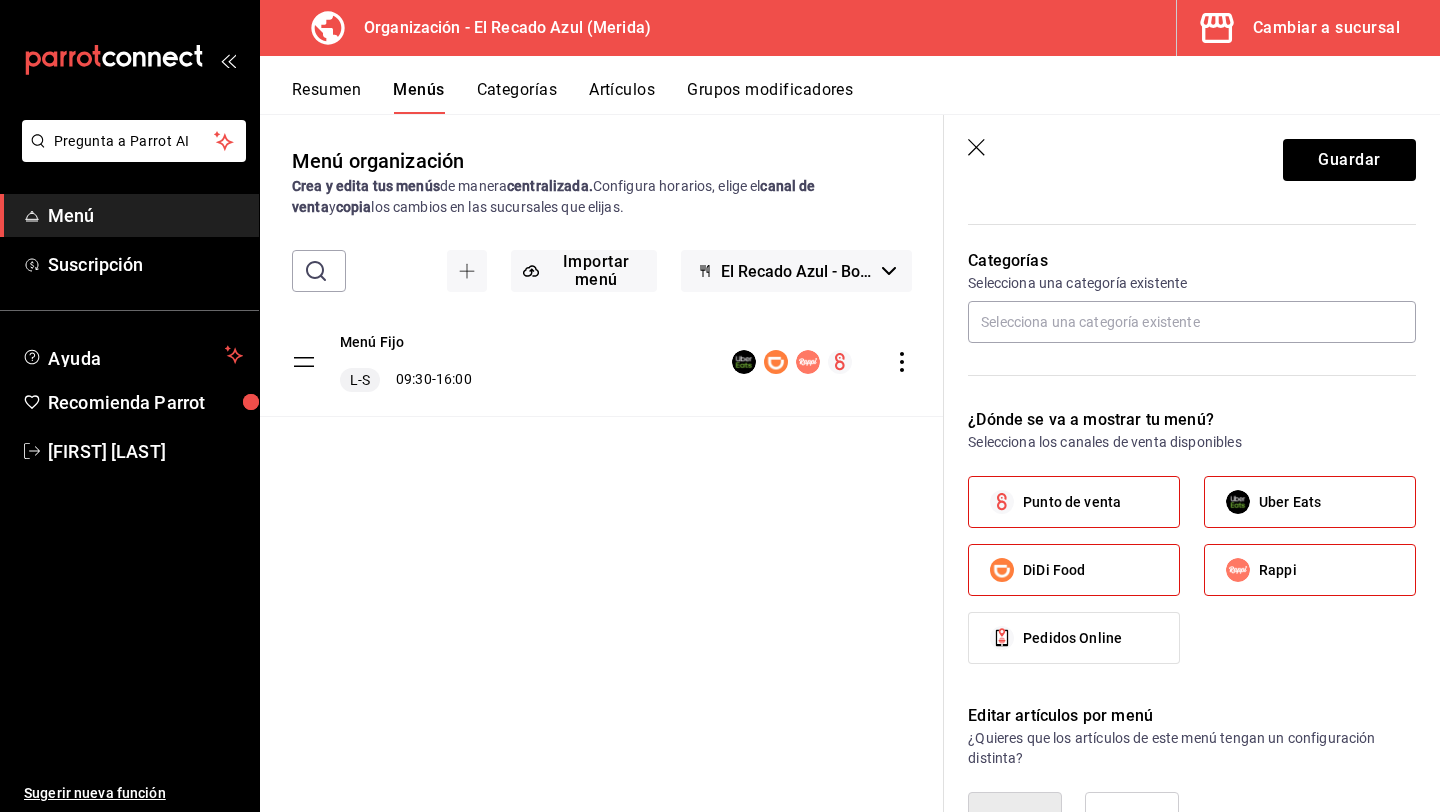 scroll, scrollTop: 497, scrollLeft: 0, axis: vertical 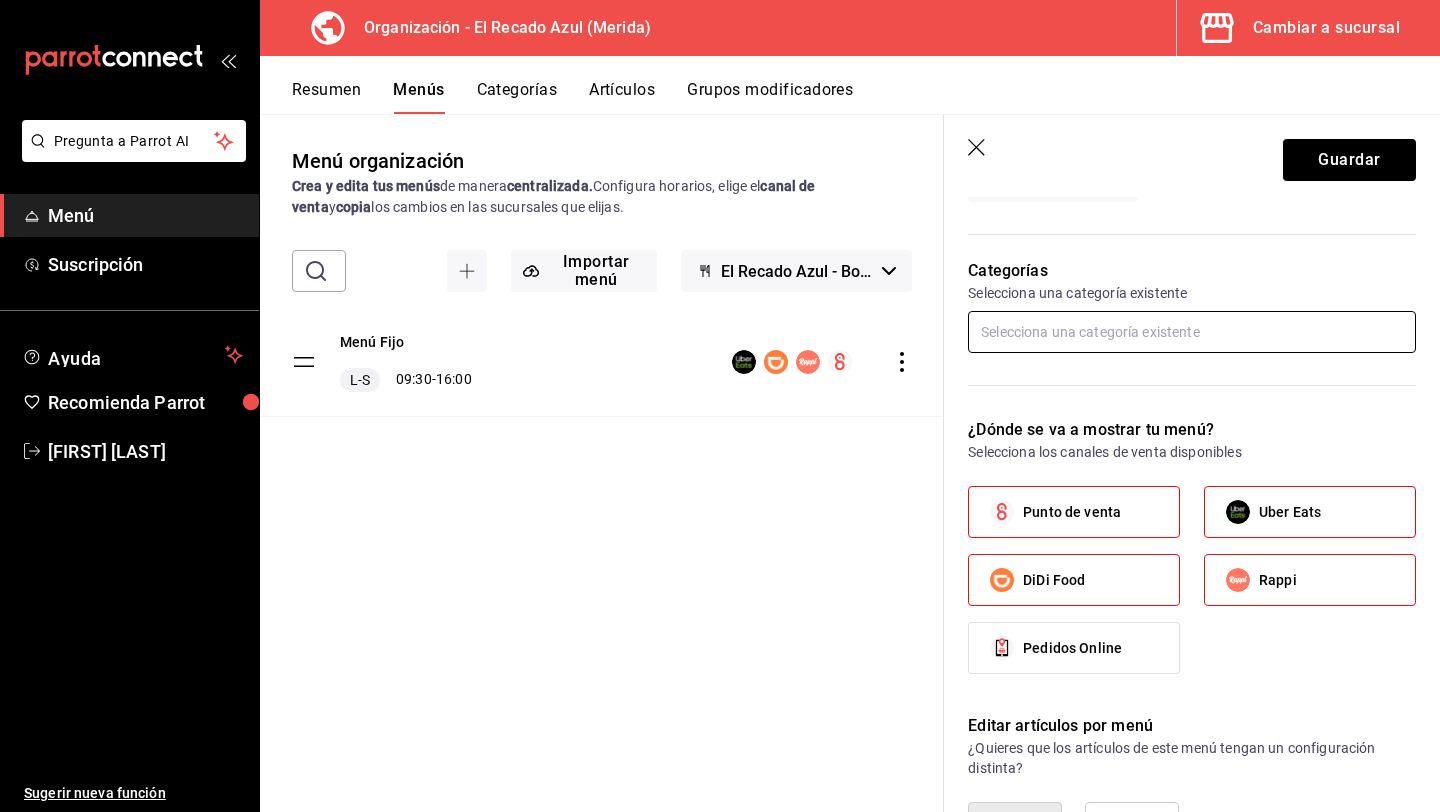 click at bounding box center (1192, 332) 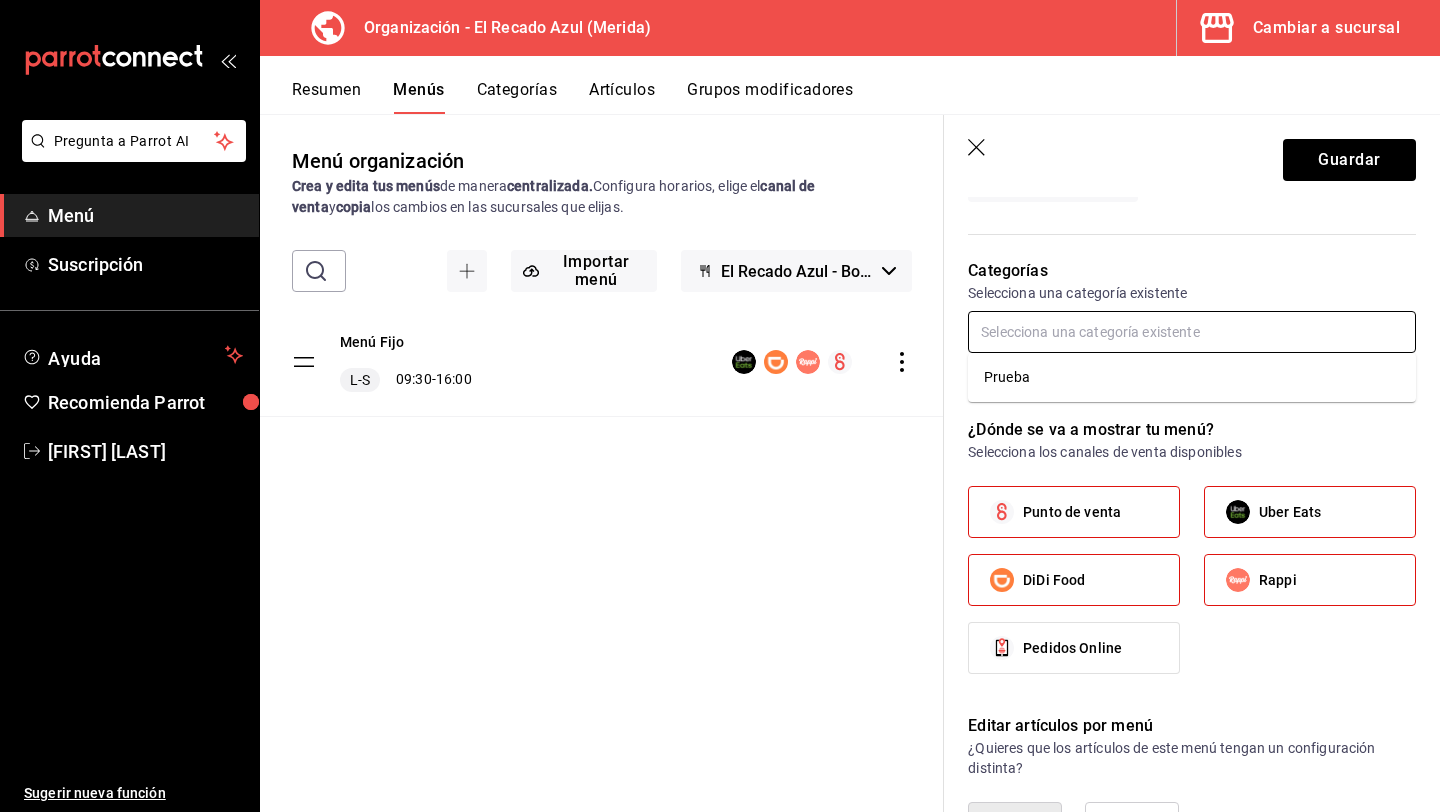 click at bounding box center (1192, 332) 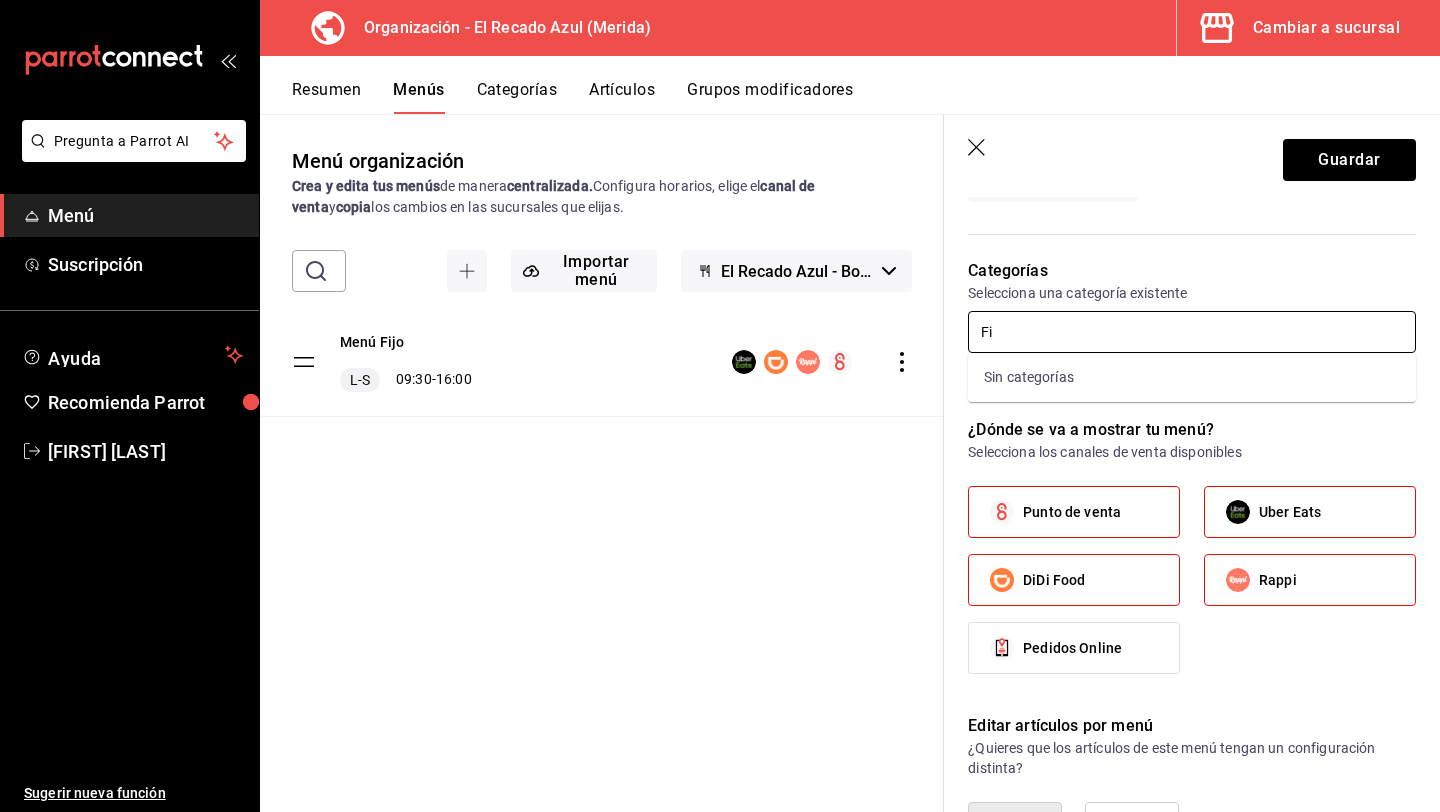 type on "F" 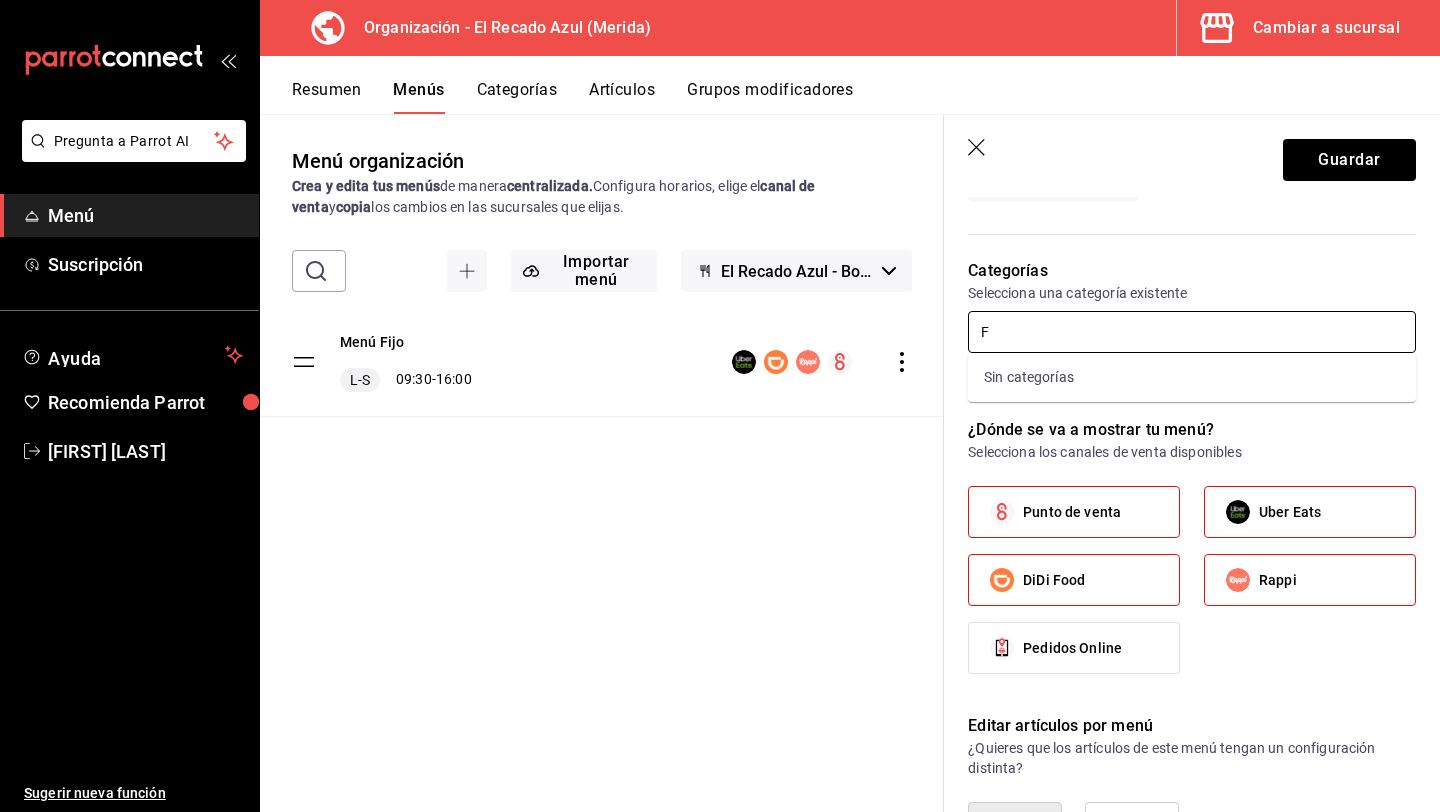 type 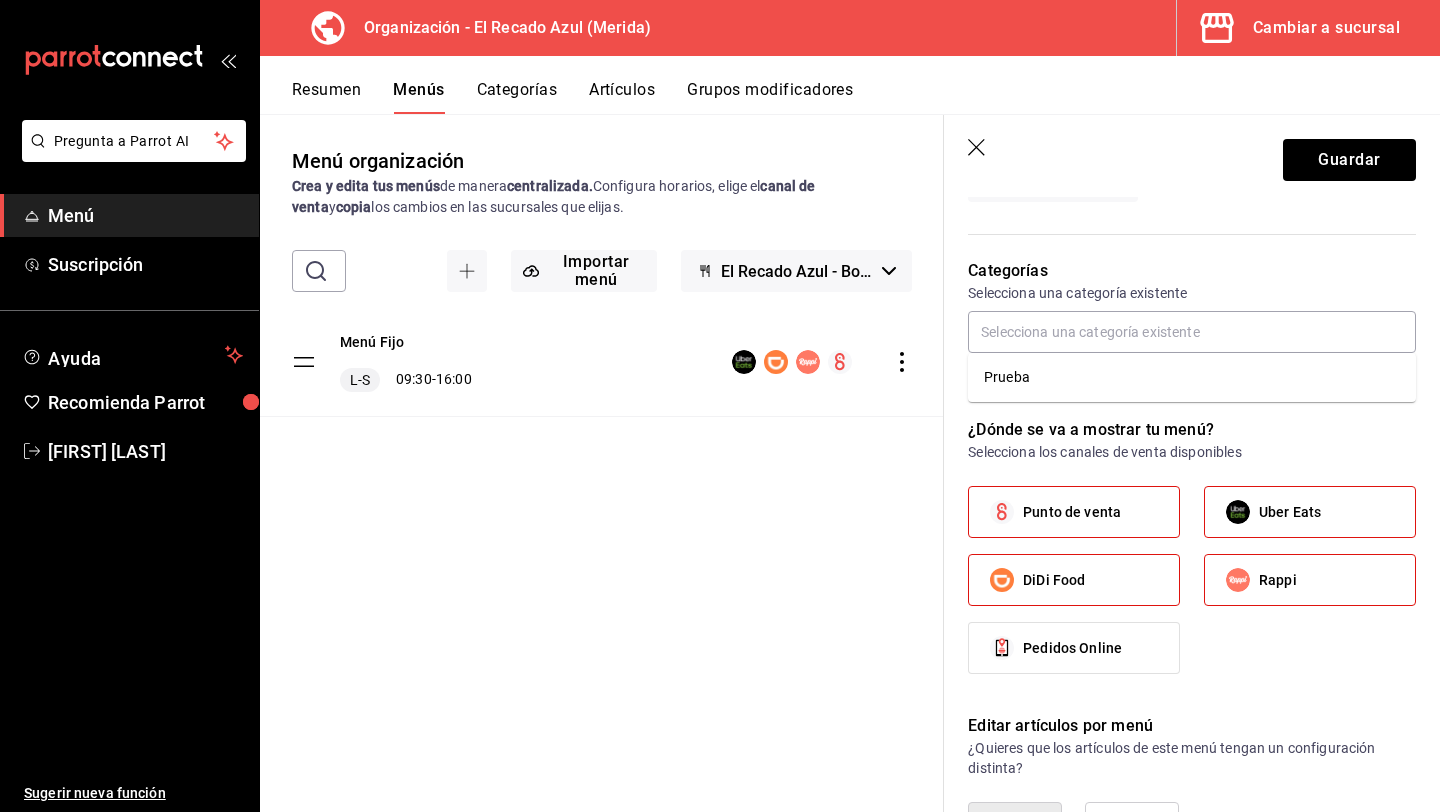 click on "Categorías" at bounding box center [1192, 271] 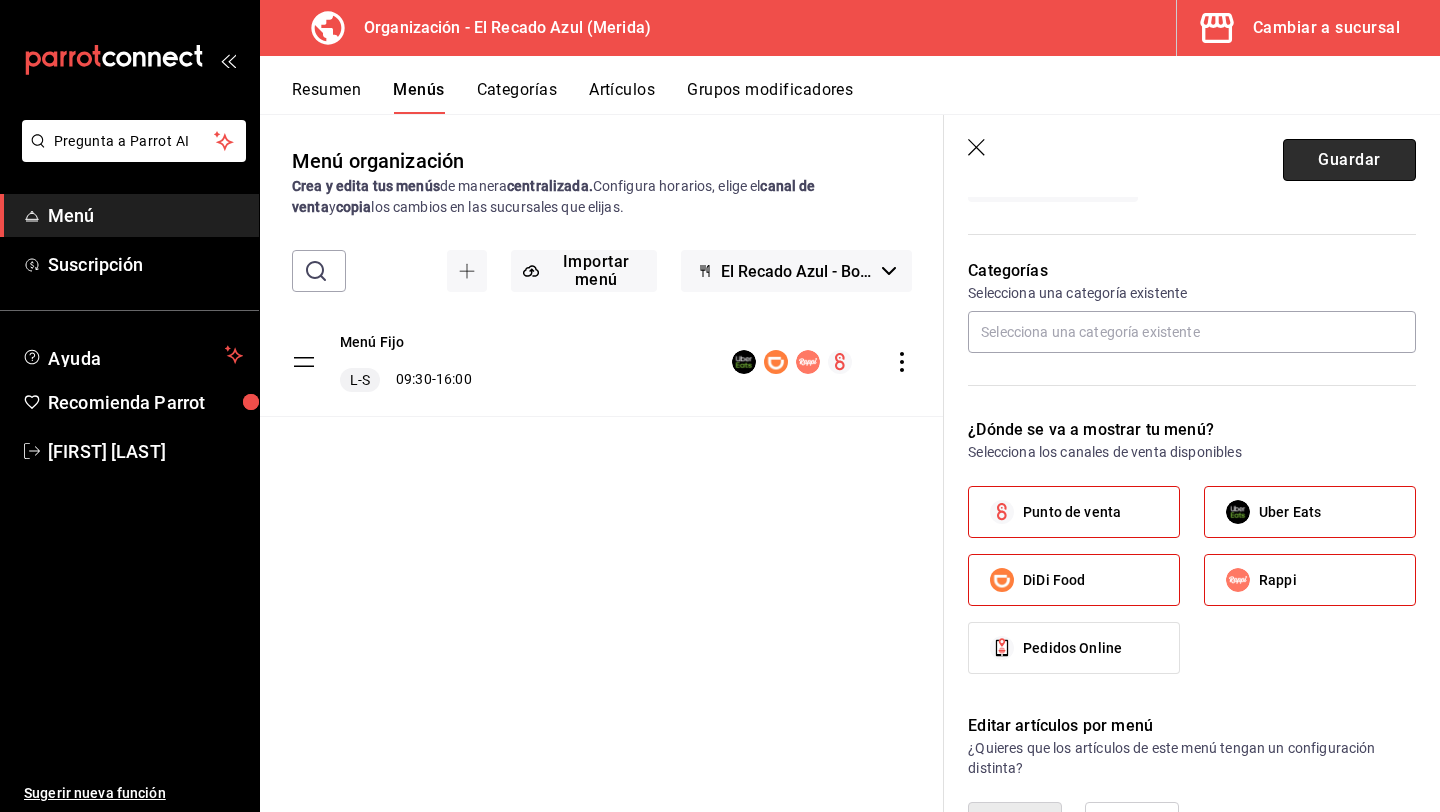 click on "Guardar" at bounding box center [1349, 160] 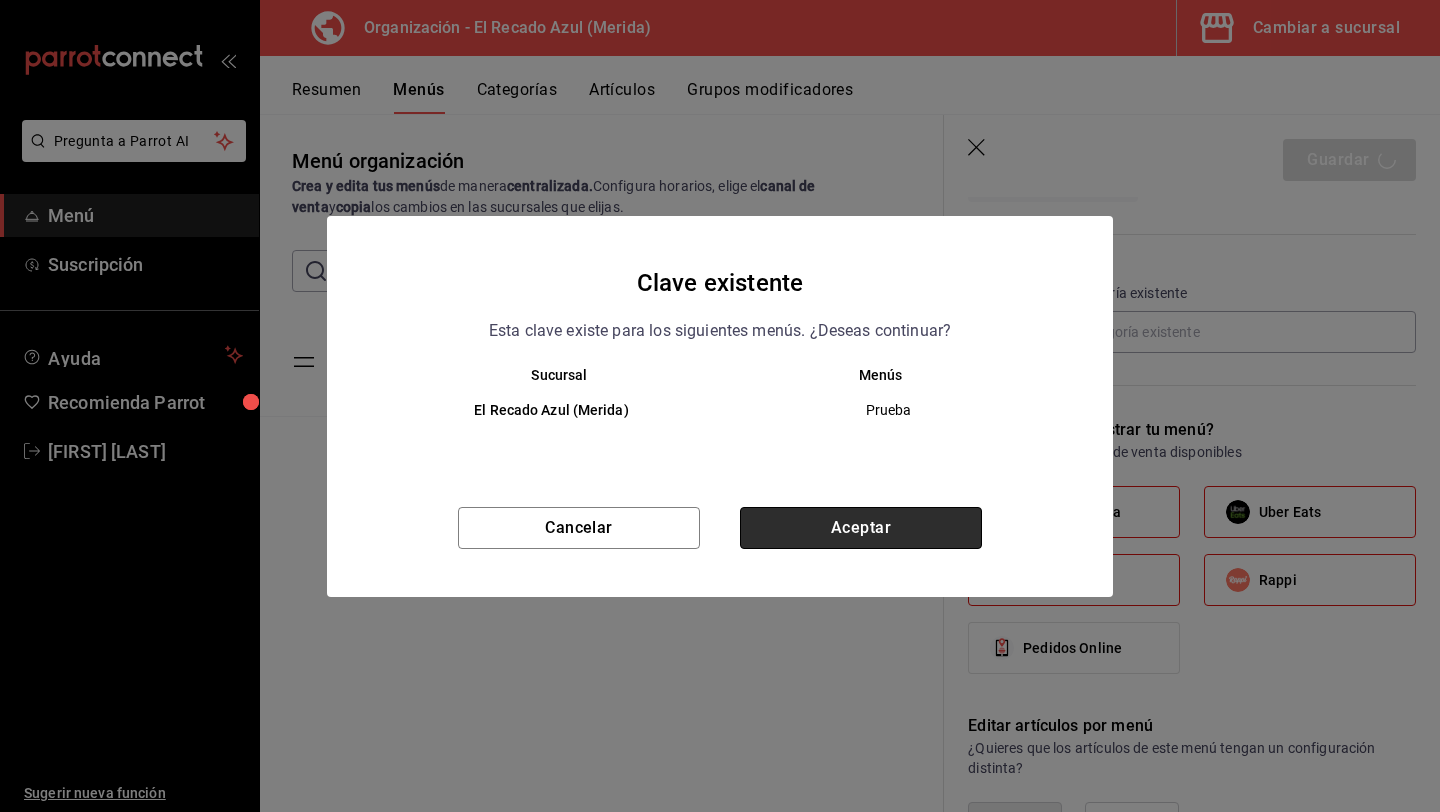 click on "Aceptar" at bounding box center [861, 528] 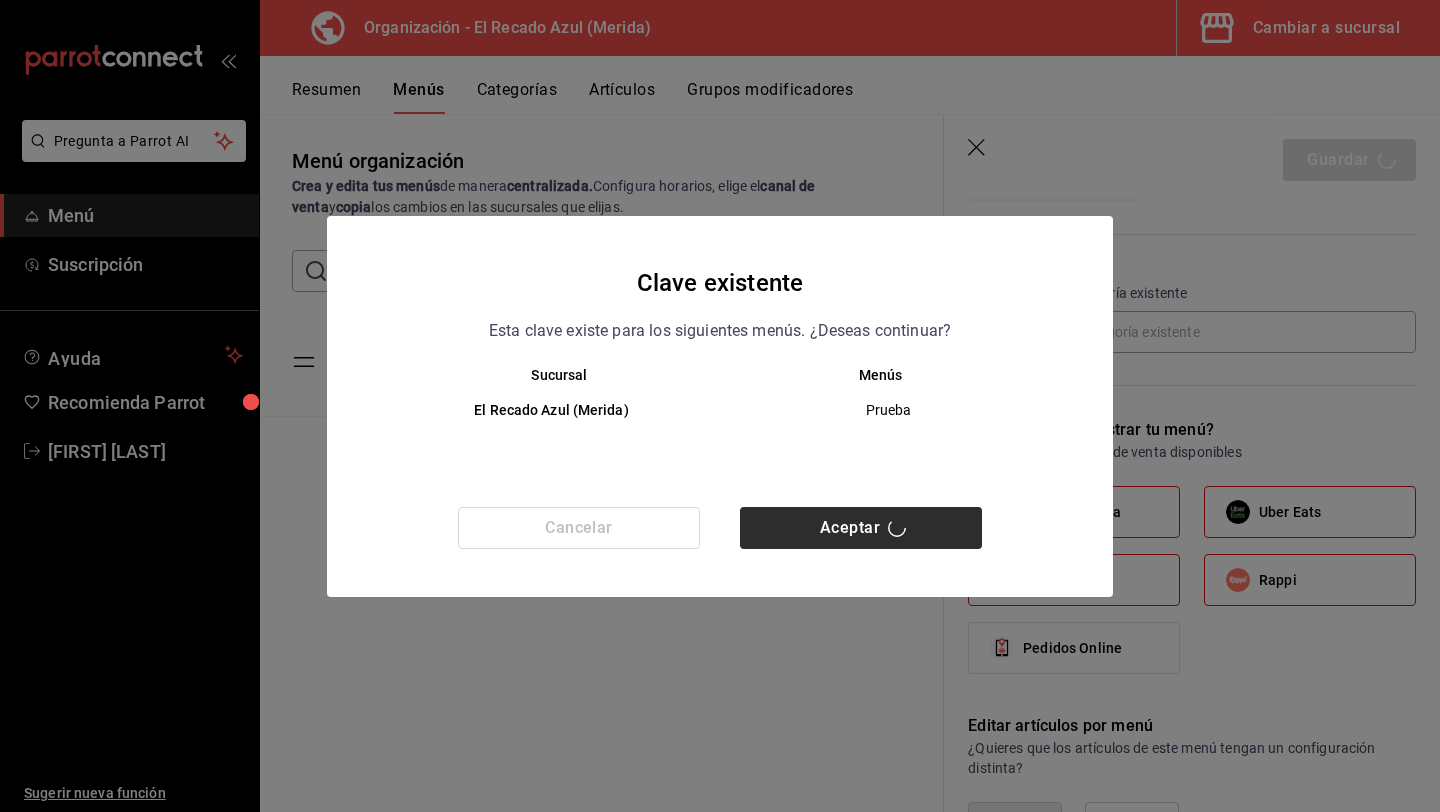 type 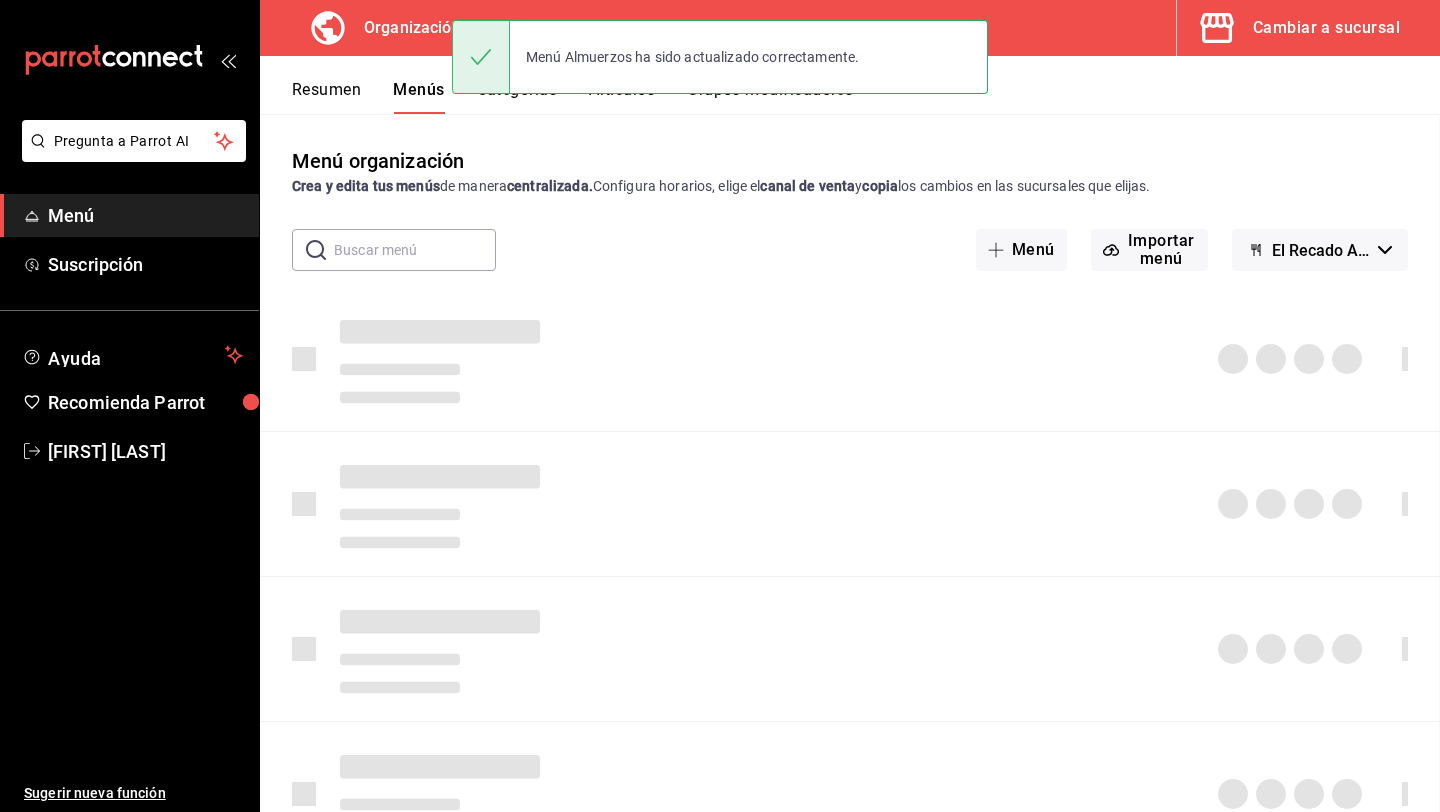 checkbox on "false" 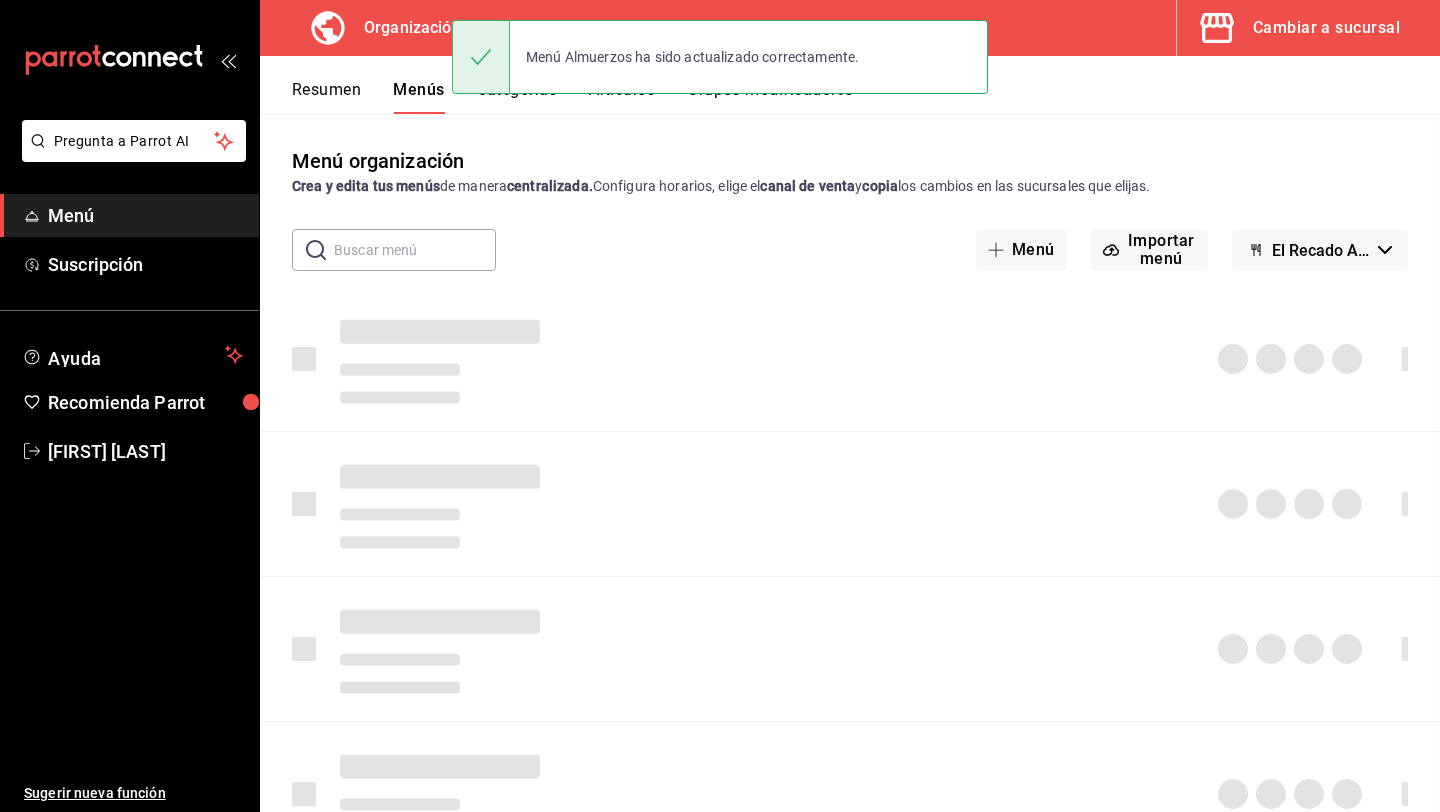 checkbox on "false" 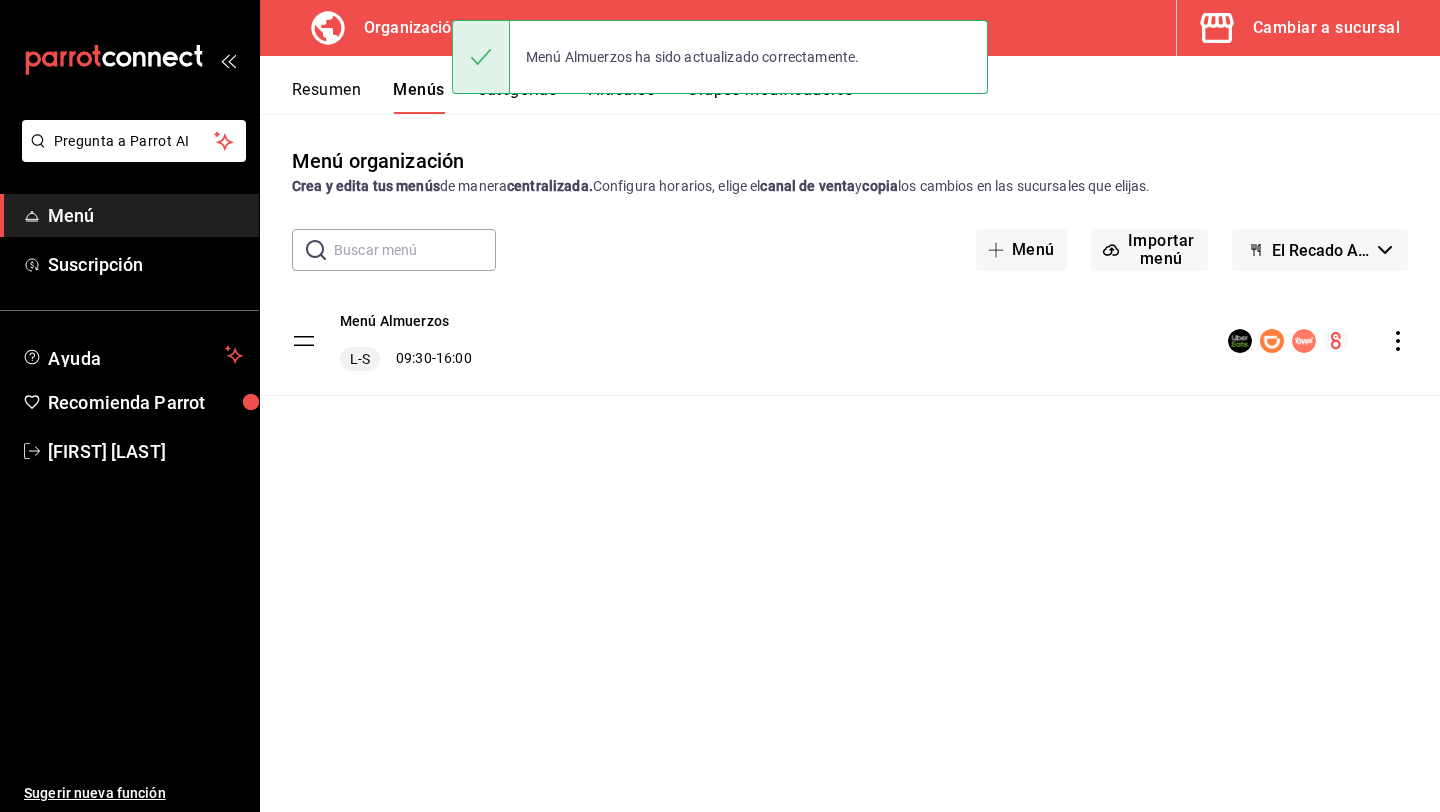 click on "Categorías" at bounding box center [517, 97] 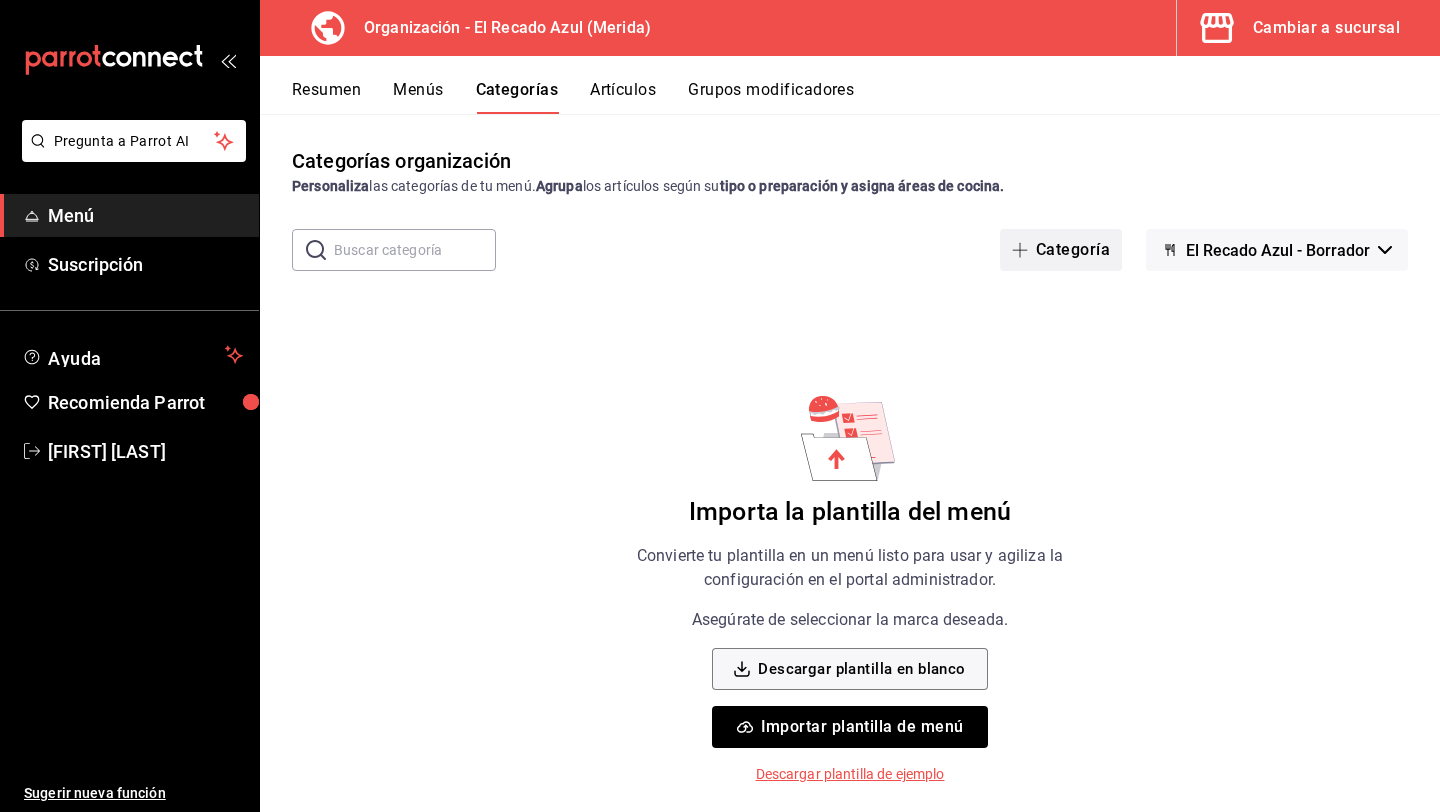 click on "Categoría" at bounding box center [1061, 250] 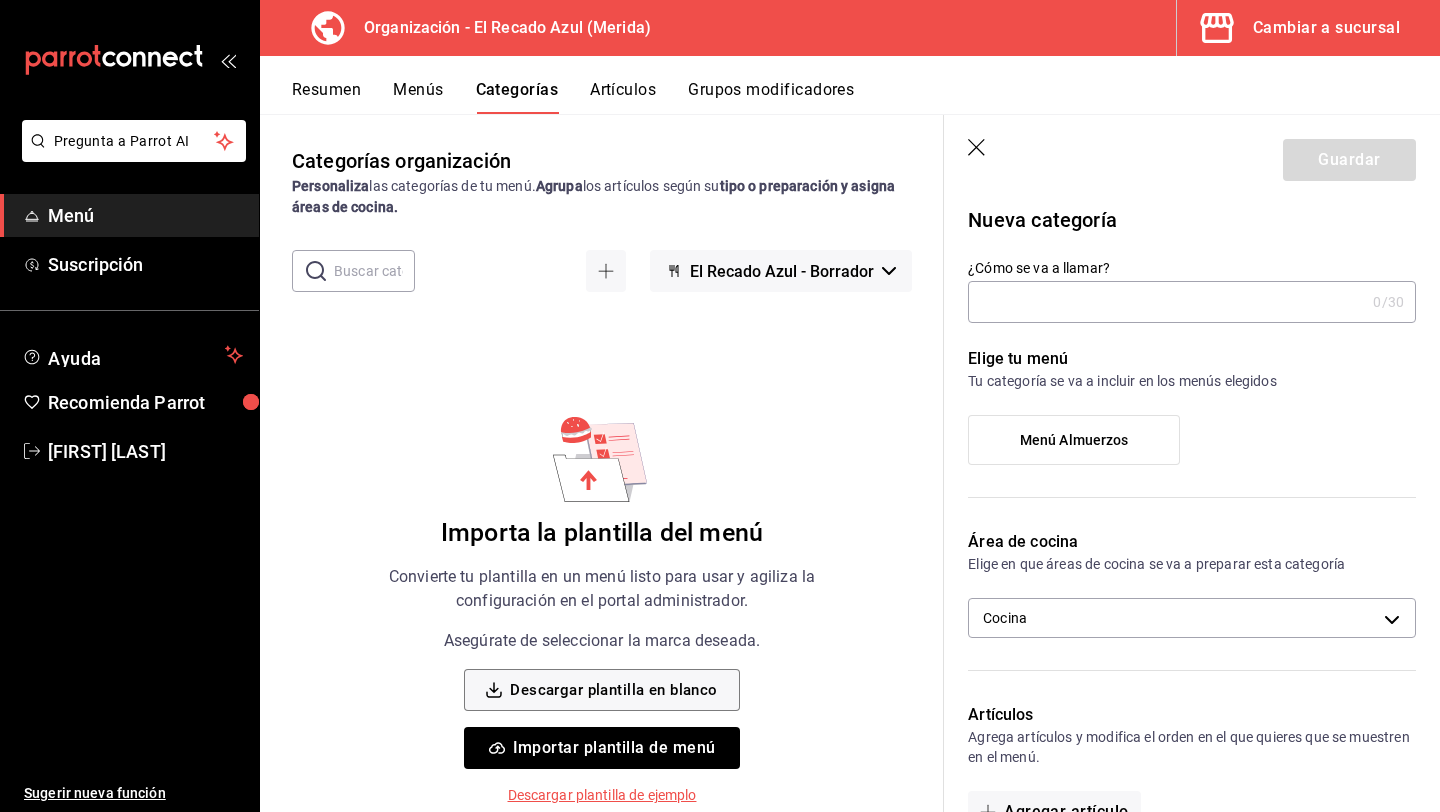 click on "¿Cómo se va a llamar?" at bounding box center [1166, 302] 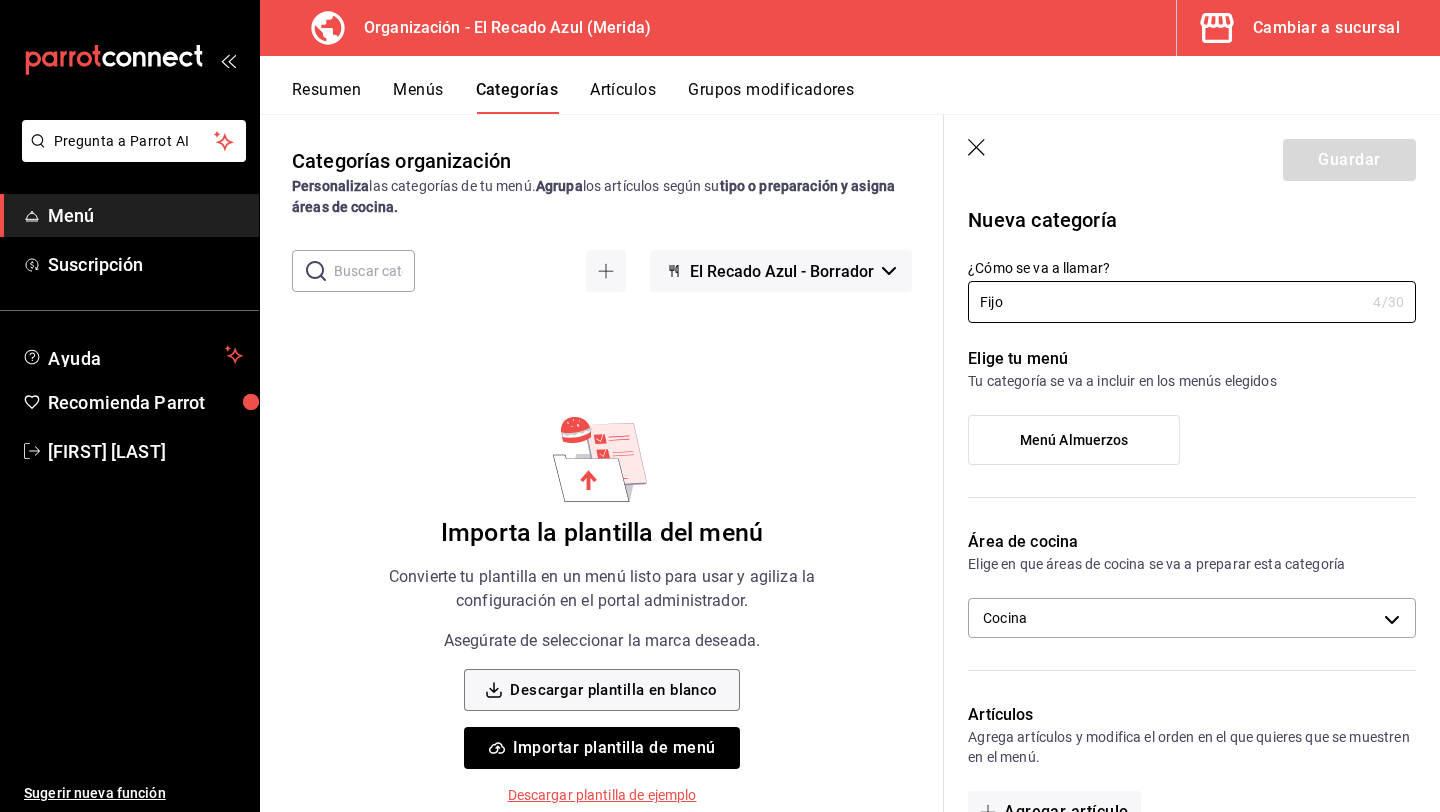 click on "Menú Almuerzos" at bounding box center (1074, 440) 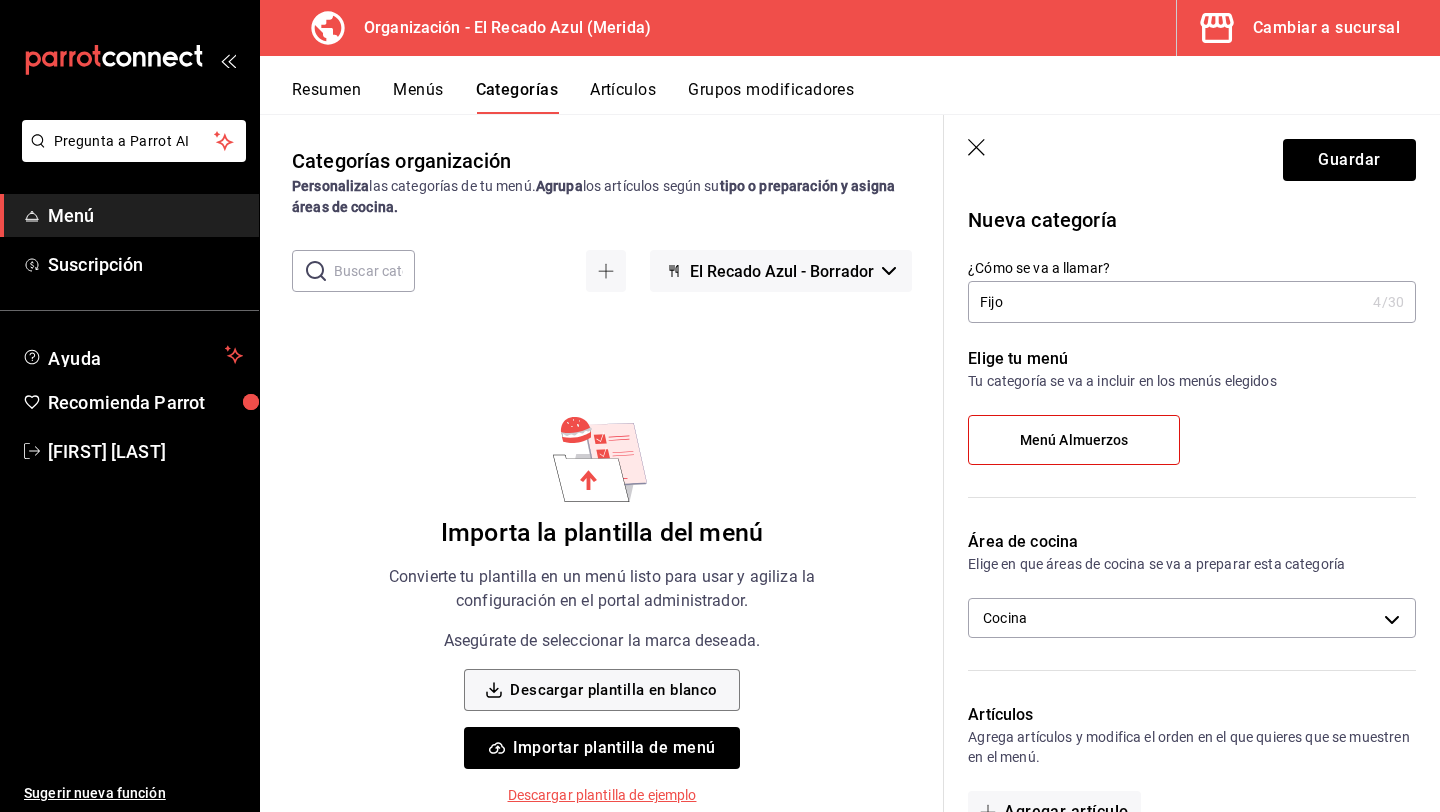 click on "Fijo" at bounding box center [1166, 302] 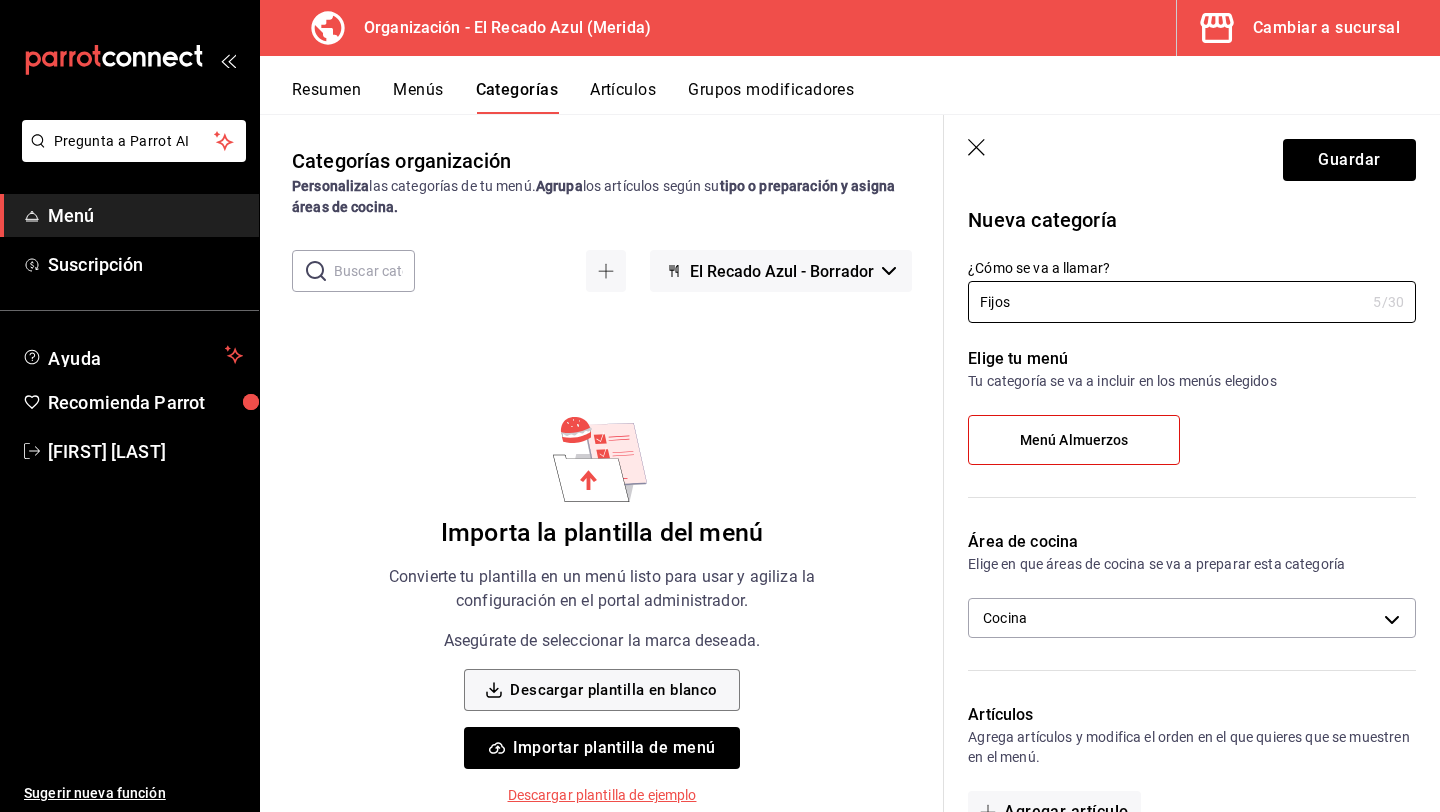 type on "Fijo" 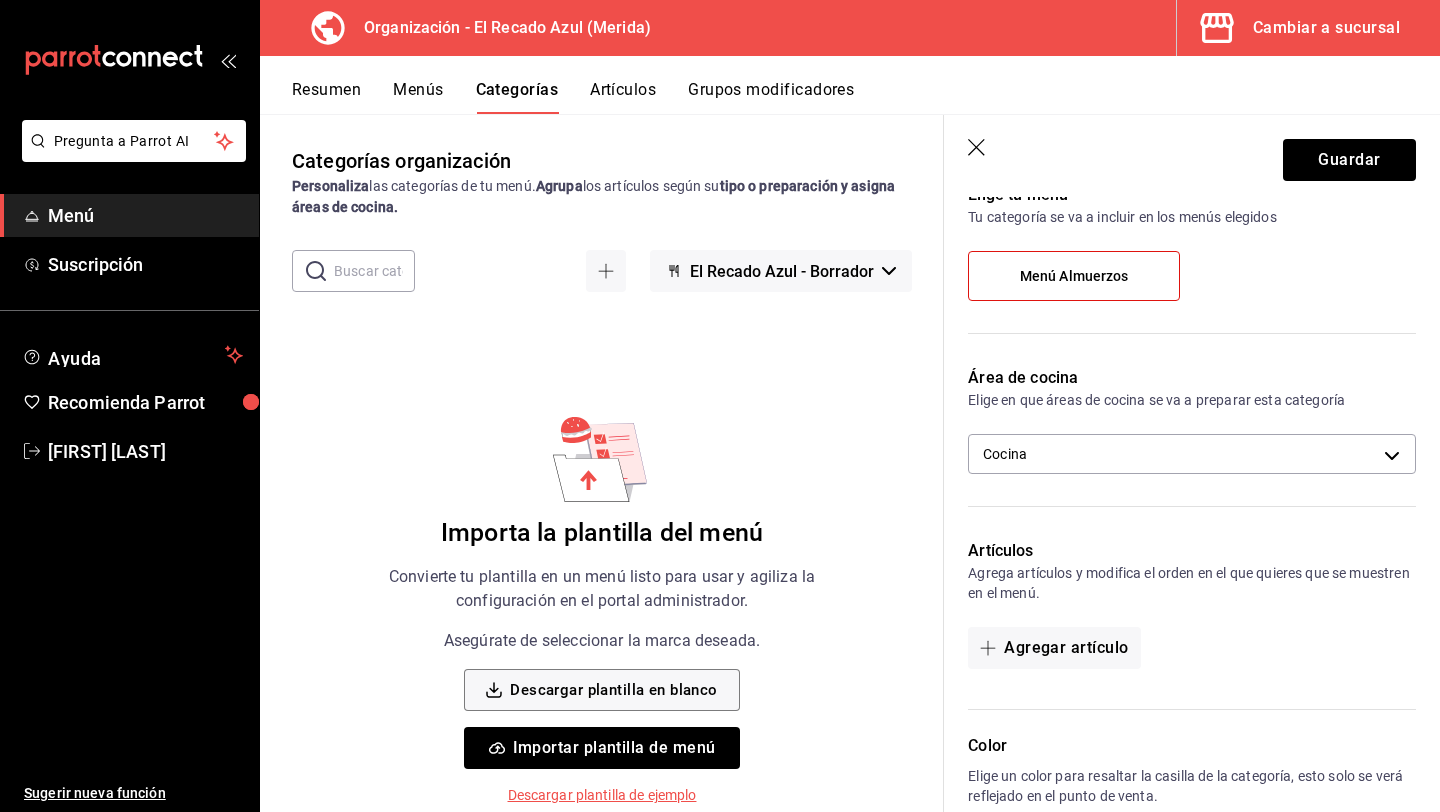 scroll, scrollTop: 166, scrollLeft: 0, axis: vertical 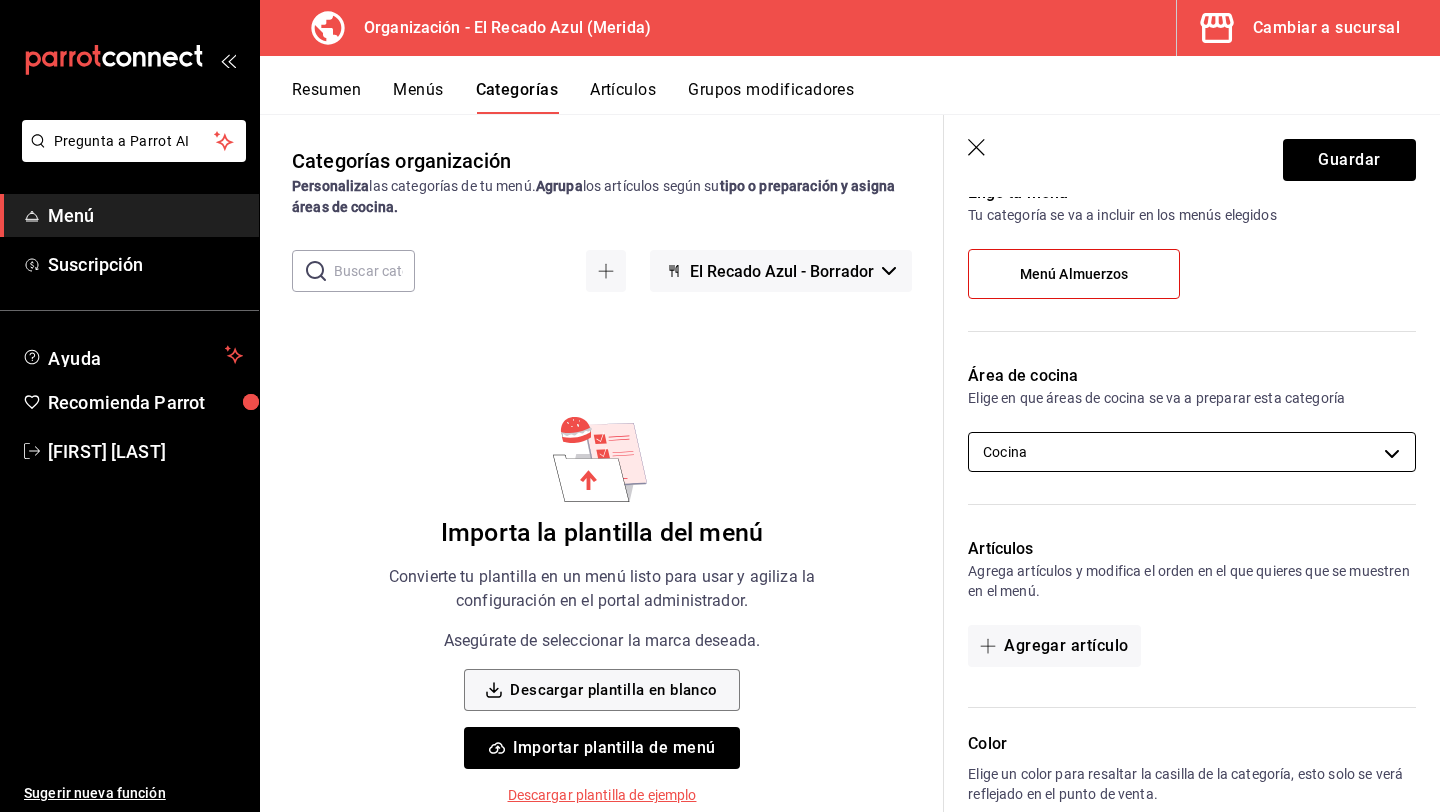 click on "Pregunta a Parrot AI Menú   Suscripción   Ayuda Recomienda Parrot   [FIRST] [LAST]   Sugerir nueva función   Organización - El Recado Azul (Merida) Cambiar a sucursal Resumen Menús Categorías Artículos Grupos modificadores Categorías organización Personaliza  las categorías de tu menú.  Agrupa  los artículos según su  tipo o preparación y asigna áreas de cocina. ​ ​ El Recado Azul - Borrador Importa la plantilla del menú Convierte tu plantilla en un menú listo para usar y agiliza la configuración en el portal administrador. Asegúrate de seleccionar la marca deseada. Descargar plantilla en blanco Importar plantilla de menú Descargar plantilla de ejemplo Guardar Nueva categoría ¿Cómo se va a llamar? Fijo 4 /30 ¿Cómo se va a llamar? Elige tu menú Tu categoría se va a incluir en los menús elegidos Menú Almuerzos Área de cocina Elige en que áreas de cocina se va a preparar esta categoría Cocina [UUID] Artículos Agregar artículo Color Clave /" at bounding box center (720, 406) 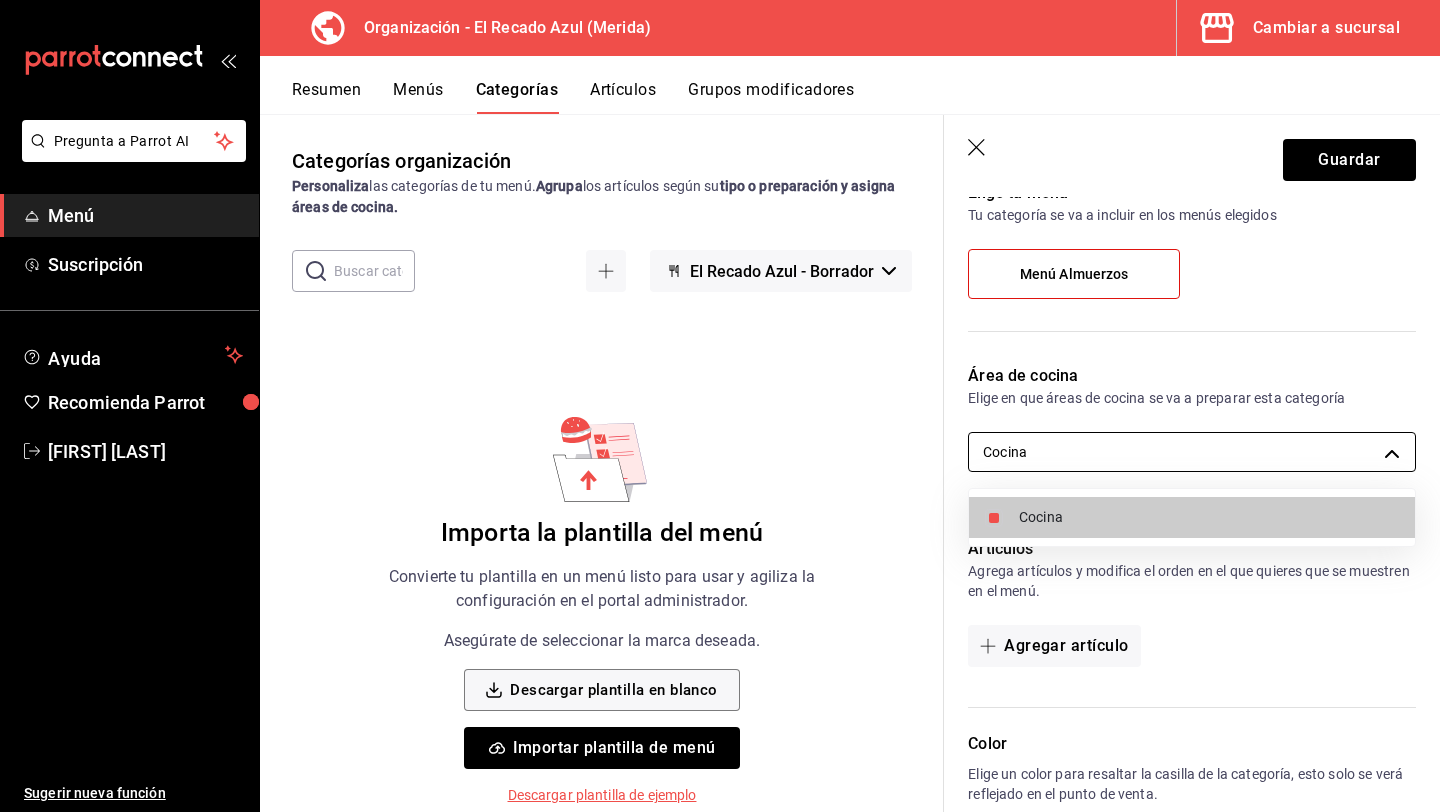 click at bounding box center (720, 406) 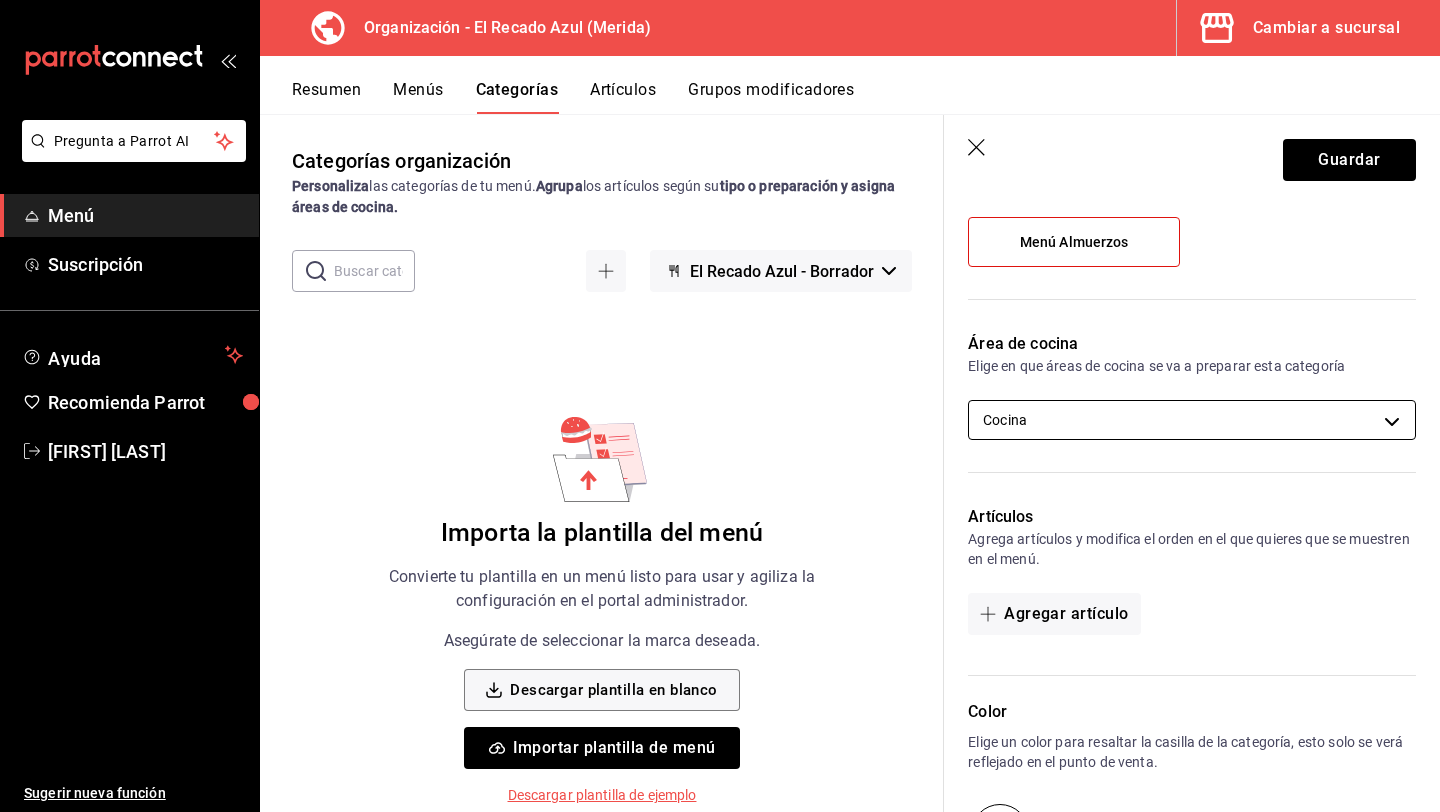 scroll, scrollTop: 208, scrollLeft: 0, axis: vertical 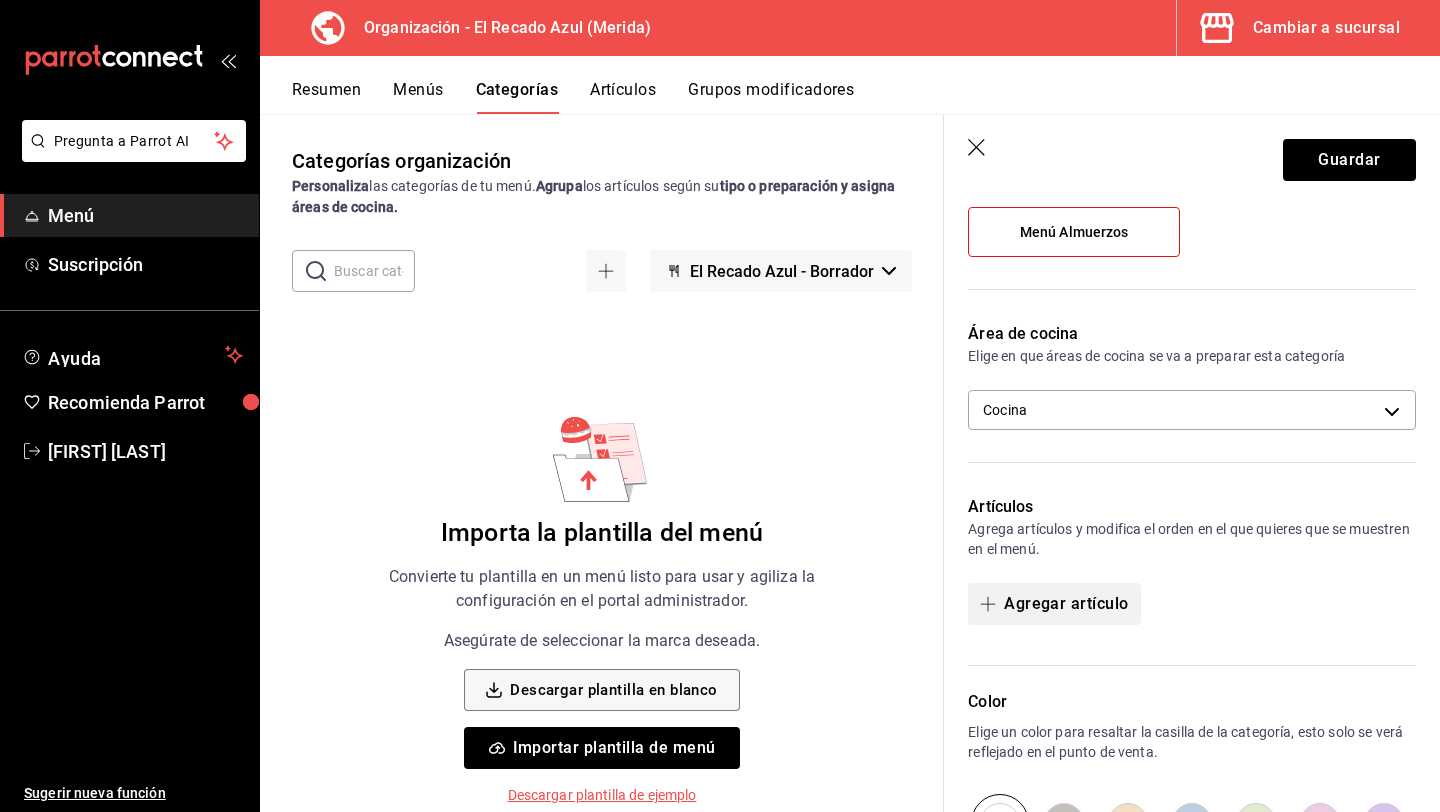 click on "Agregar artículo" at bounding box center (1054, 604) 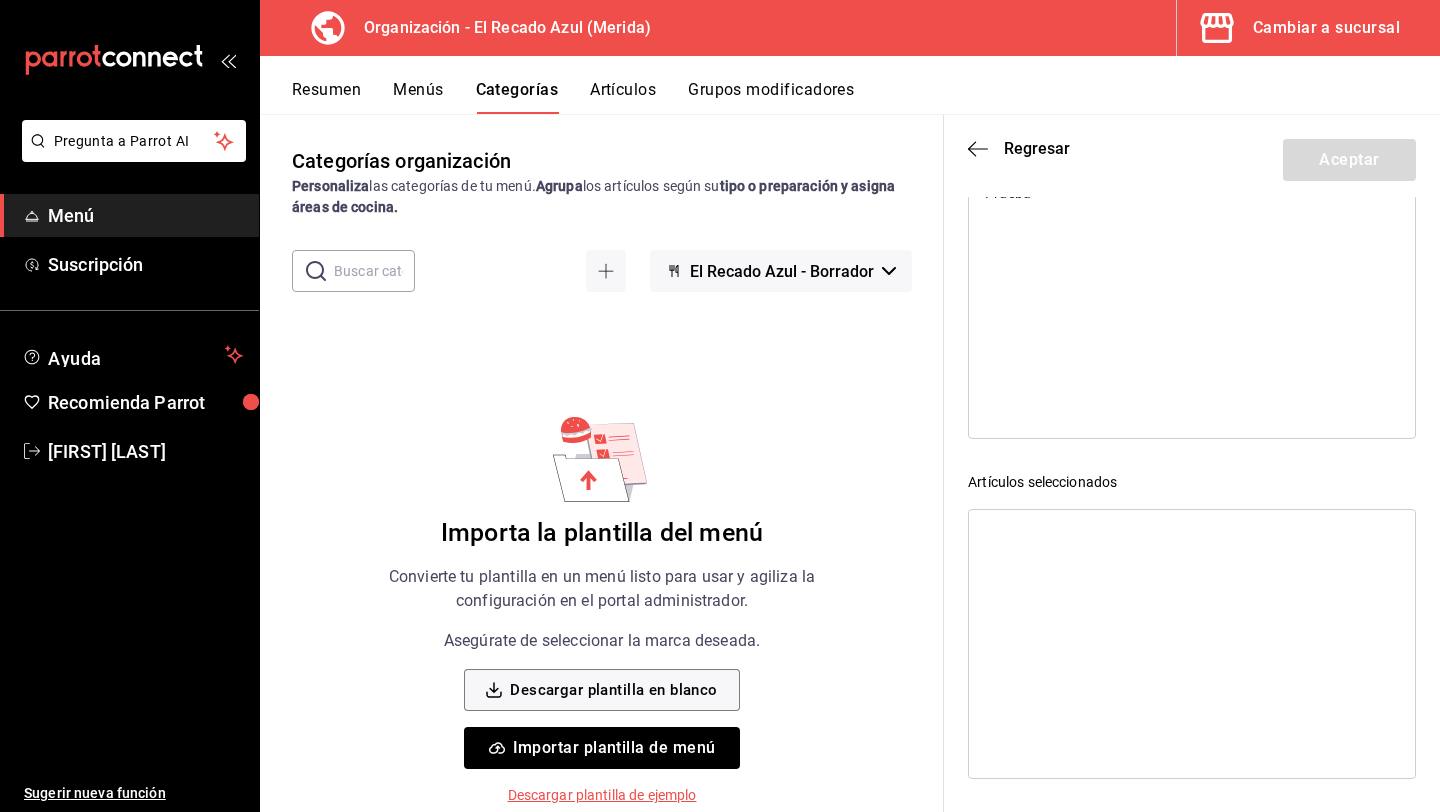 scroll, scrollTop: 0, scrollLeft: 0, axis: both 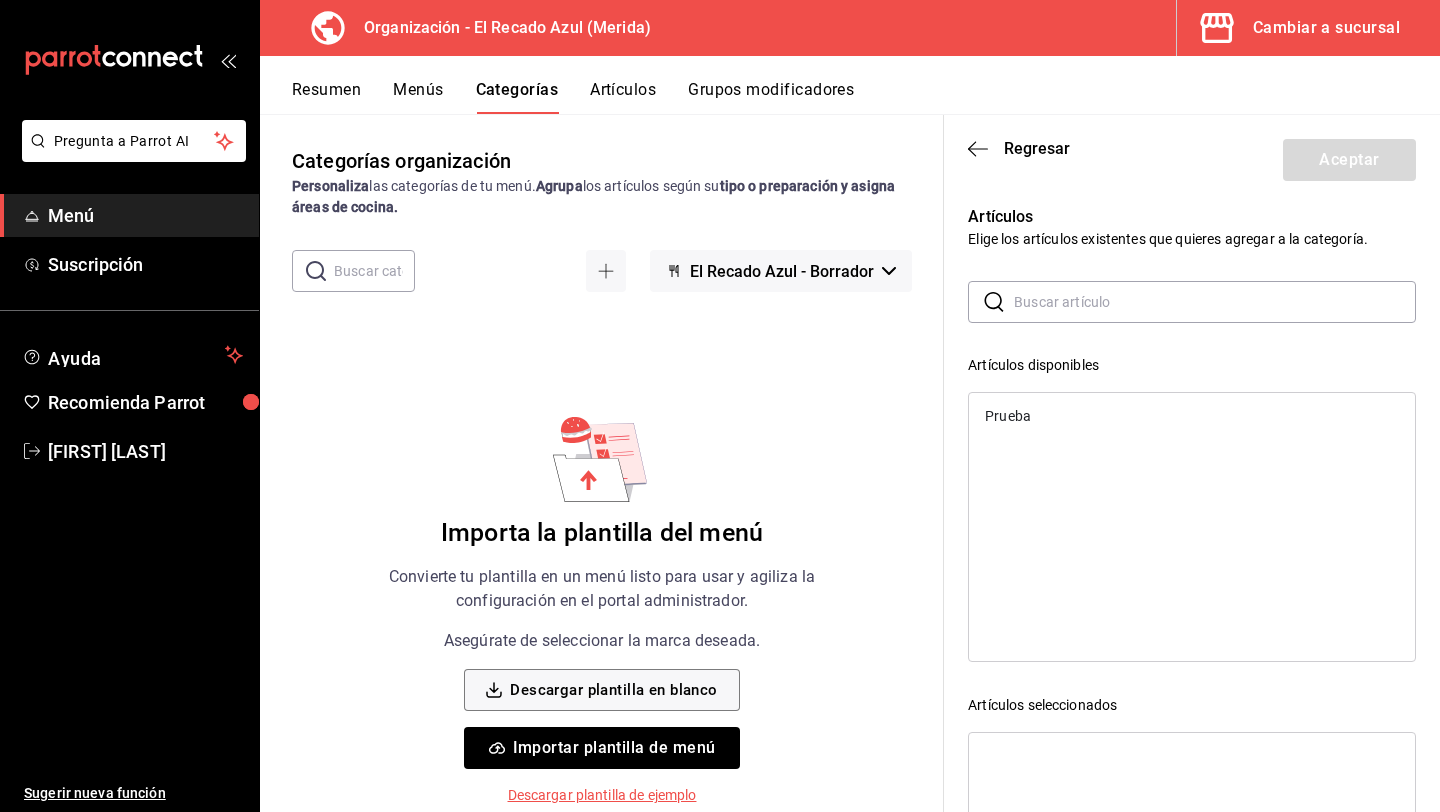 click at bounding box center [1215, 302] 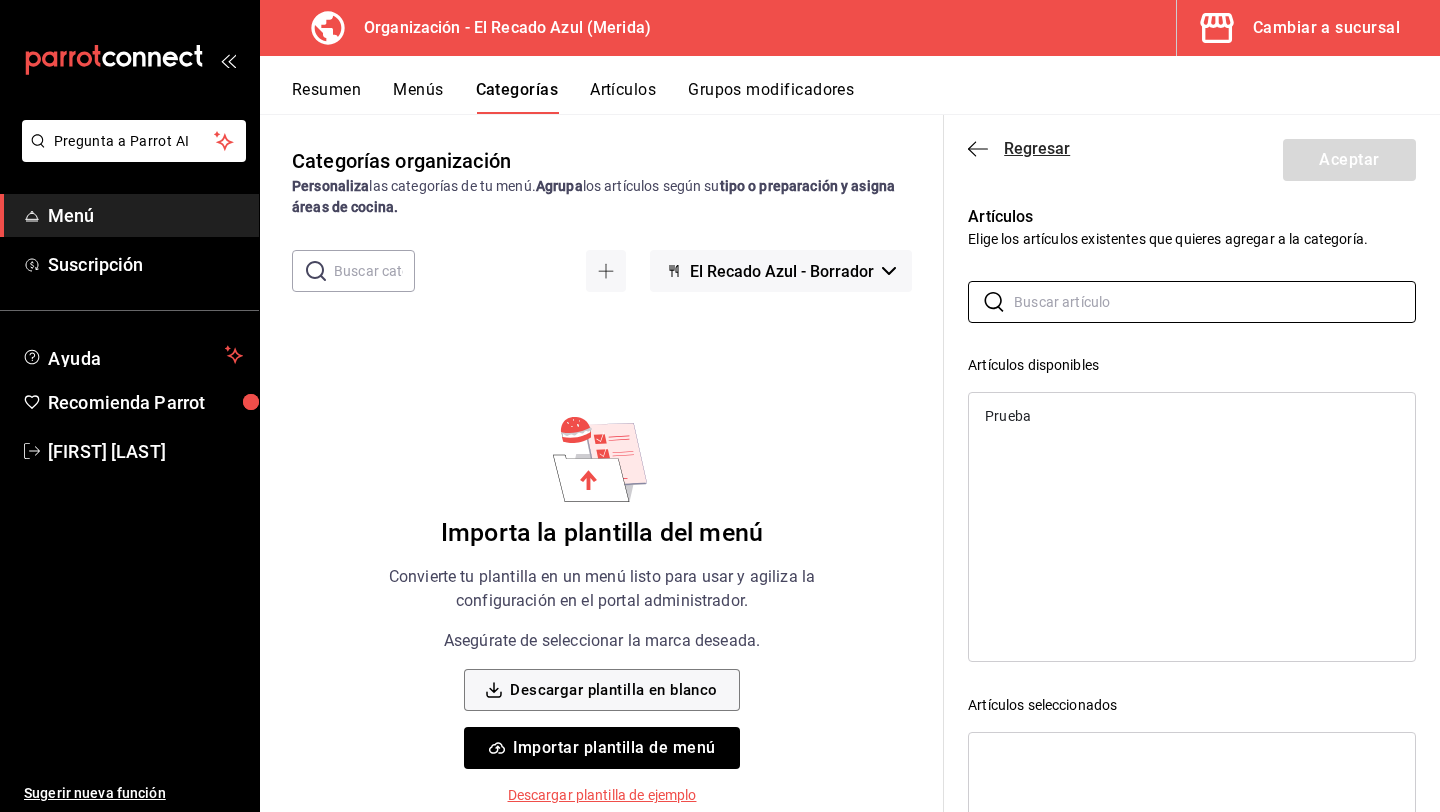 click 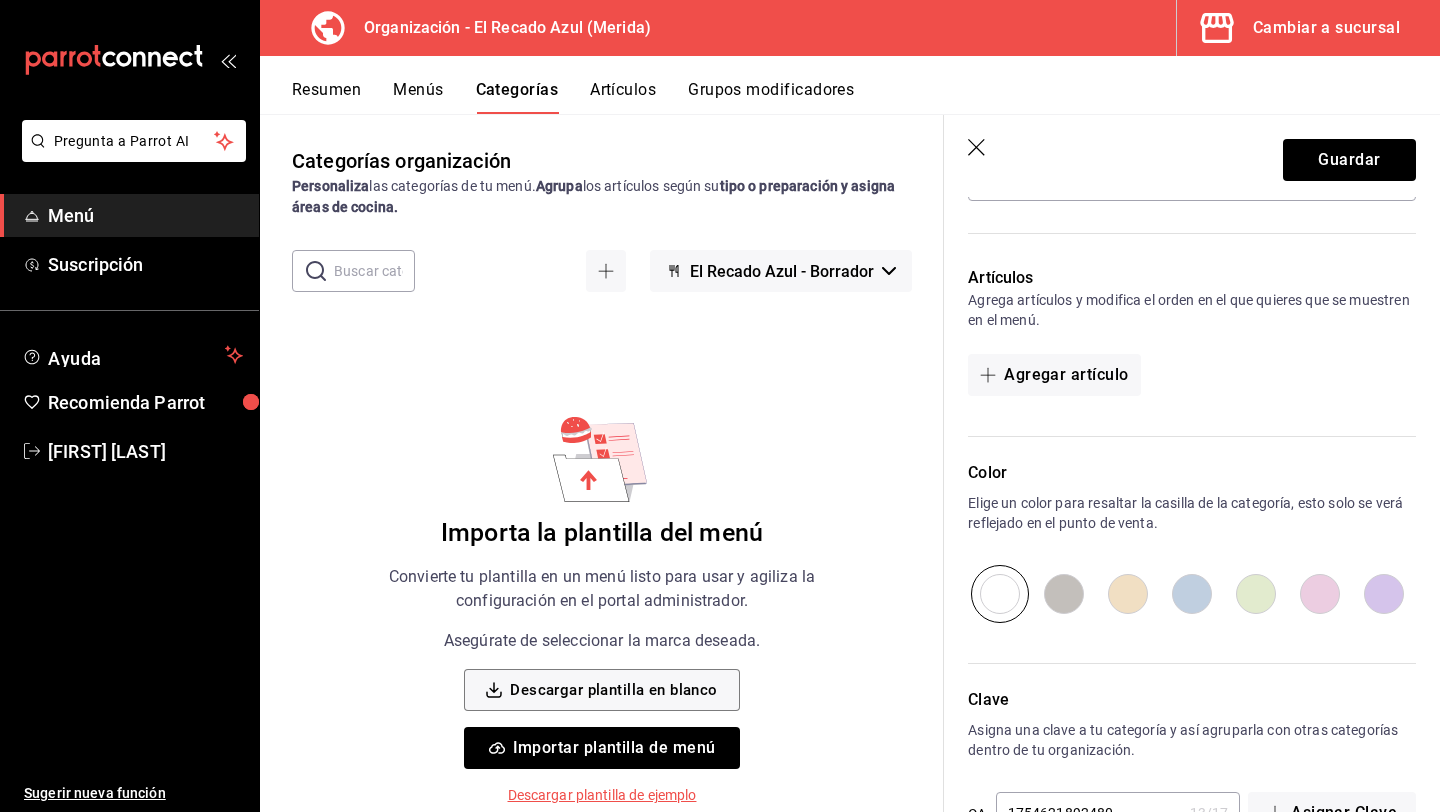 scroll, scrollTop: 475, scrollLeft: 0, axis: vertical 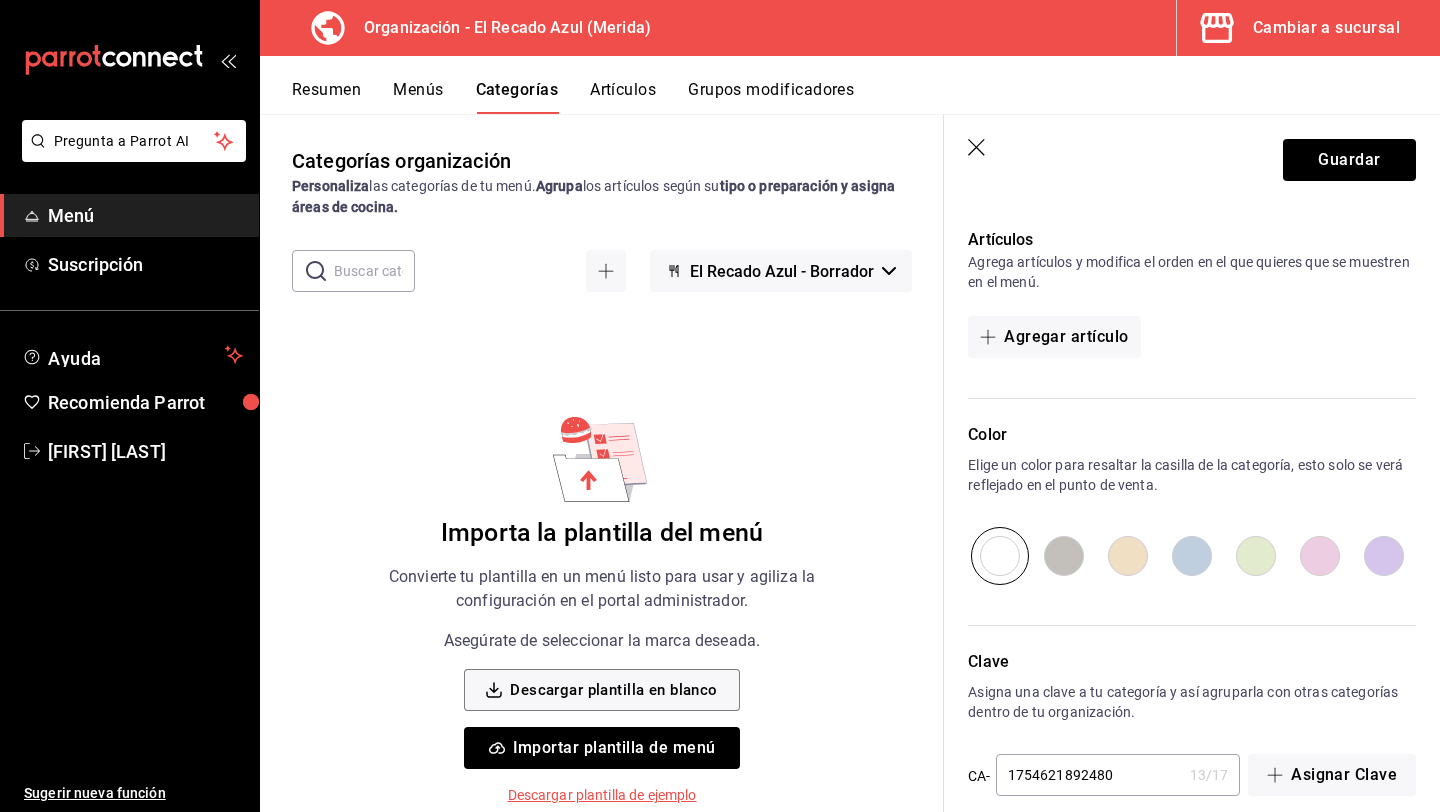 click at bounding box center (1128, 556) 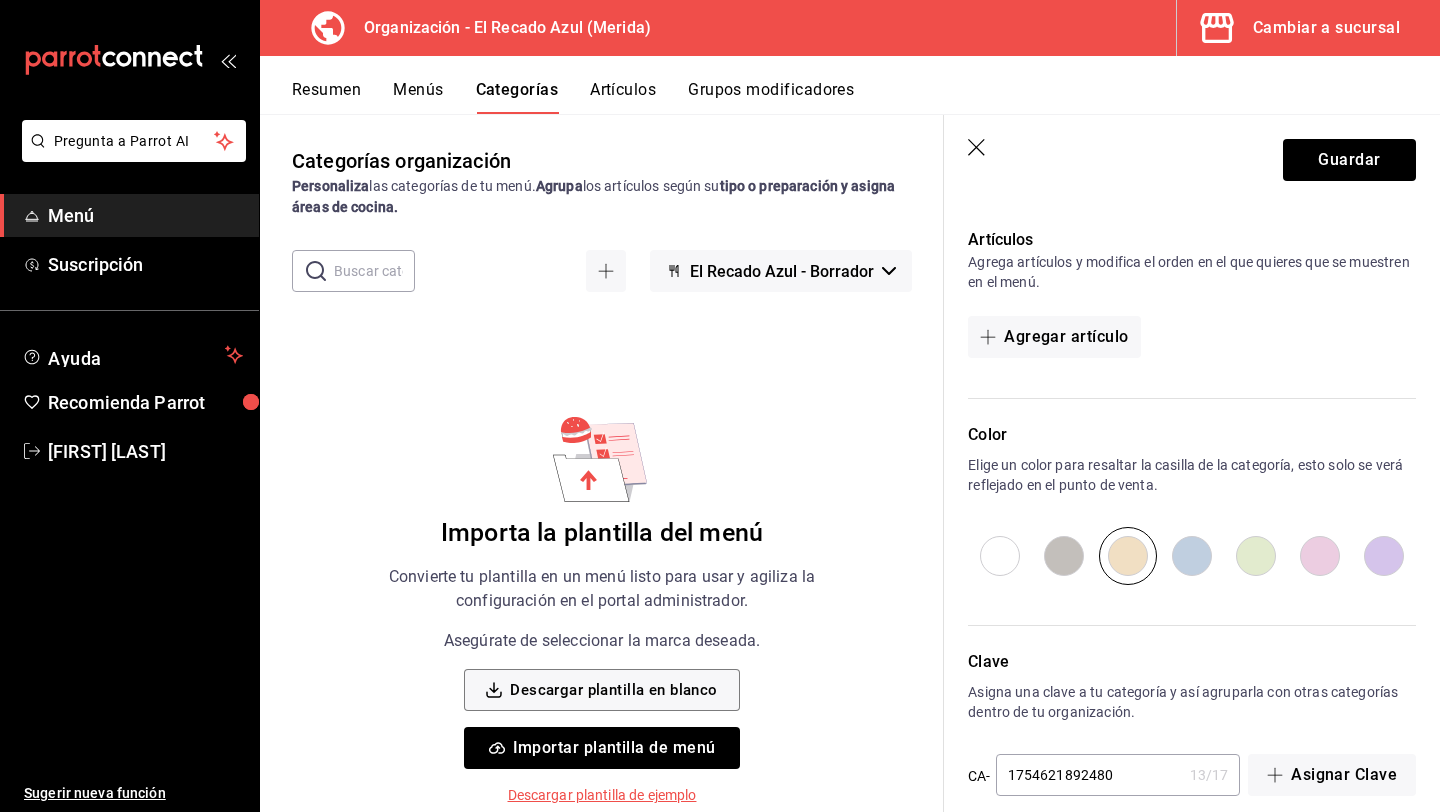 scroll, scrollTop: 501, scrollLeft: 0, axis: vertical 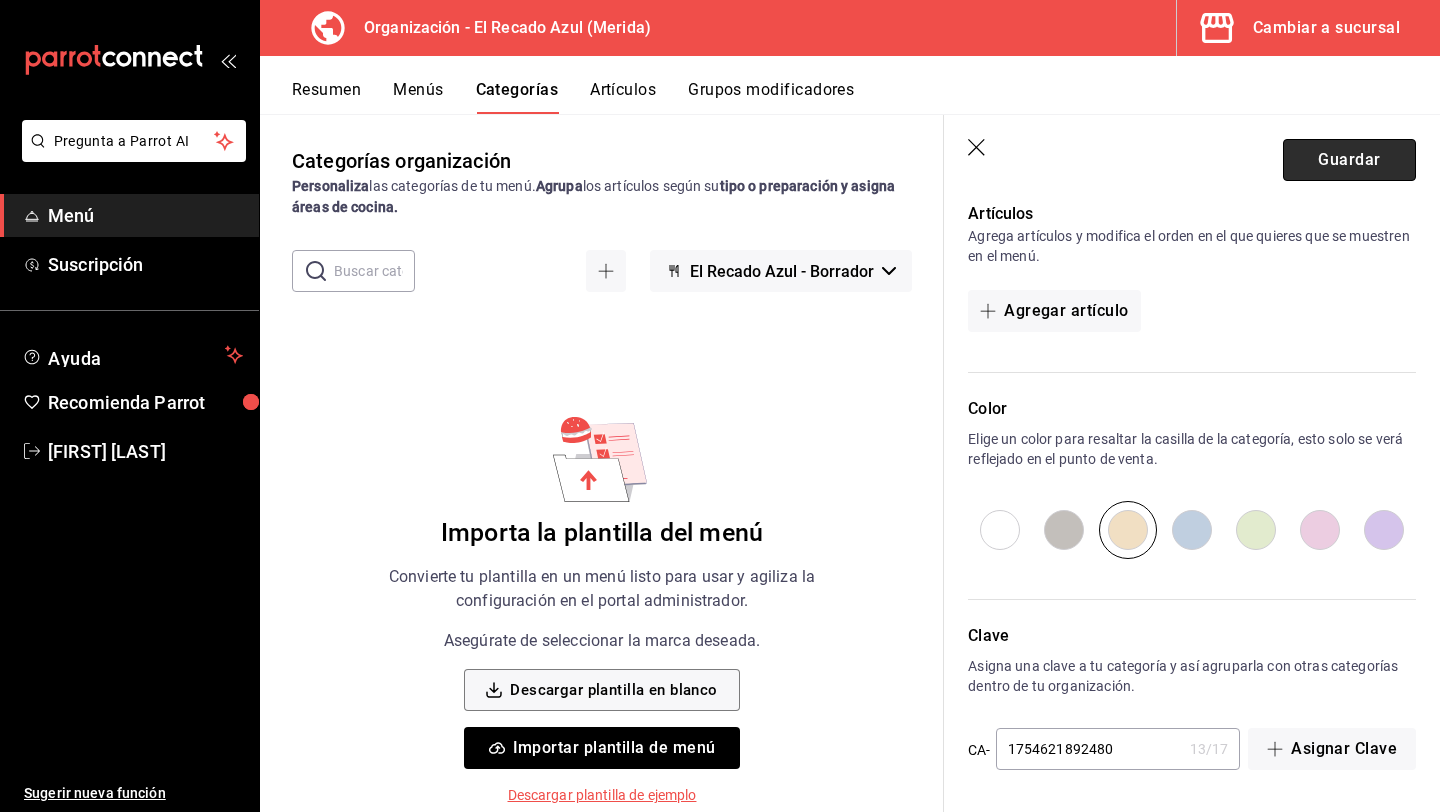 click on "Guardar" at bounding box center (1349, 160) 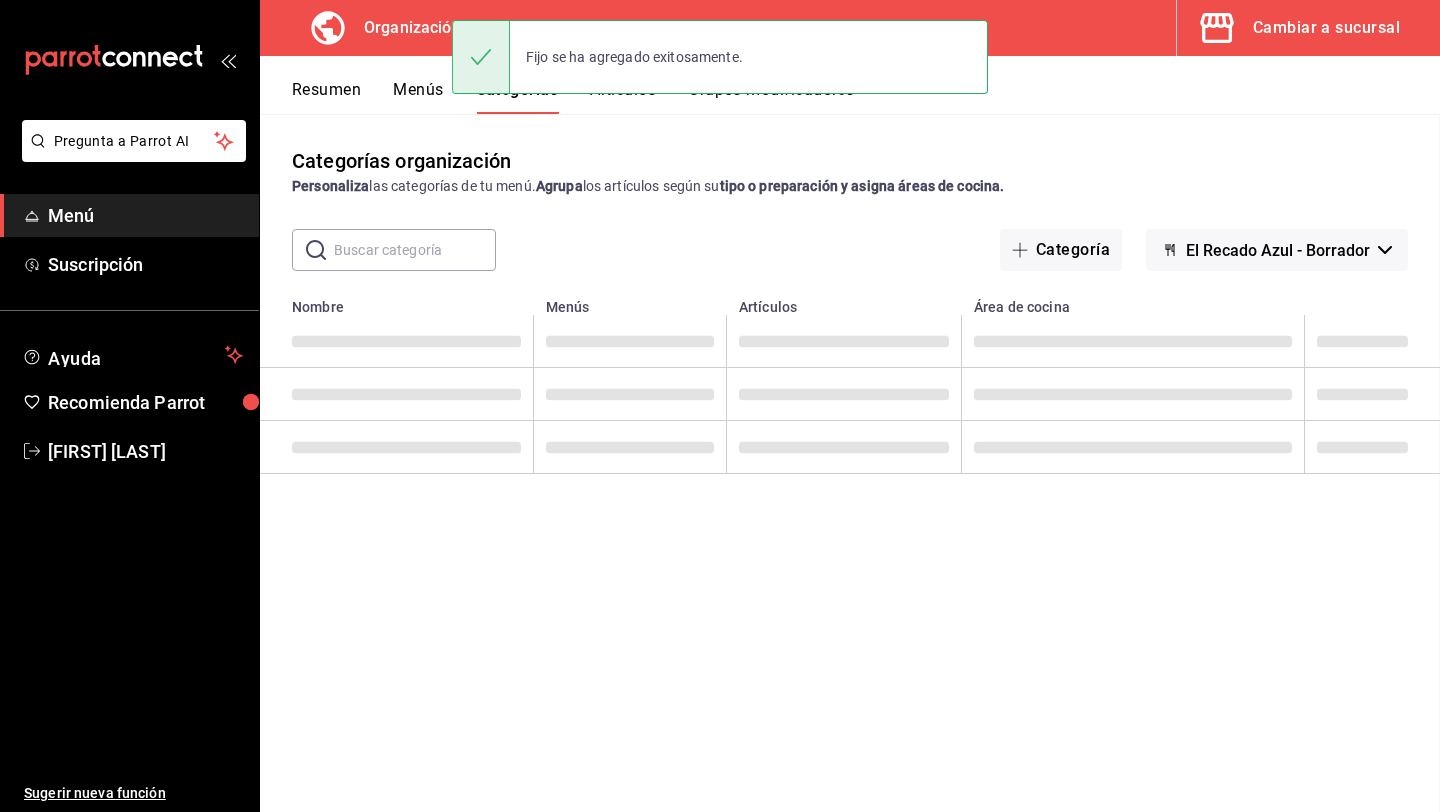 scroll, scrollTop: 0, scrollLeft: 0, axis: both 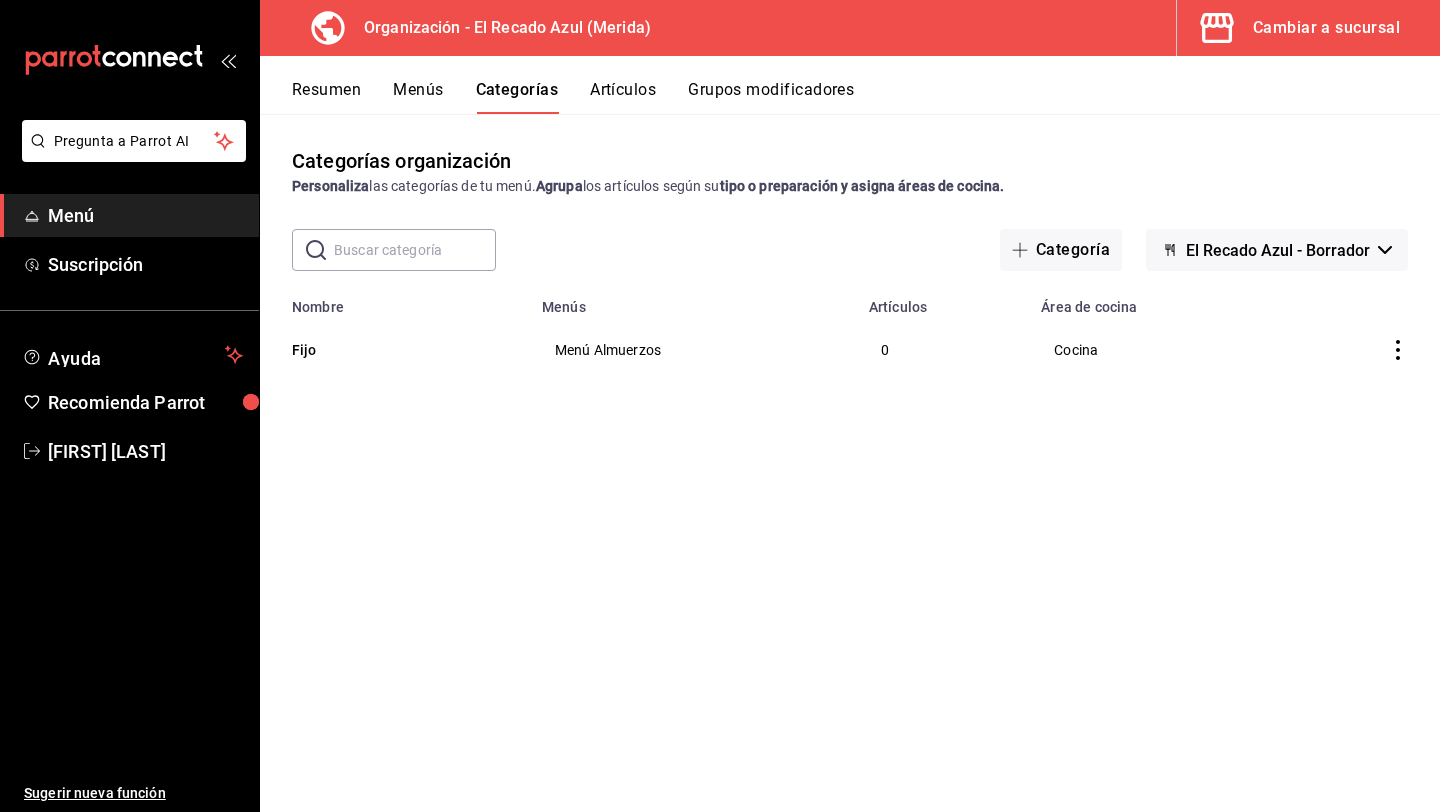 click on "Resumen" at bounding box center (326, 97) 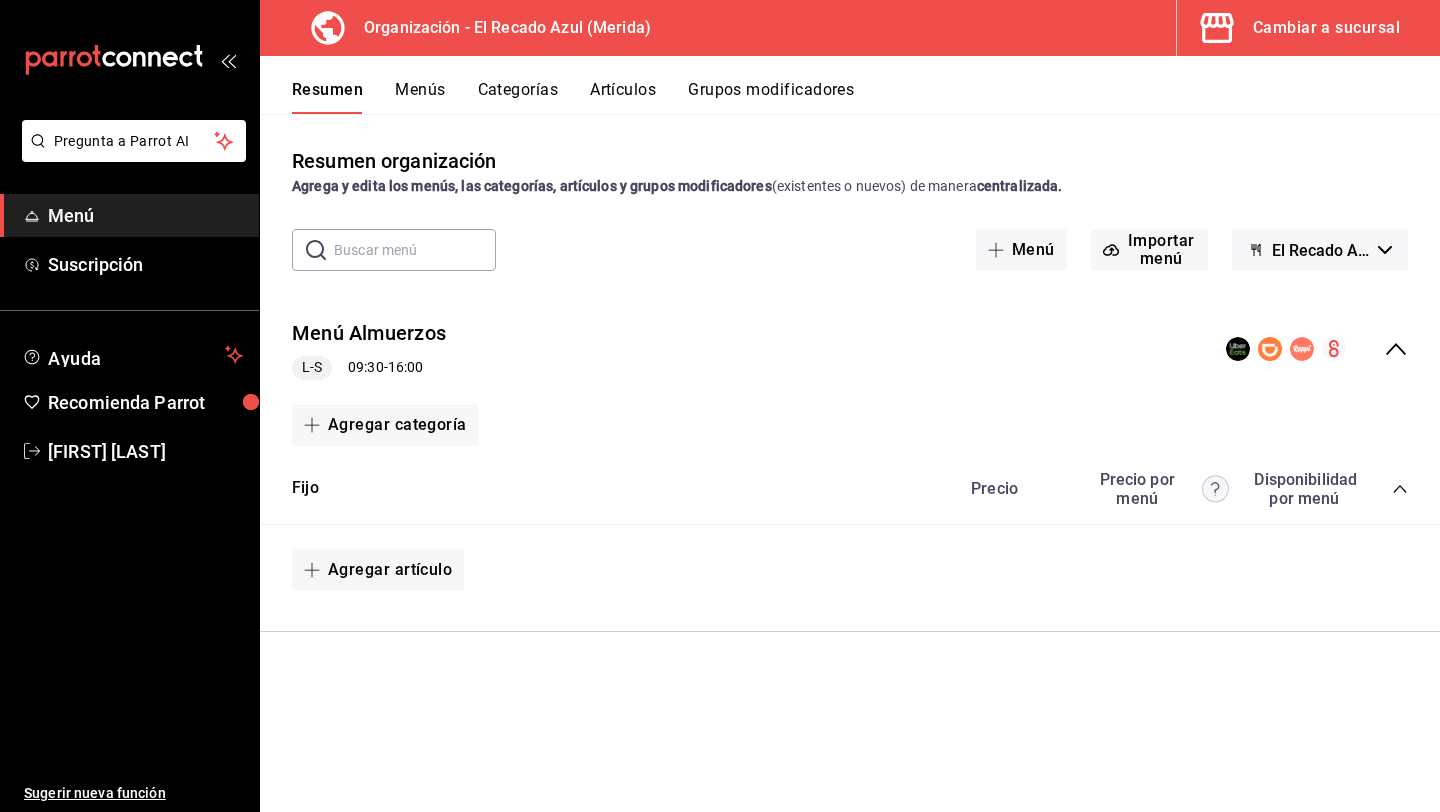 click on "Menús" at bounding box center [420, 97] 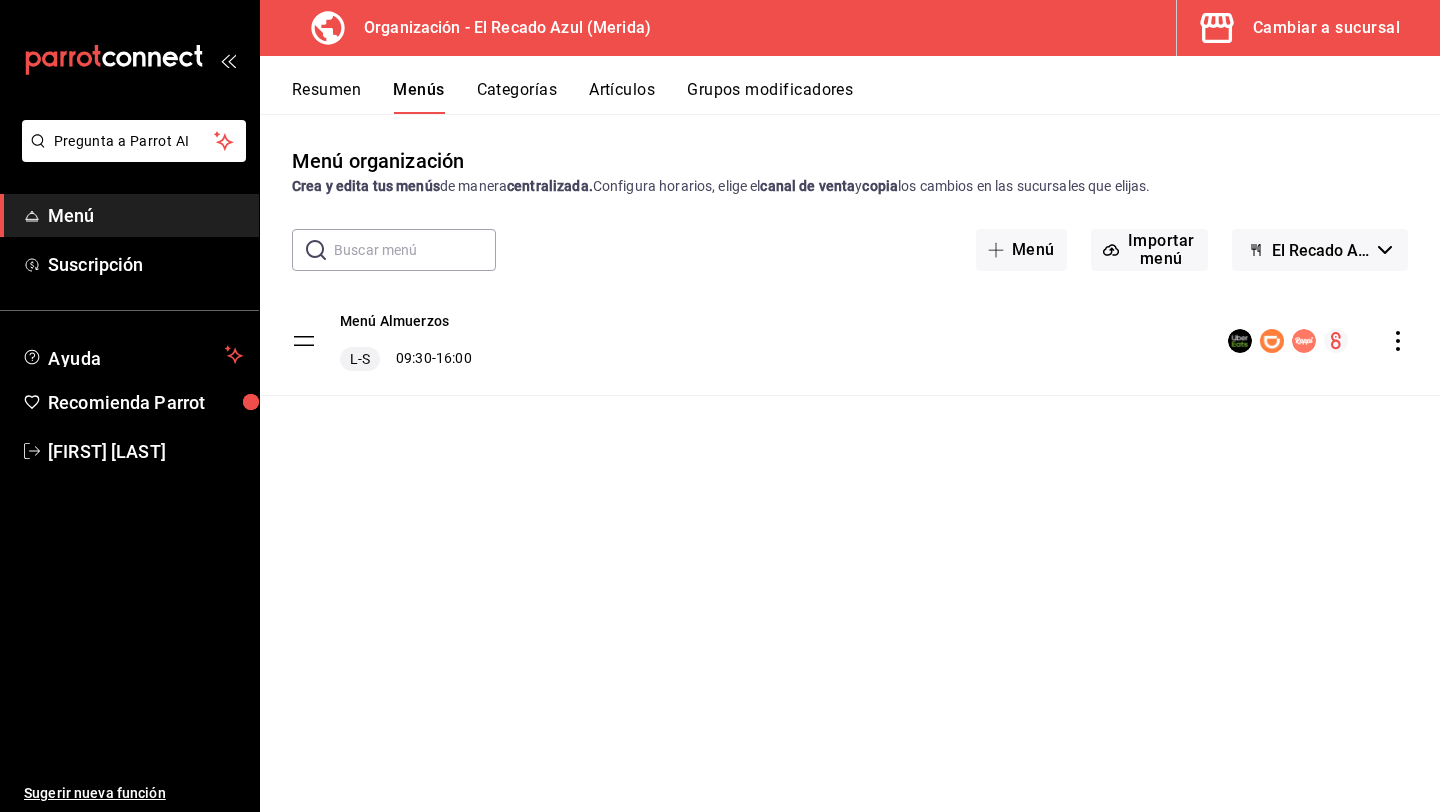 click on "Categorías" at bounding box center (517, 97) 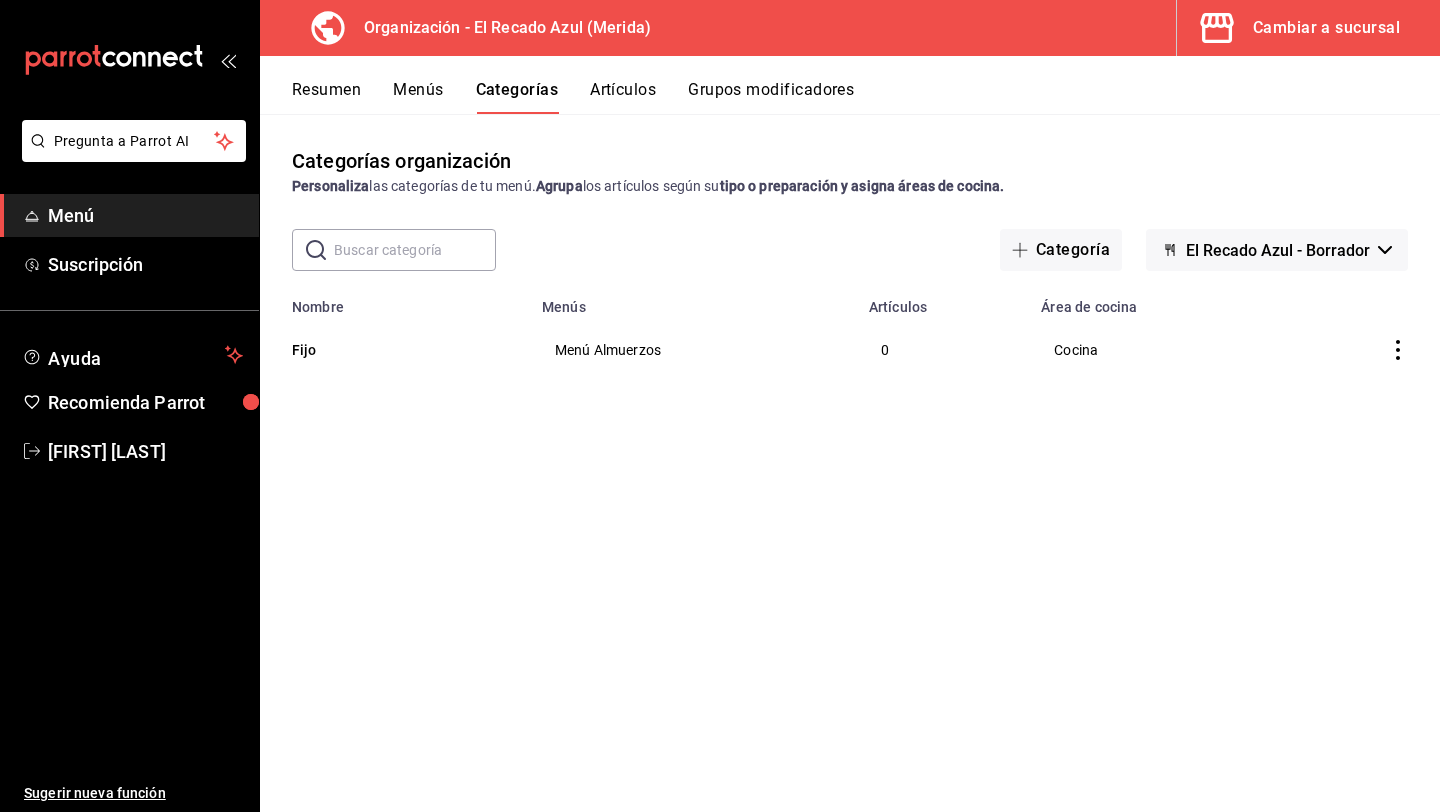 click on "Menús" at bounding box center (418, 97) 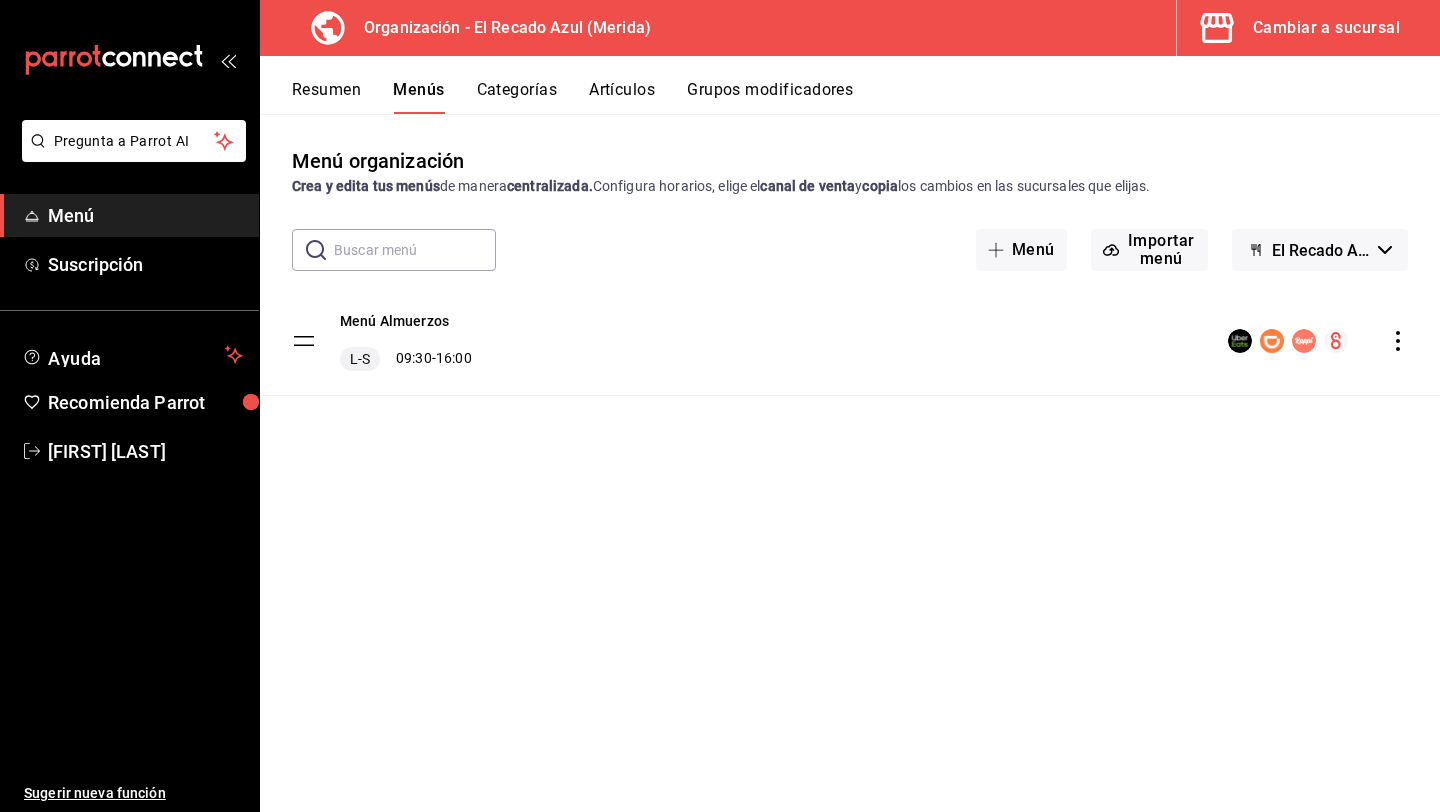 click on "Categorías" at bounding box center [517, 97] 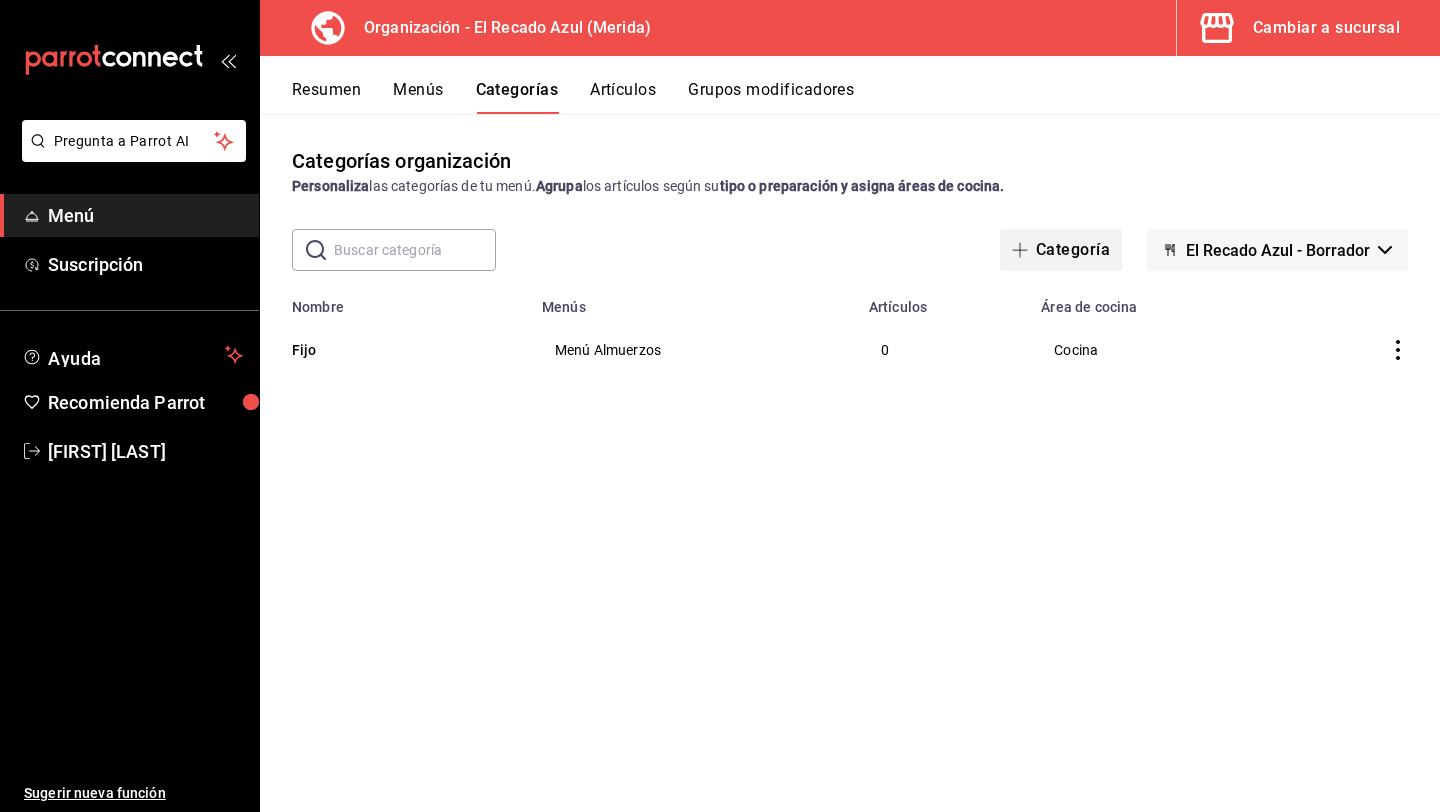 click on "Categoría" at bounding box center [1061, 250] 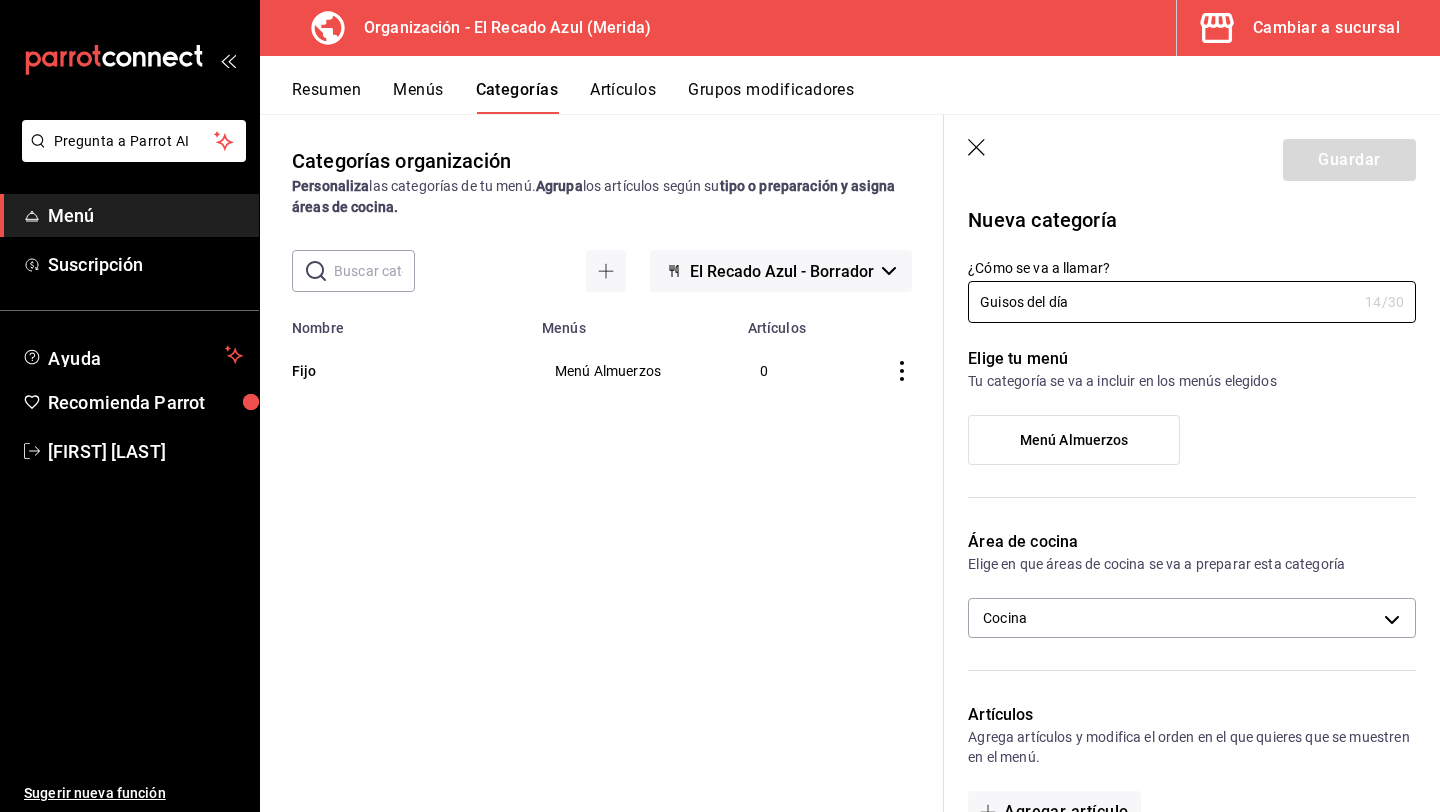type on "Guisos del día" 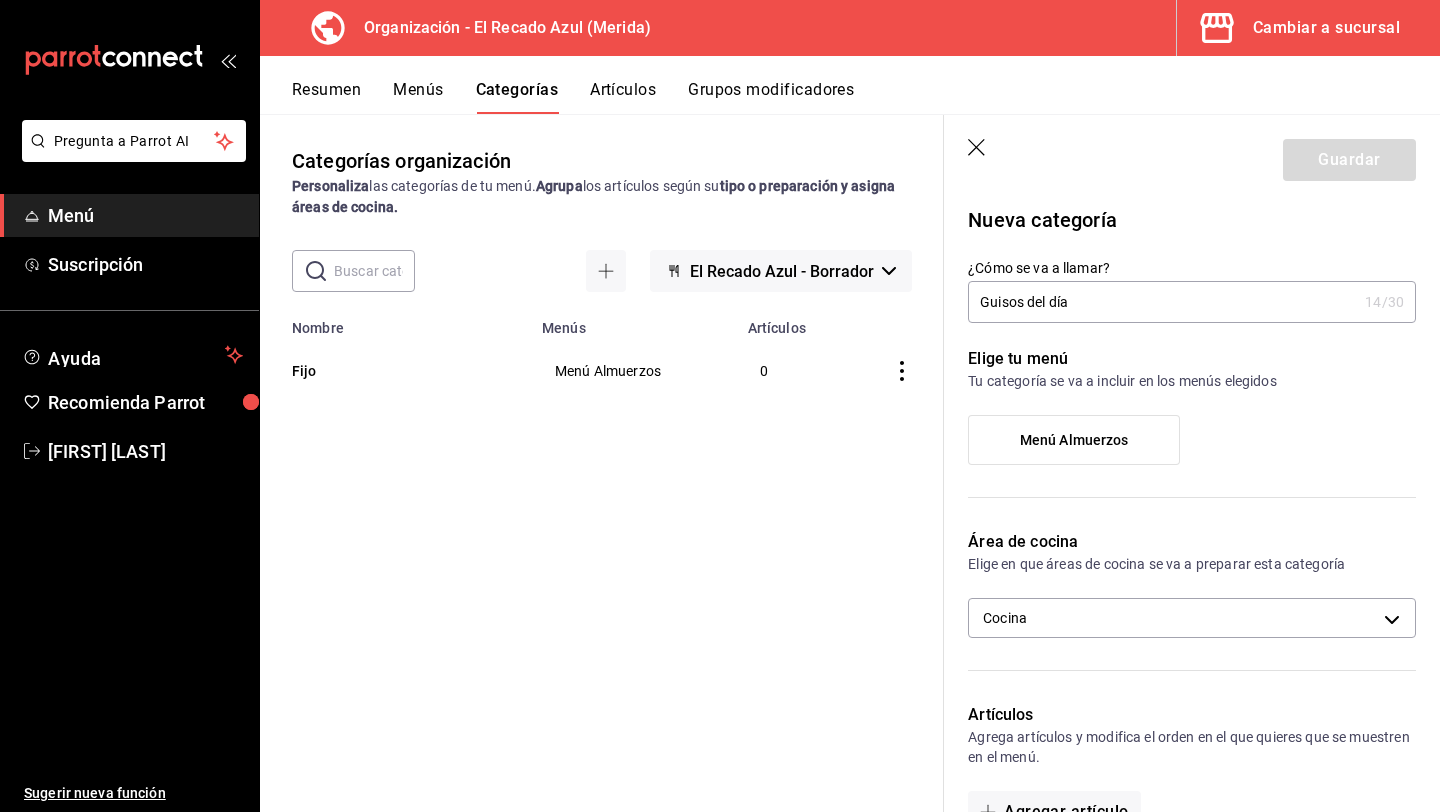 click on "Menú Almuerzos" at bounding box center (1074, 440) 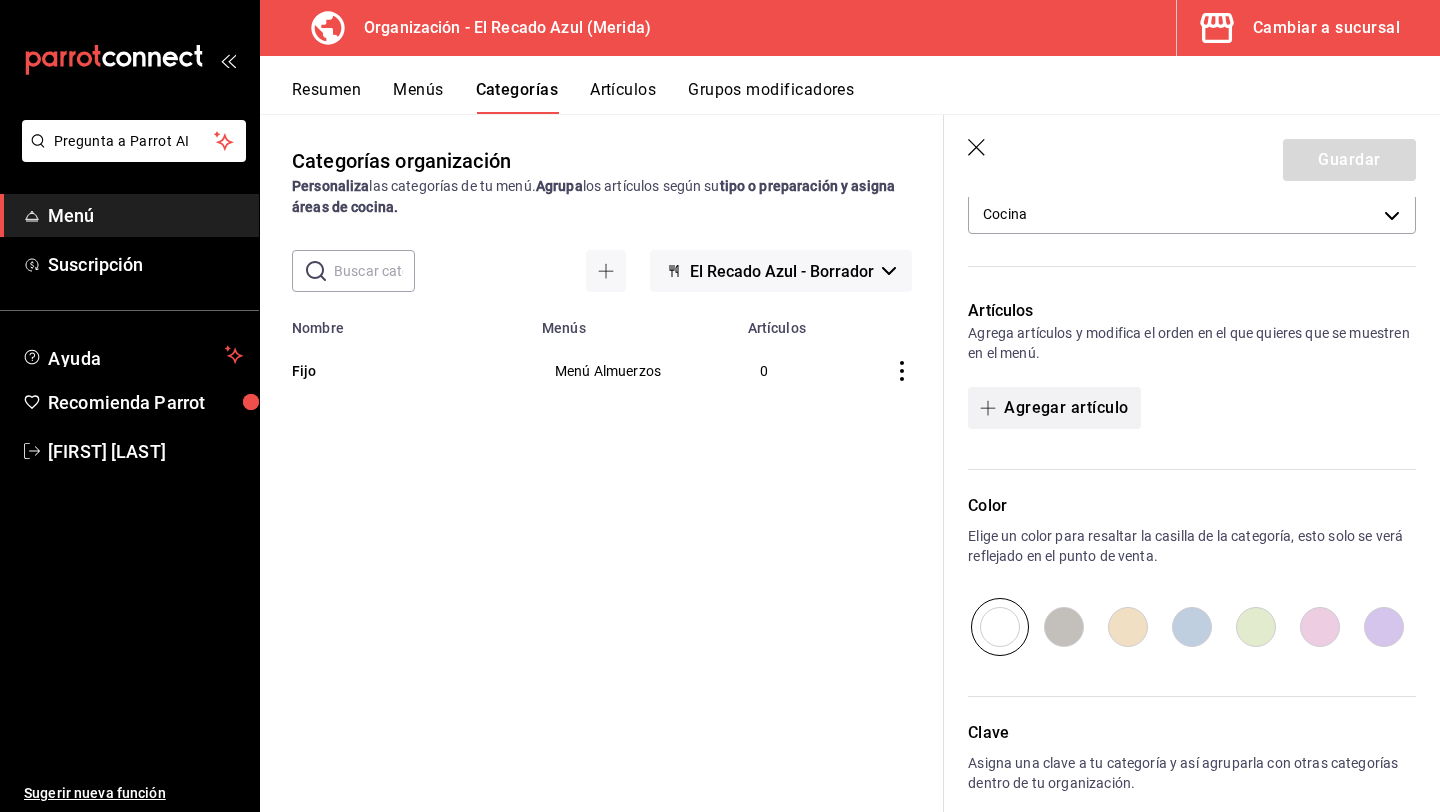 scroll, scrollTop: 407, scrollLeft: 0, axis: vertical 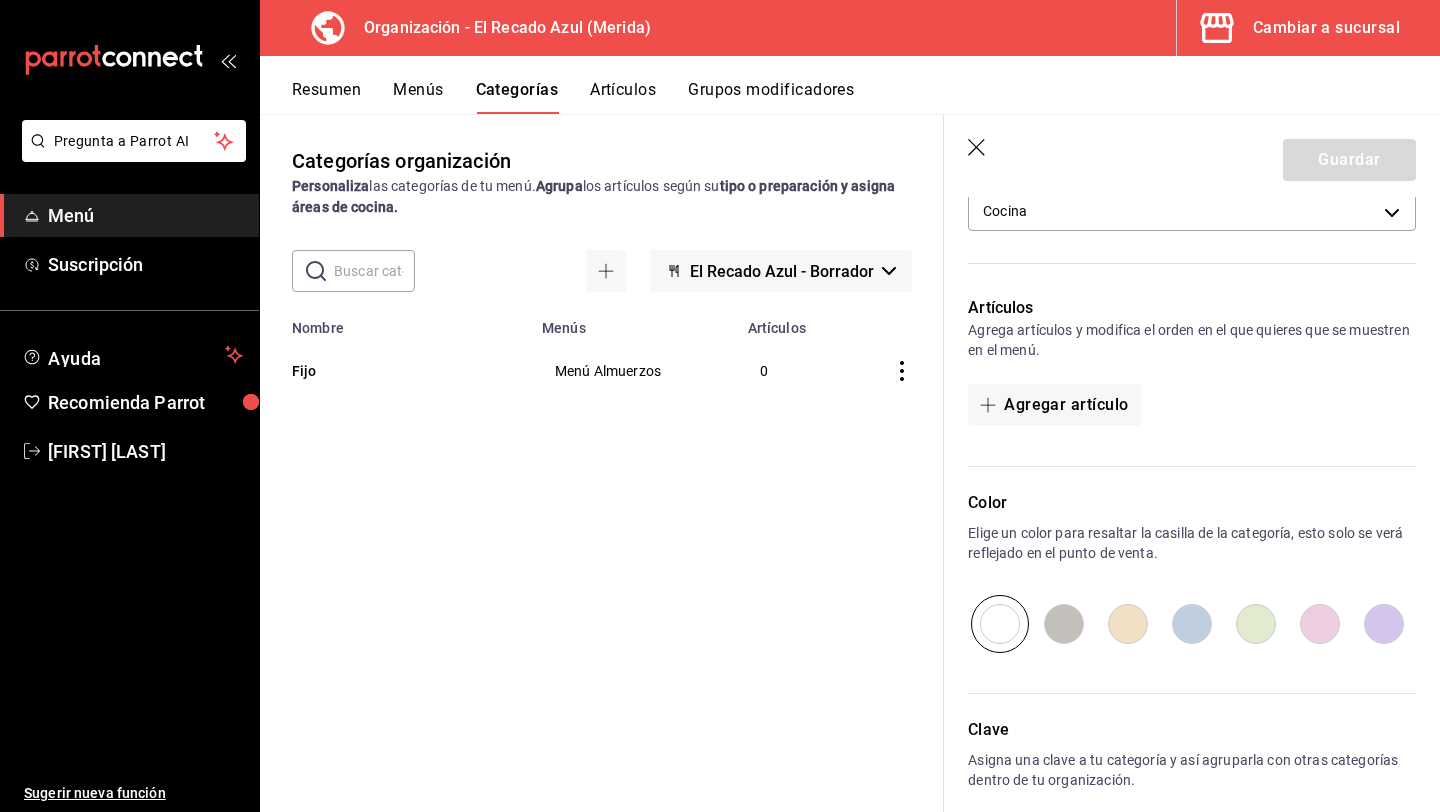click at bounding box center (1256, 624) 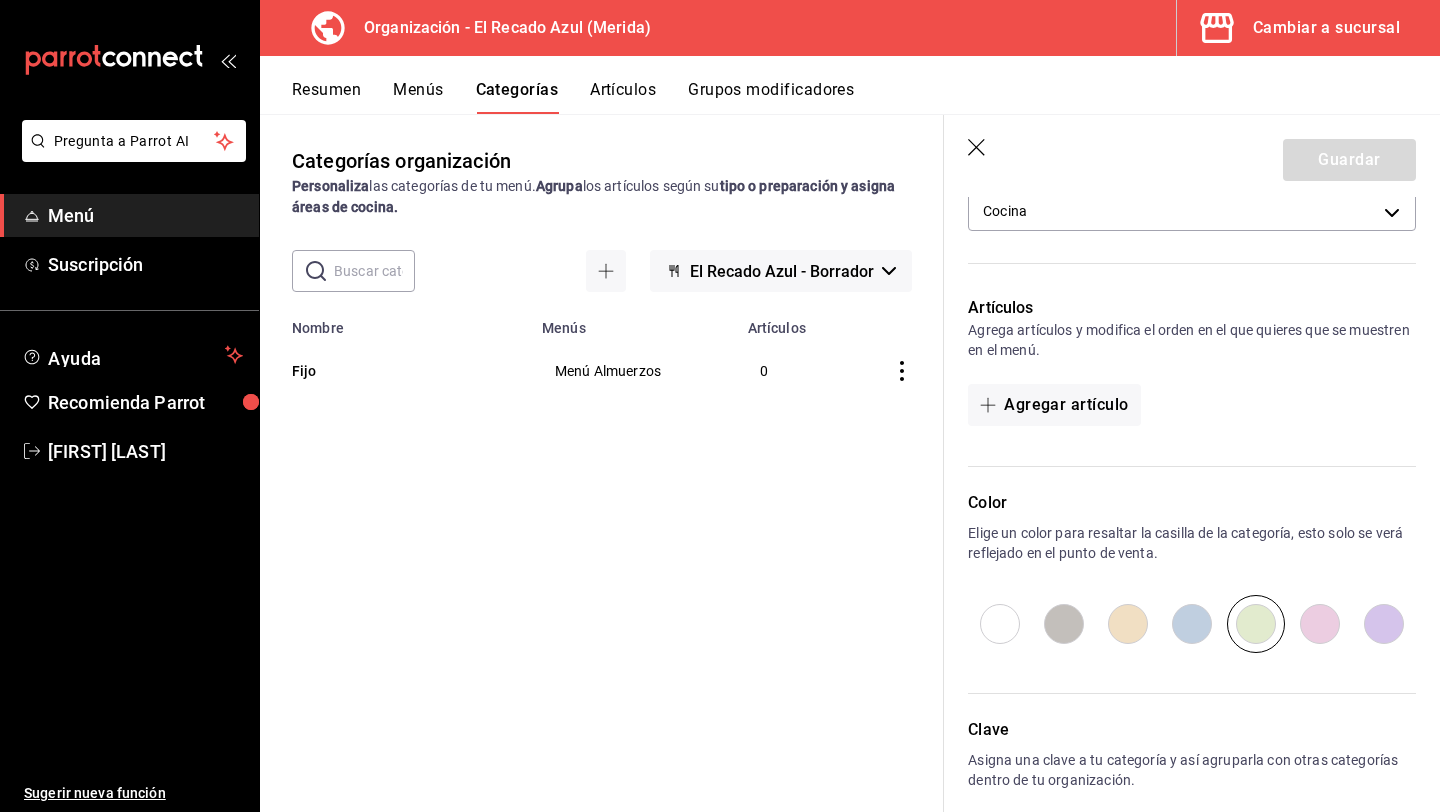 scroll, scrollTop: 516, scrollLeft: 0, axis: vertical 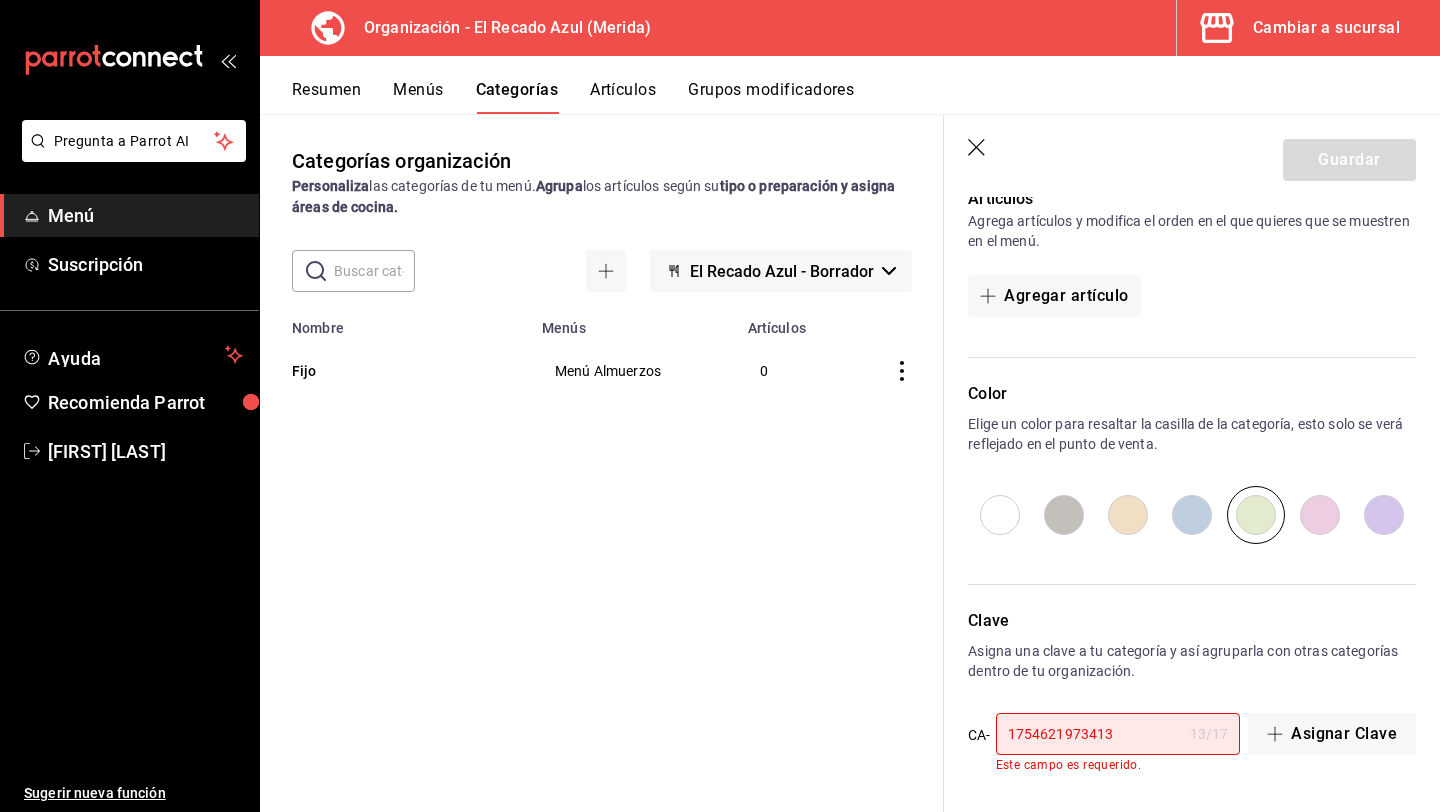 click on "Asigna una clave a tu categoría y así agruparla con otras categorías dentro de tu organización." at bounding box center (1192, 661) 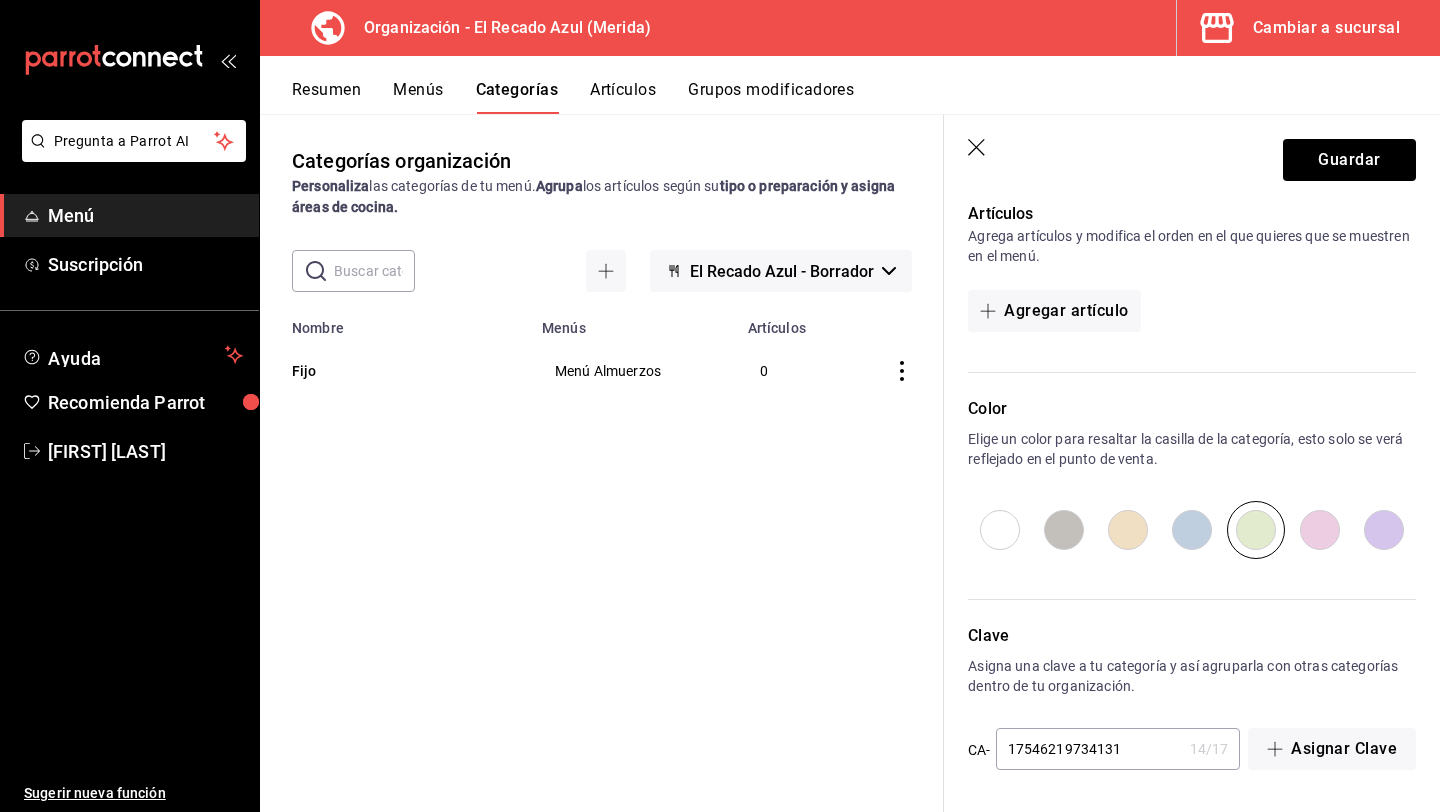scroll, scrollTop: 501, scrollLeft: 0, axis: vertical 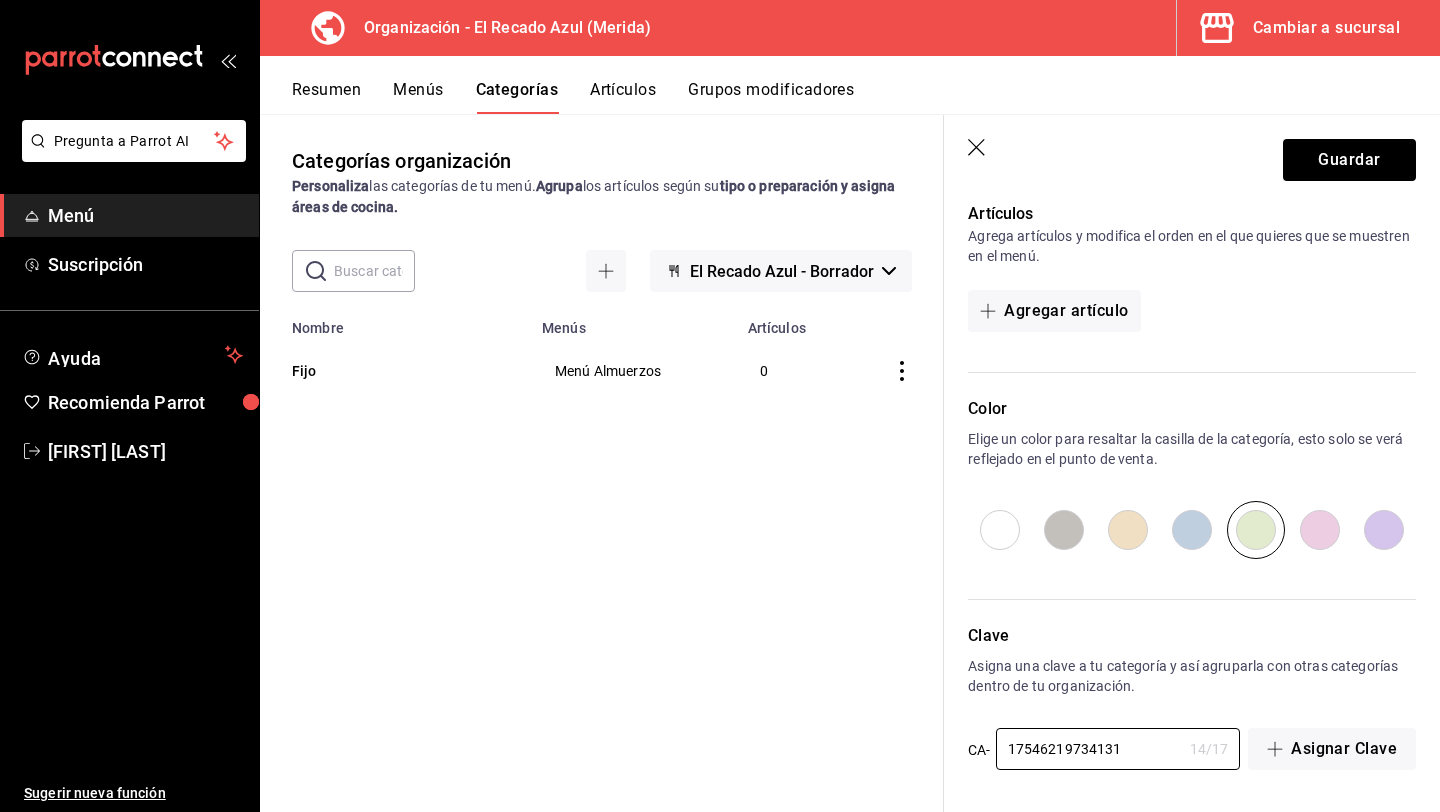 type on "17546219734131" 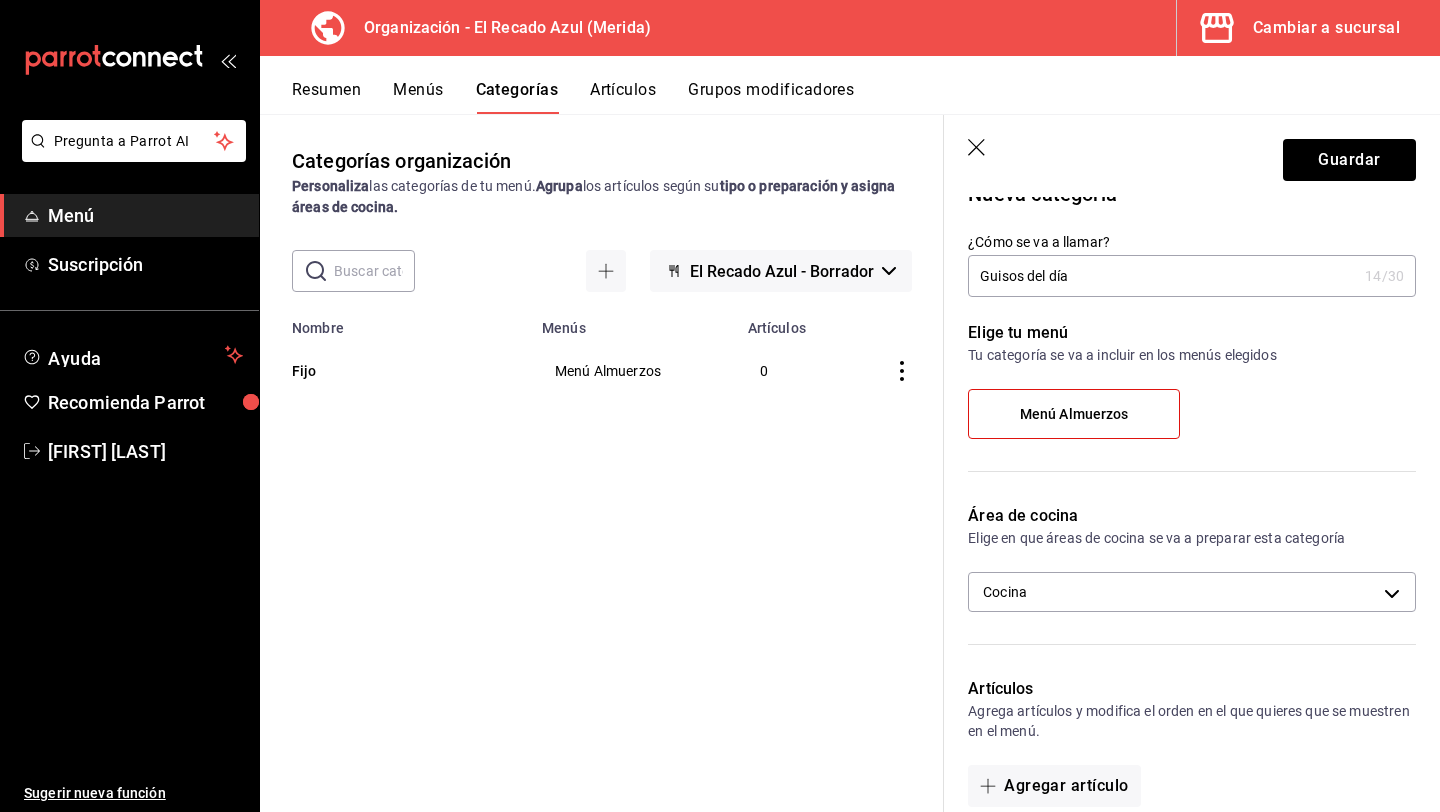 scroll, scrollTop: 0, scrollLeft: 0, axis: both 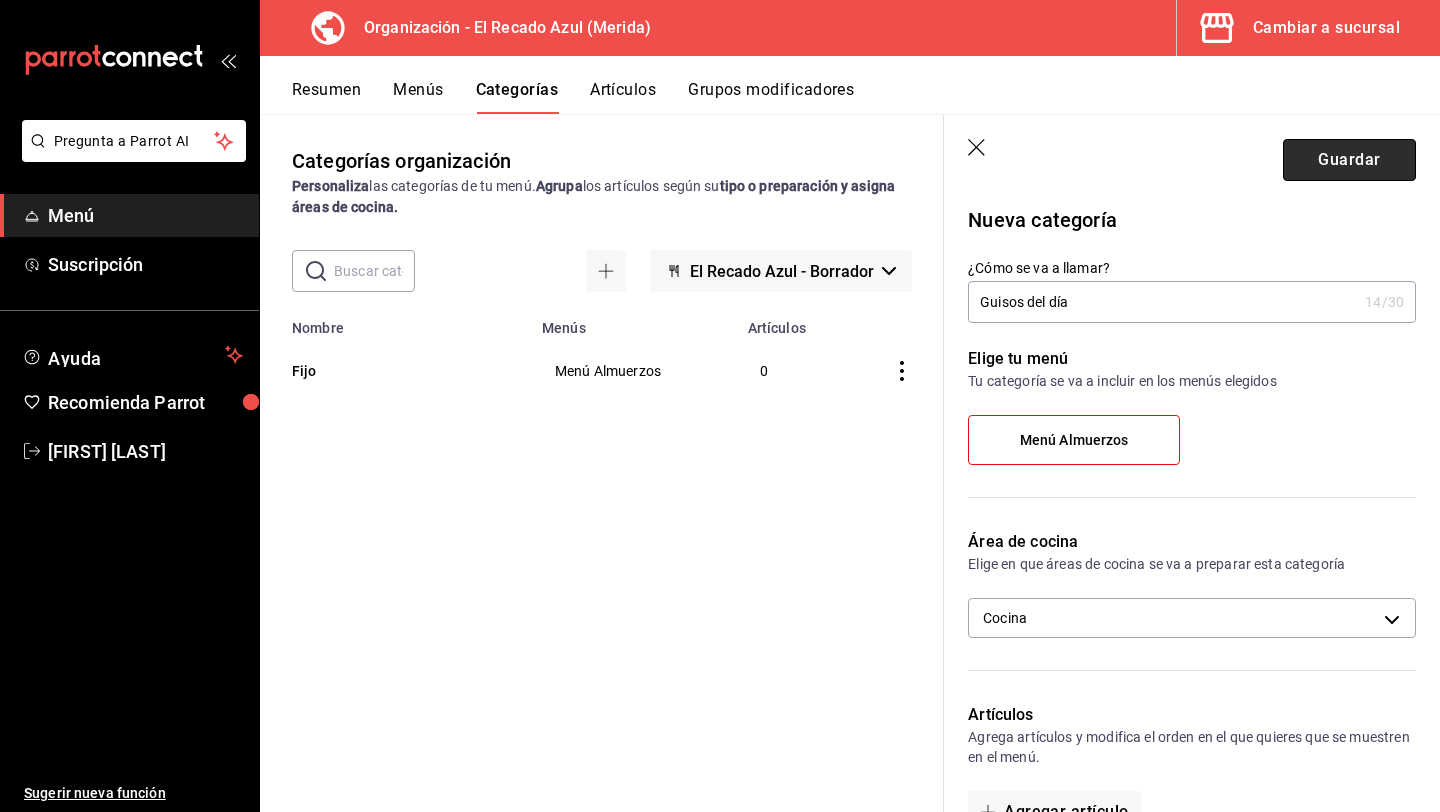 click on "Guardar" at bounding box center [1349, 160] 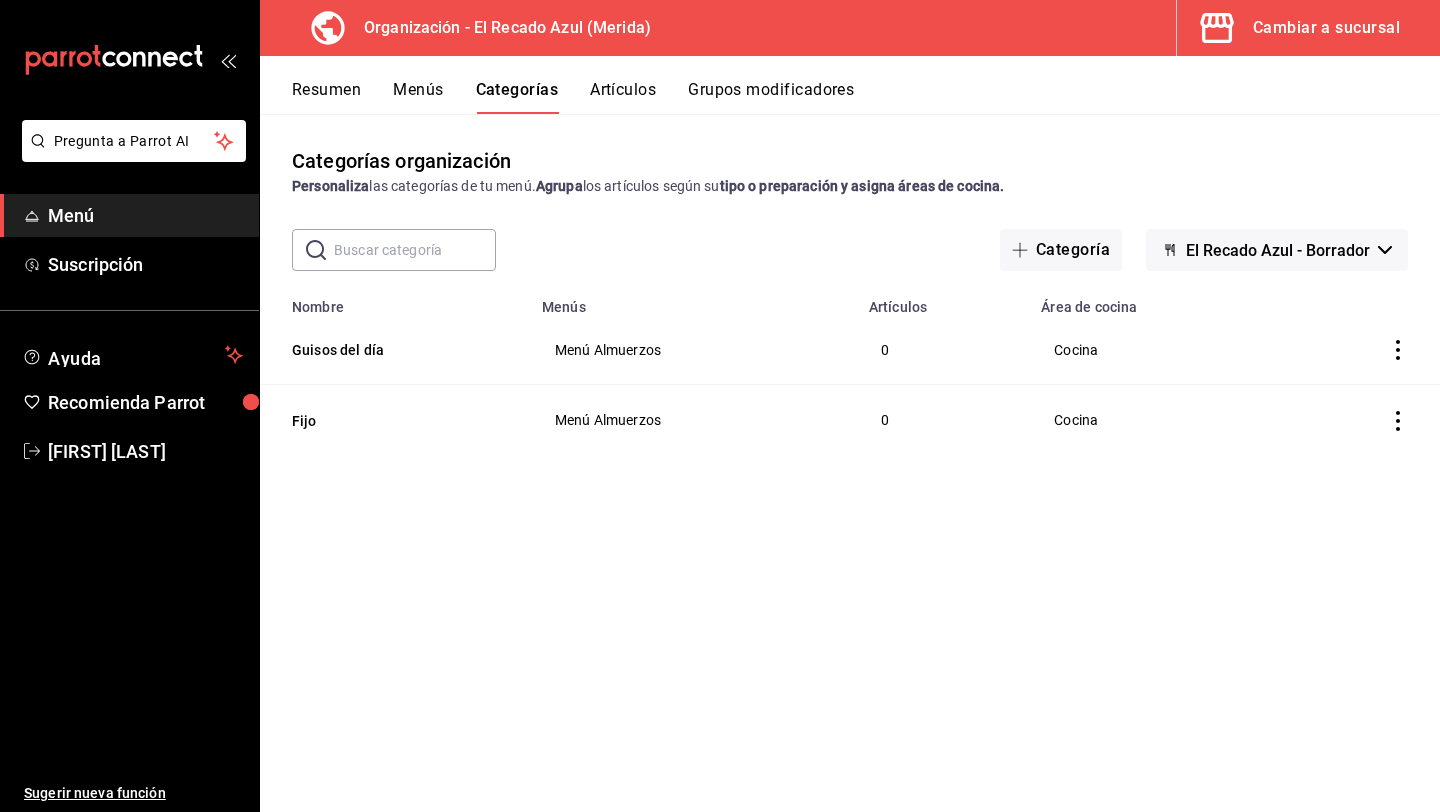 click on "Resumen Menús Categorías Artículos Grupos modificadores" at bounding box center (850, 85) 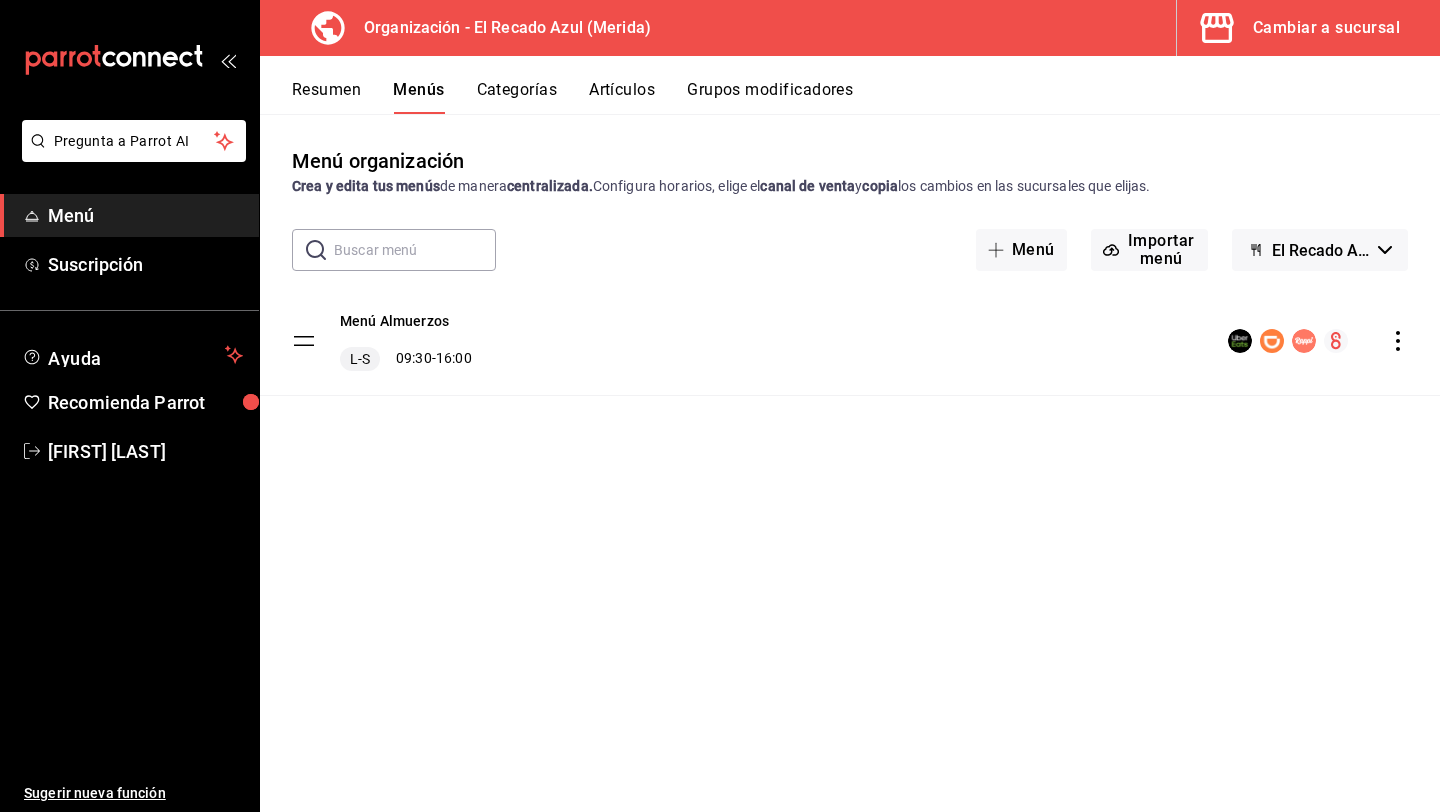 click on "Categorías" at bounding box center [517, 97] 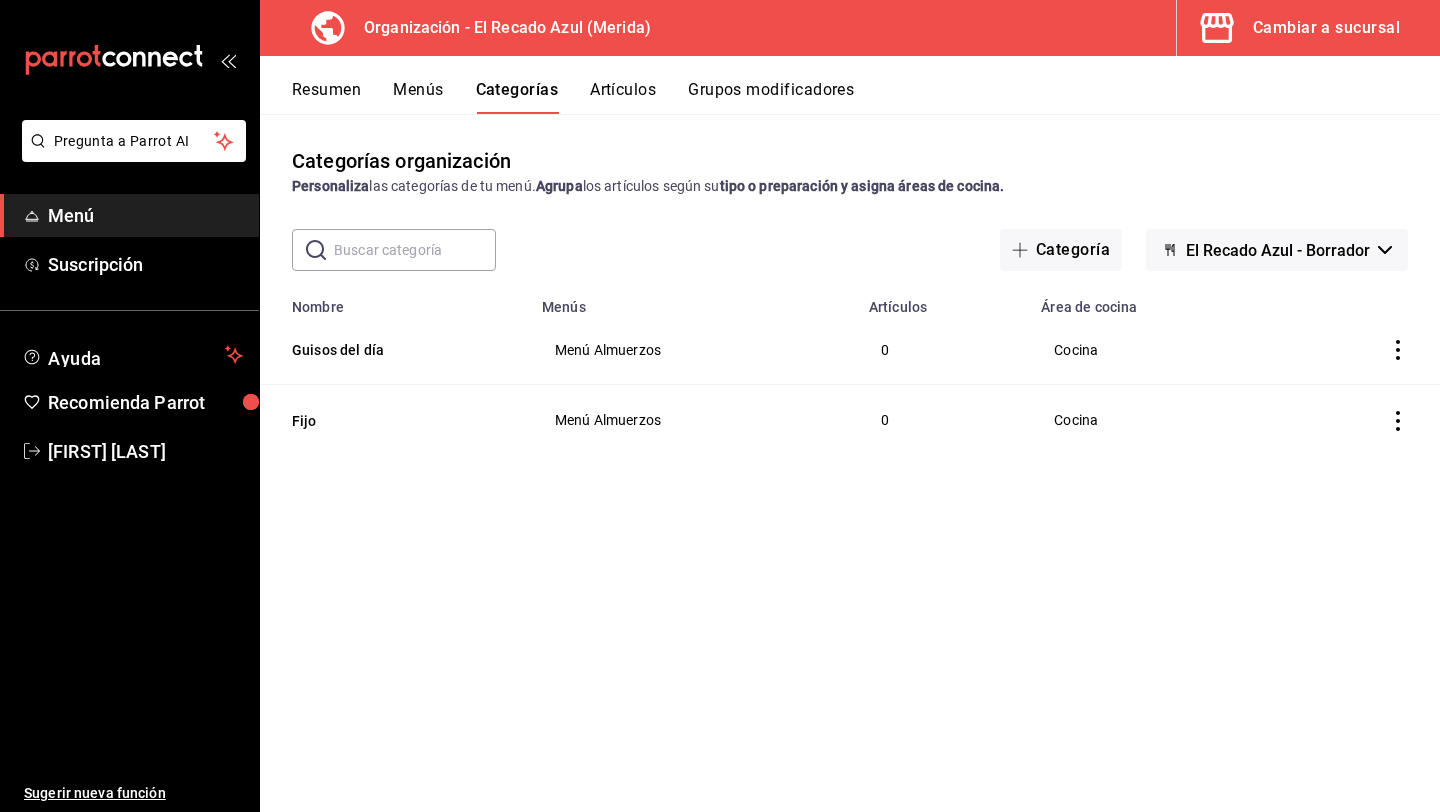 click on "Resumen Menús Categorías Artículos Grupos modificadores" at bounding box center [850, 85] 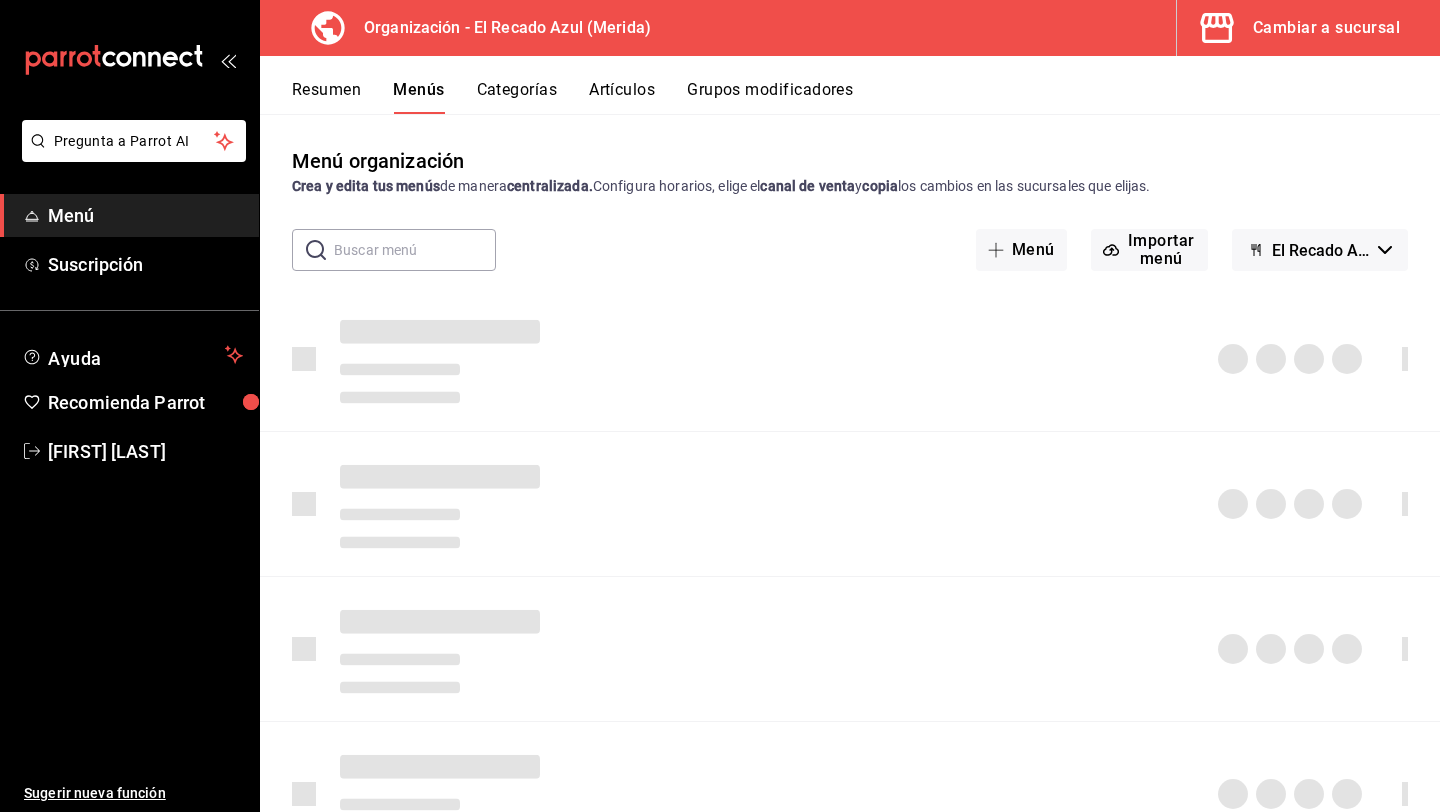 click on "Categorías" at bounding box center [517, 97] 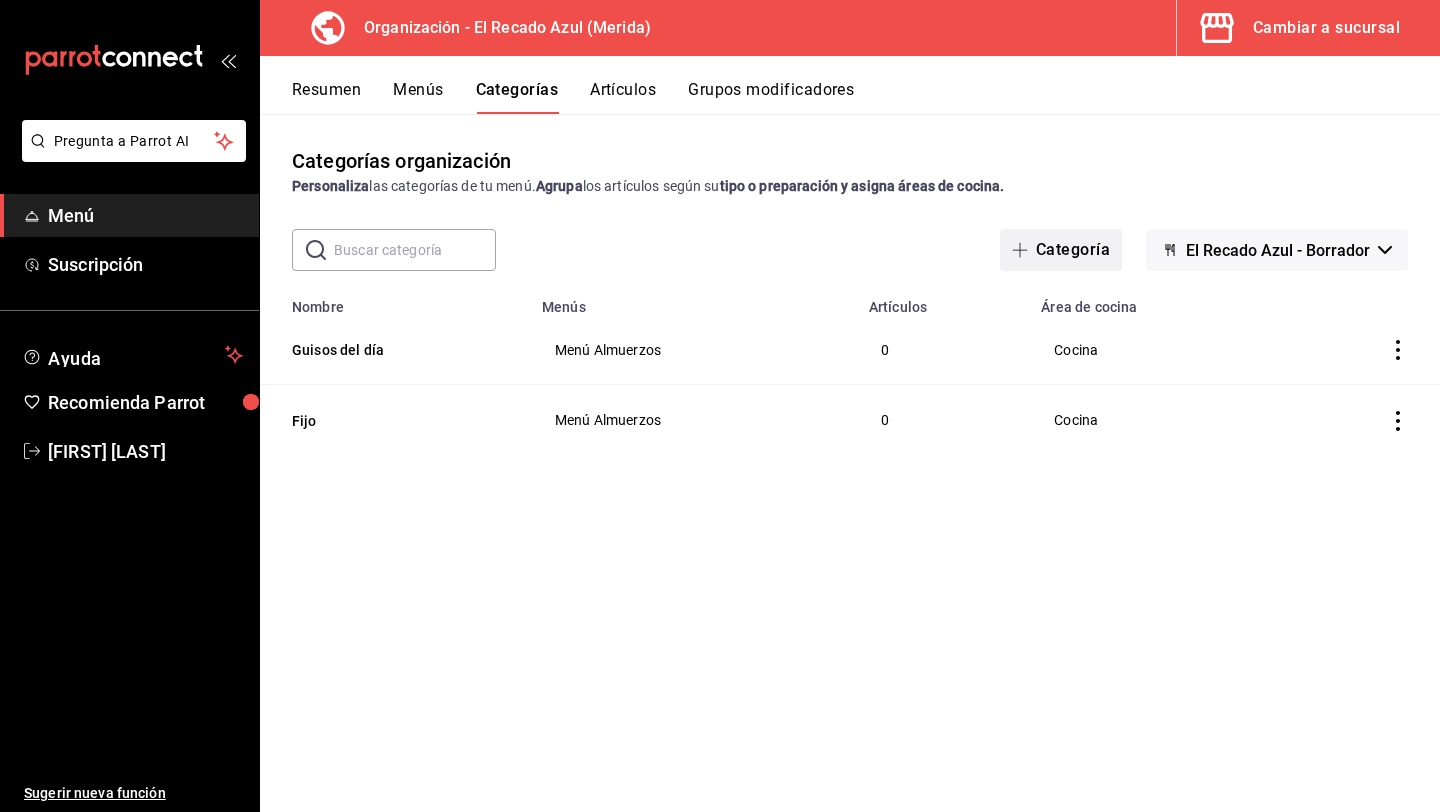 click on "Categoría" at bounding box center (1061, 250) 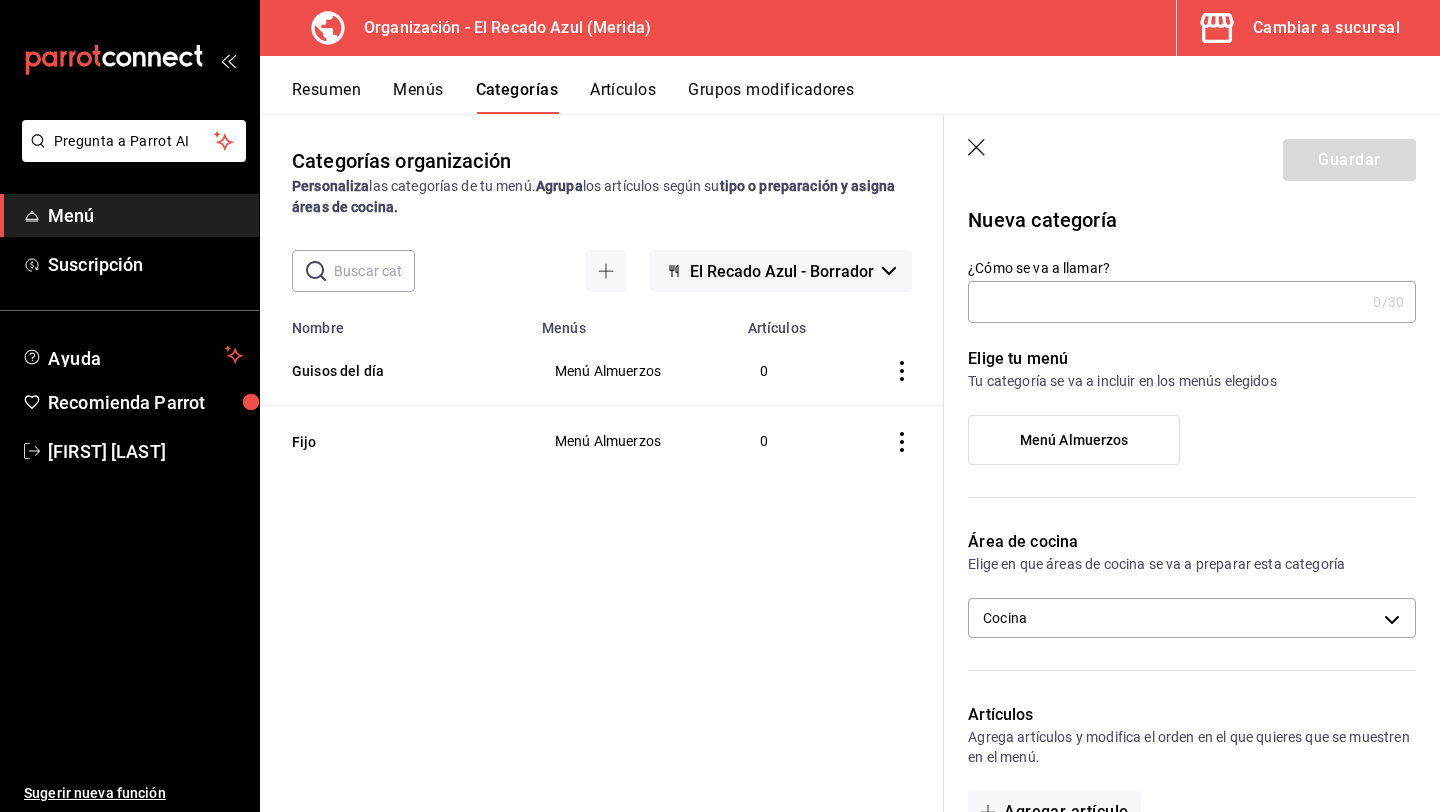 click on "¿Cómo se va a llamar?" at bounding box center [1166, 302] 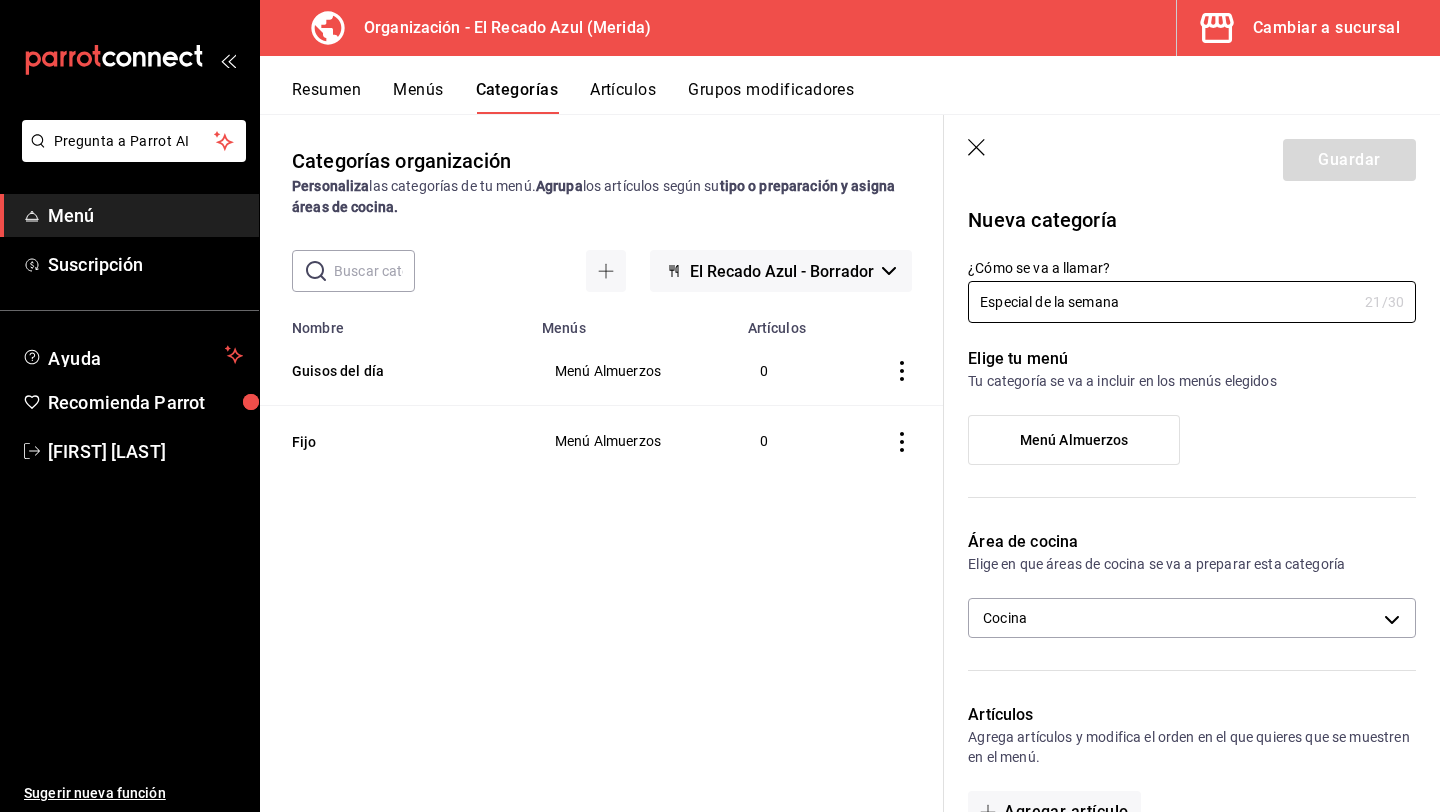 type on "Especial de la semana" 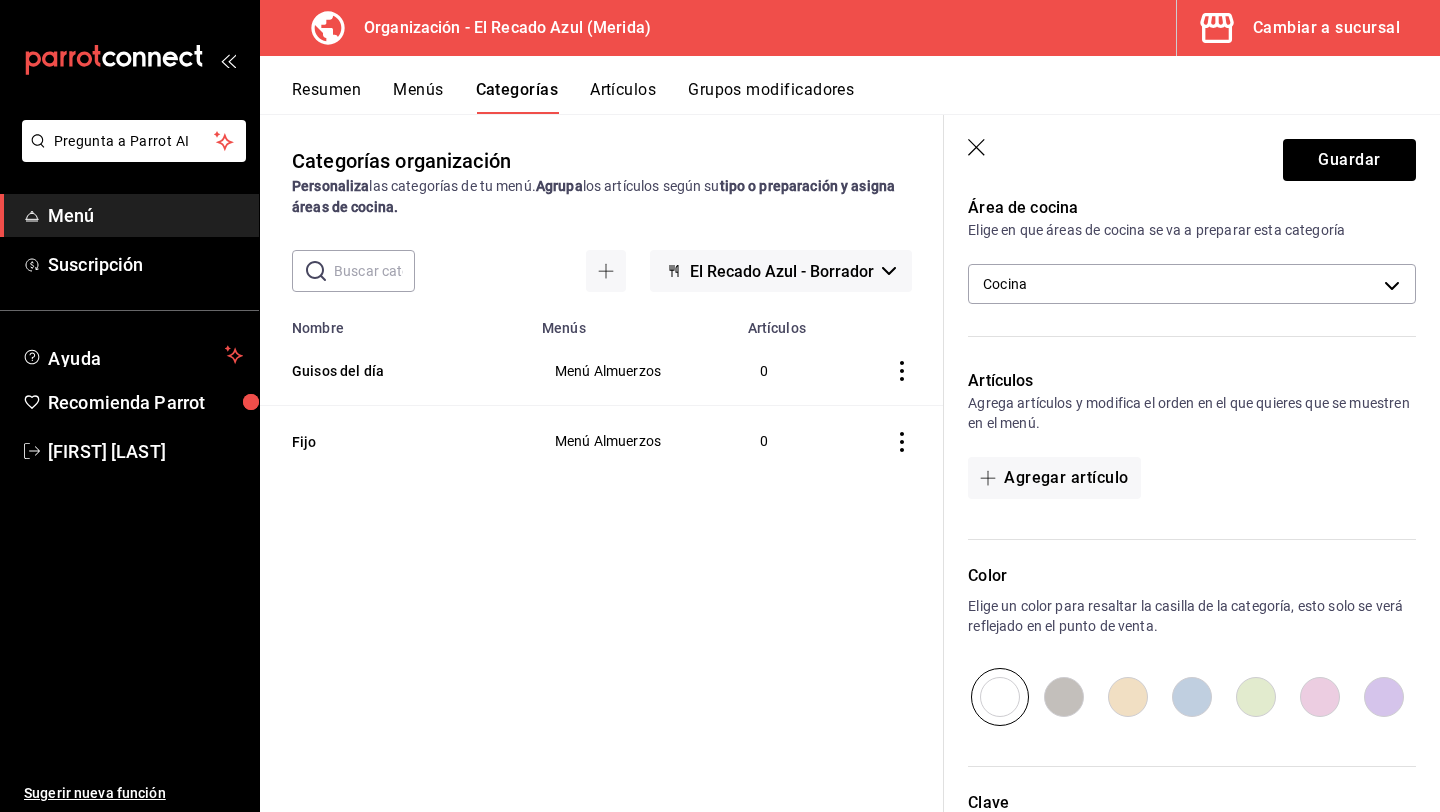 scroll, scrollTop: 346, scrollLeft: 0, axis: vertical 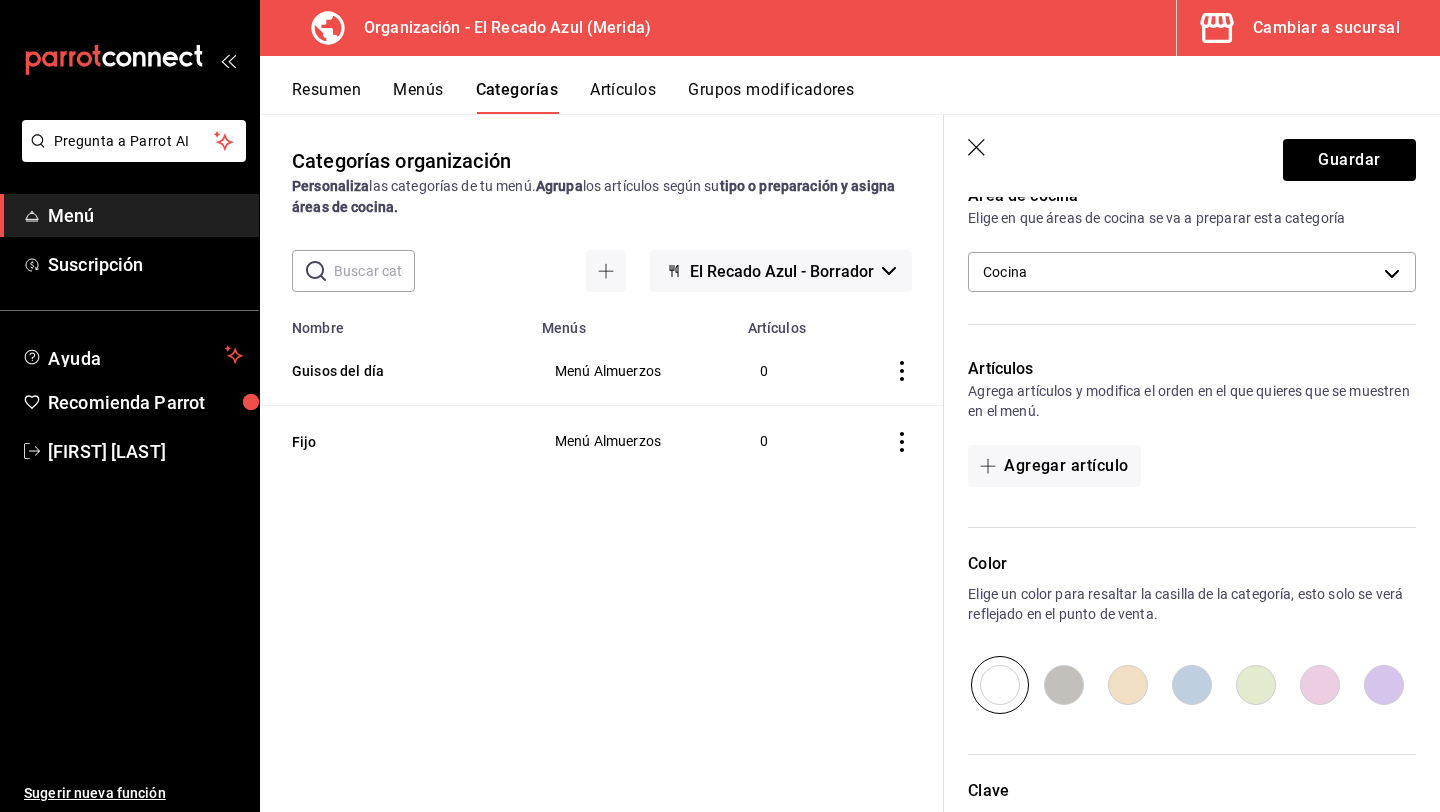 click at bounding box center [1320, 685] 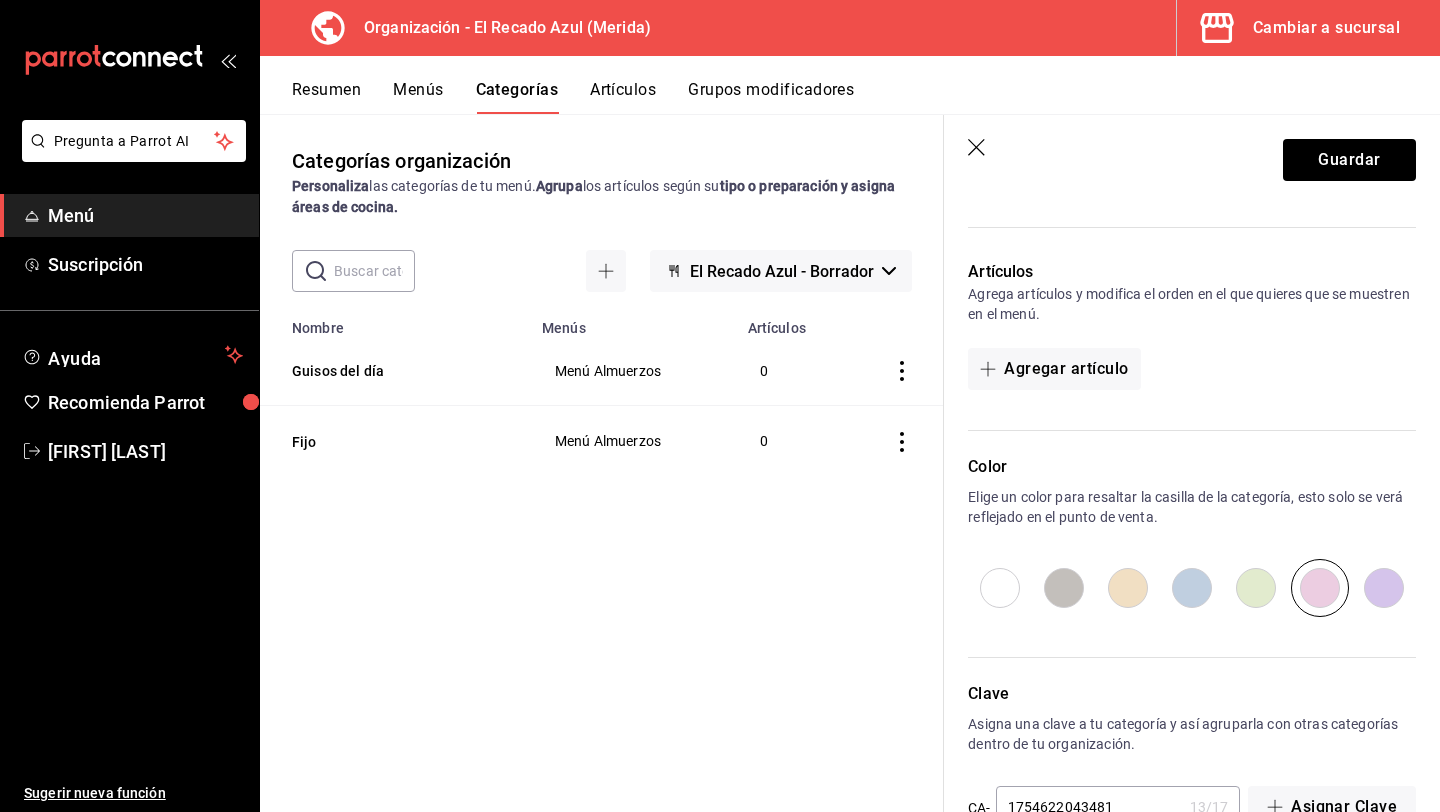 scroll, scrollTop: 501, scrollLeft: 0, axis: vertical 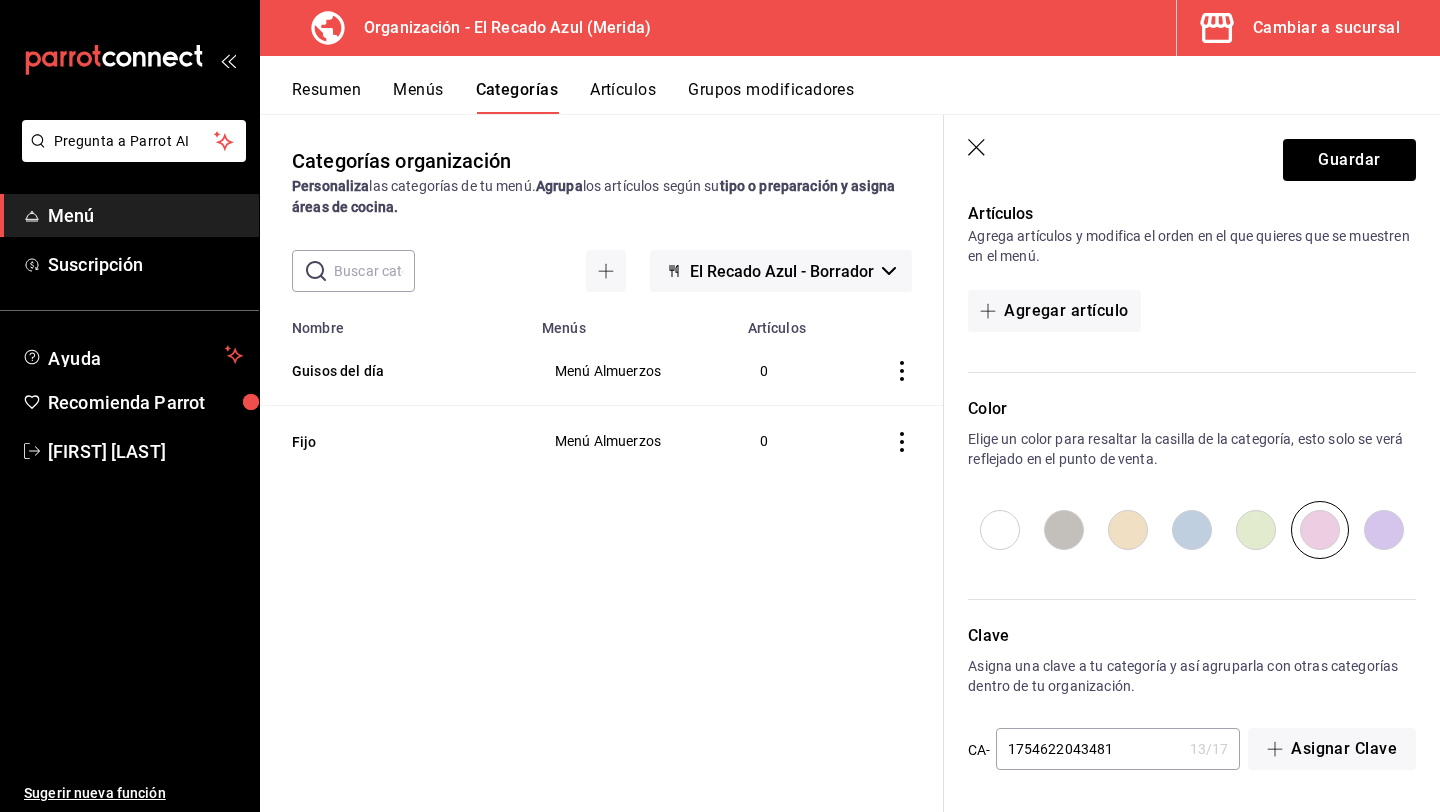 click on "Clave Asigna una clave a tu categoría y así agruparla con otras categorías dentro de tu organización. CA- 1754622043481 13 / 17 ​ Asignar Clave" at bounding box center [1180, 686] 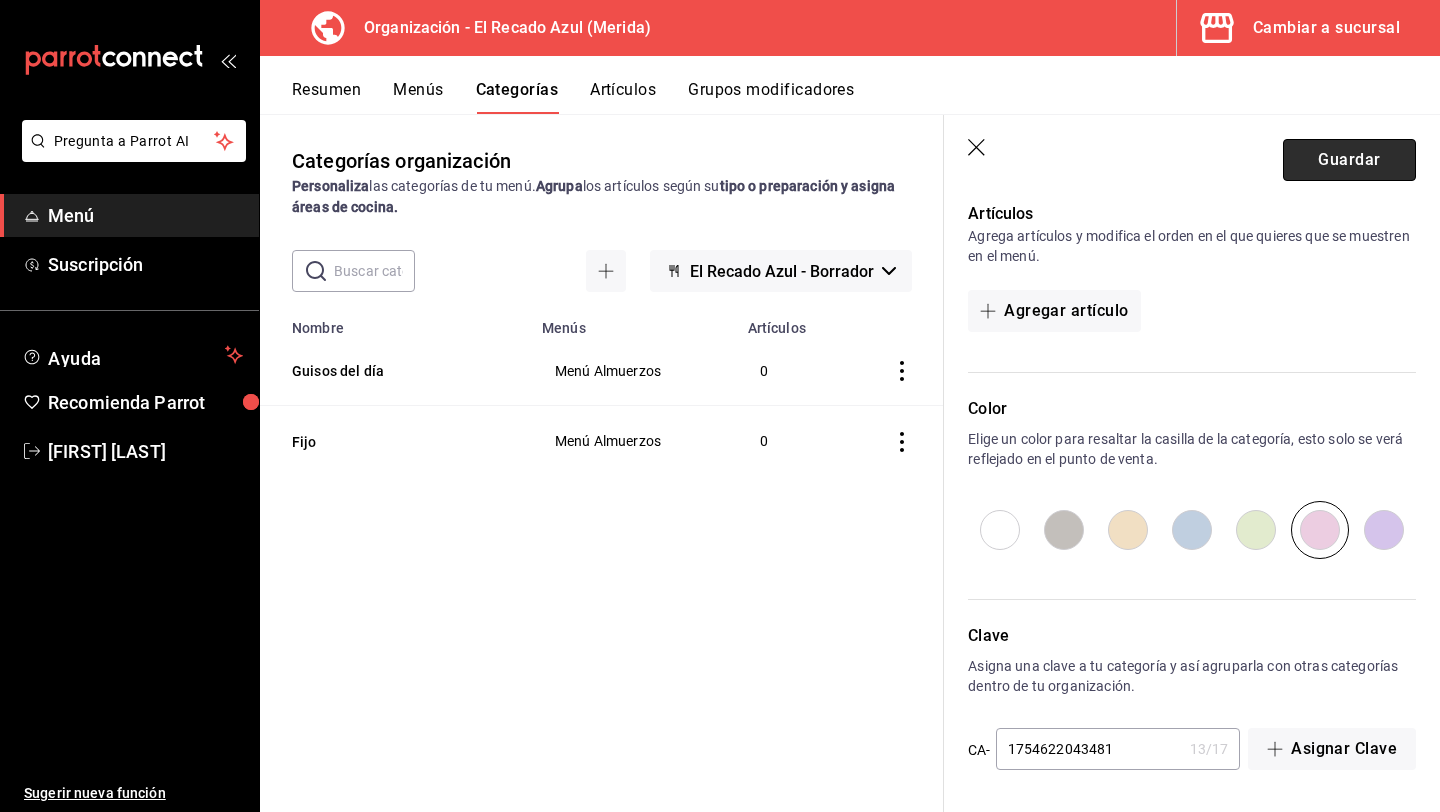 click on "Guardar" at bounding box center (1349, 160) 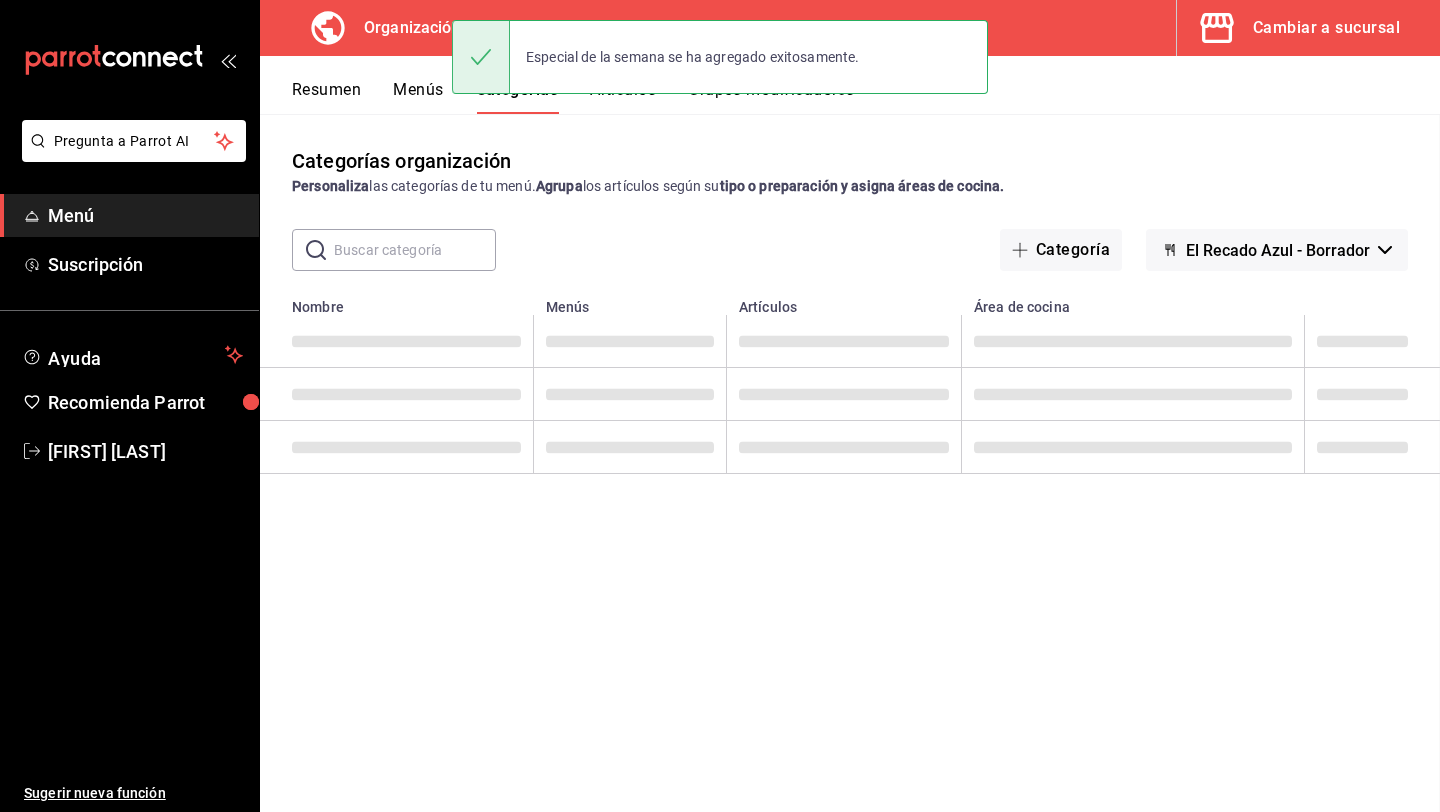scroll, scrollTop: 0, scrollLeft: 0, axis: both 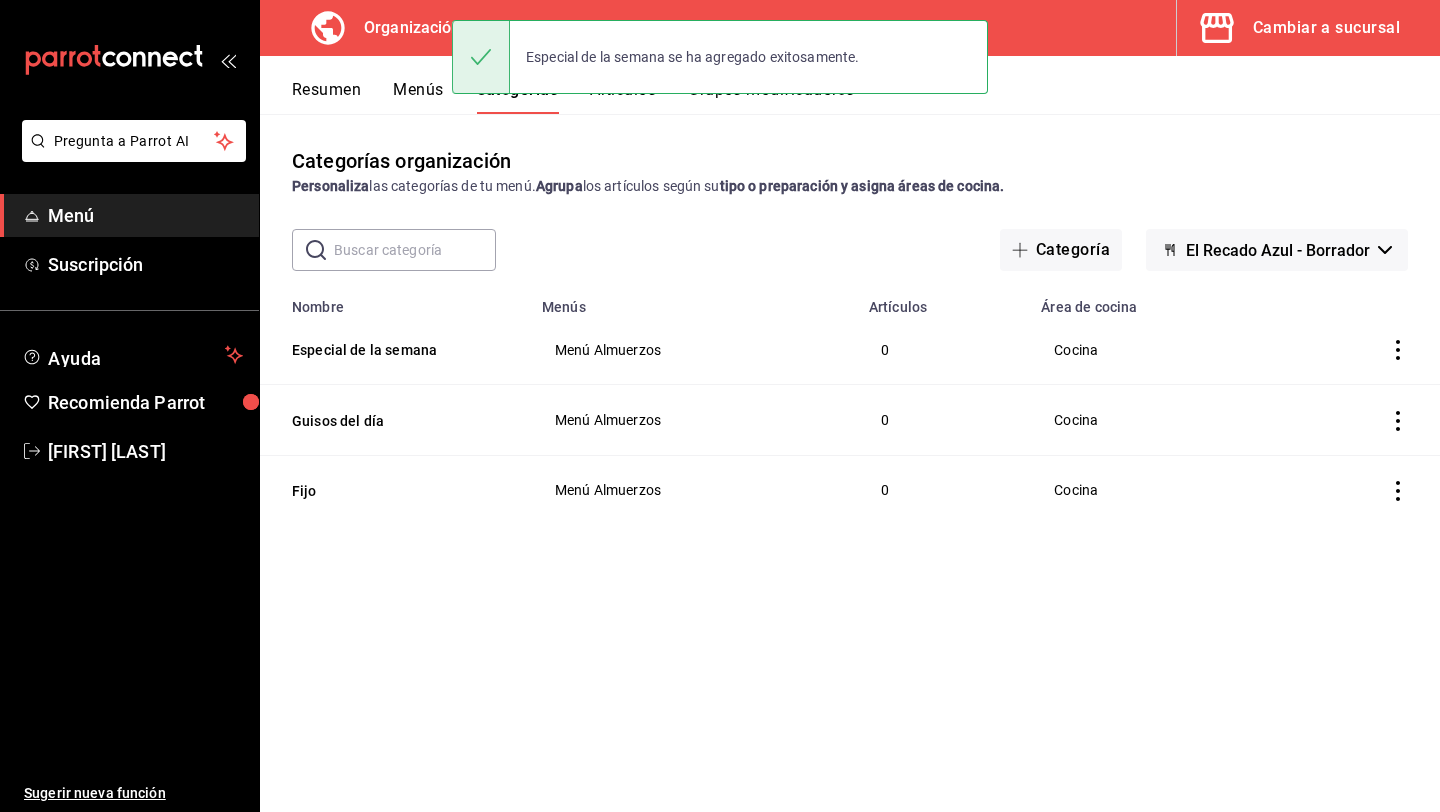 click on "Artículos" at bounding box center [623, 97] 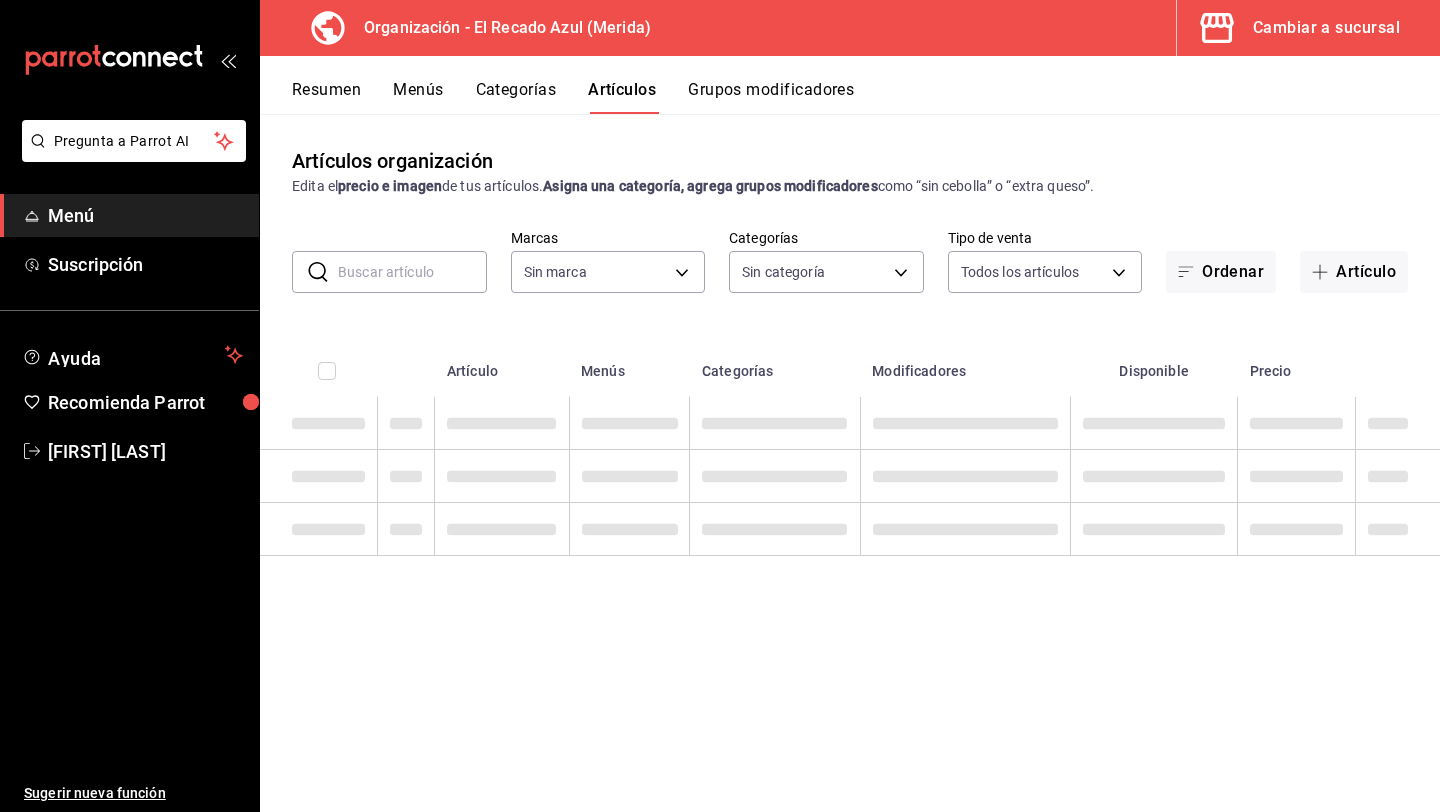 type on "4c612ecd-b065-445b-a869-7e7d52df250b" 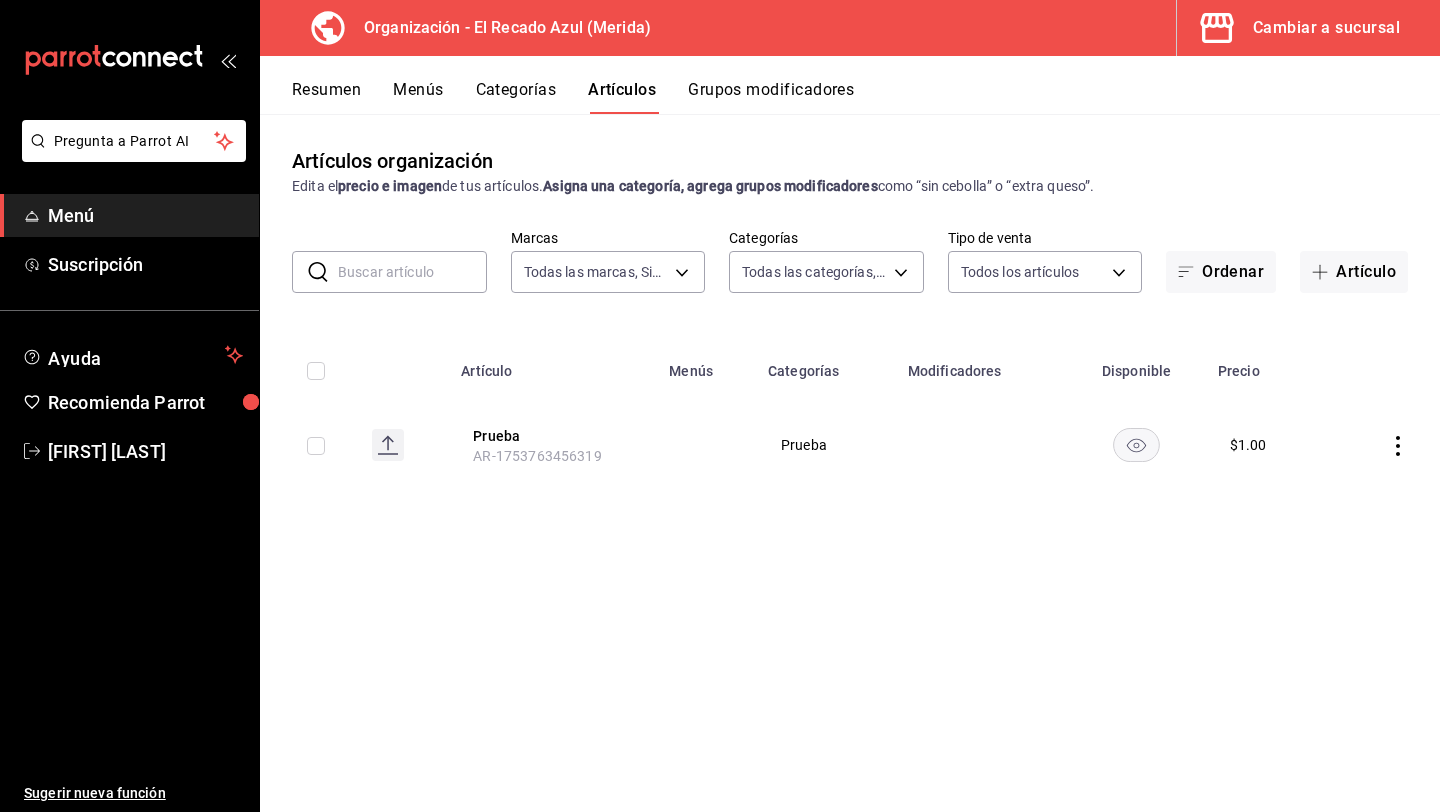 click on "Prueba AR-1753763456319" at bounding box center (553, 445) 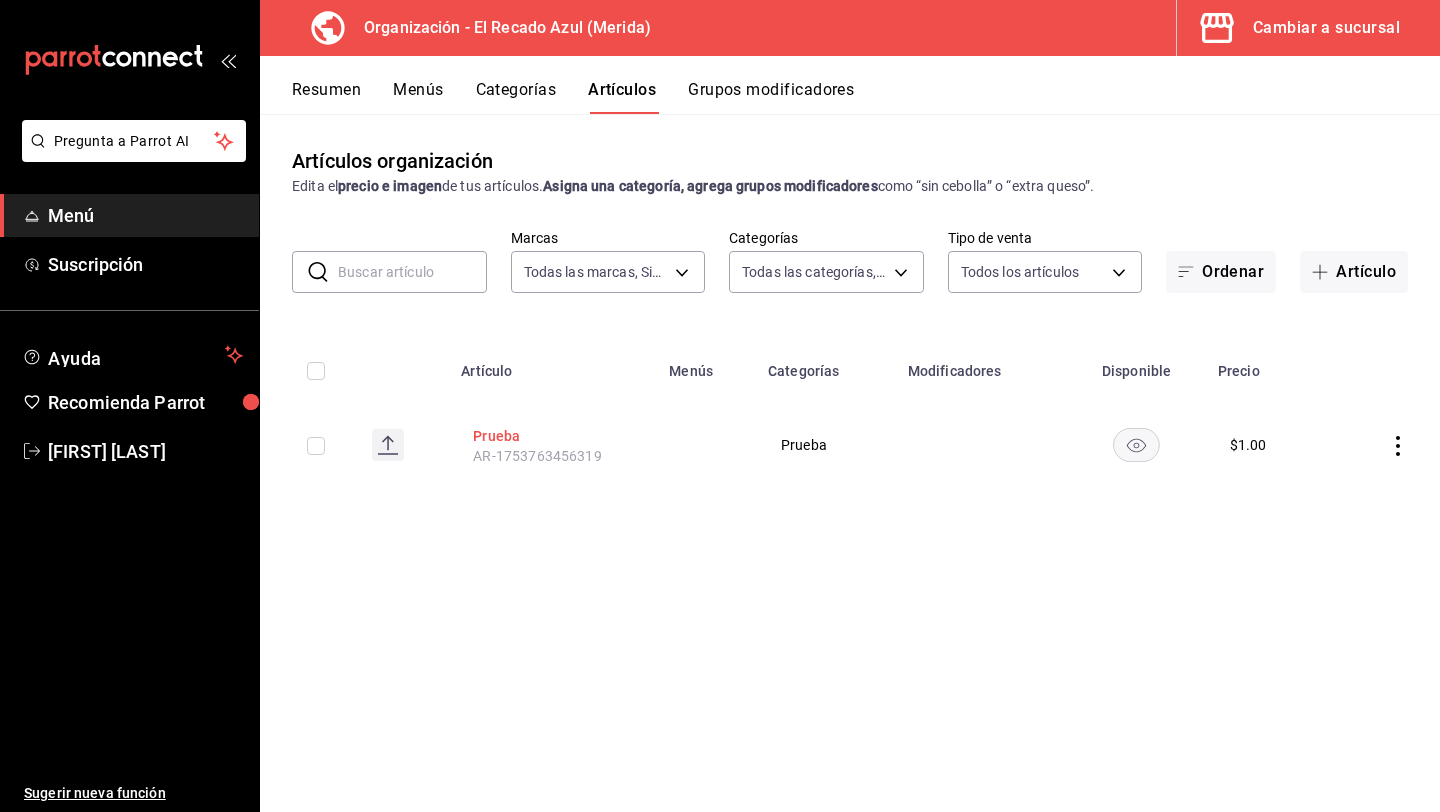 click on "Prueba" at bounding box center [553, 436] 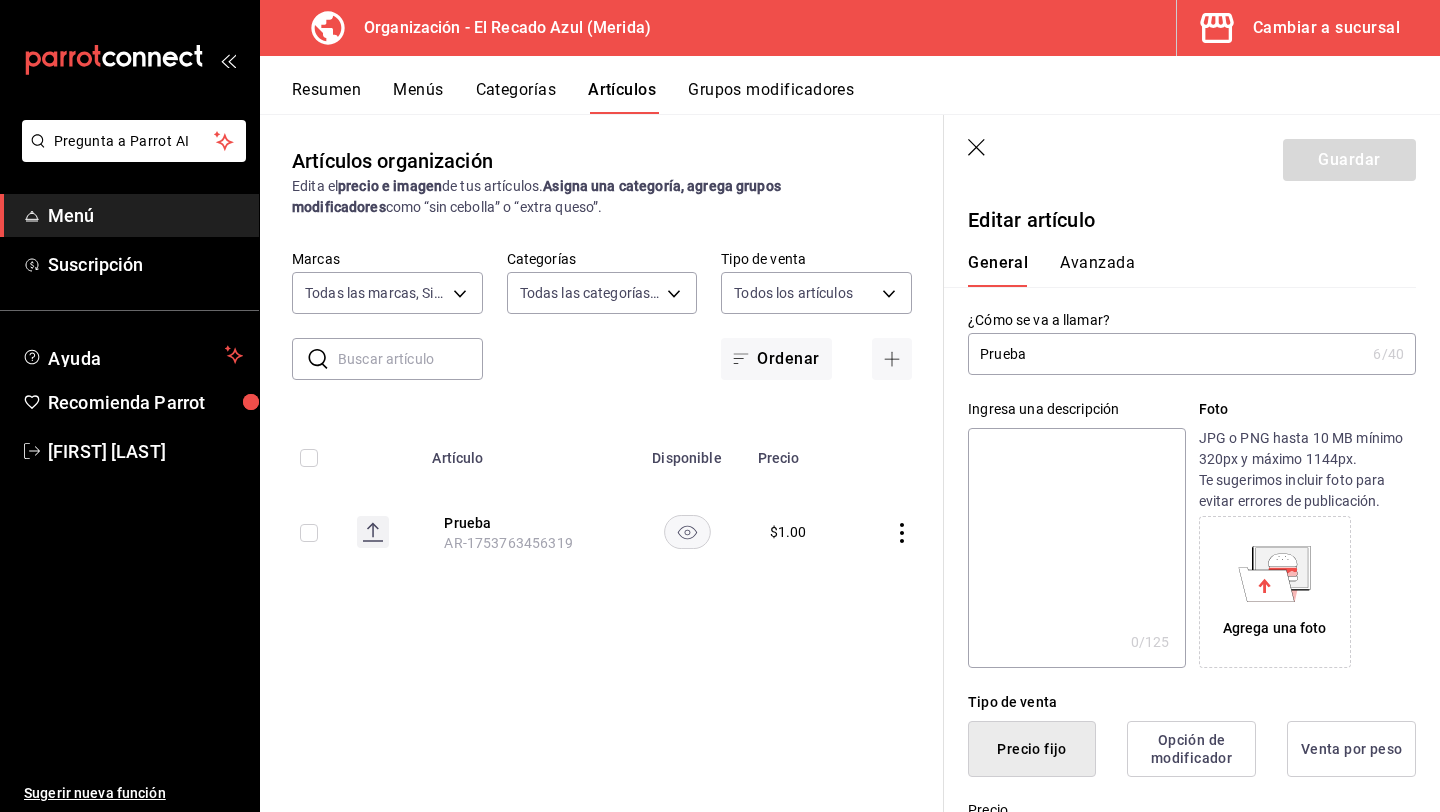 click 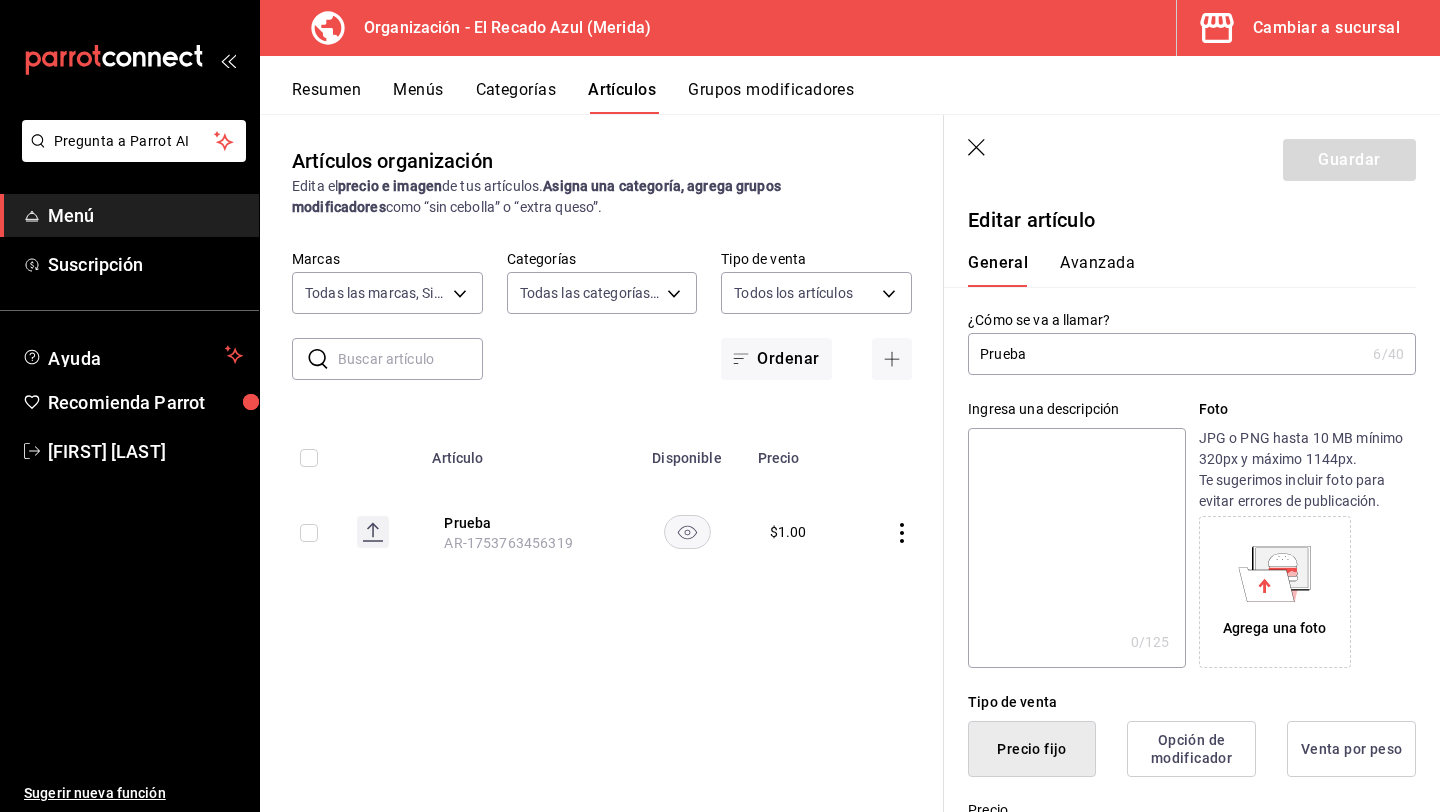 click 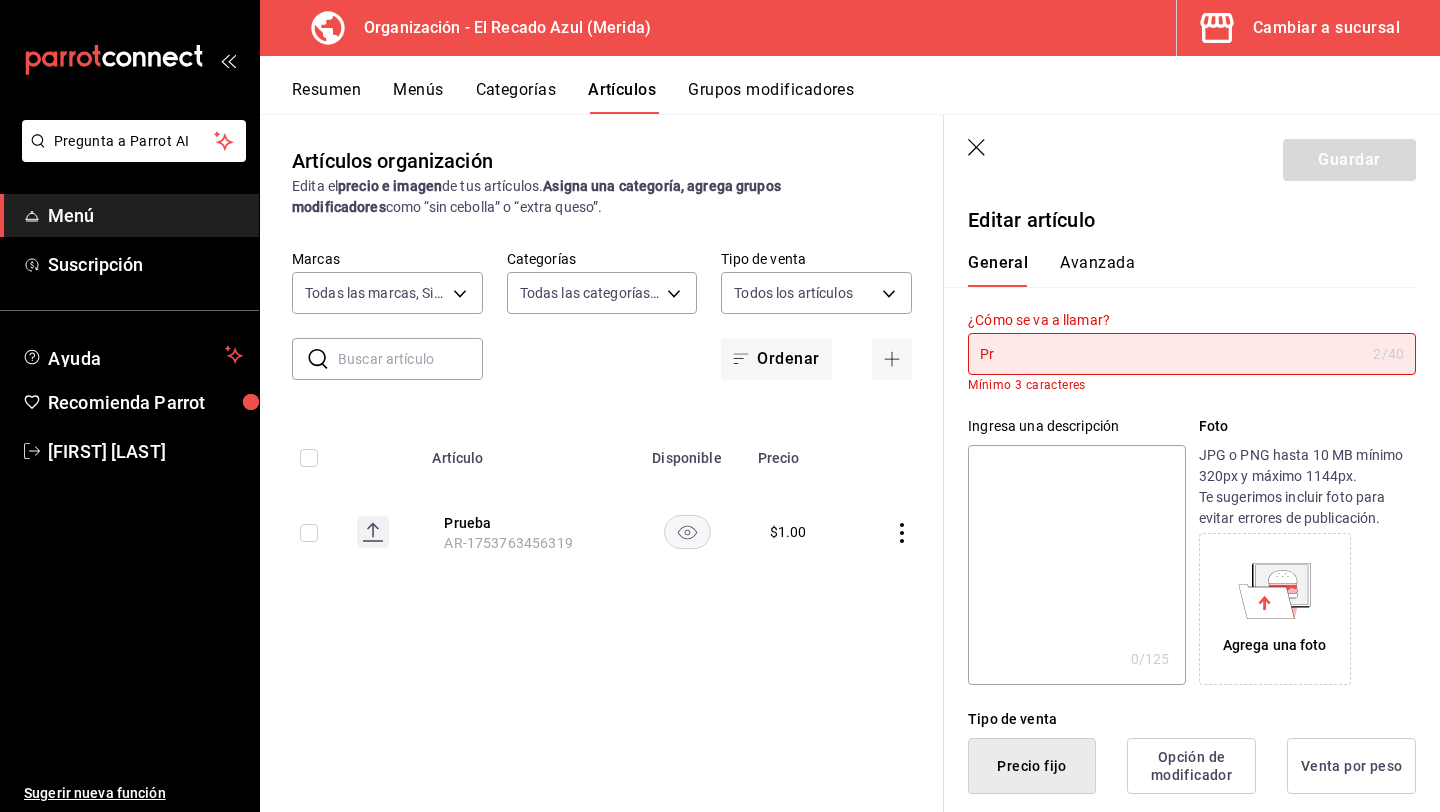 type on "P" 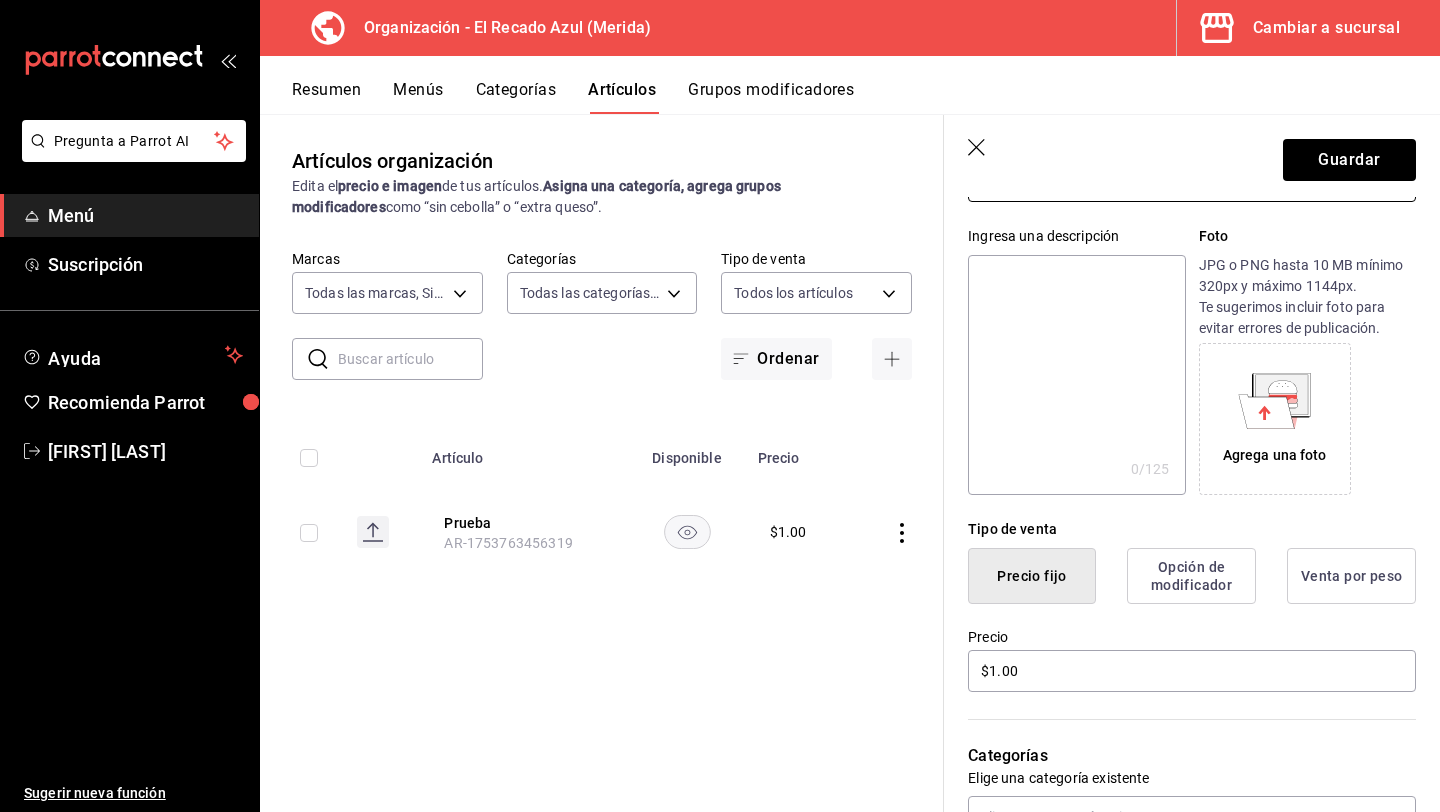 scroll, scrollTop: 175, scrollLeft: 0, axis: vertical 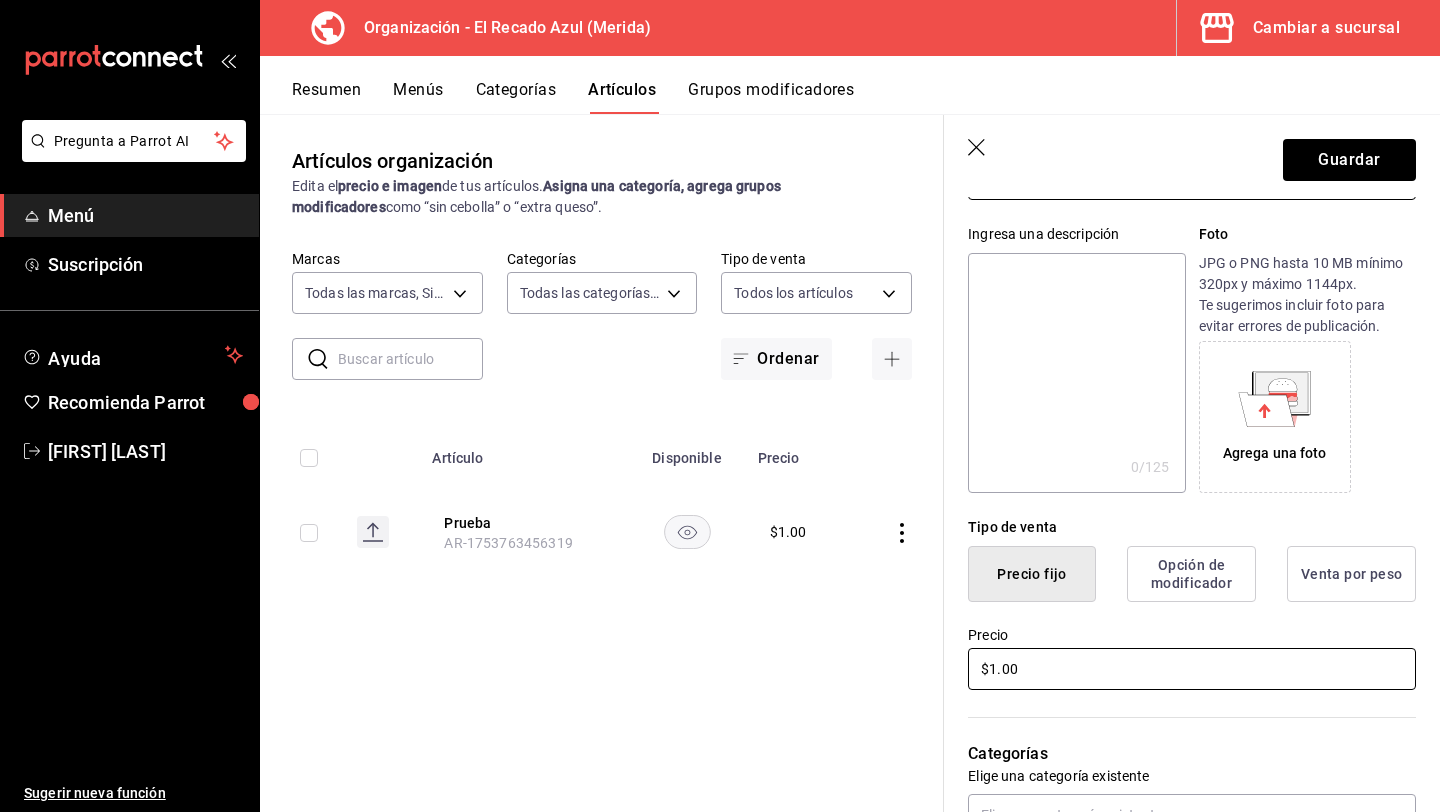 type on "Pechuga empanizada" 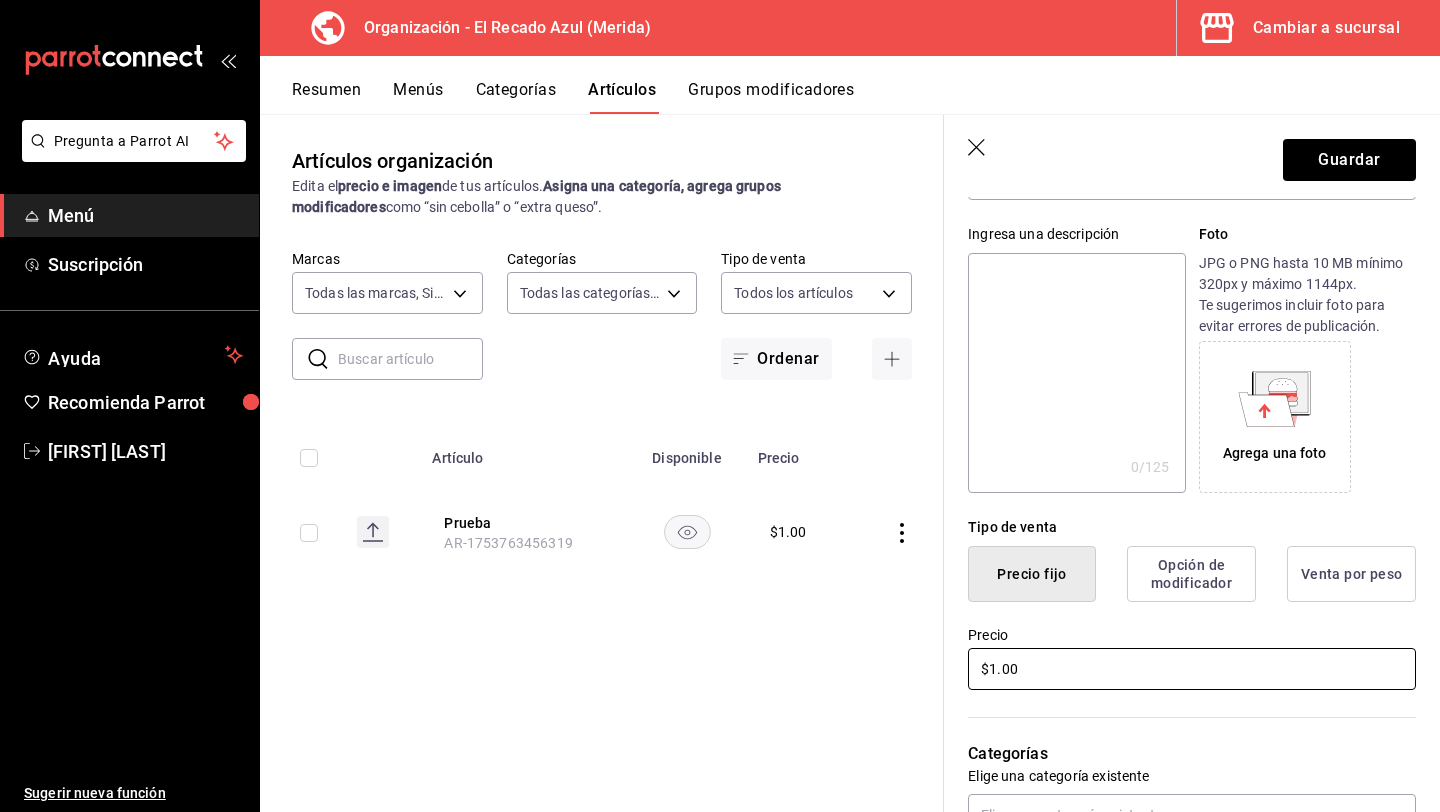 click on "$1.00" at bounding box center (1192, 669) 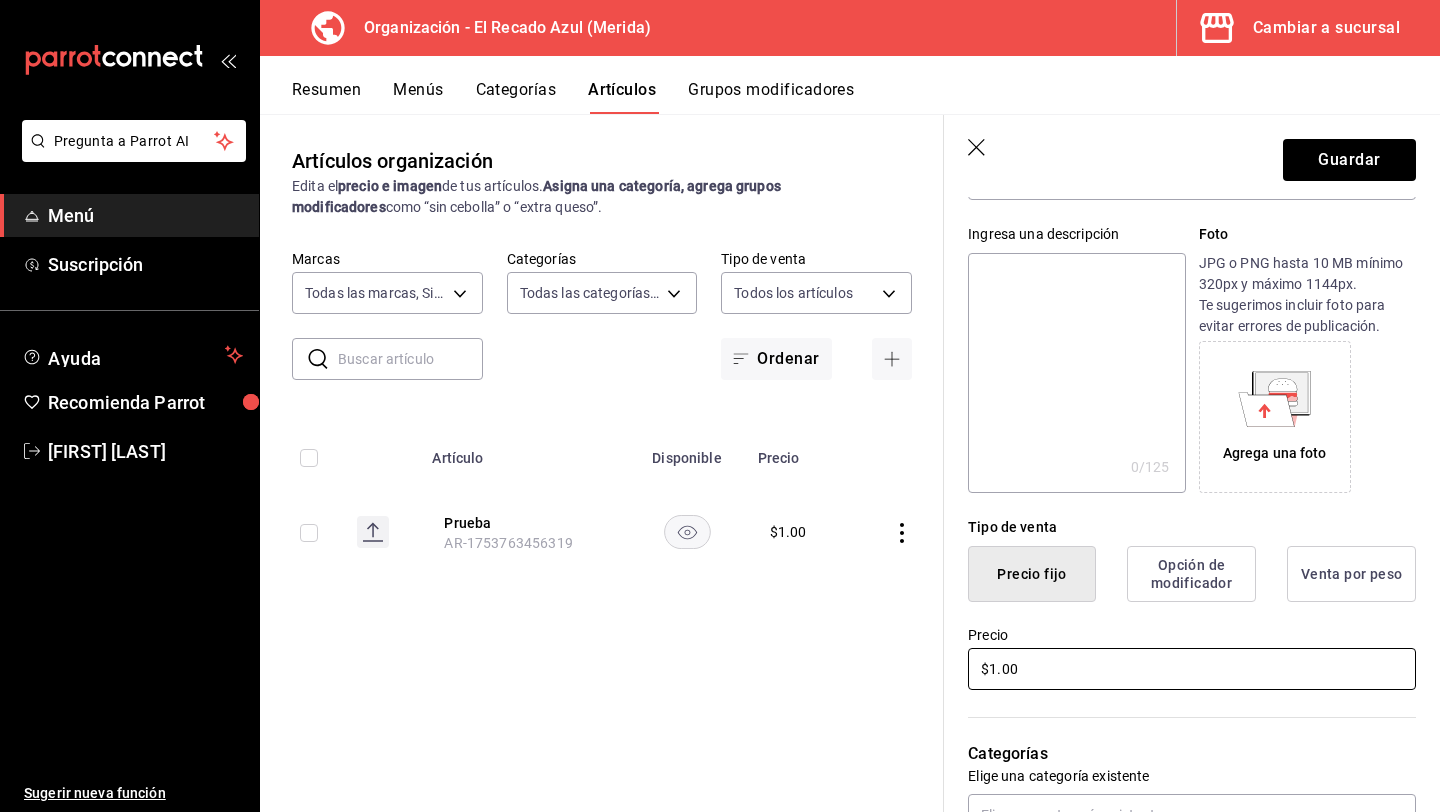 type on "$1.00" 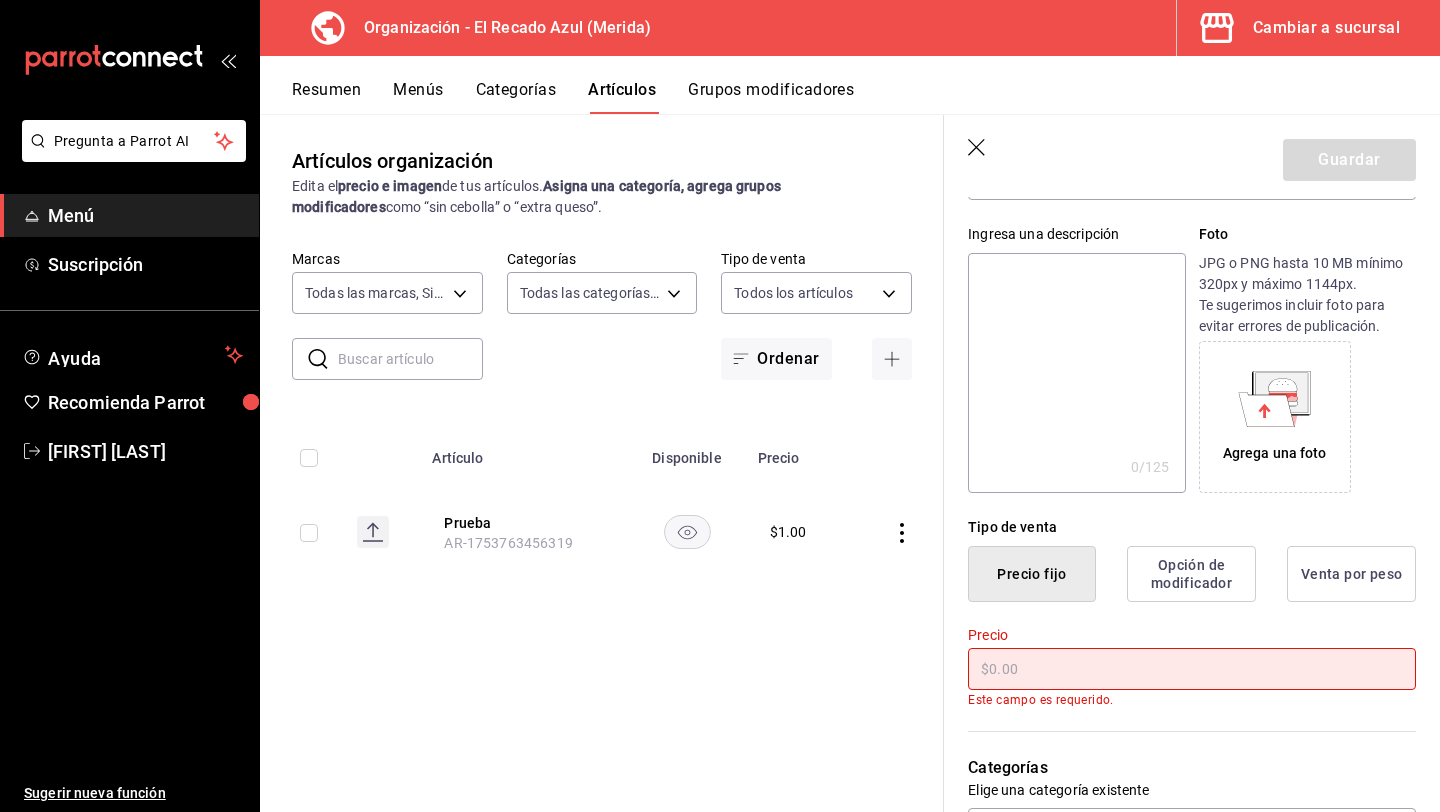 type on "$9.00" 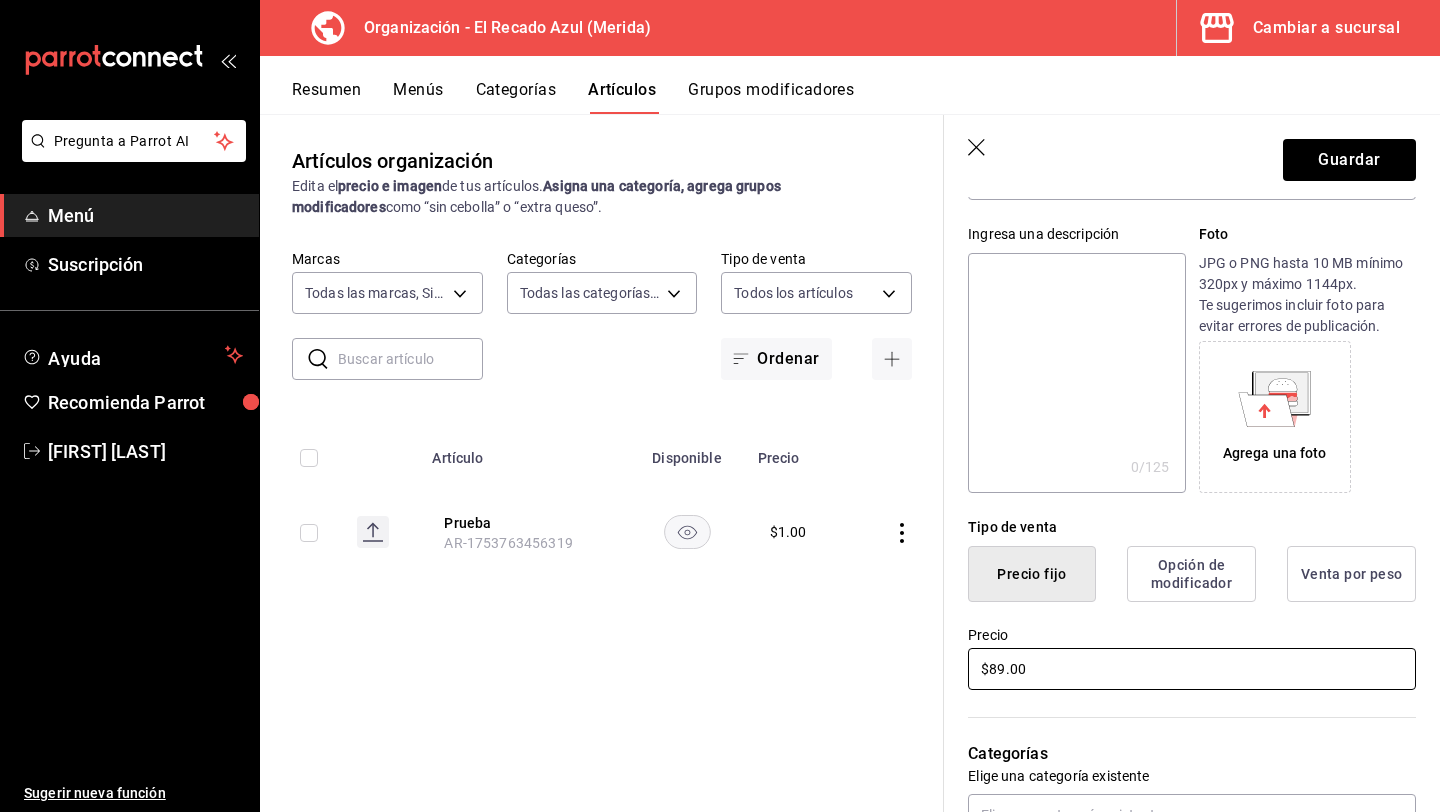 type on "$89.00" 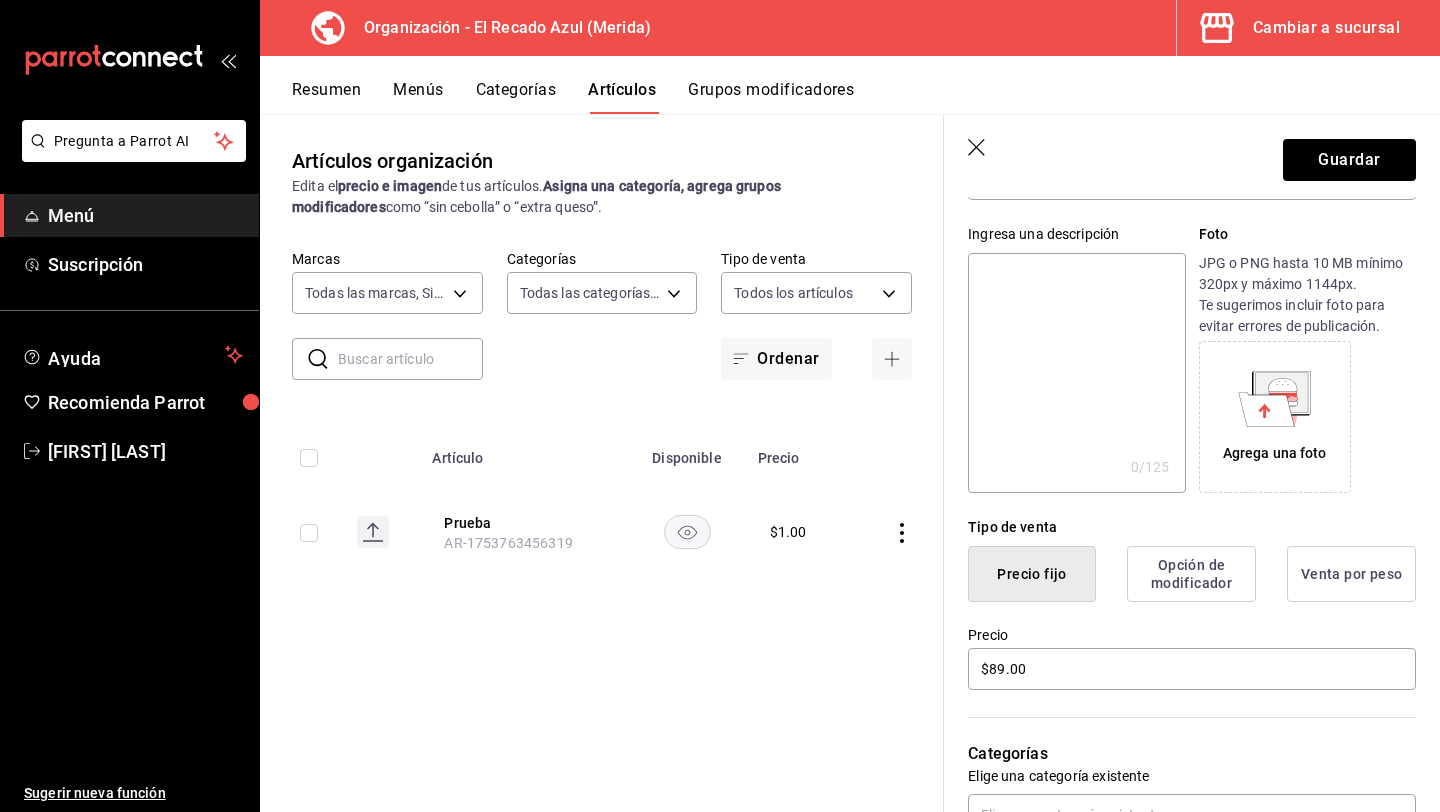 click on "Precio" at bounding box center [1192, 635] 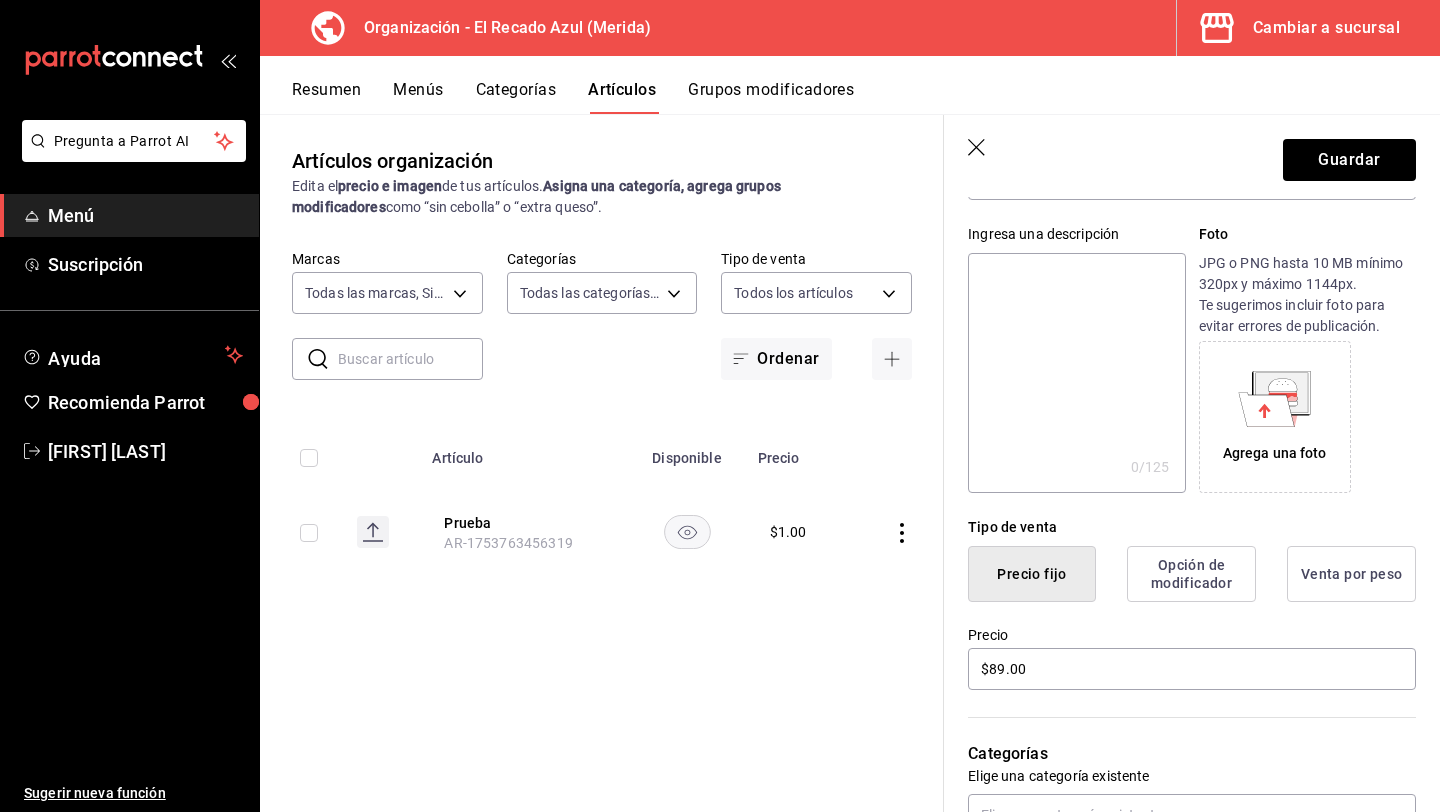 scroll, scrollTop: 194, scrollLeft: 0, axis: vertical 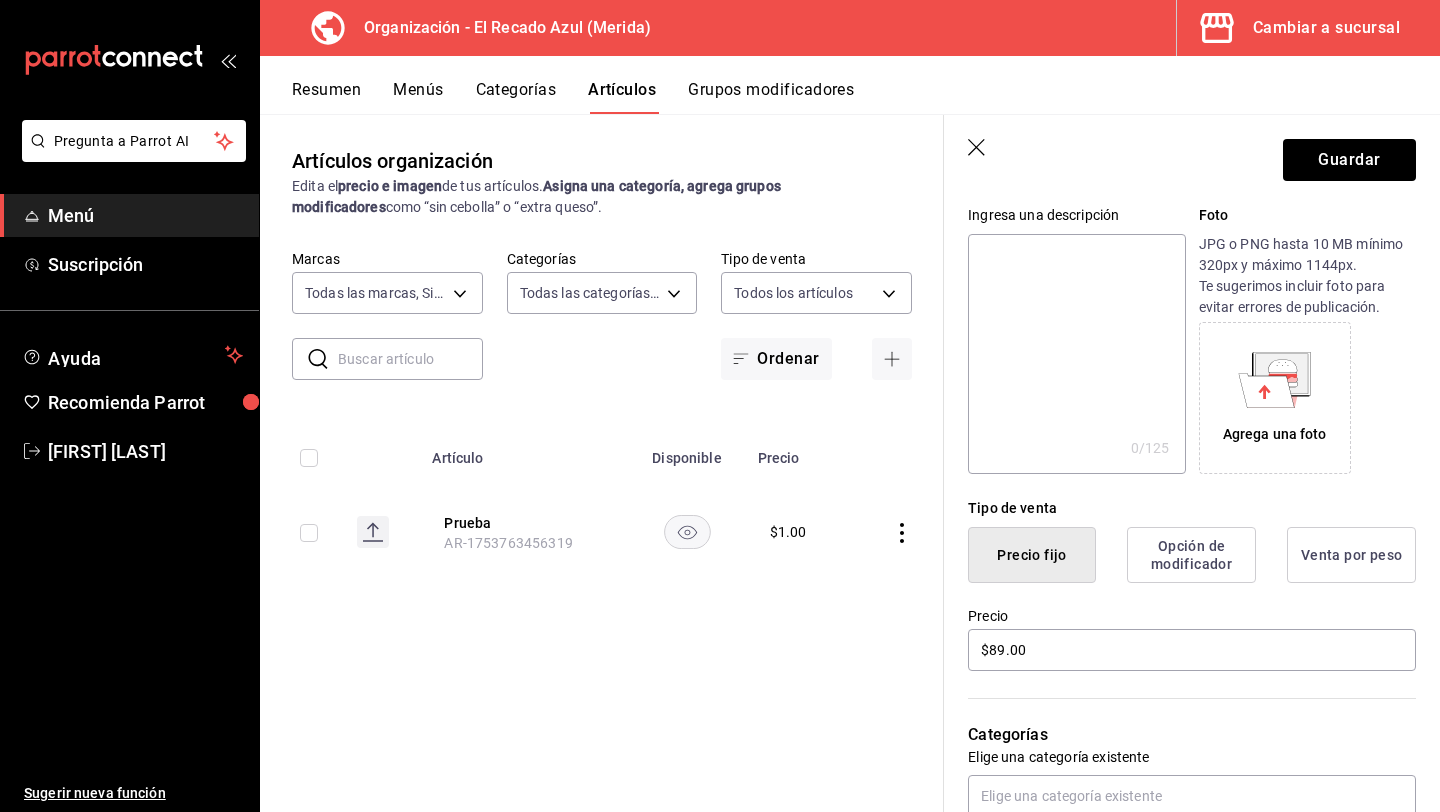 click on "Opción de modificador" at bounding box center [1191, 555] 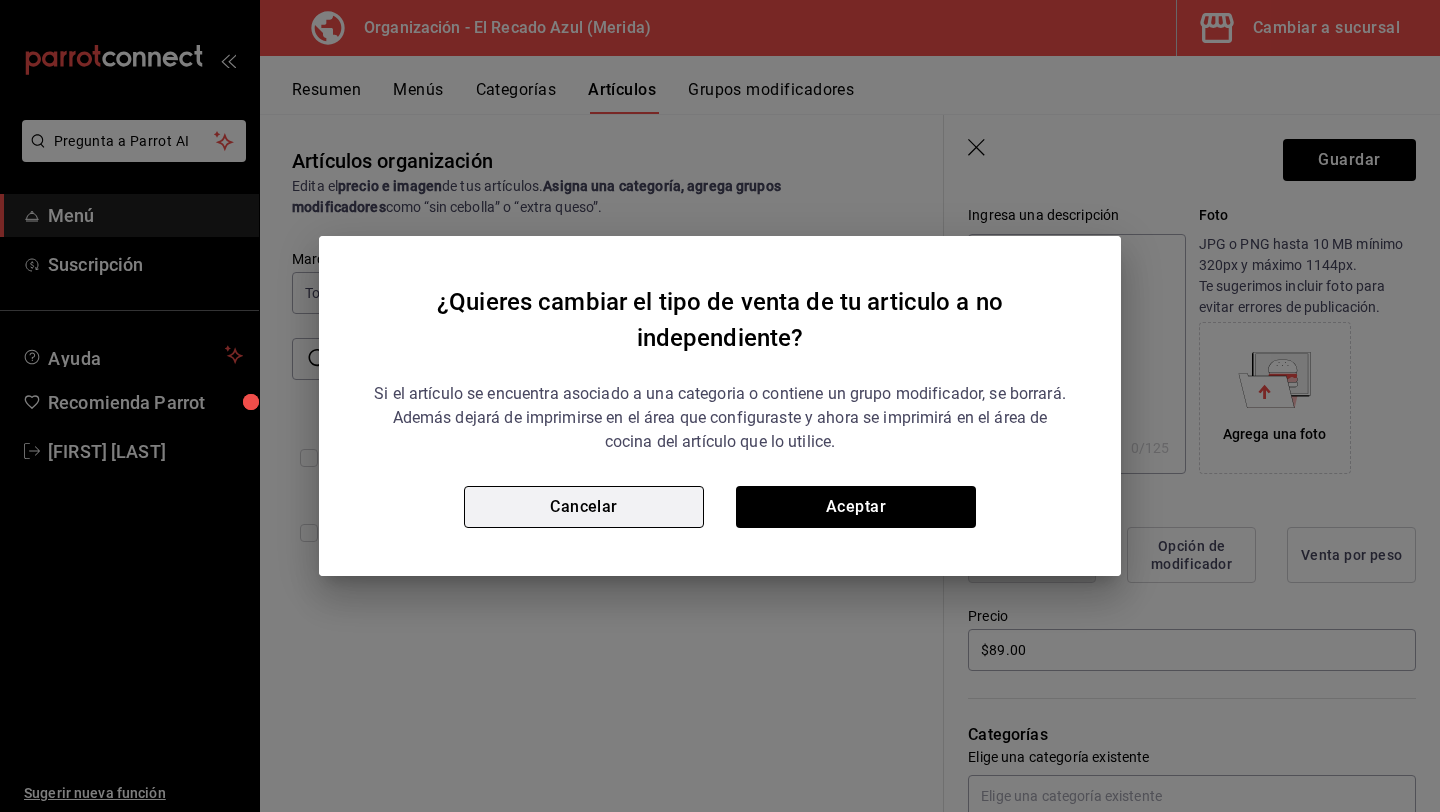 click on "Cancelar" at bounding box center [584, 507] 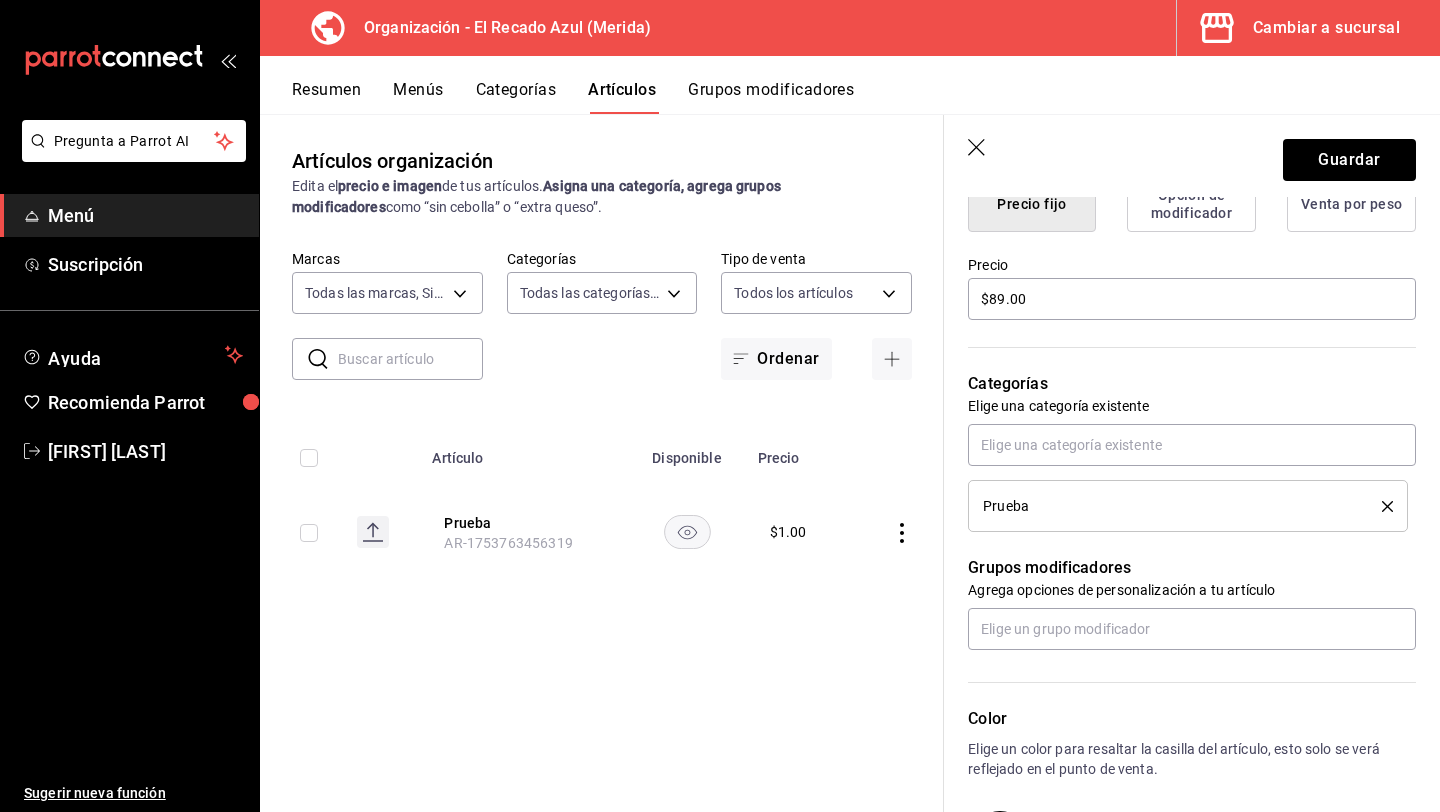 scroll, scrollTop: 546, scrollLeft: 0, axis: vertical 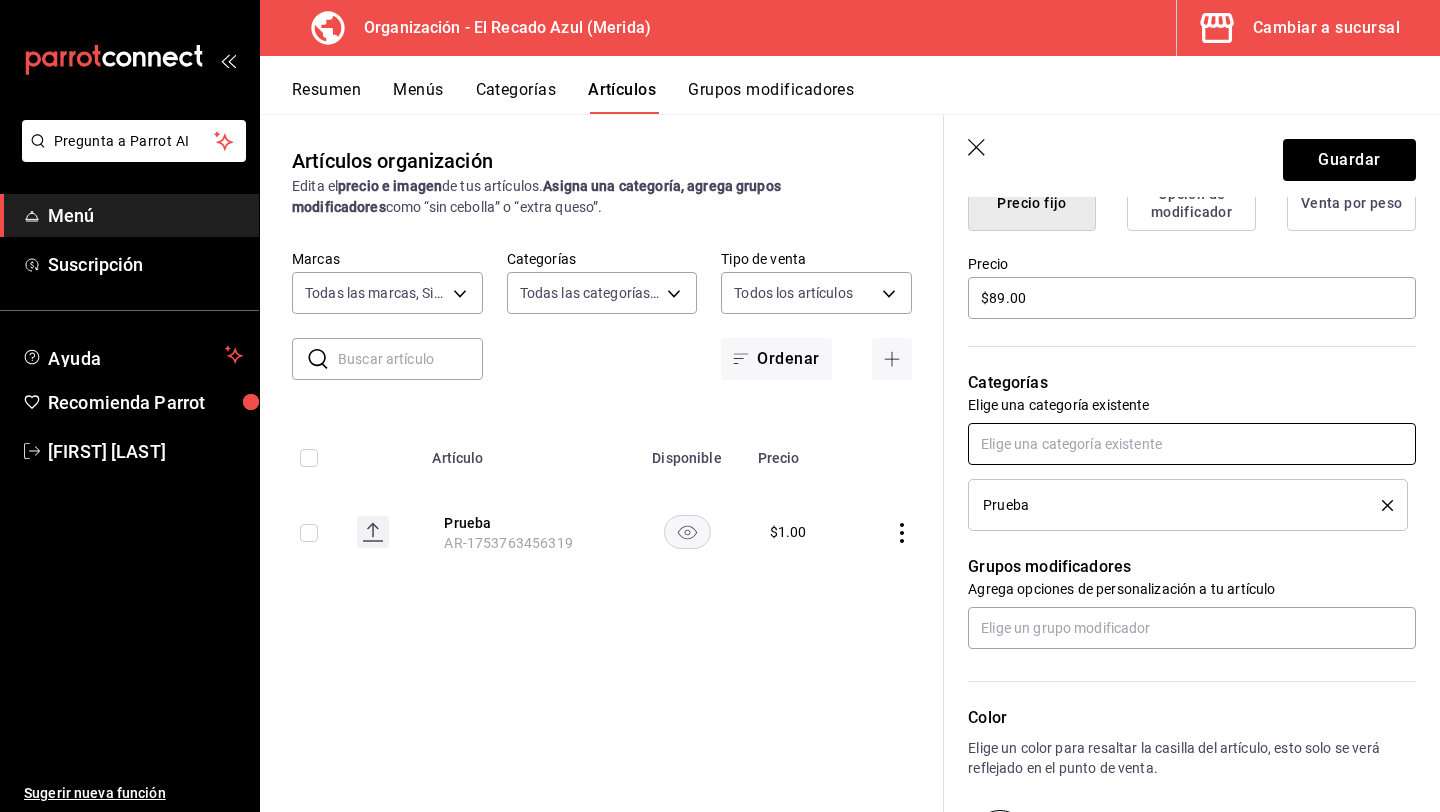 click at bounding box center (1192, 444) 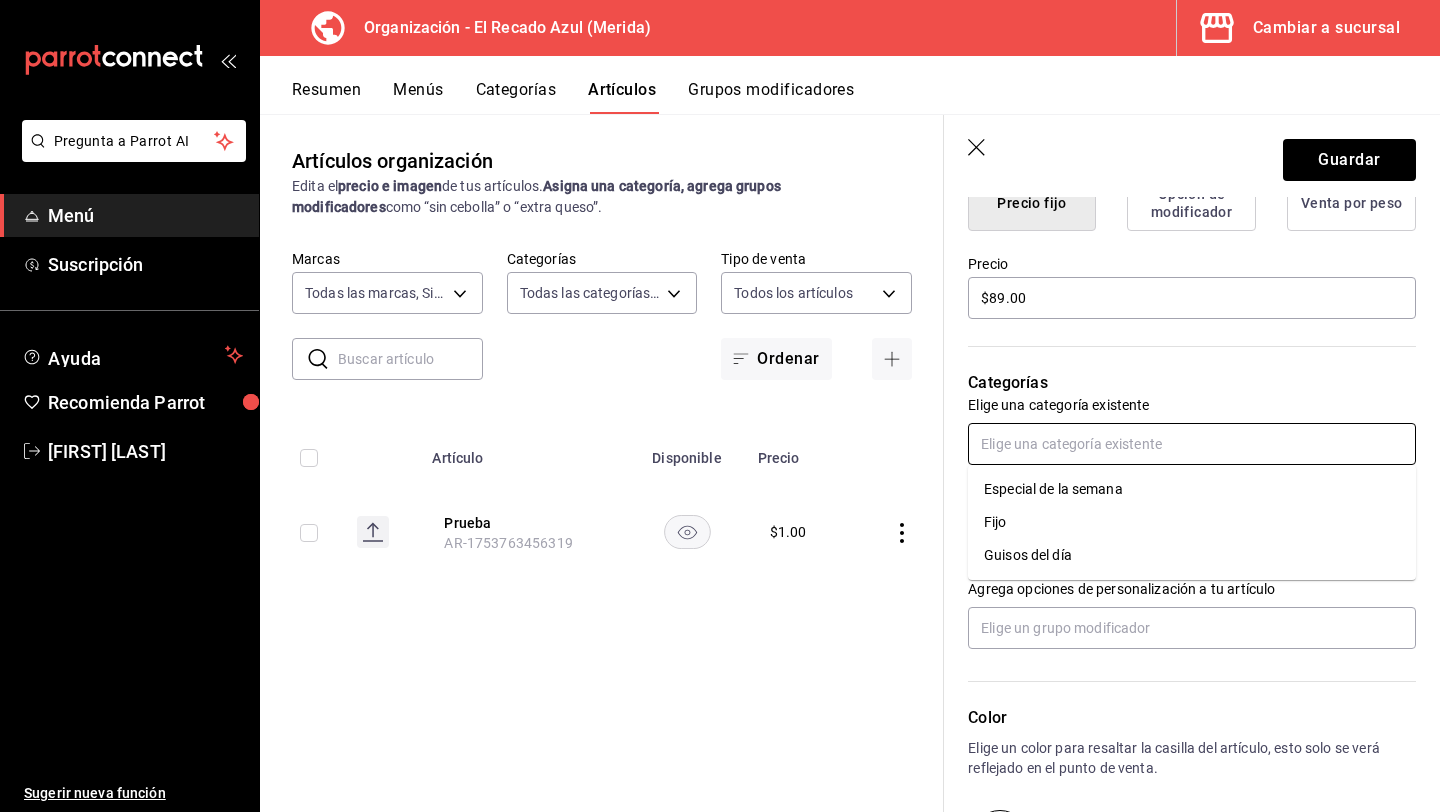 click on "Fijo" at bounding box center (1192, 522) 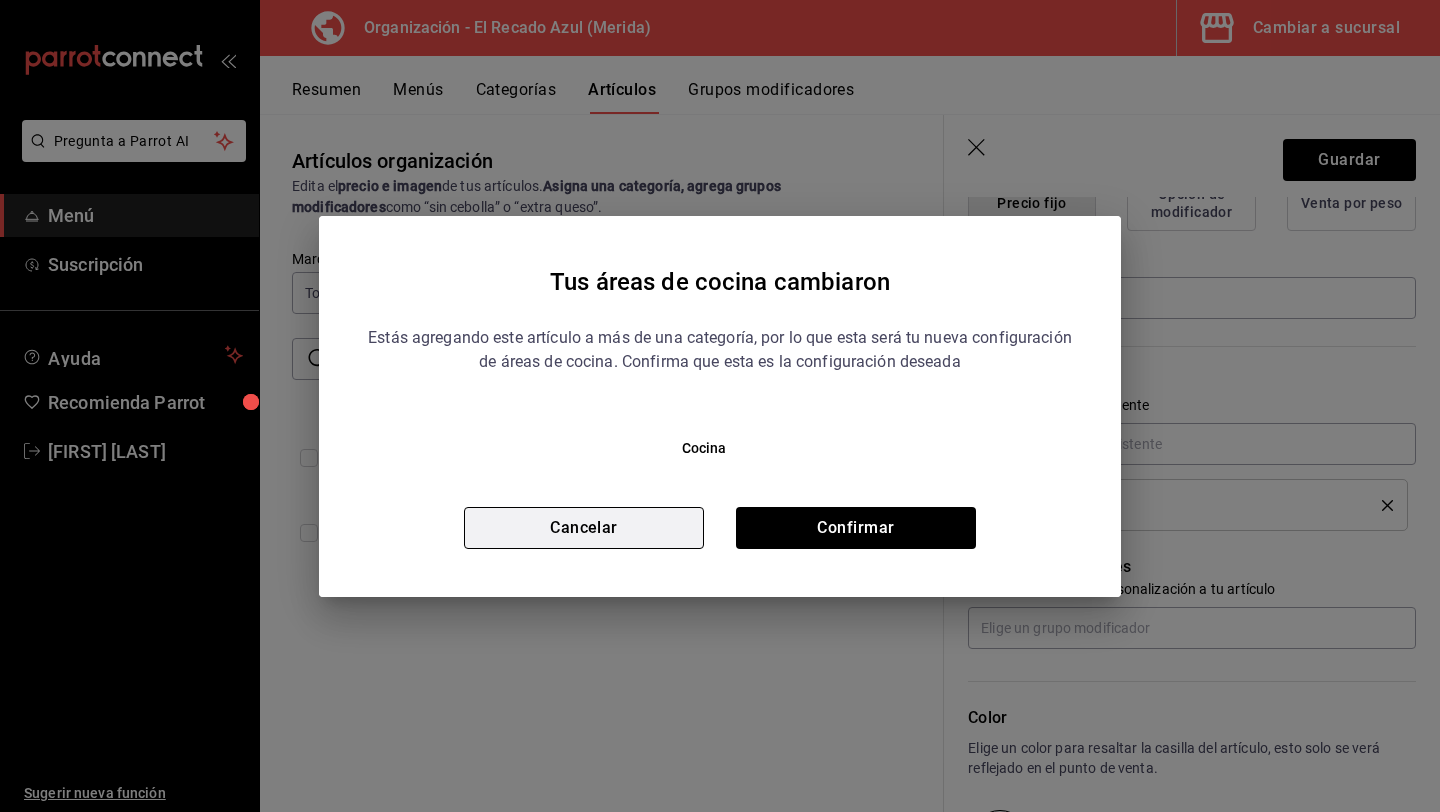 click on "Cancelar" at bounding box center (584, 528) 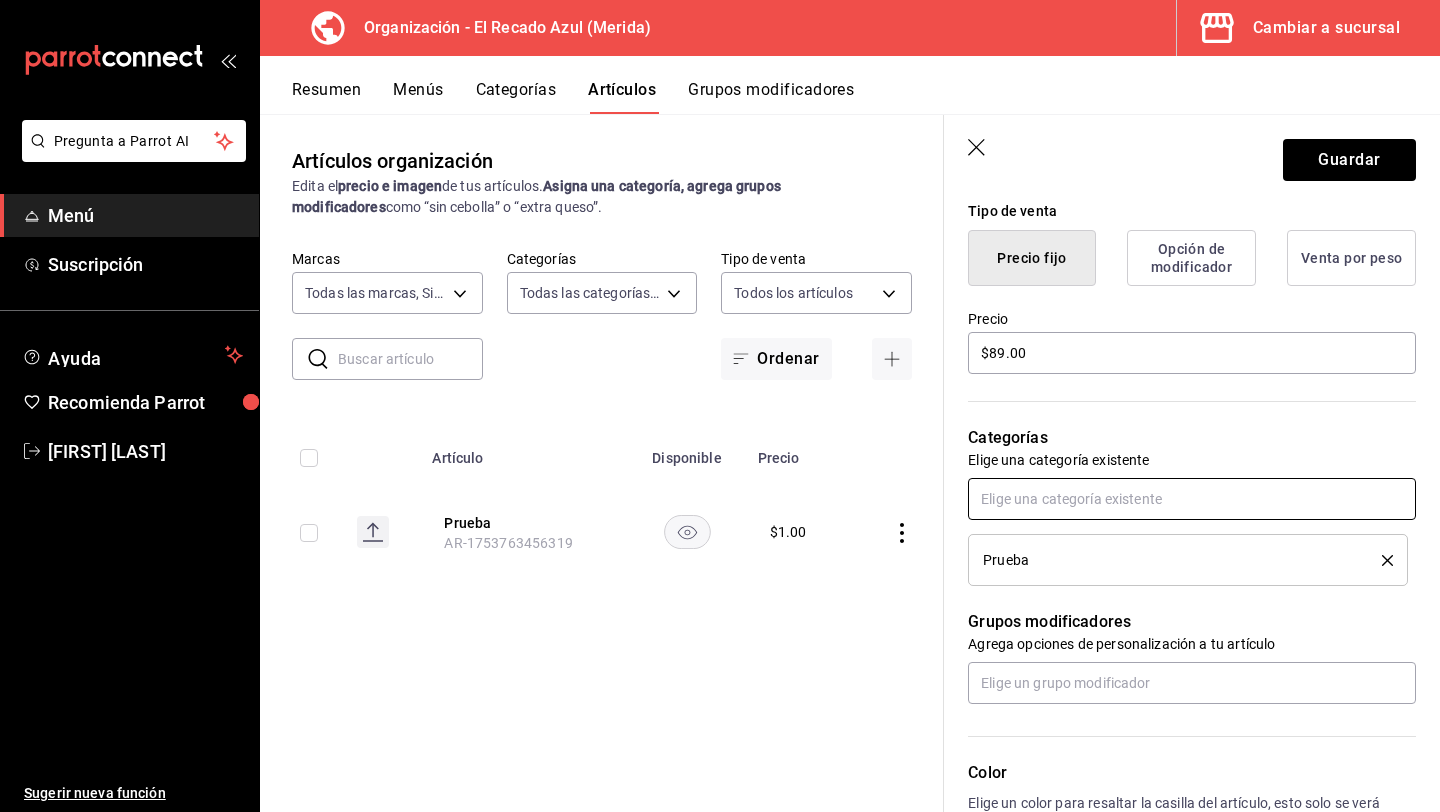 scroll, scrollTop: 494, scrollLeft: 0, axis: vertical 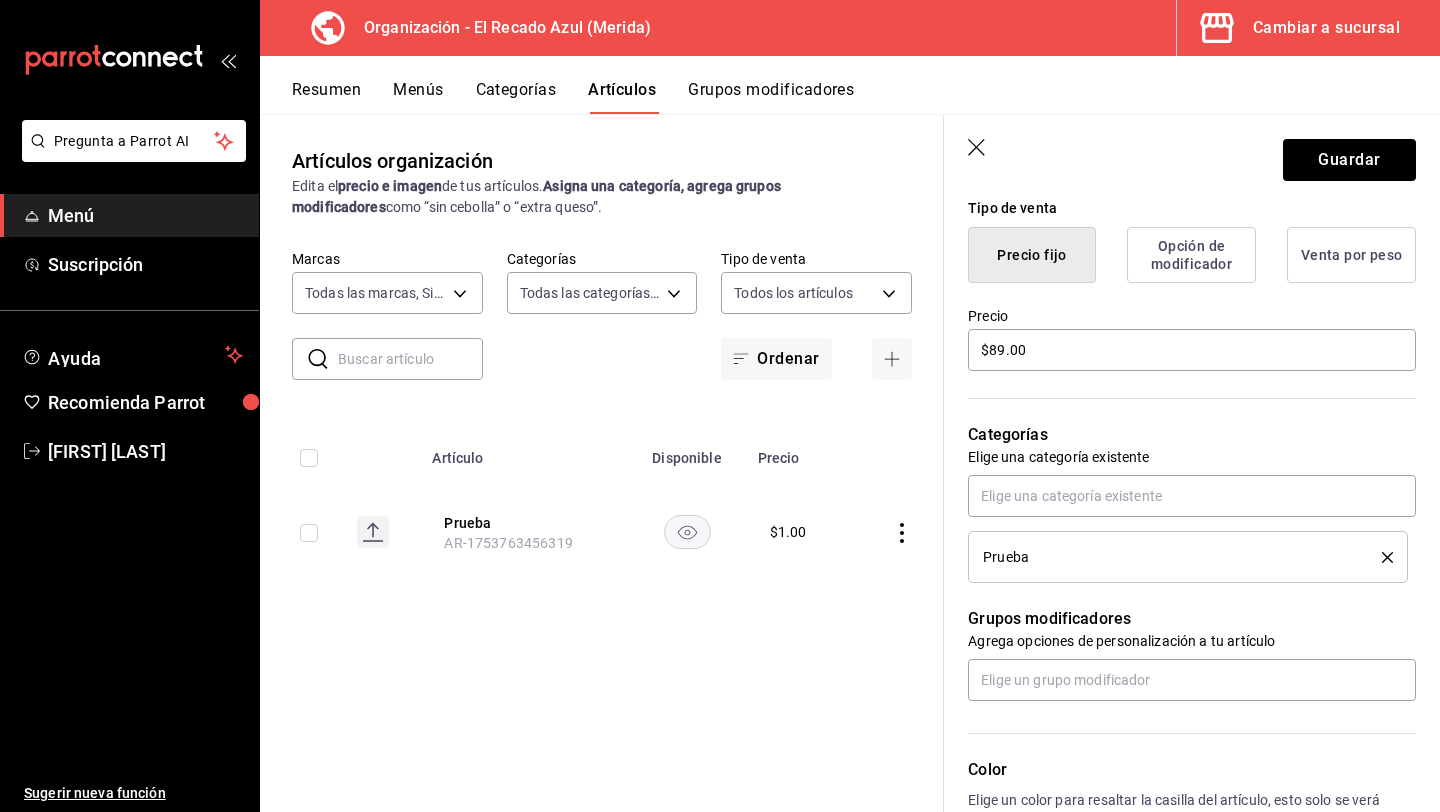 click 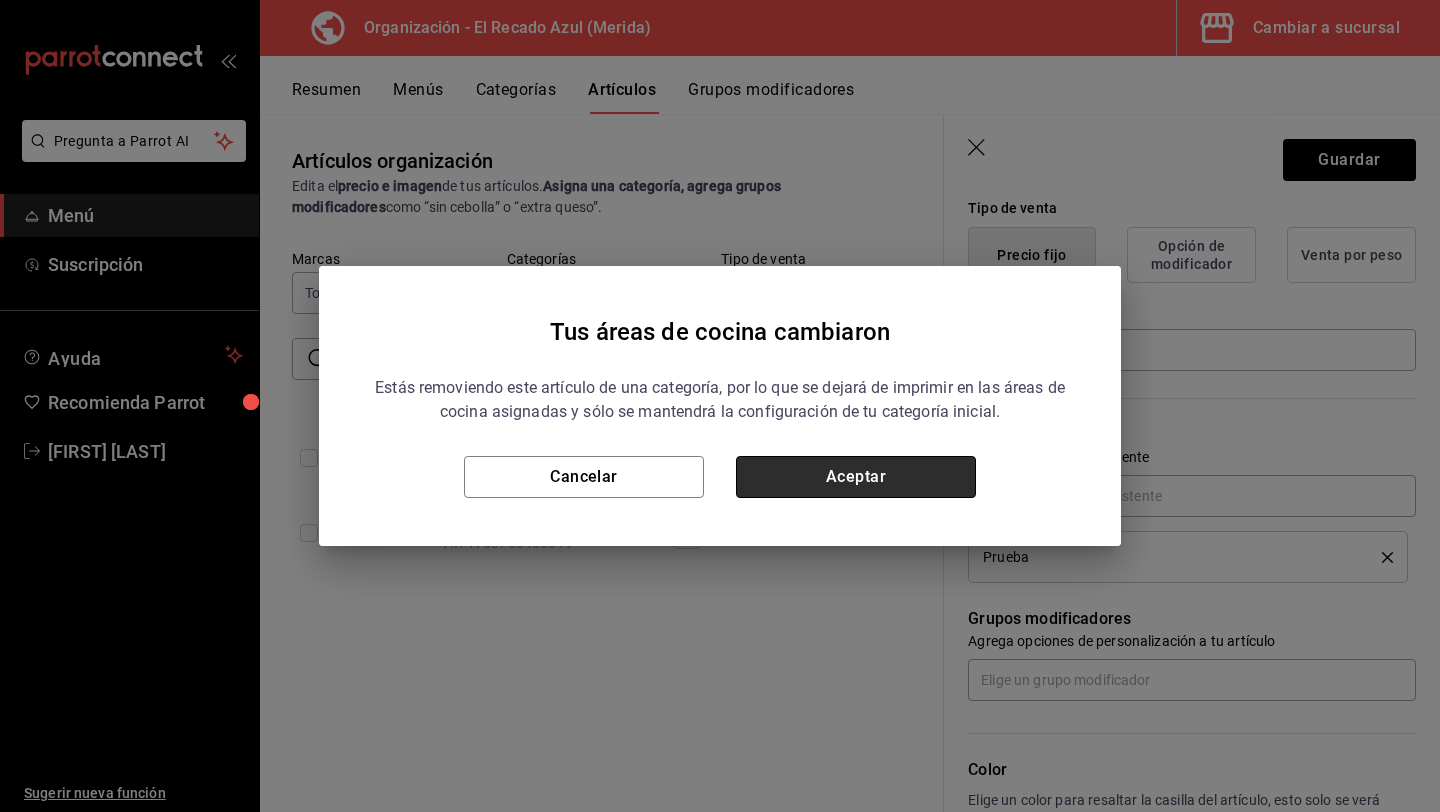 click on "Aceptar" at bounding box center (856, 477) 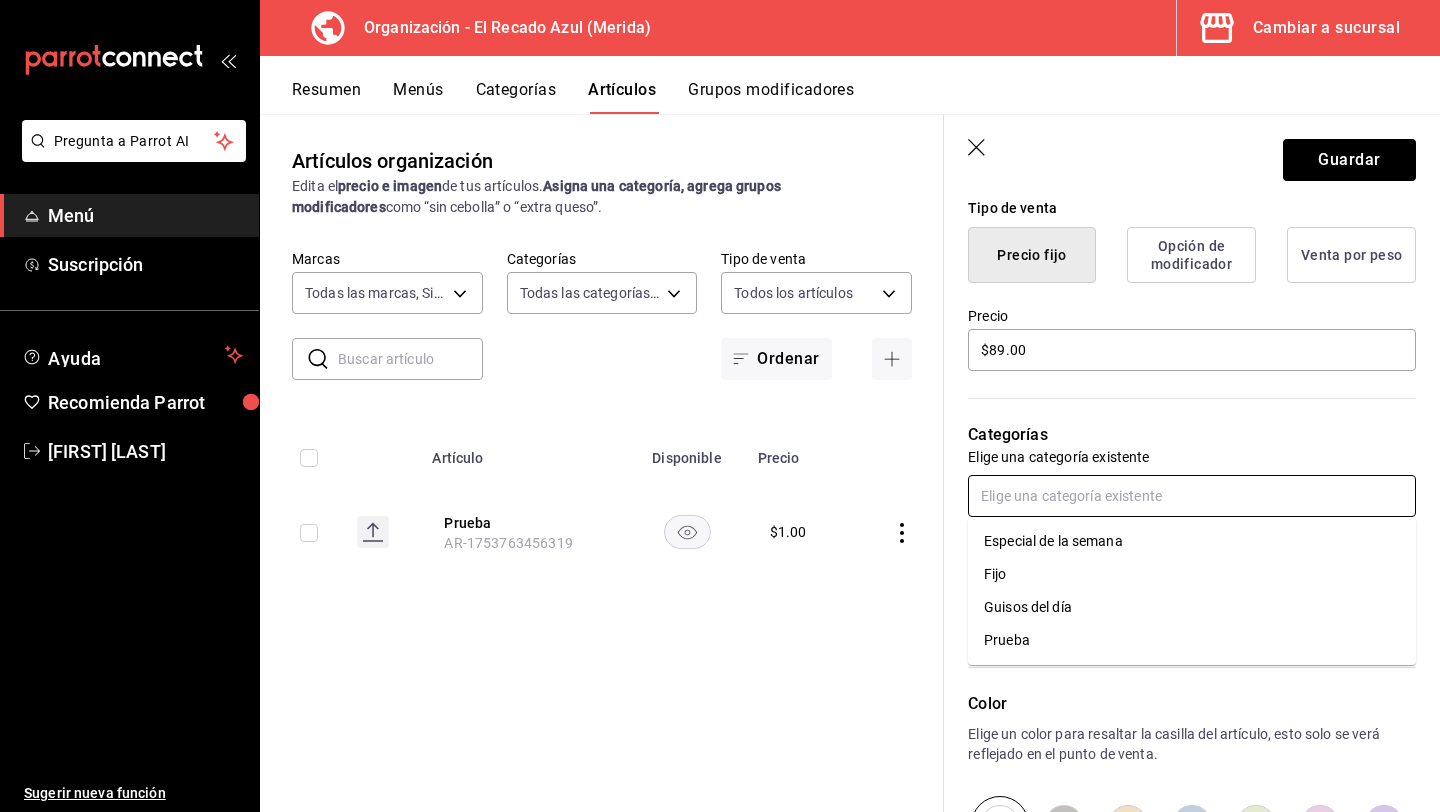 click at bounding box center [1192, 496] 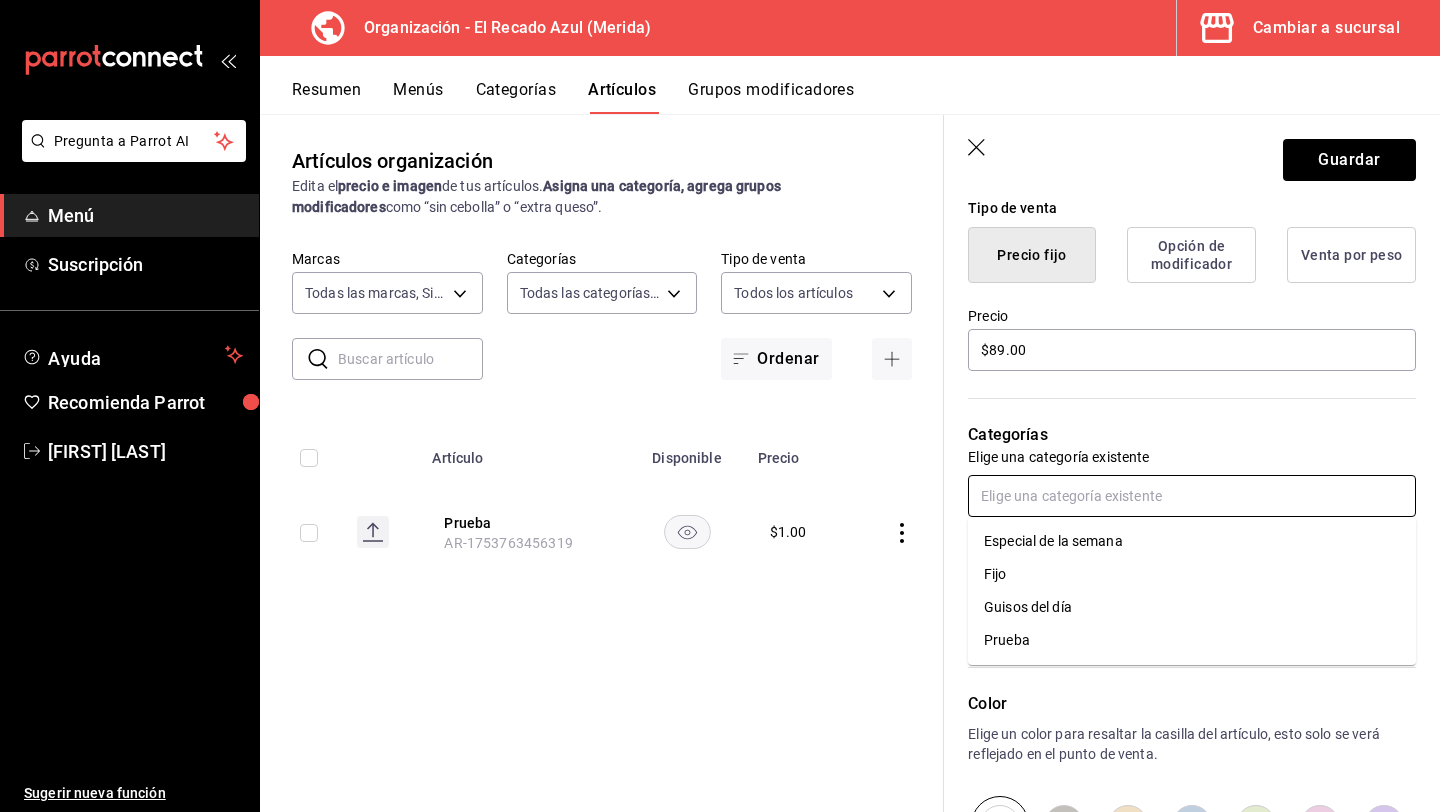 click on "Fijo" at bounding box center [1192, 574] 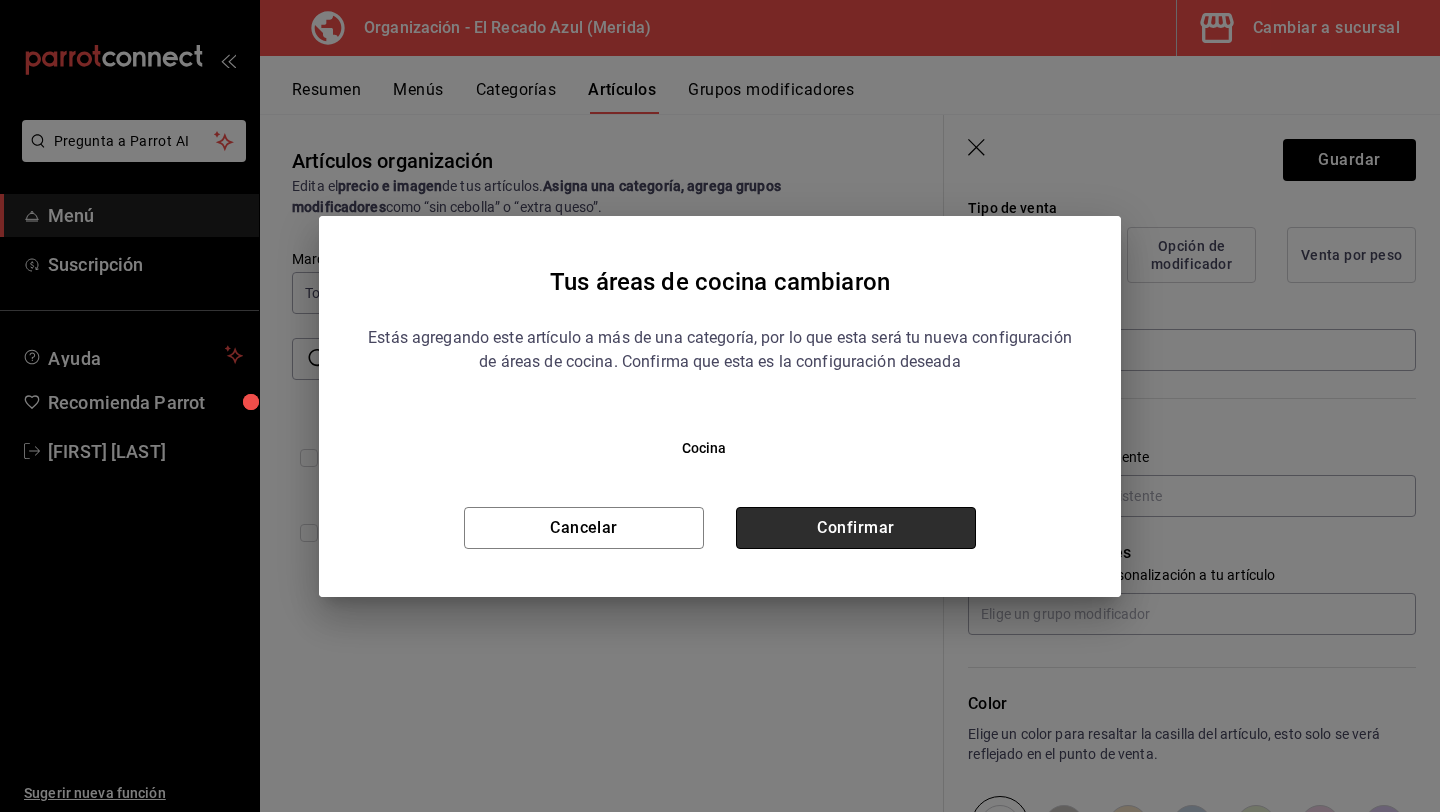 click on "Confirmar" at bounding box center (856, 528) 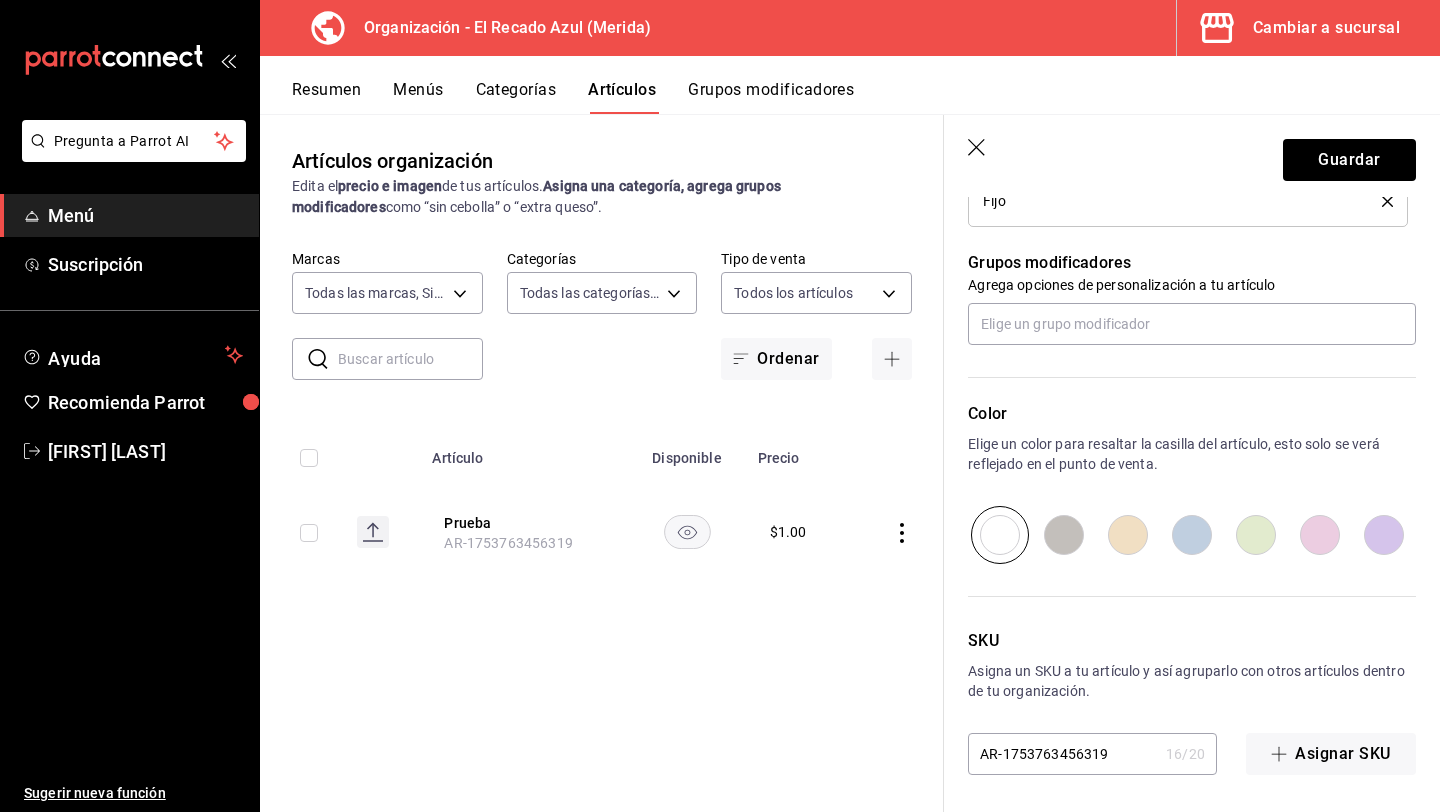 scroll, scrollTop: 853, scrollLeft: 0, axis: vertical 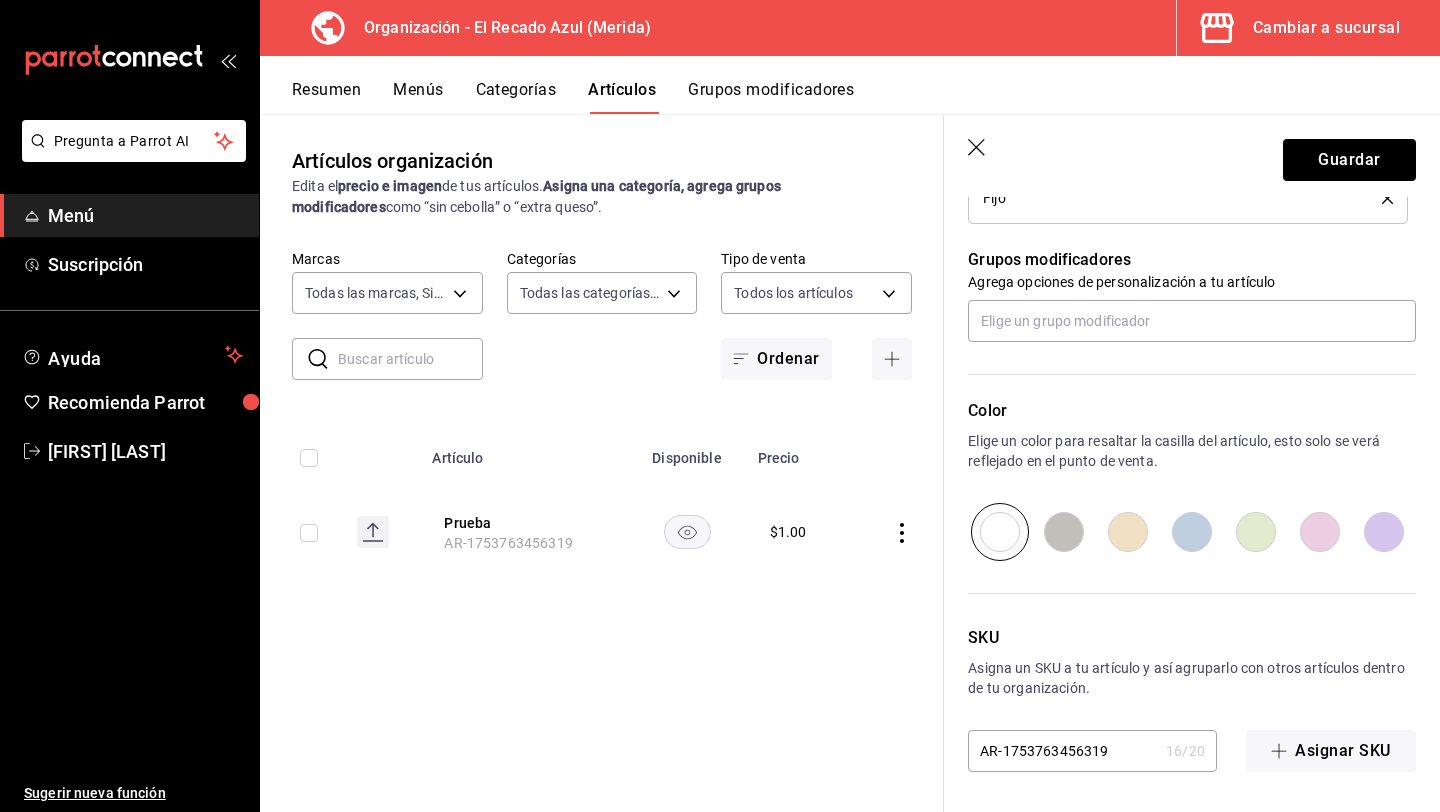 click at bounding box center (1128, 532) 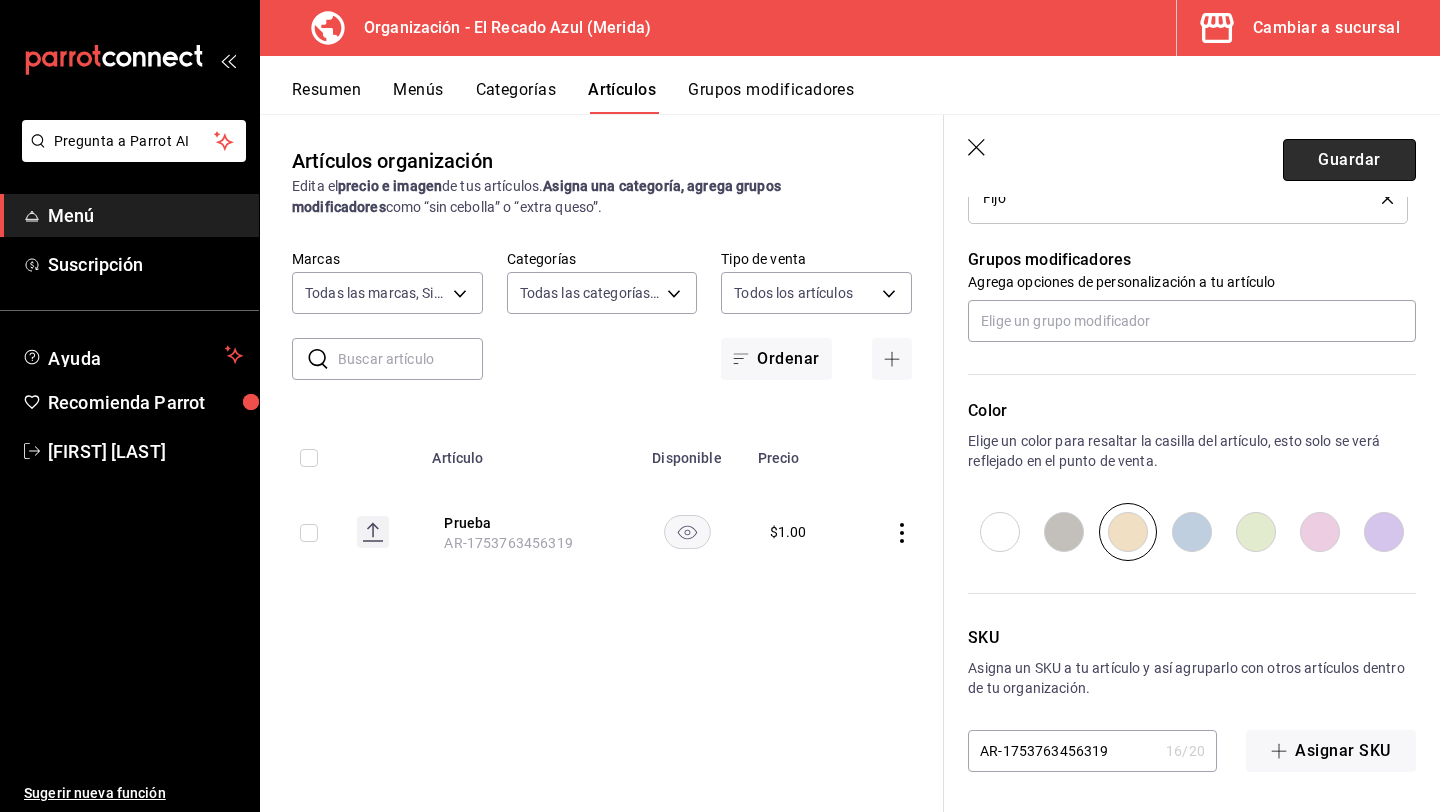 click on "Guardar" at bounding box center (1349, 160) 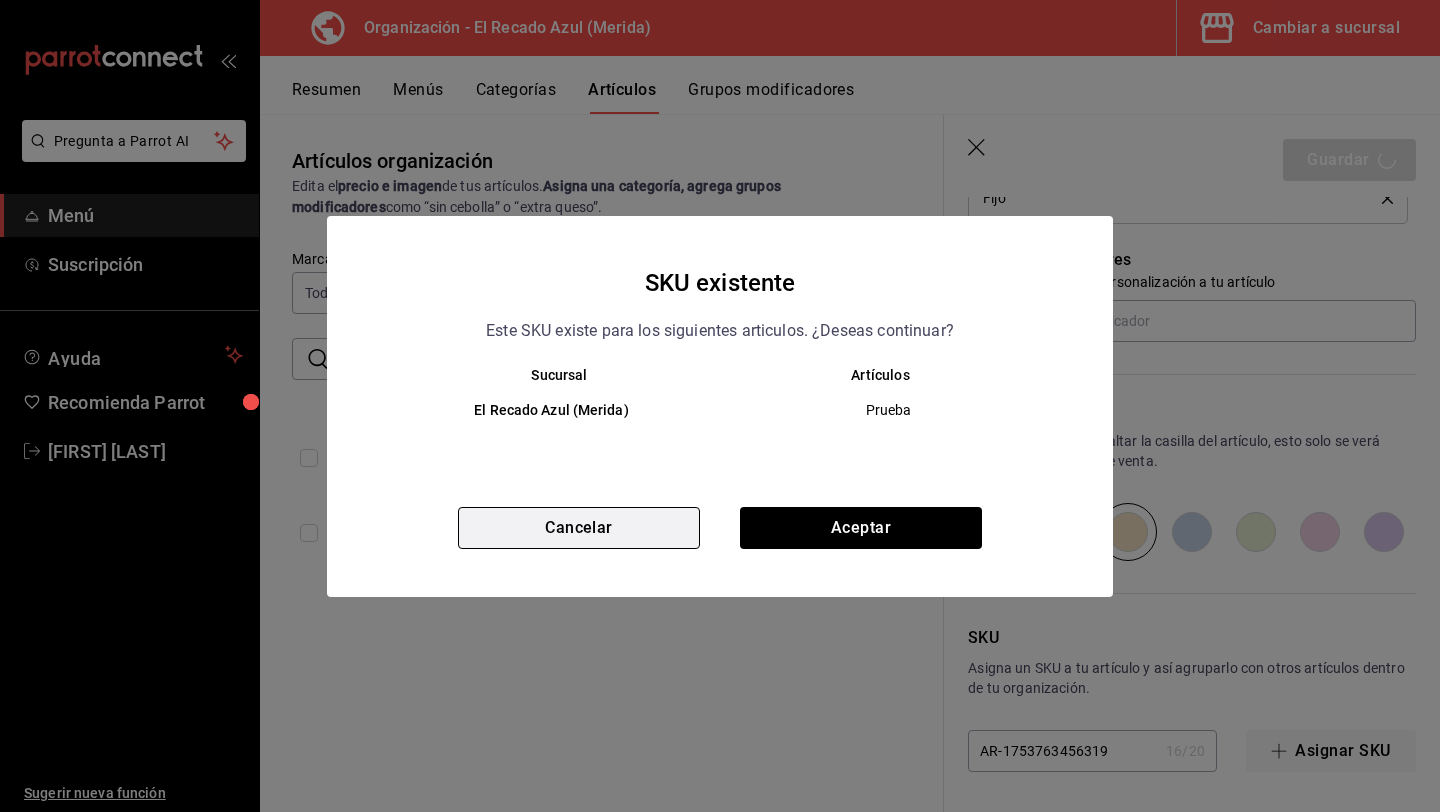 click on "Cancelar" at bounding box center (579, 528) 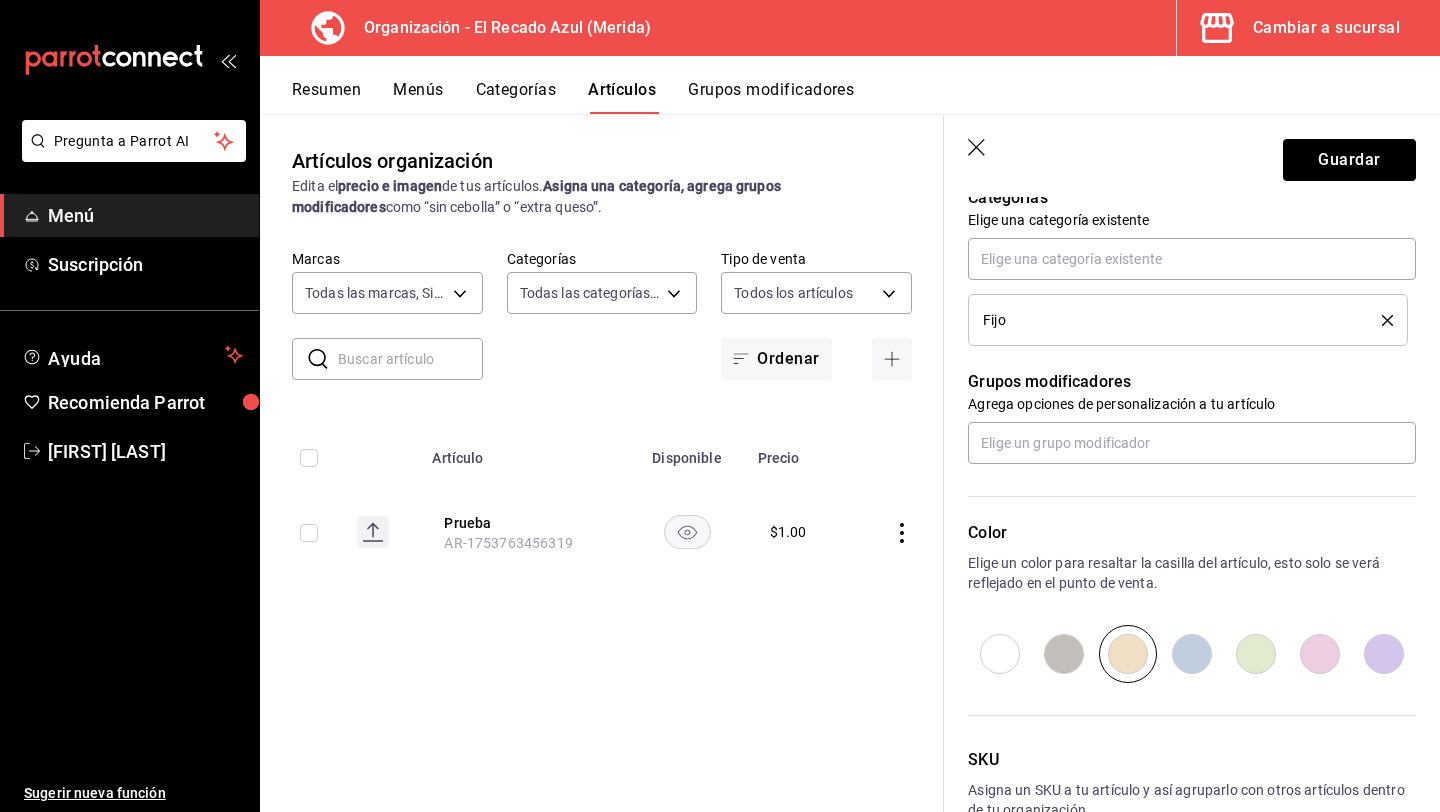 scroll, scrollTop: 853, scrollLeft: 0, axis: vertical 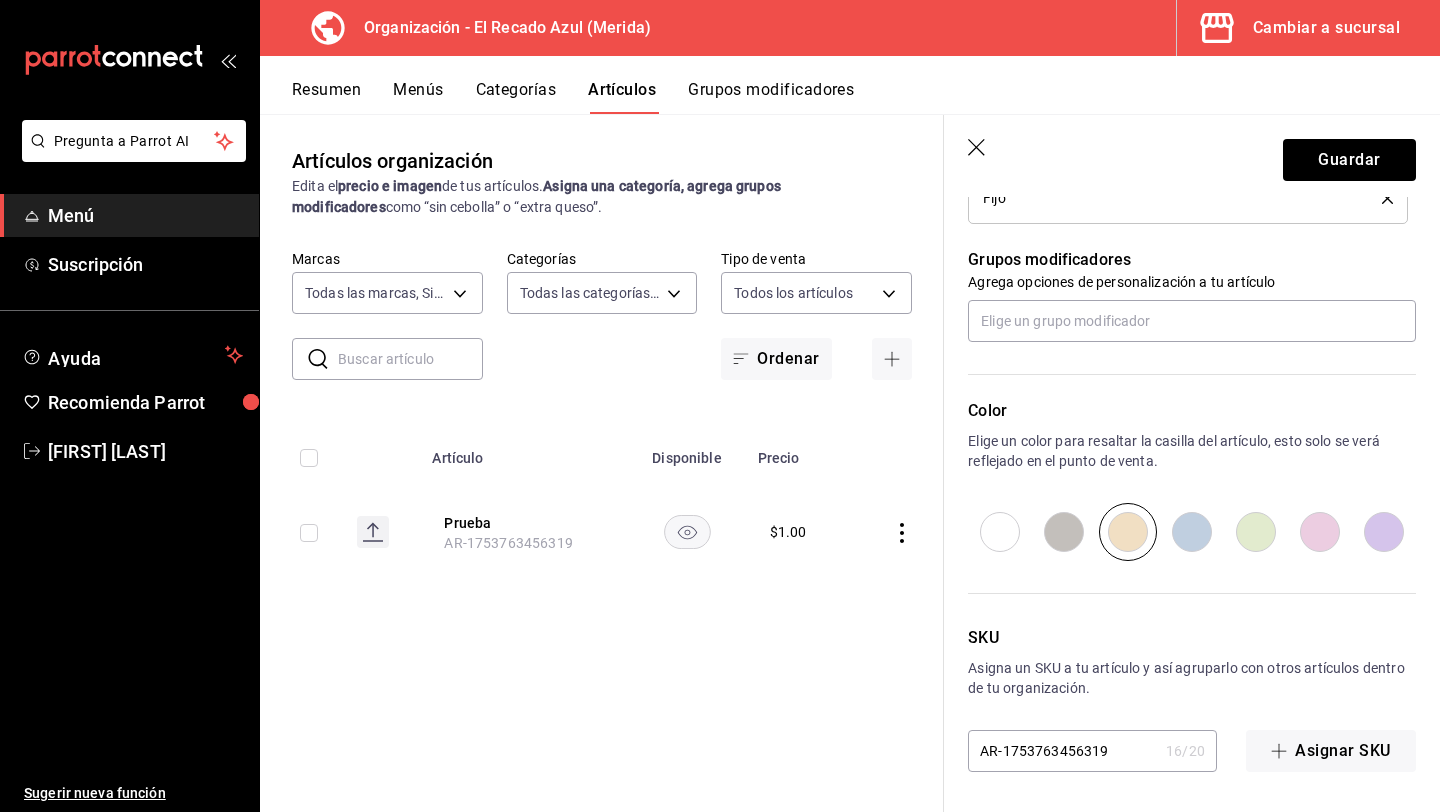 click on "AR-1753763456319" at bounding box center (1063, 751) 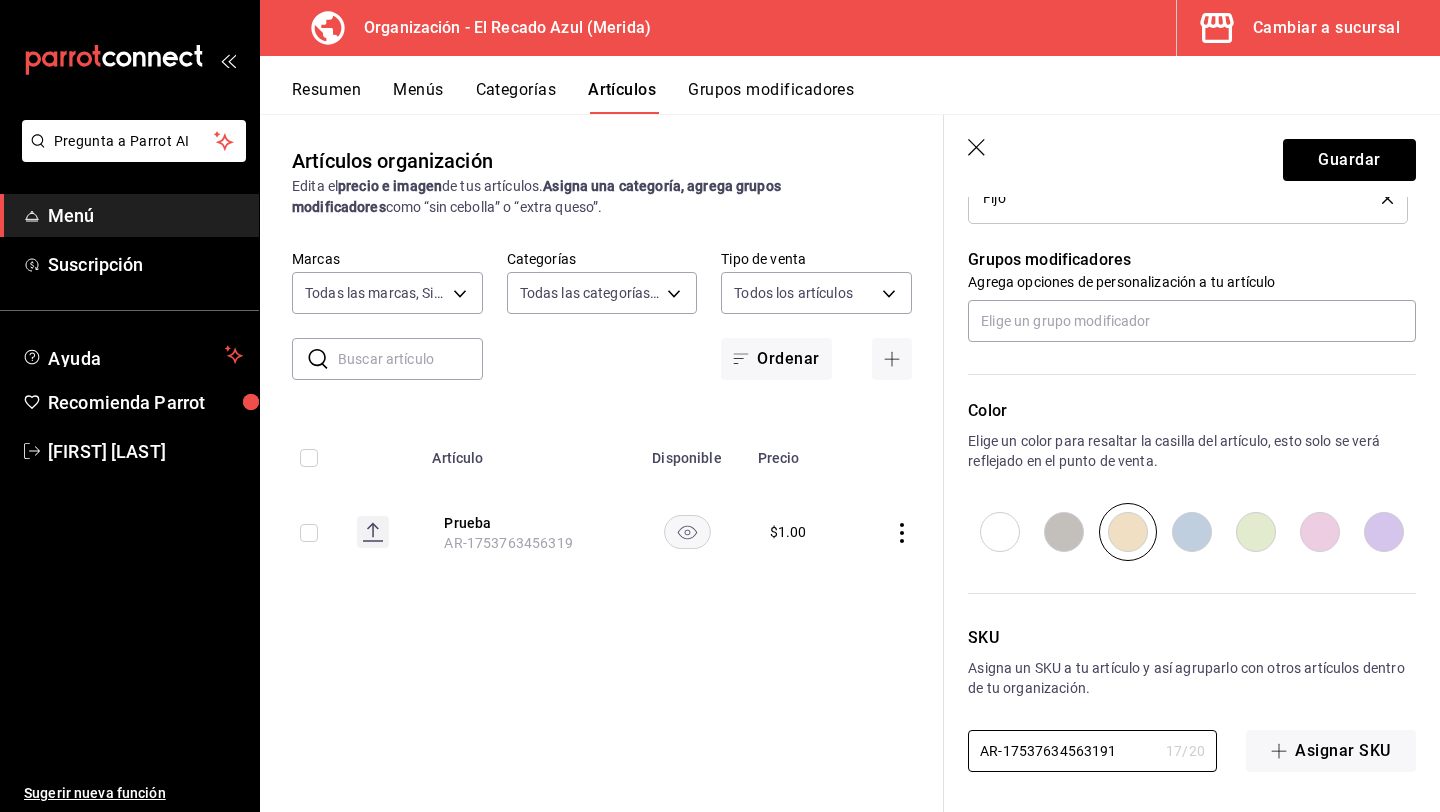 type on "AR-17537634563191" 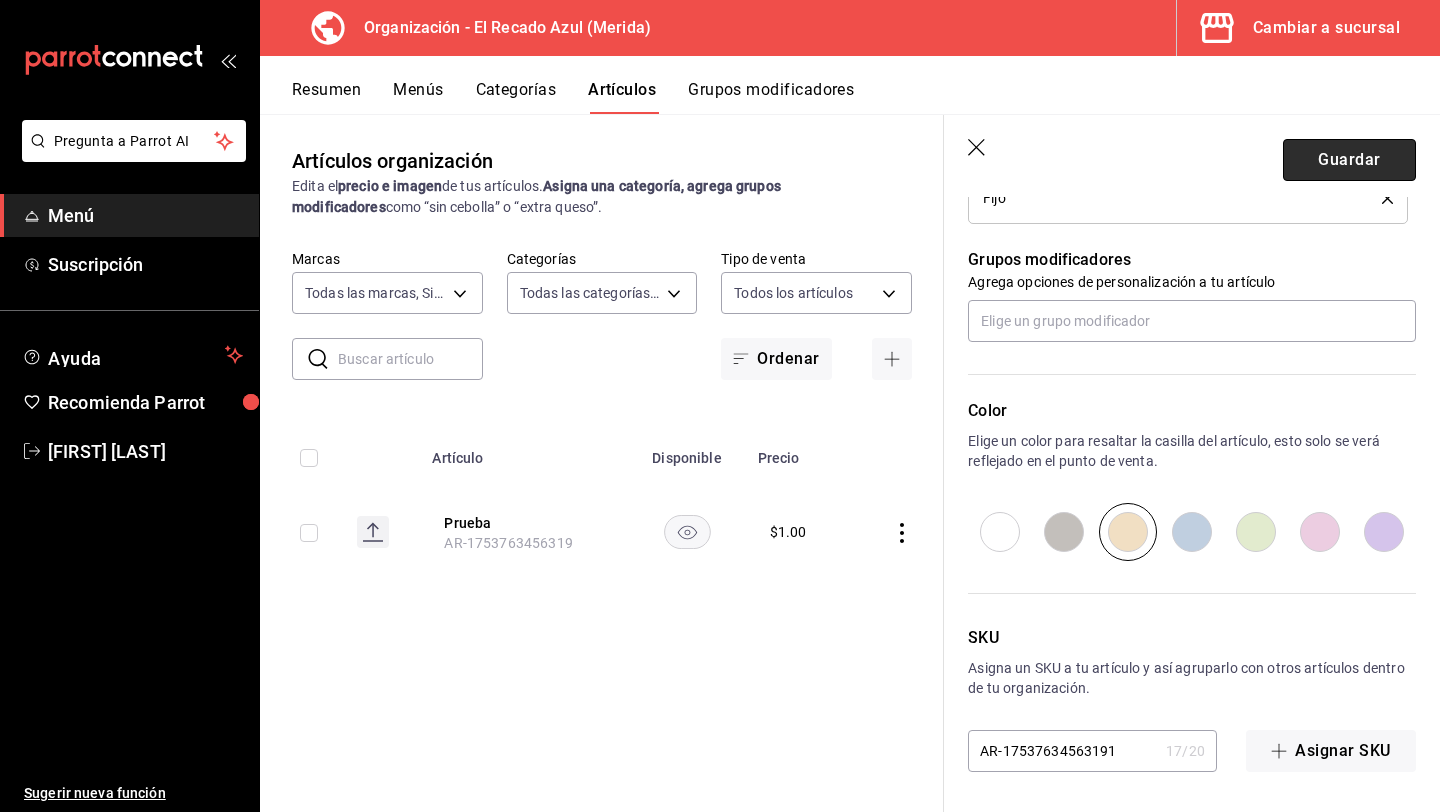 click on "Guardar" at bounding box center (1349, 160) 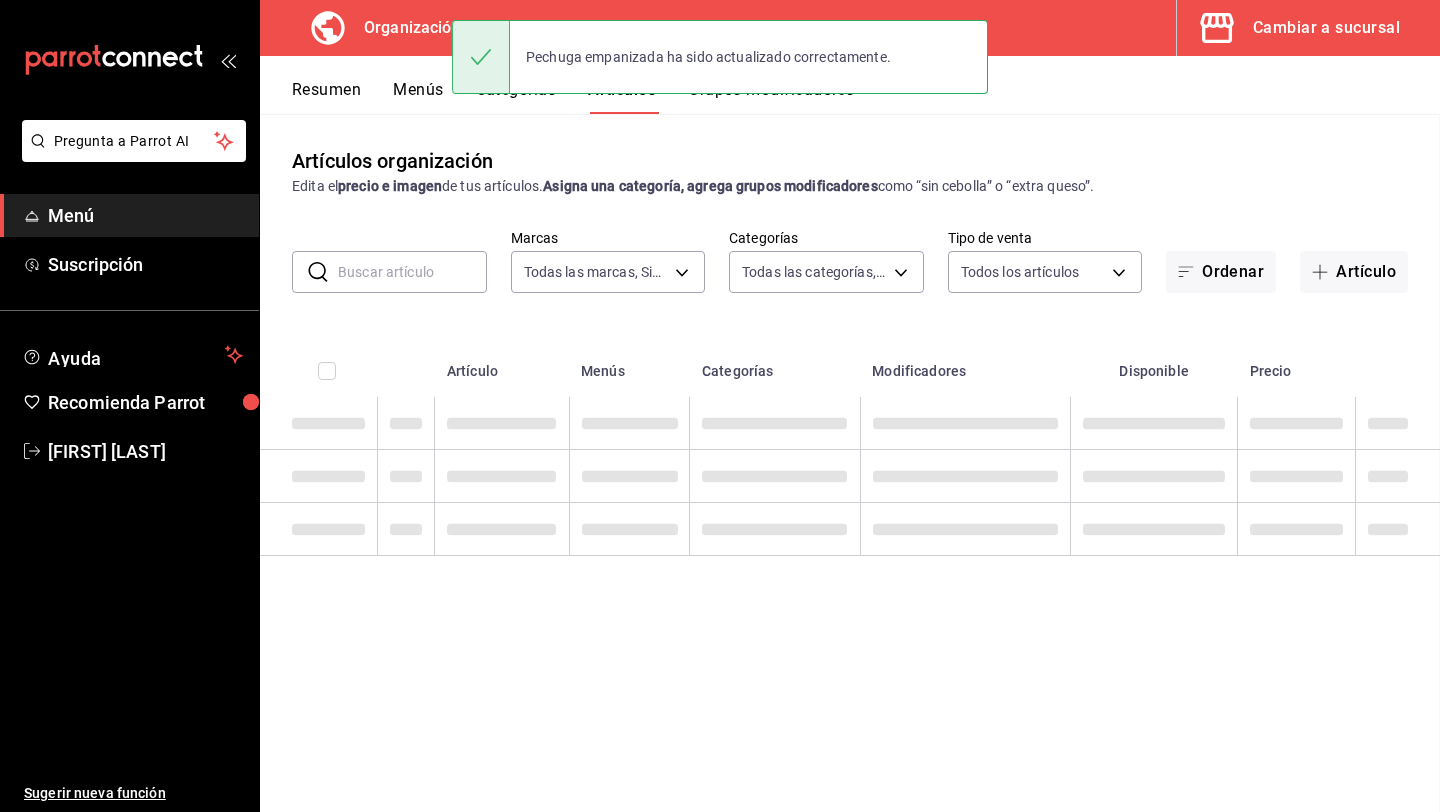 scroll, scrollTop: 0, scrollLeft: 0, axis: both 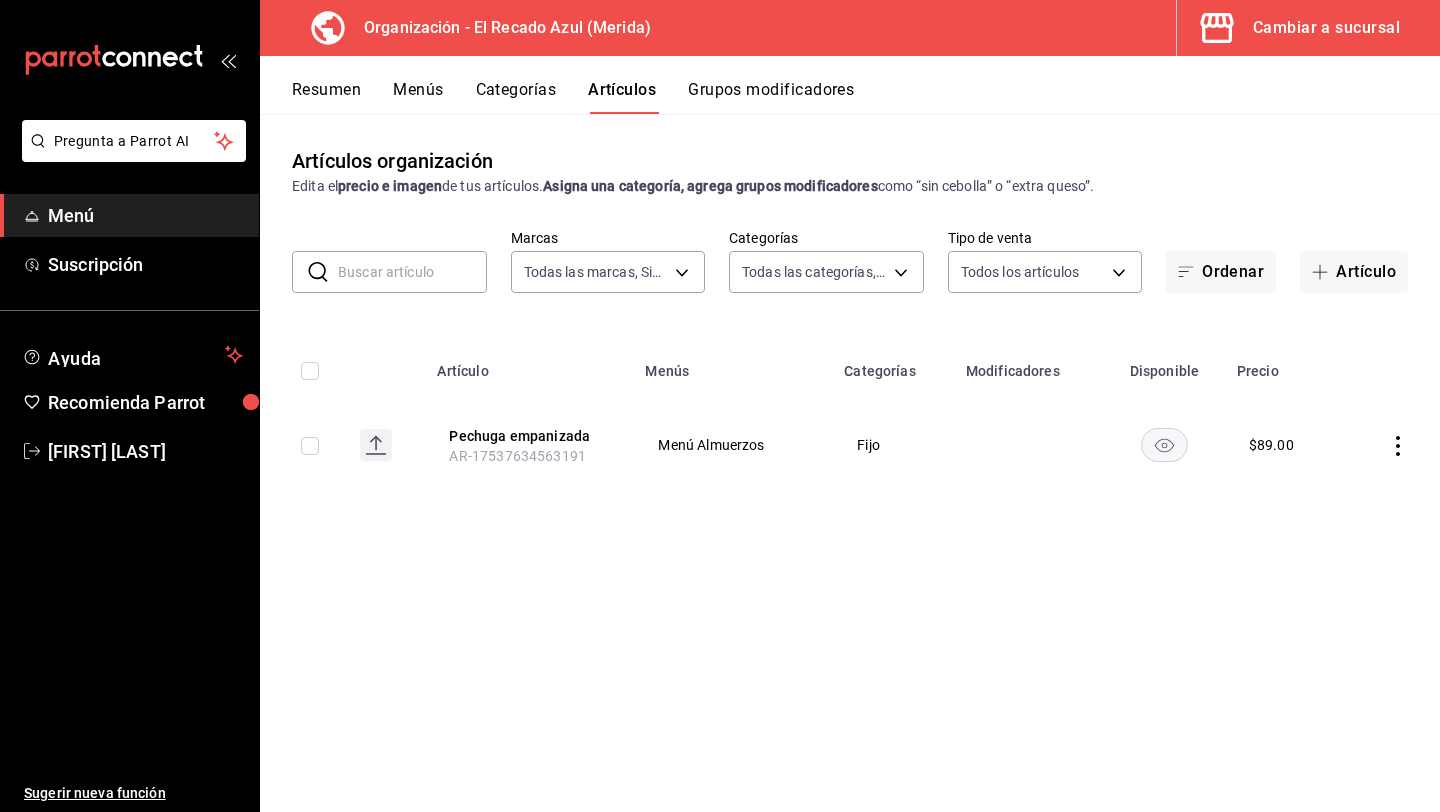 click on "Grupos modificadores" at bounding box center (771, 97) 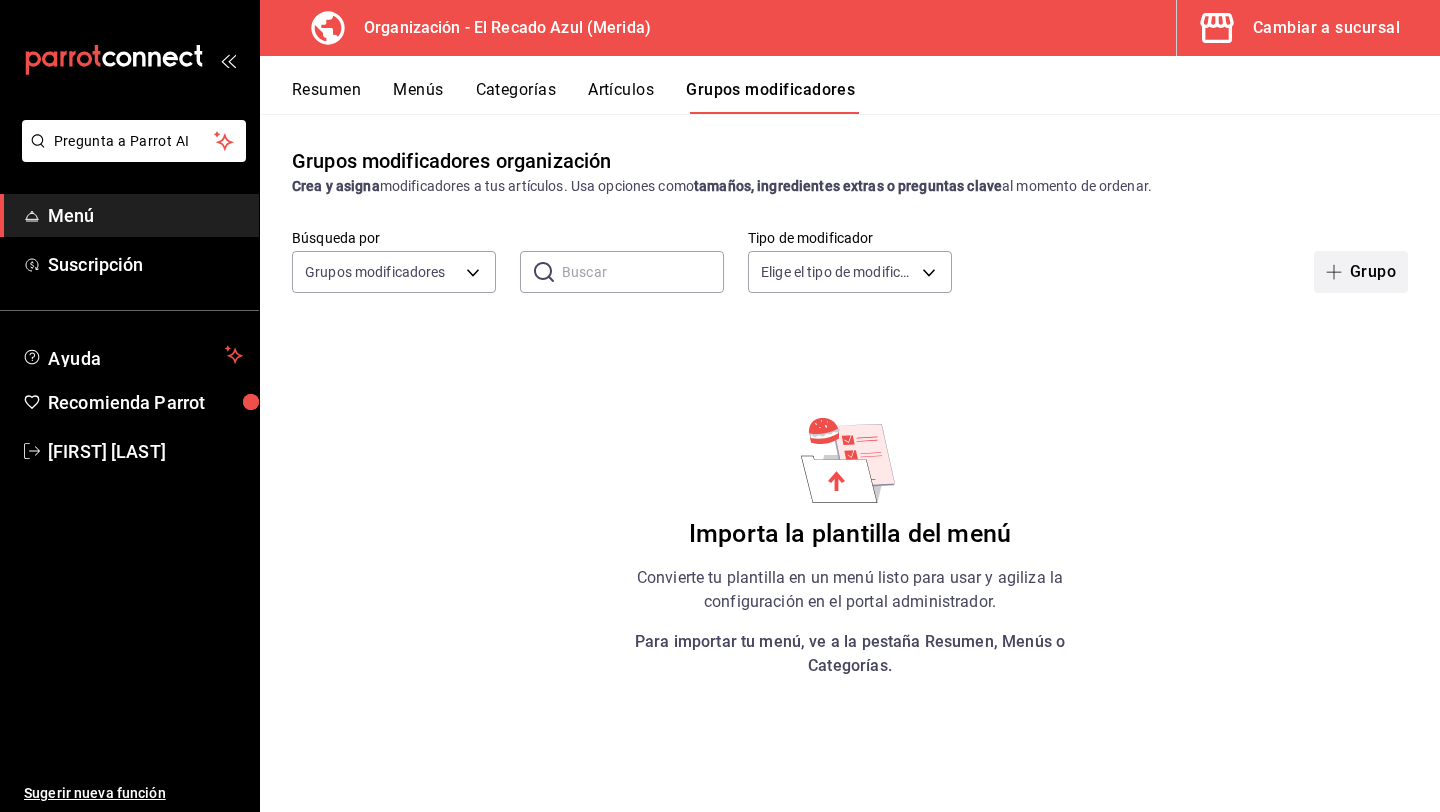 click on "Grupo" at bounding box center [1361, 272] 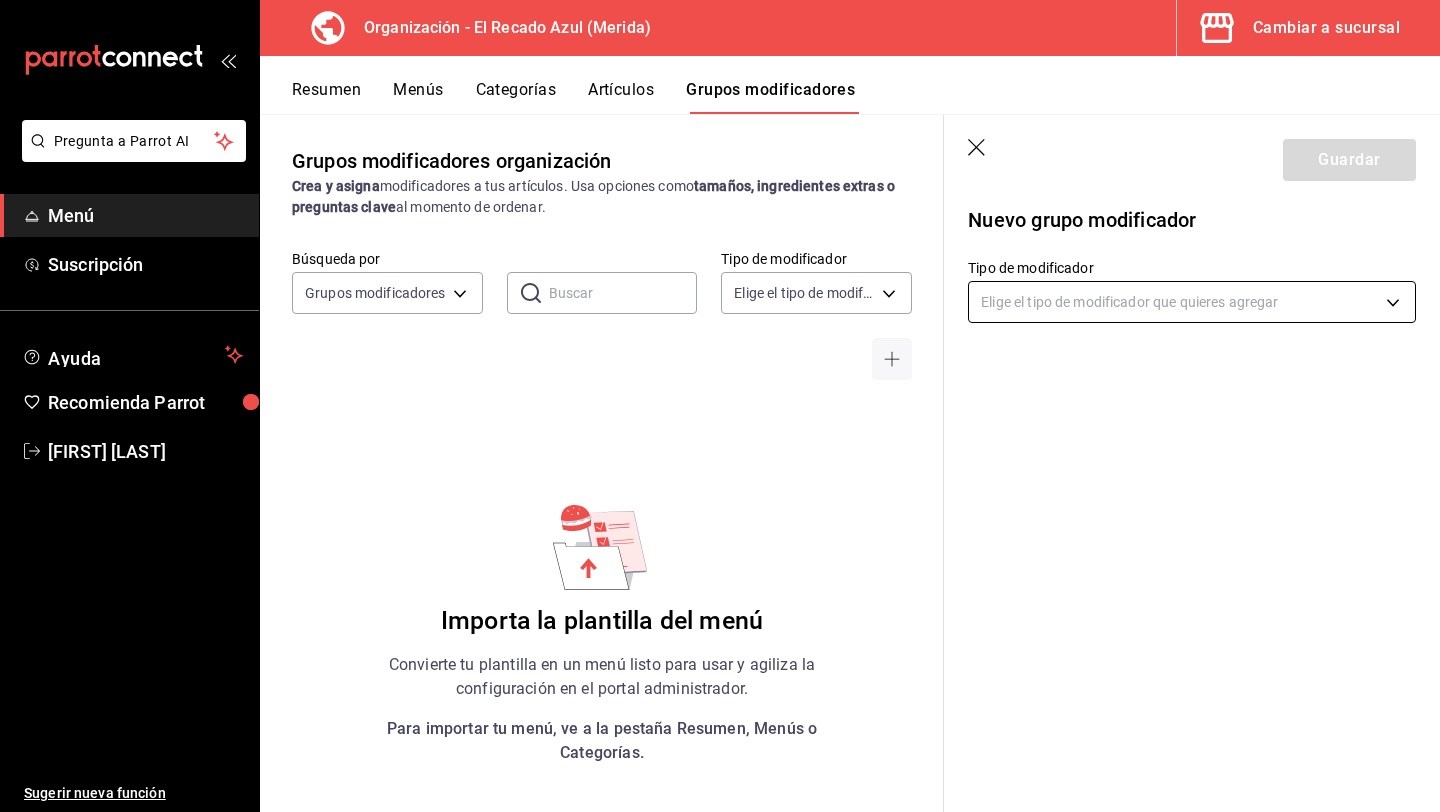 click on "Pregunta a Parrot AI Menú   Suscripción   Ayuda Recomienda Parrot   [FIRST] [LAST]   Sugerir nueva función   Organización - El Recado Azul (Merida) Cambiar a sucursal Resumen Menús Categorías Artículos Grupos modificadores Grupos modificadores organización Crea y asigna  modificadores a tus artículos. Usa opciones como  tamaños, ingredientes extras o preguntas clave  al momento de ordenar. Búsqueda por Grupos modificadores GROUP ​ ​ Tipo de modificador Elige el tipo de modificador Importa la plantilla del menú Convierte tu plantilla en un menú listo para usar y agiliza la configuración en el portal administrador. Para importar tu menú, ve a la pestaña Resumen, Menús o Categorías. Guardar Nuevo grupo modificador Tipo de modificador Elige el tipo de modificador que quieres agregar GANA 1 MES GRATIS EN TU SUSCRIPCIÓN AQUÍ Ver video tutorial Ir a video Ver video tutorial Ir a video Pregunta a Parrot AI Menú   Suscripción   Ayuda Recomienda Parrot   [FIRST] [LAST]" at bounding box center (720, 406) 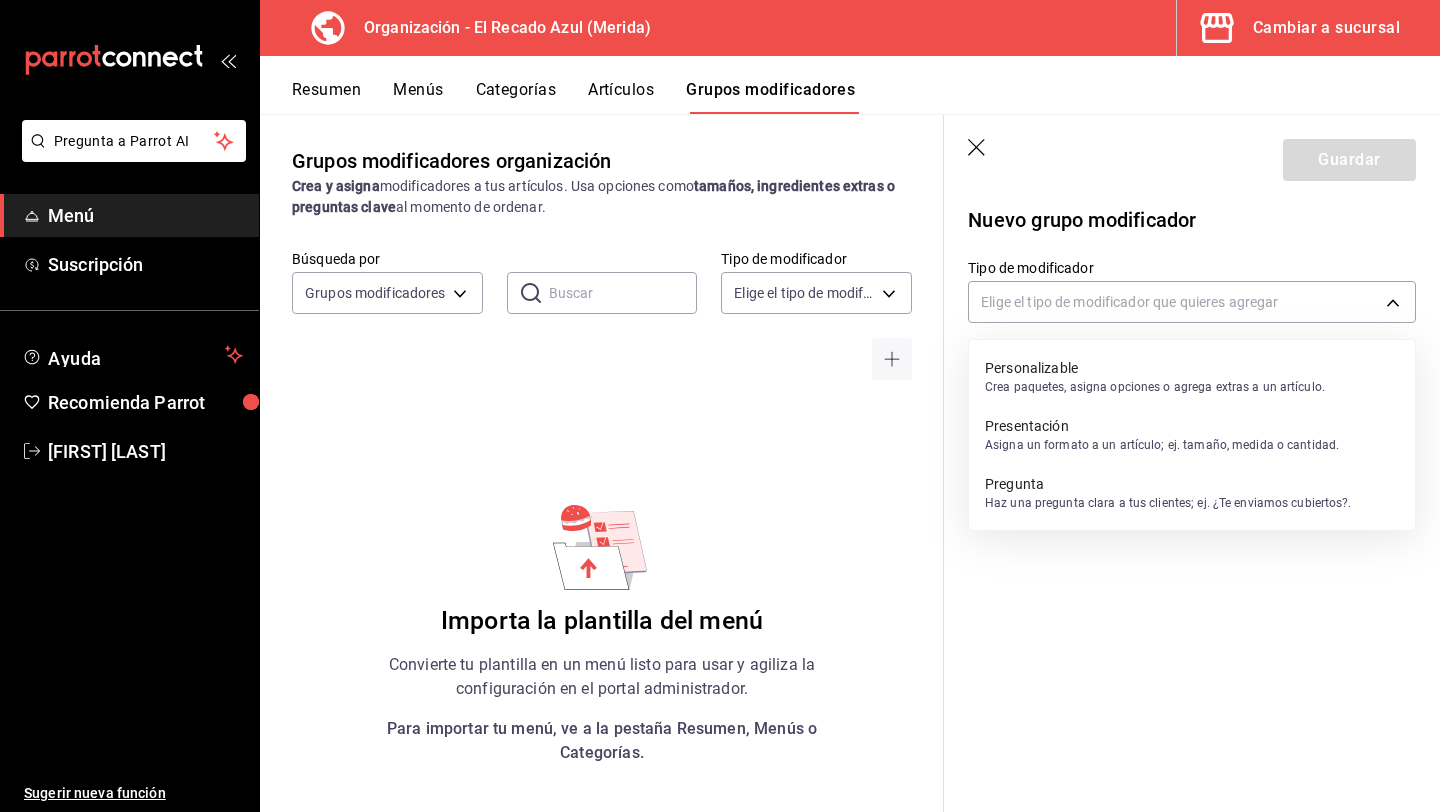 click at bounding box center [720, 406] 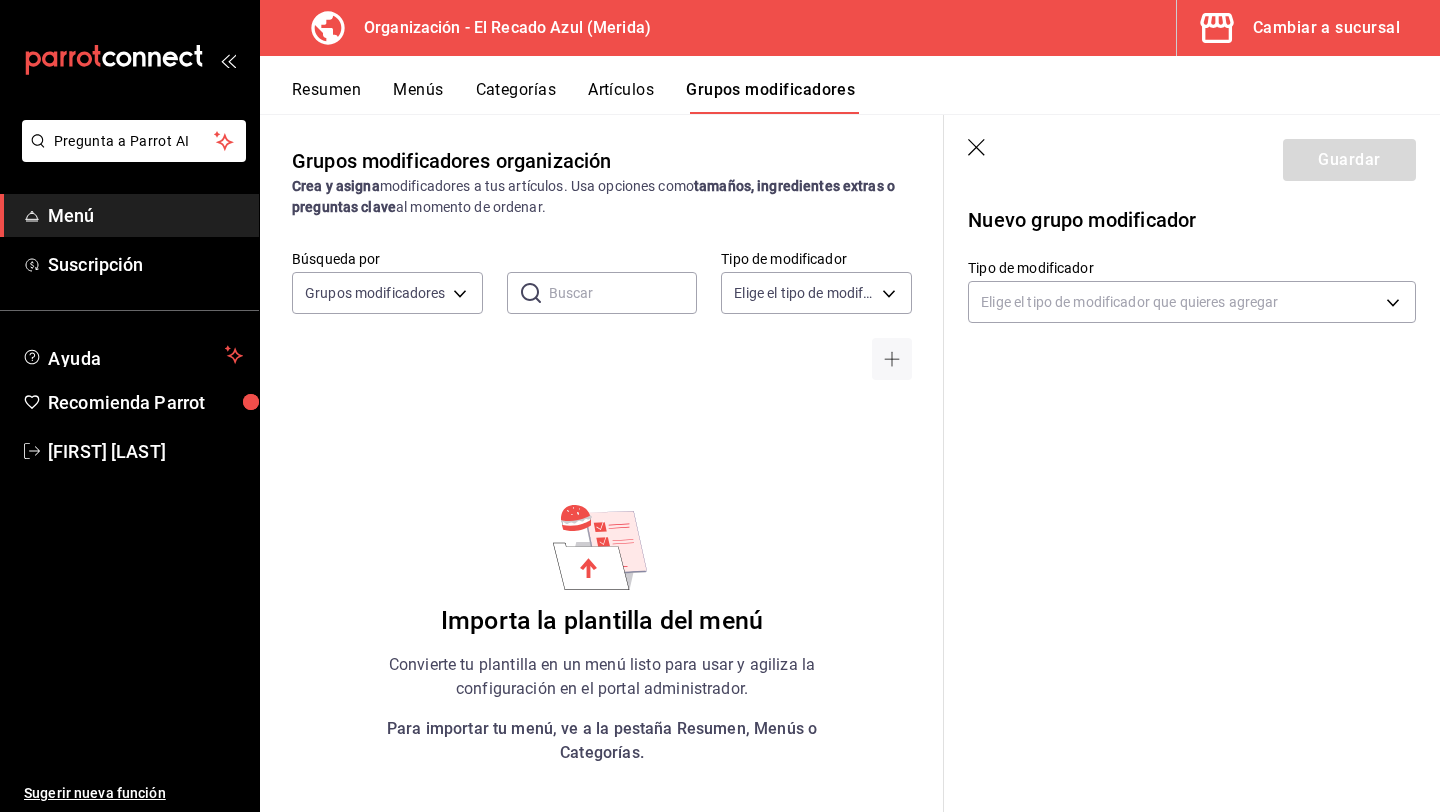 click 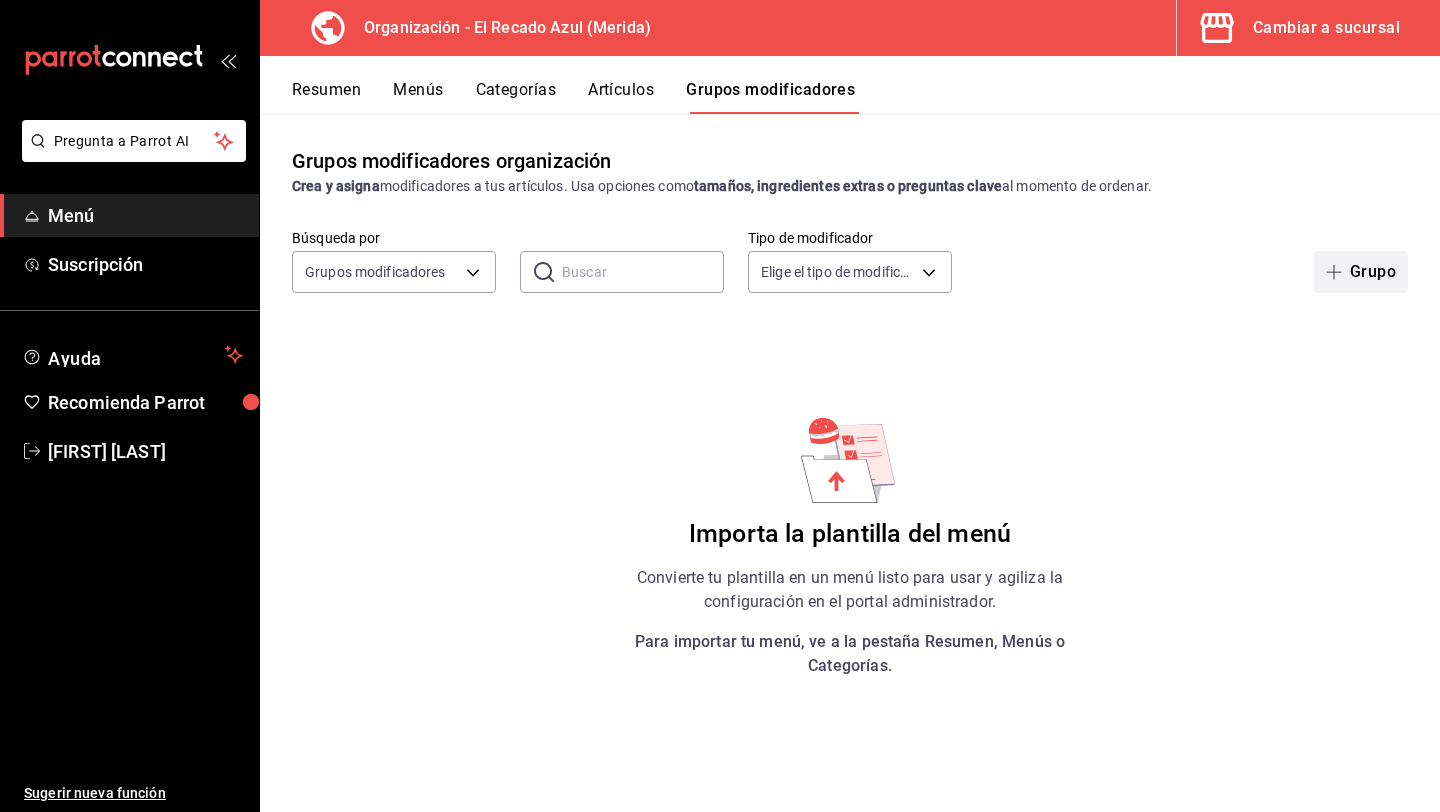 click on "Grupo" at bounding box center (1361, 272) 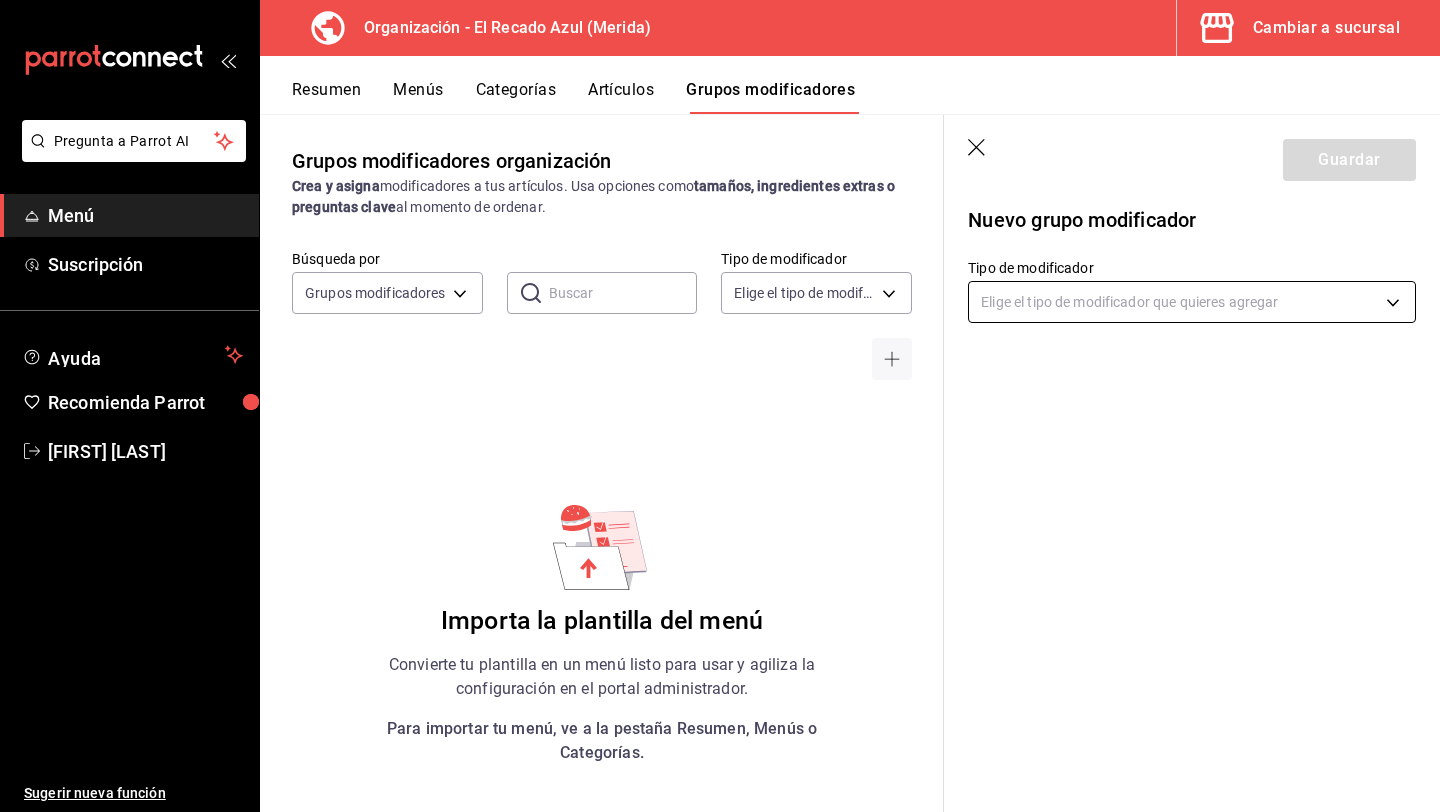 click on "Pregunta a Parrot AI Menú   Suscripción   Ayuda Recomienda Parrot   [FIRST] [LAST]   Sugerir nueva función   Organización - El Recado Azul (Merida) Cambiar a sucursal Resumen Menús Categorías Artículos Grupos modificadores Grupos modificadores organización Crea y asigna  modificadores a tus artículos. Usa opciones como  tamaños, ingredientes extras o preguntas clave  al momento de ordenar. Búsqueda por Grupos modificadores GROUP ​ ​ Tipo de modificador Elige el tipo de modificador Importa la plantilla del menú Convierte tu plantilla en un menú listo para usar y agiliza la configuración en el portal administrador. Para importar tu menú, ve a la pestaña Resumen, Menús o Categorías. Guardar Nuevo grupo modificador Tipo de modificador Elige el tipo de modificador que quieres agregar GANA 1 MES GRATIS EN TU SUSCRIPCIÓN AQUÍ Ver video tutorial Ir a video Ver video tutorial Ir a video Pregunta a Parrot AI Menú   Suscripción   Ayuda Recomienda Parrot   [FIRST] [LAST]" at bounding box center (720, 406) 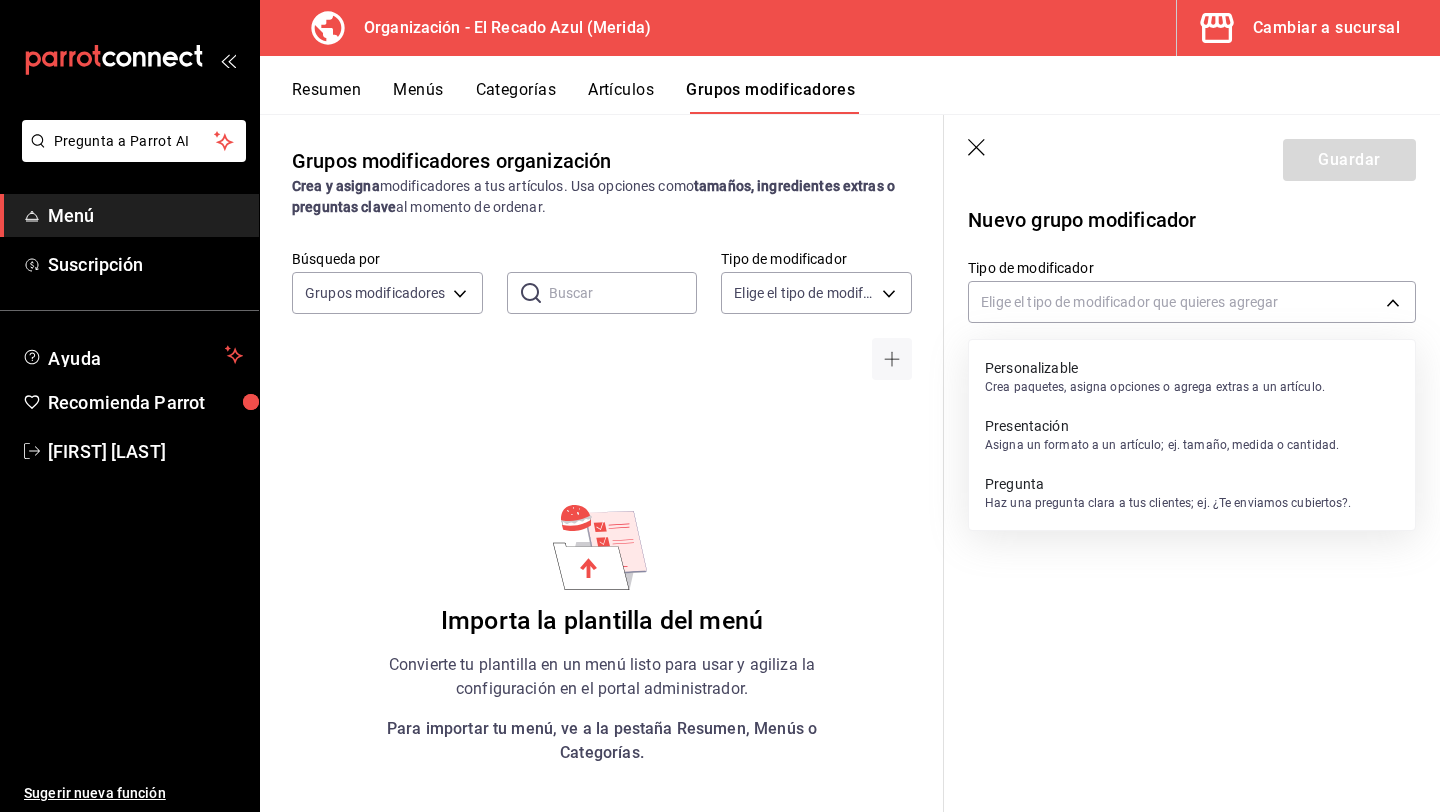 click on "Pregunta" at bounding box center (1168, 484) 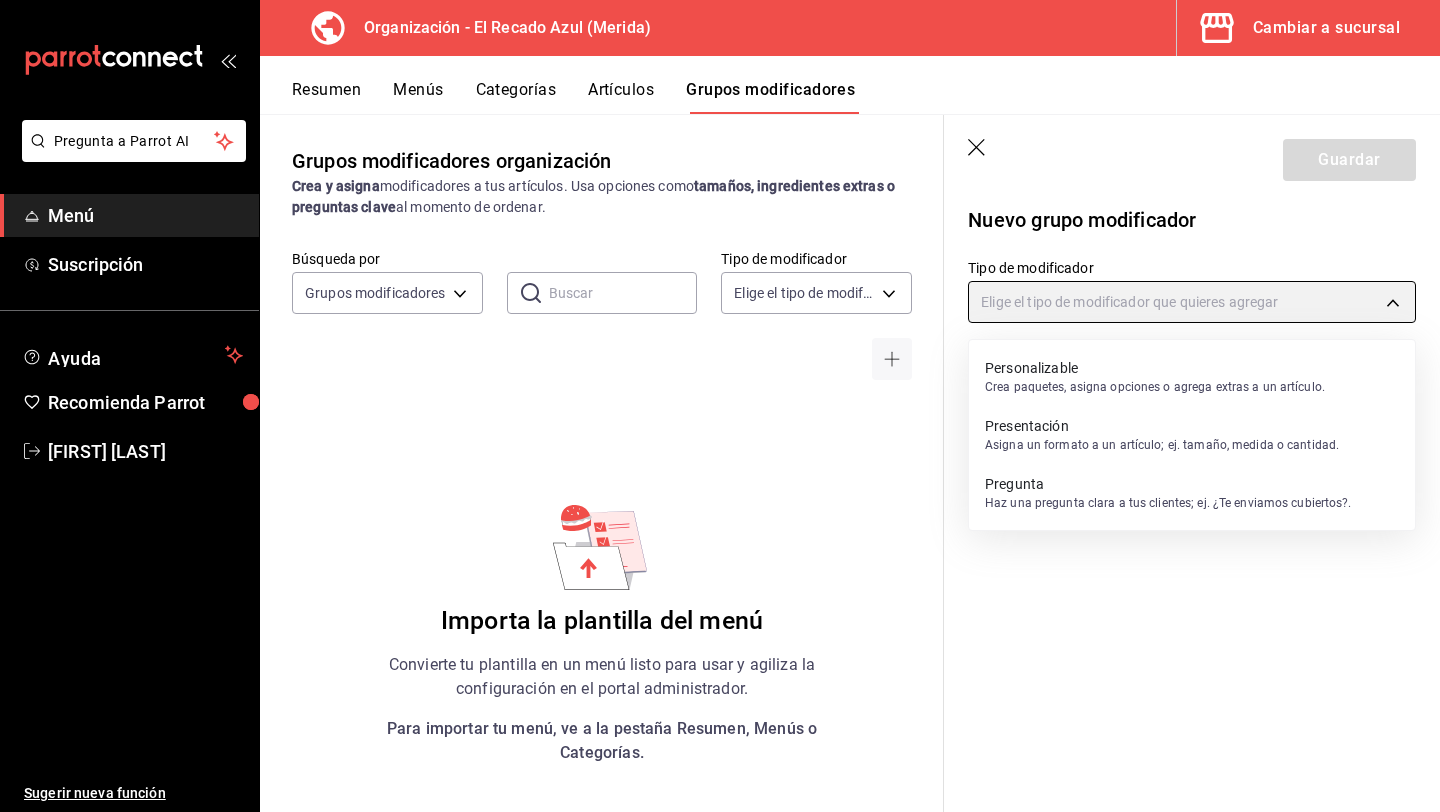 type on "QUESTION" 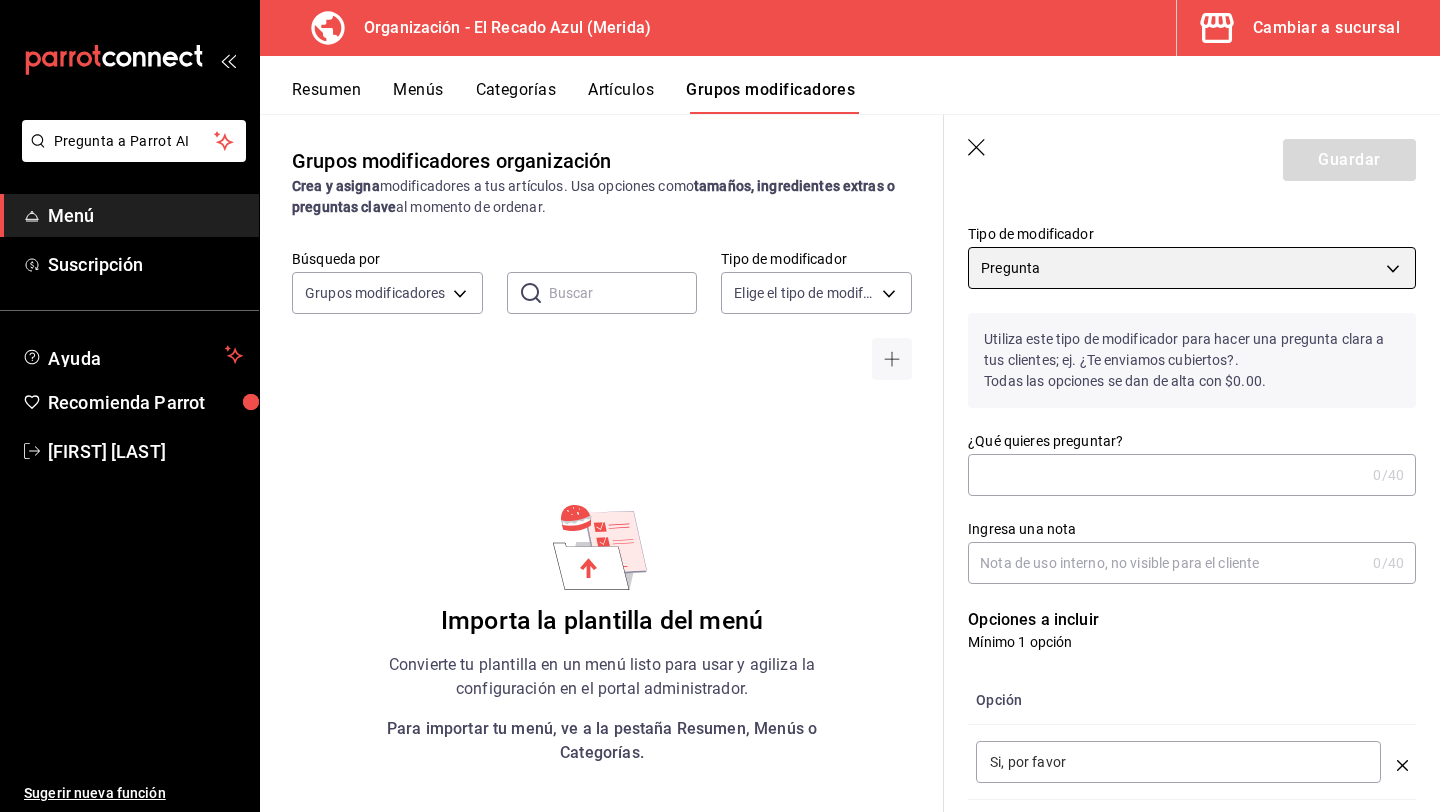 scroll, scrollTop: 45, scrollLeft: 0, axis: vertical 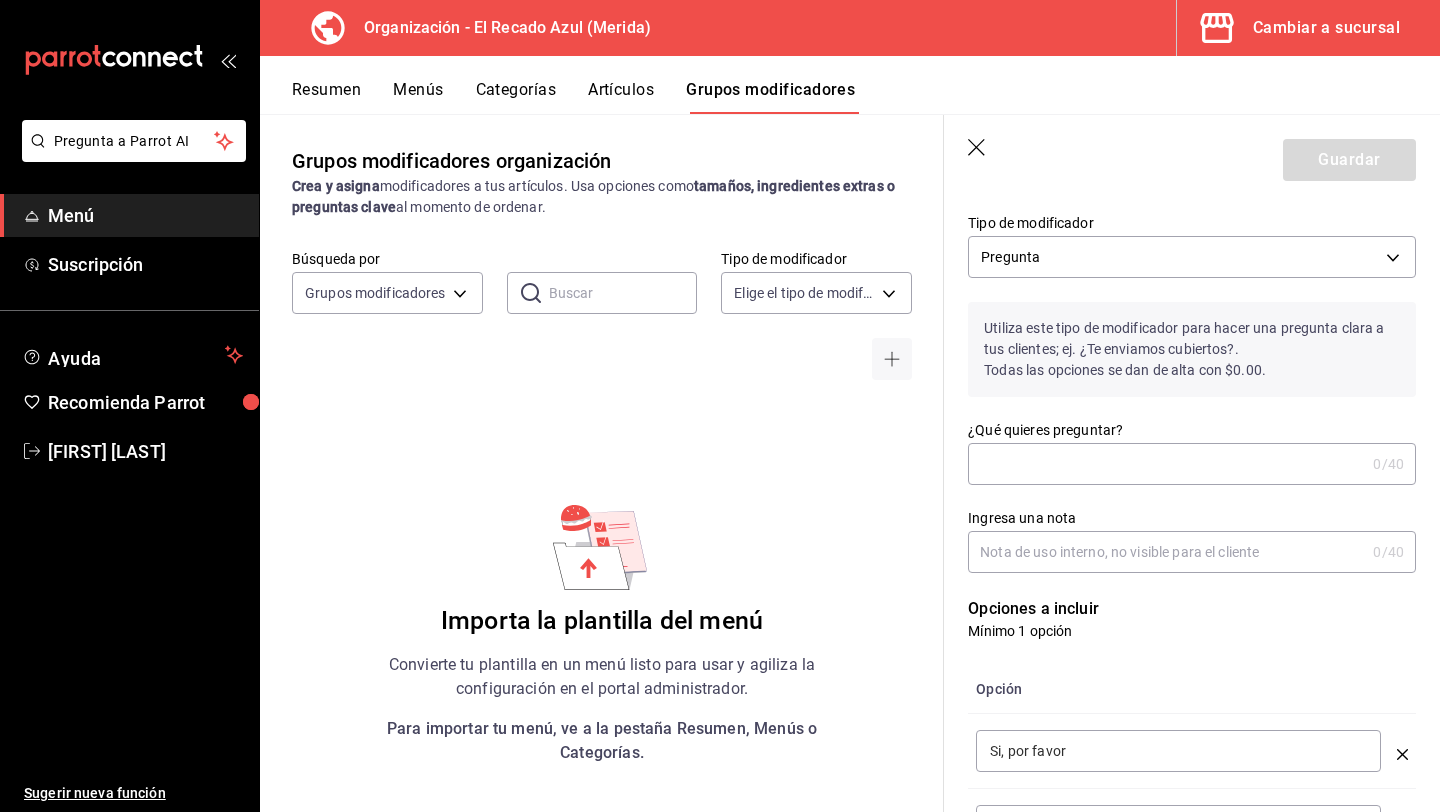 click on "¿Qué quieres preguntar?" at bounding box center (1166, 464) 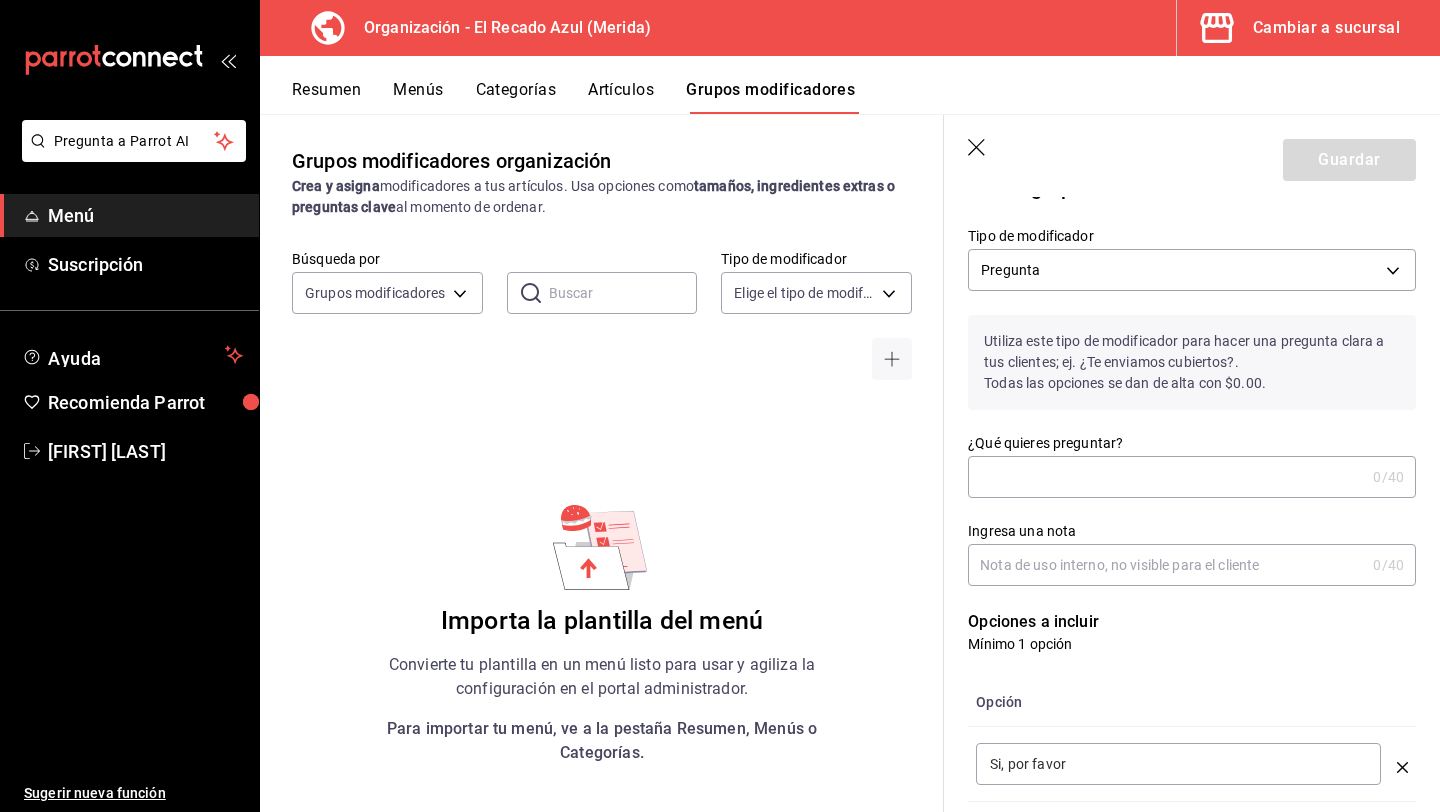 scroll, scrollTop: 29, scrollLeft: 0, axis: vertical 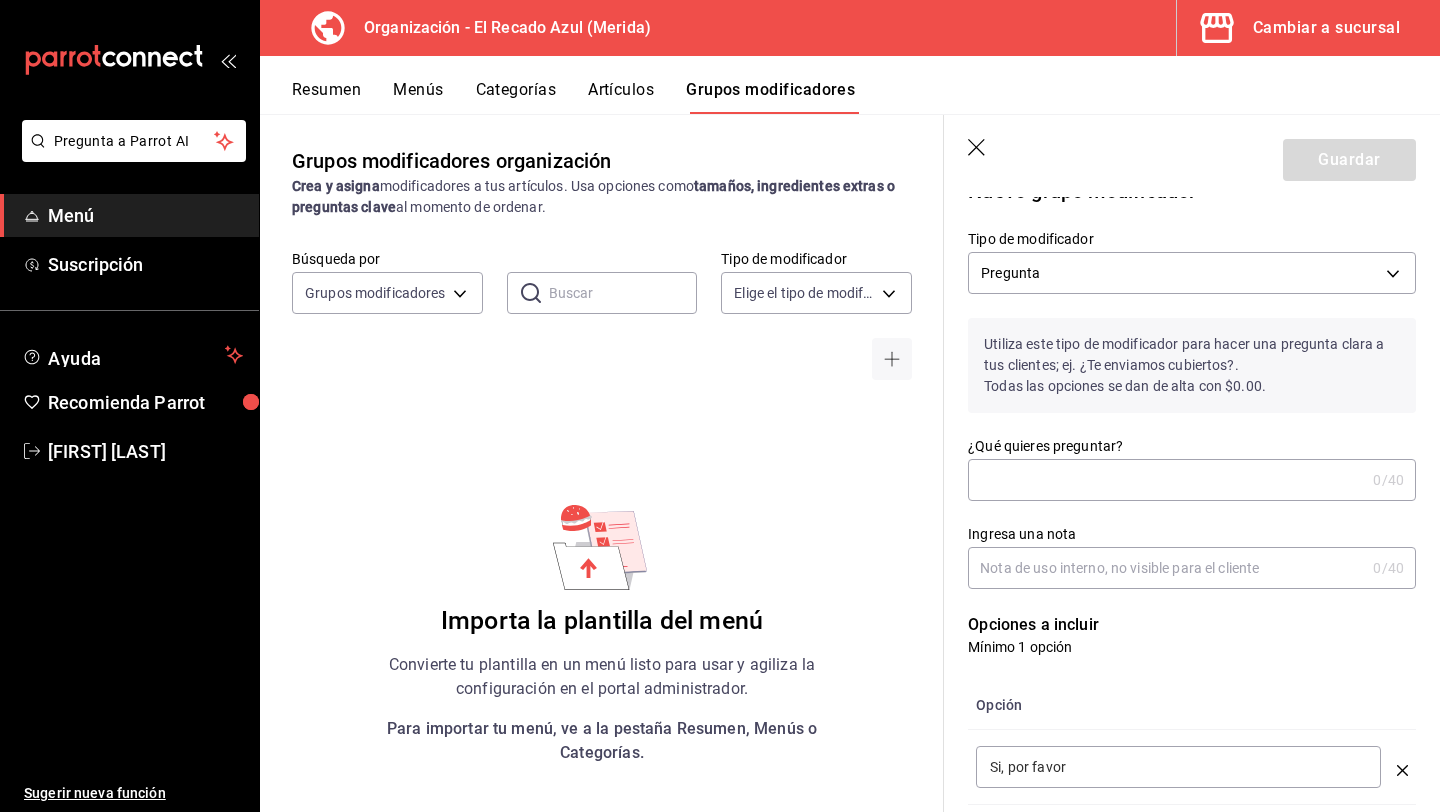 click on "¿Qué quieres preguntar?" at bounding box center [1166, 480] 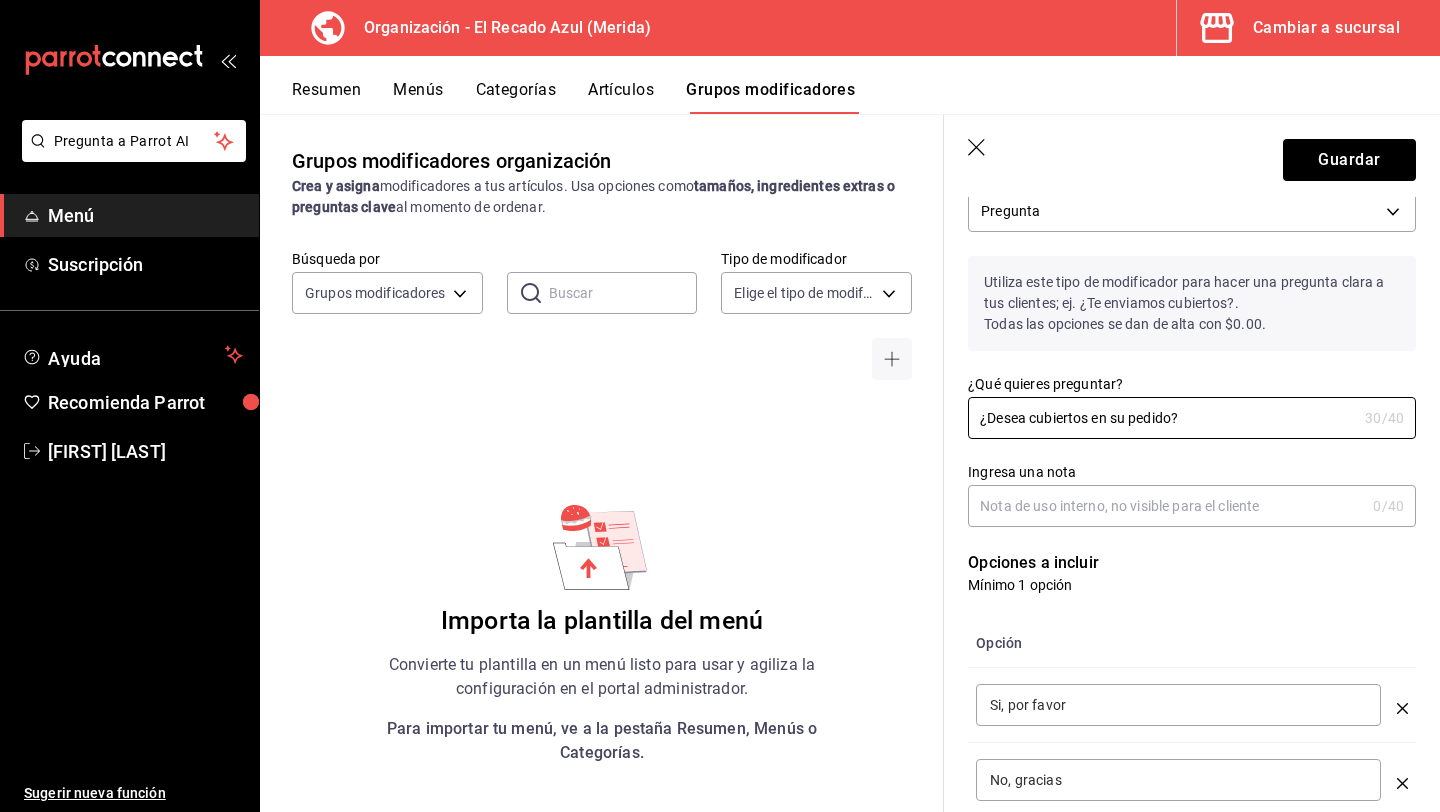scroll, scrollTop: 109, scrollLeft: 0, axis: vertical 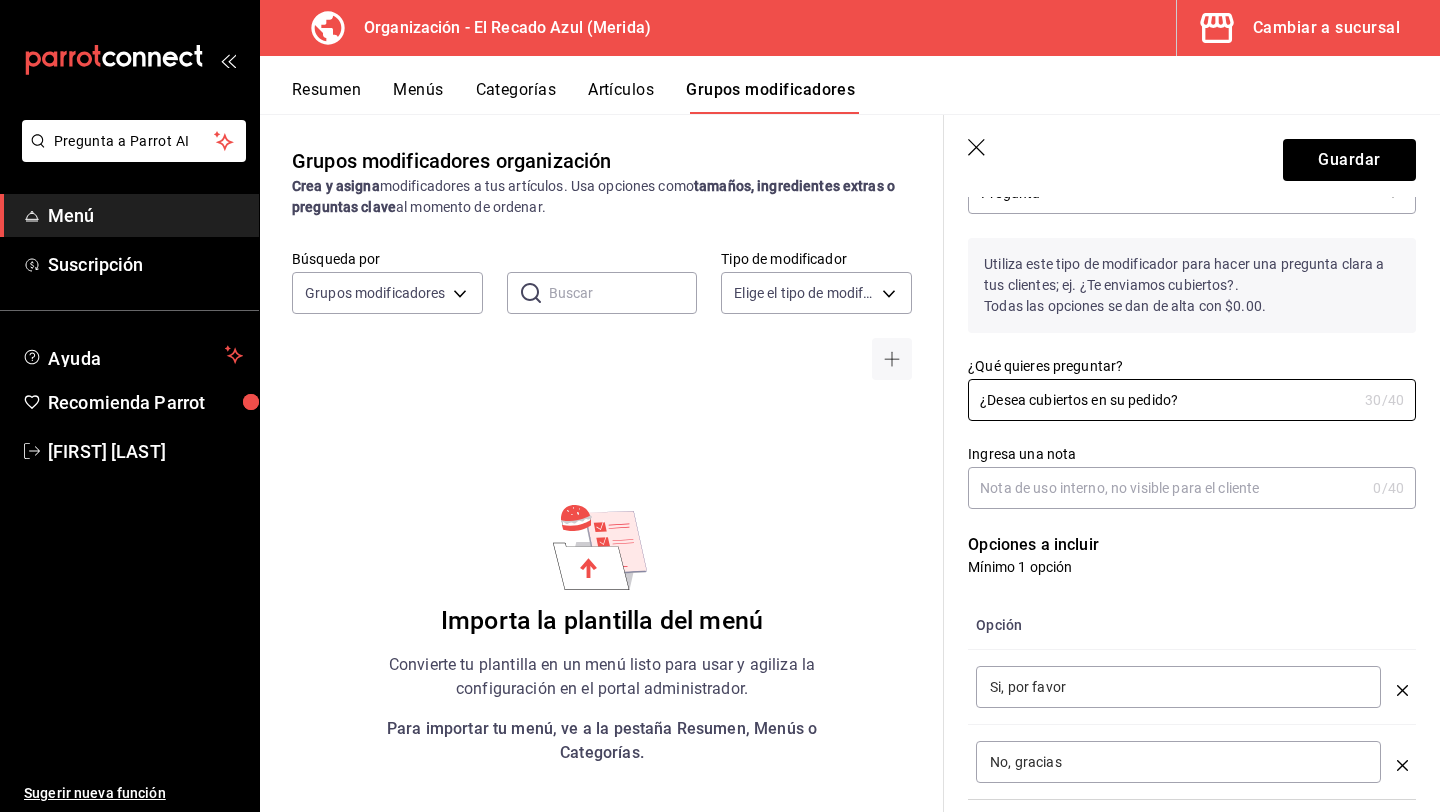 type on "¿Desea cubiertos en su pedido?" 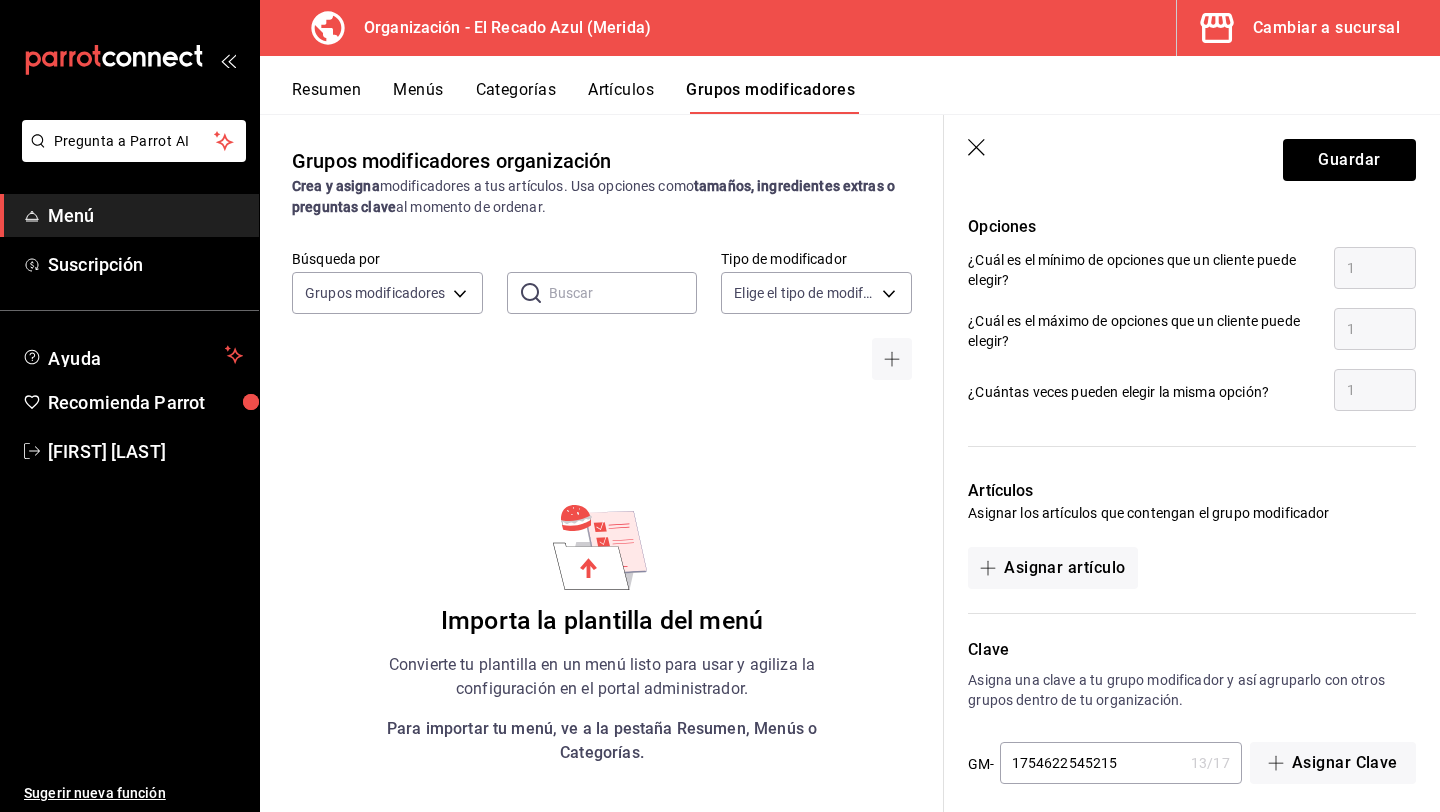 scroll, scrollTop: 931, scrollLeft: 0, axis: vertical 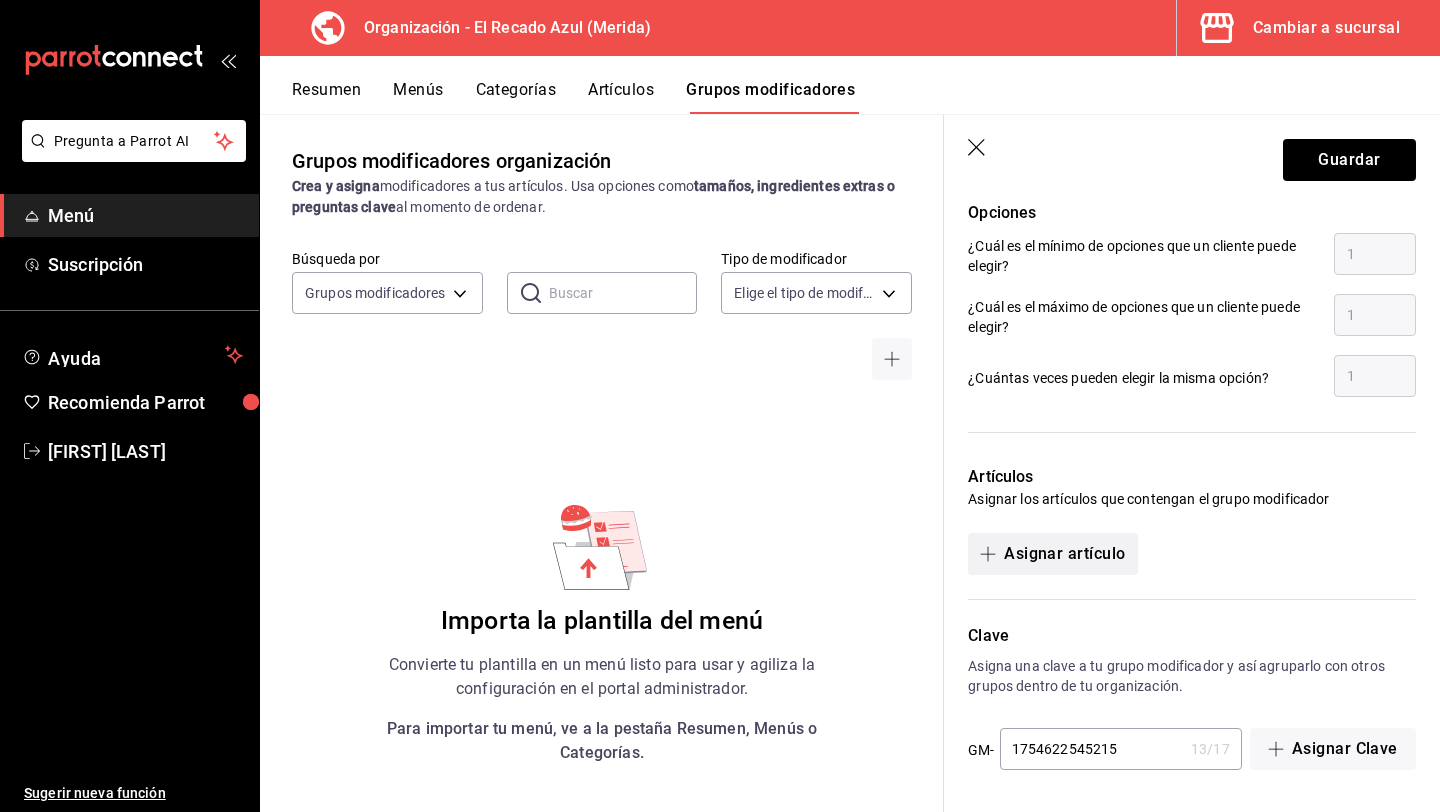 click on "Asignar artículo" at bounding box center [1052, 554] 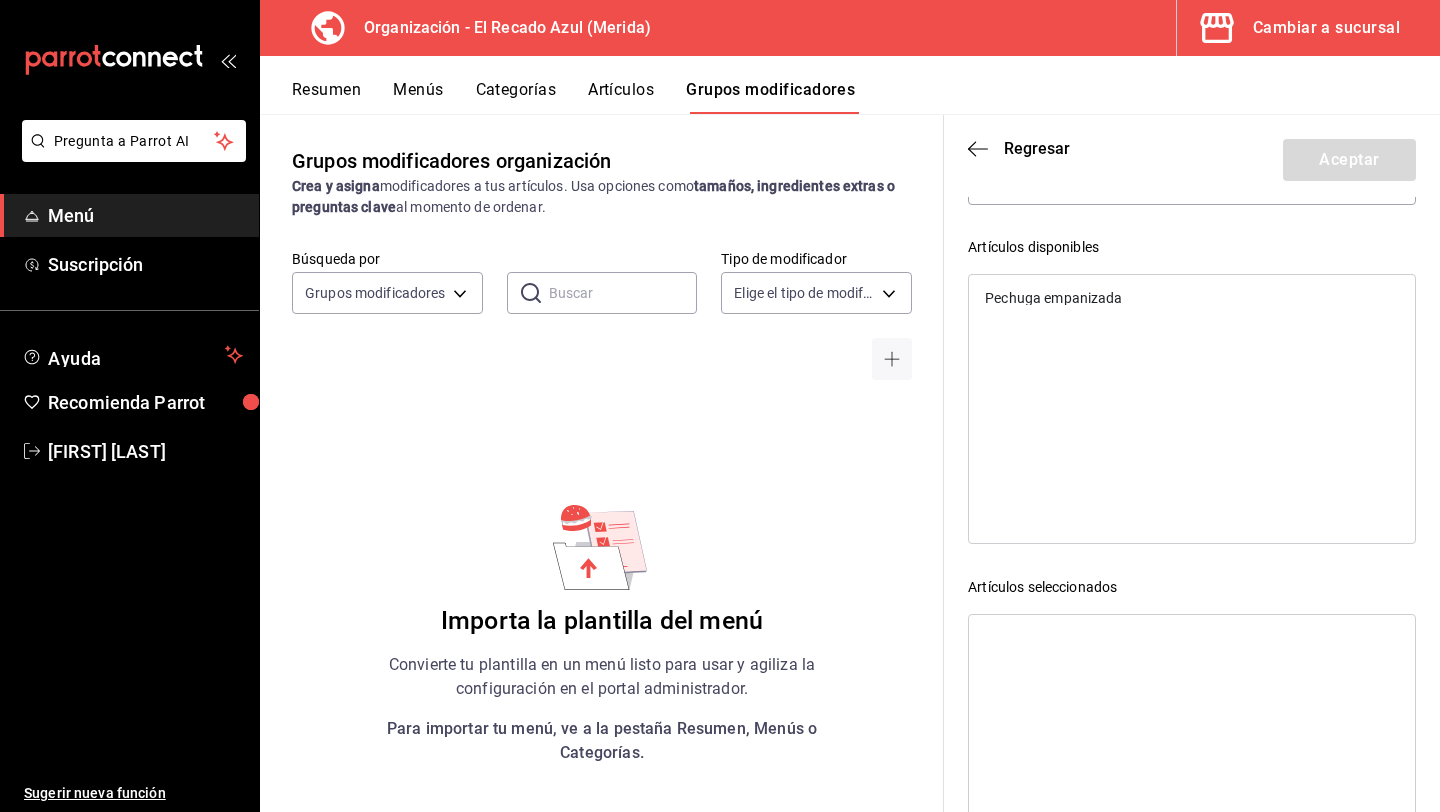 scroll, scrollTop: 207, scrollLeft: 0, axis: vertical 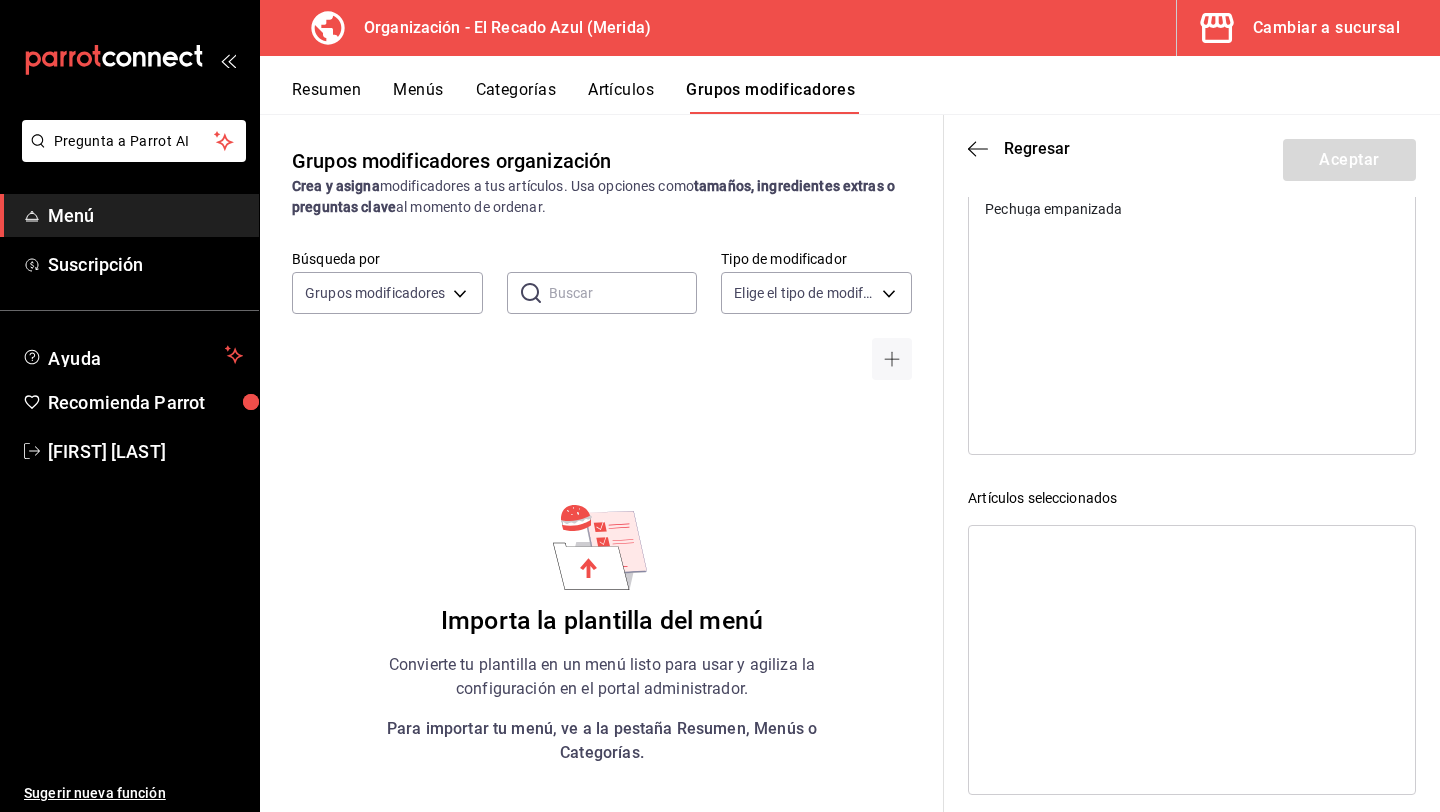 click on "Pechuga empanizada" at bounding box center (1053, 209) 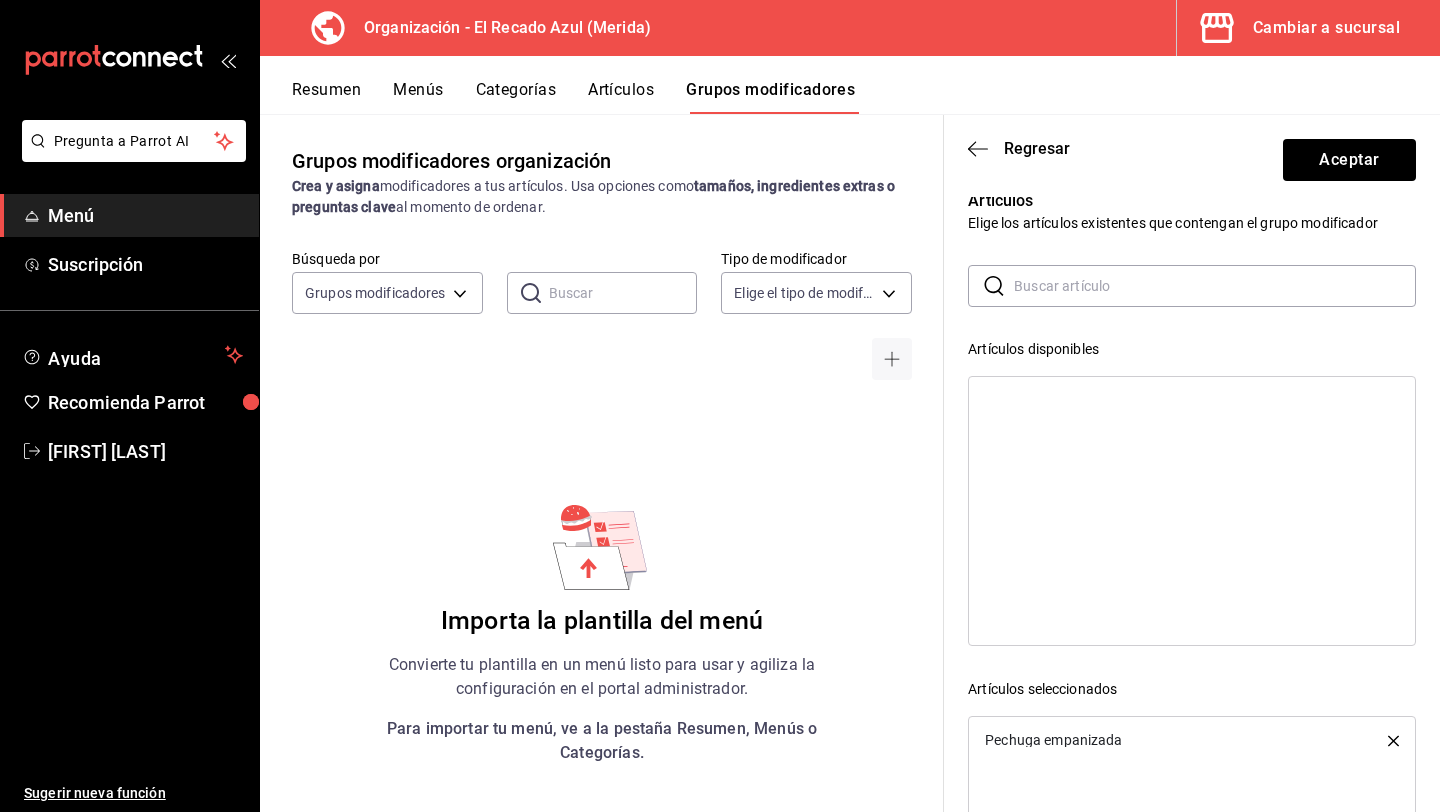 scroll, scrollTop: 0, scrollLeft: 0, axis: both 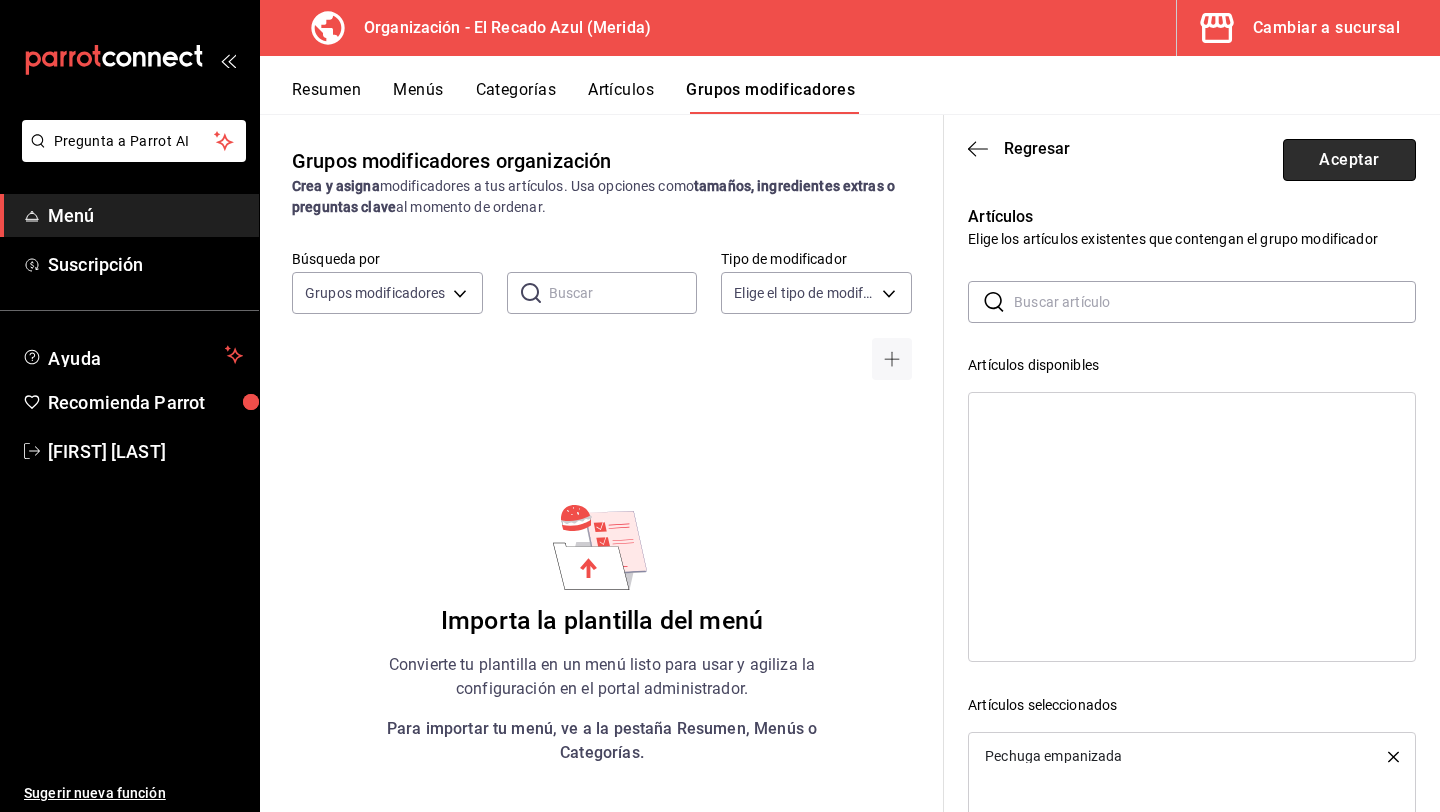click on "Aceptar" at bounding box center [1349, 160] 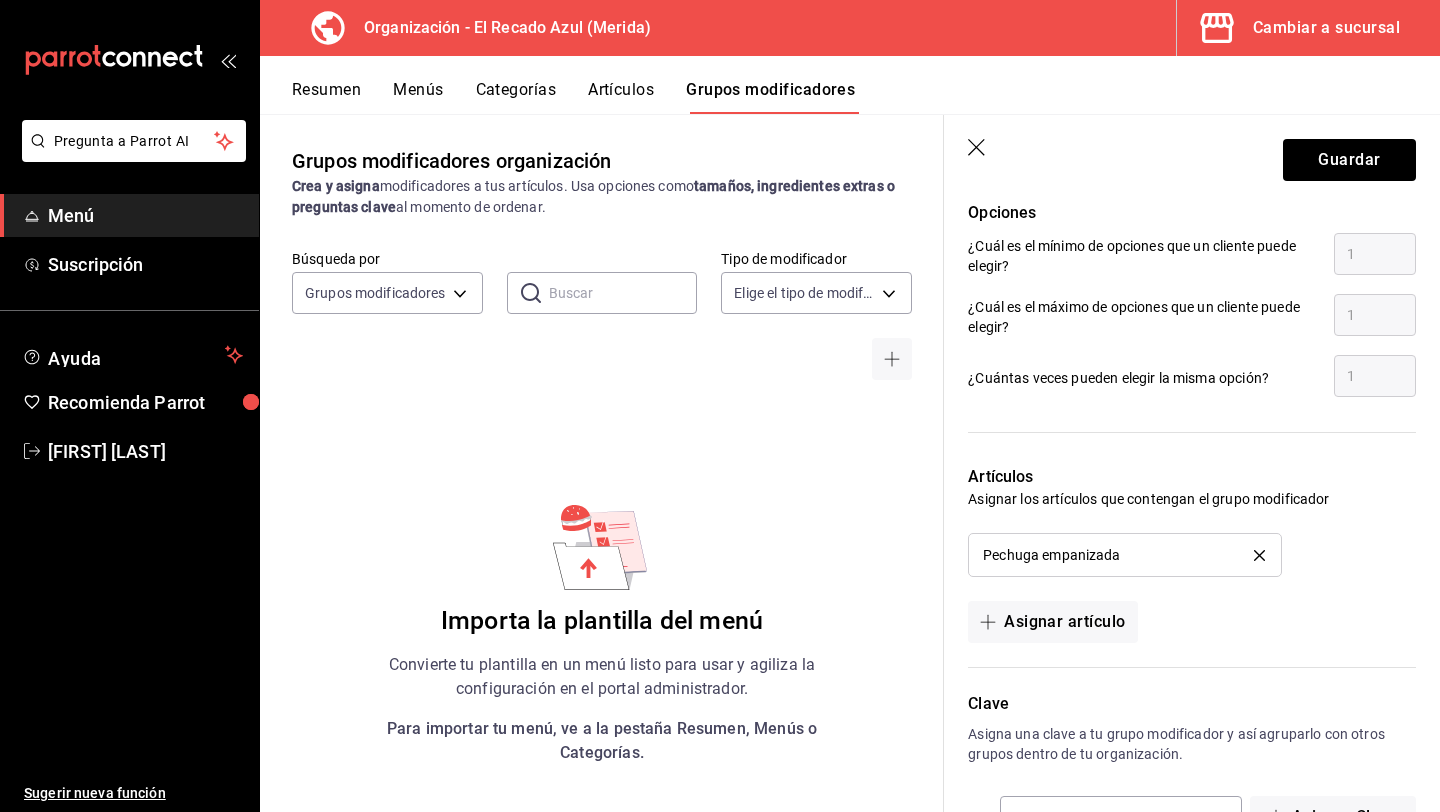 scroll, scrollTop: 999, scrollLeft: 0, axis: vertical 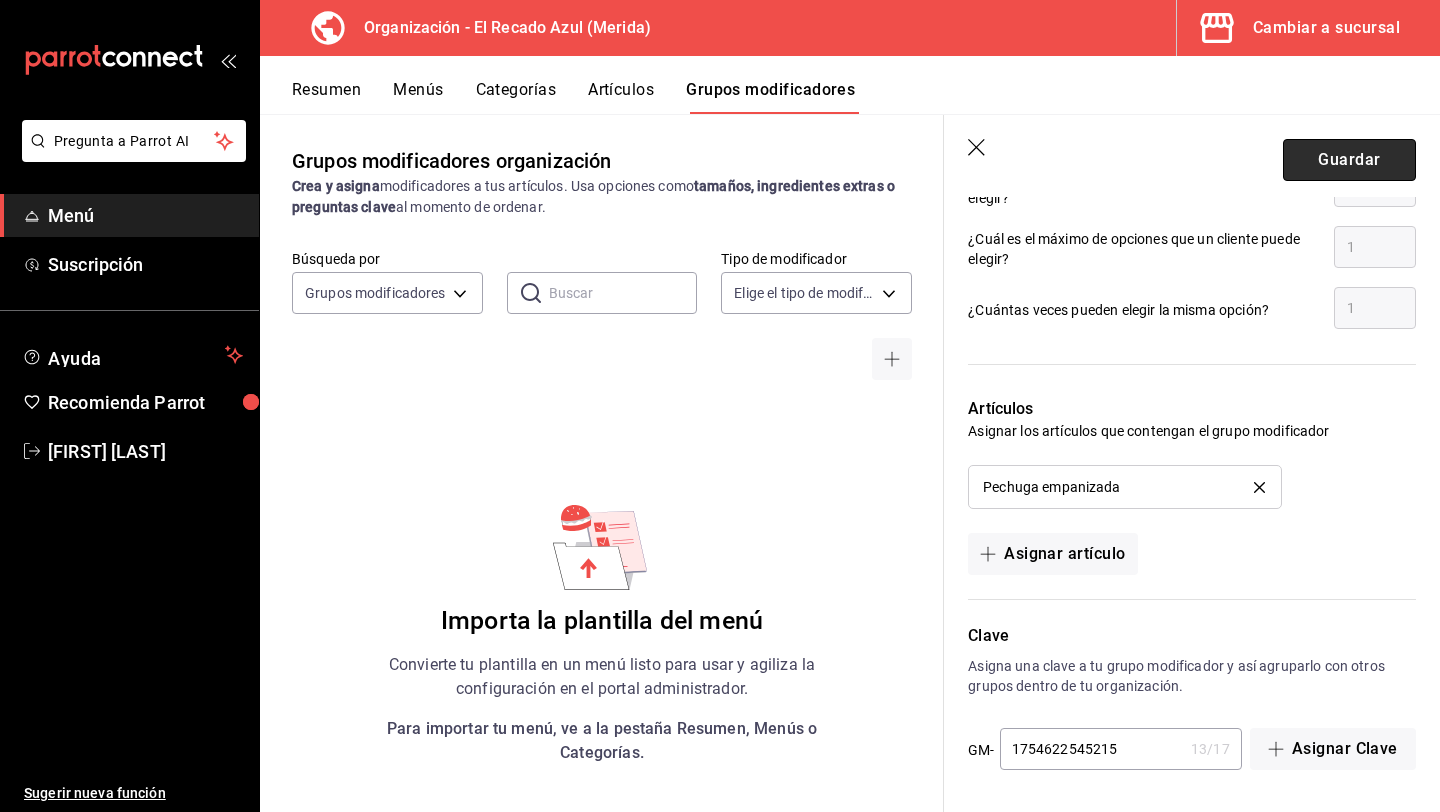 click on "Guardar" at bounding box center (1349, 160) 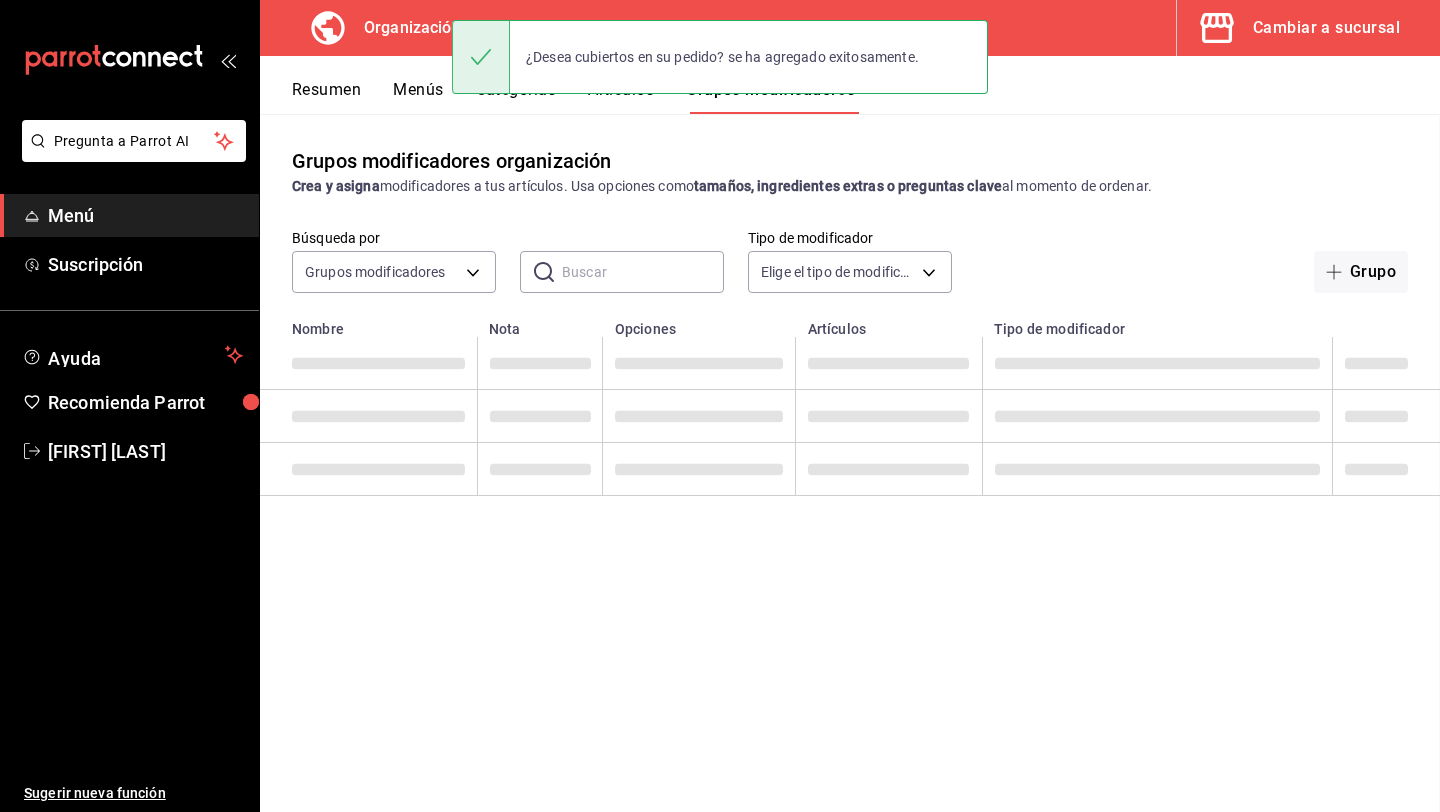 scroll, scrollTop: 0, scrollLeft: 0, axis: both 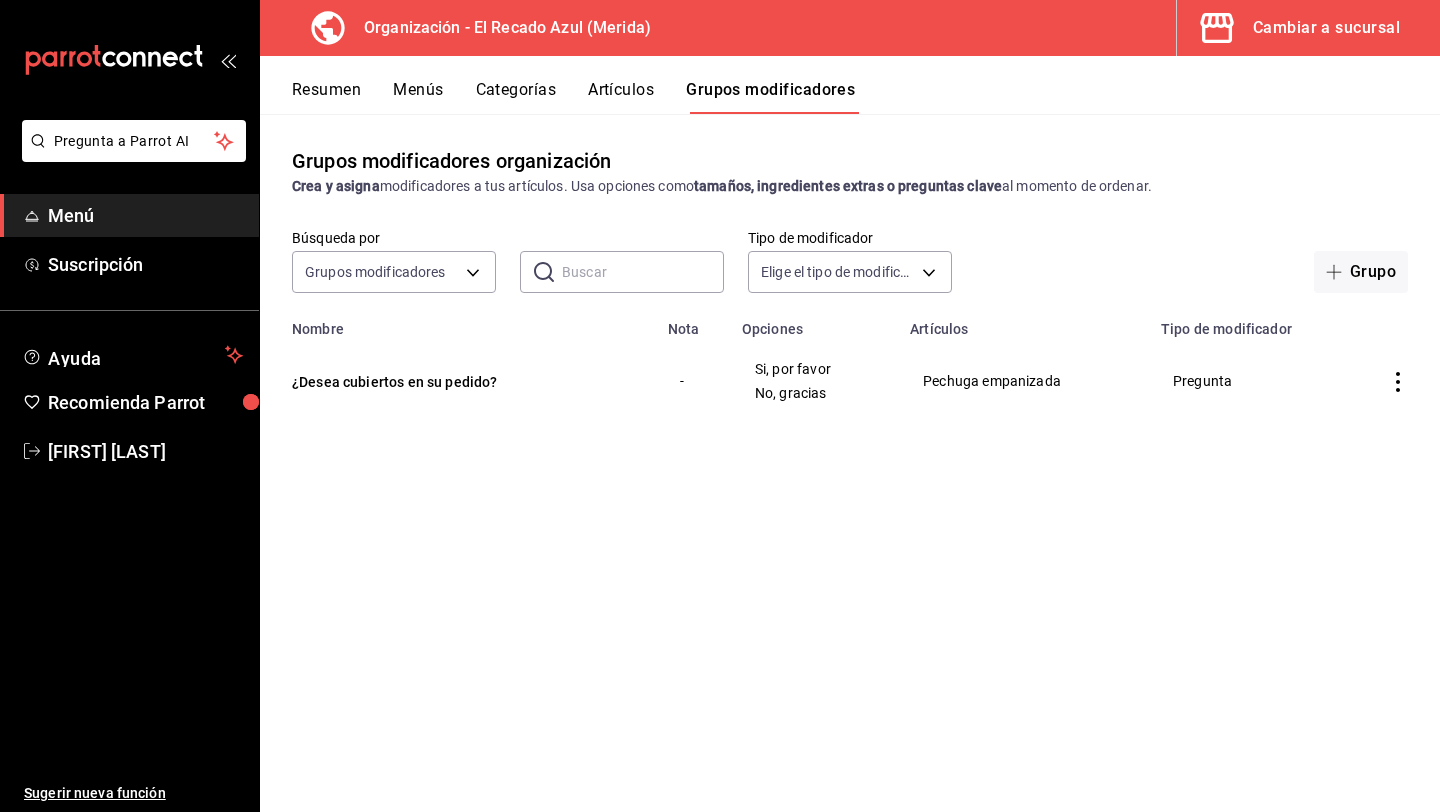 click on "Resumen" at bounding box center [326, 97] 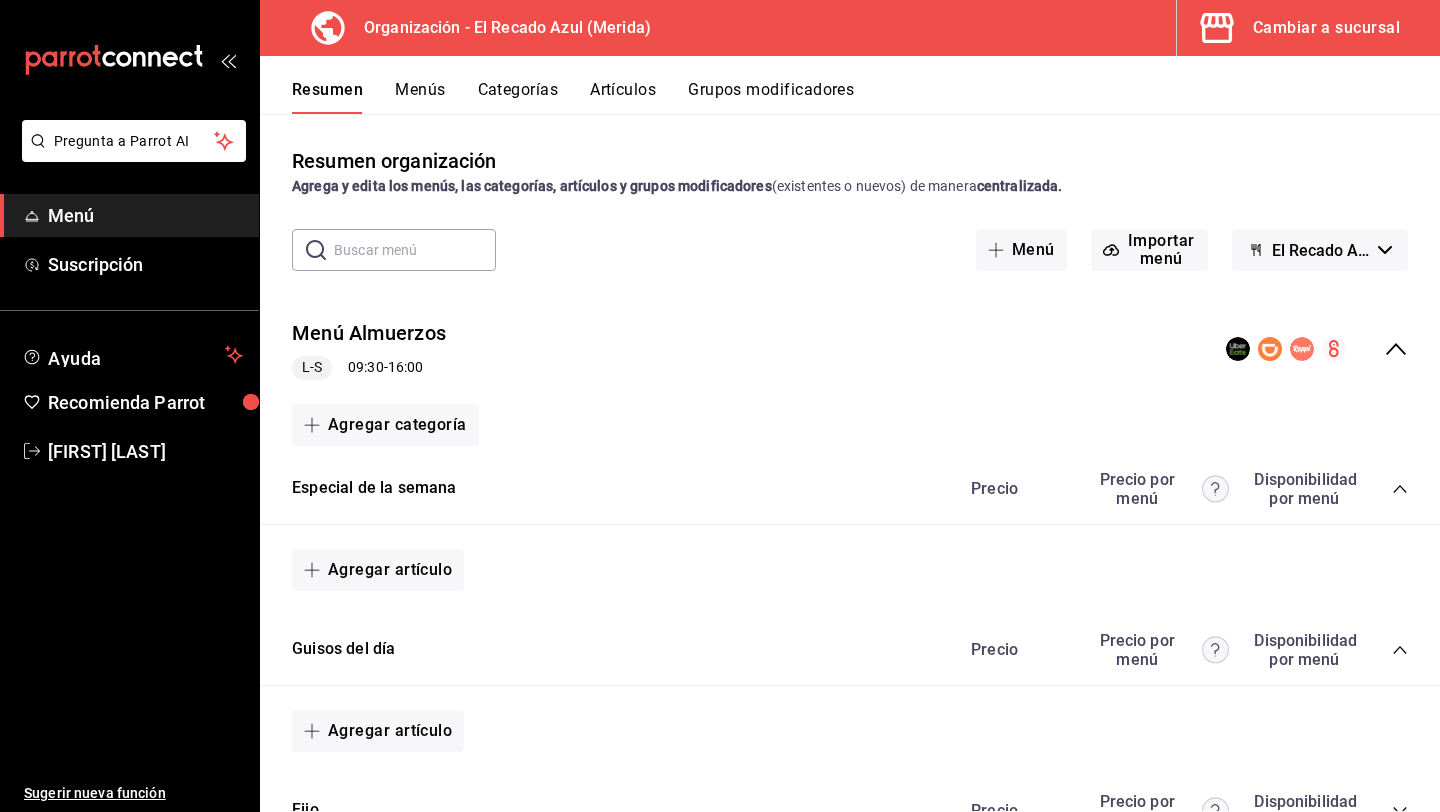 click on "Menús" at bounding box center (420, 97) 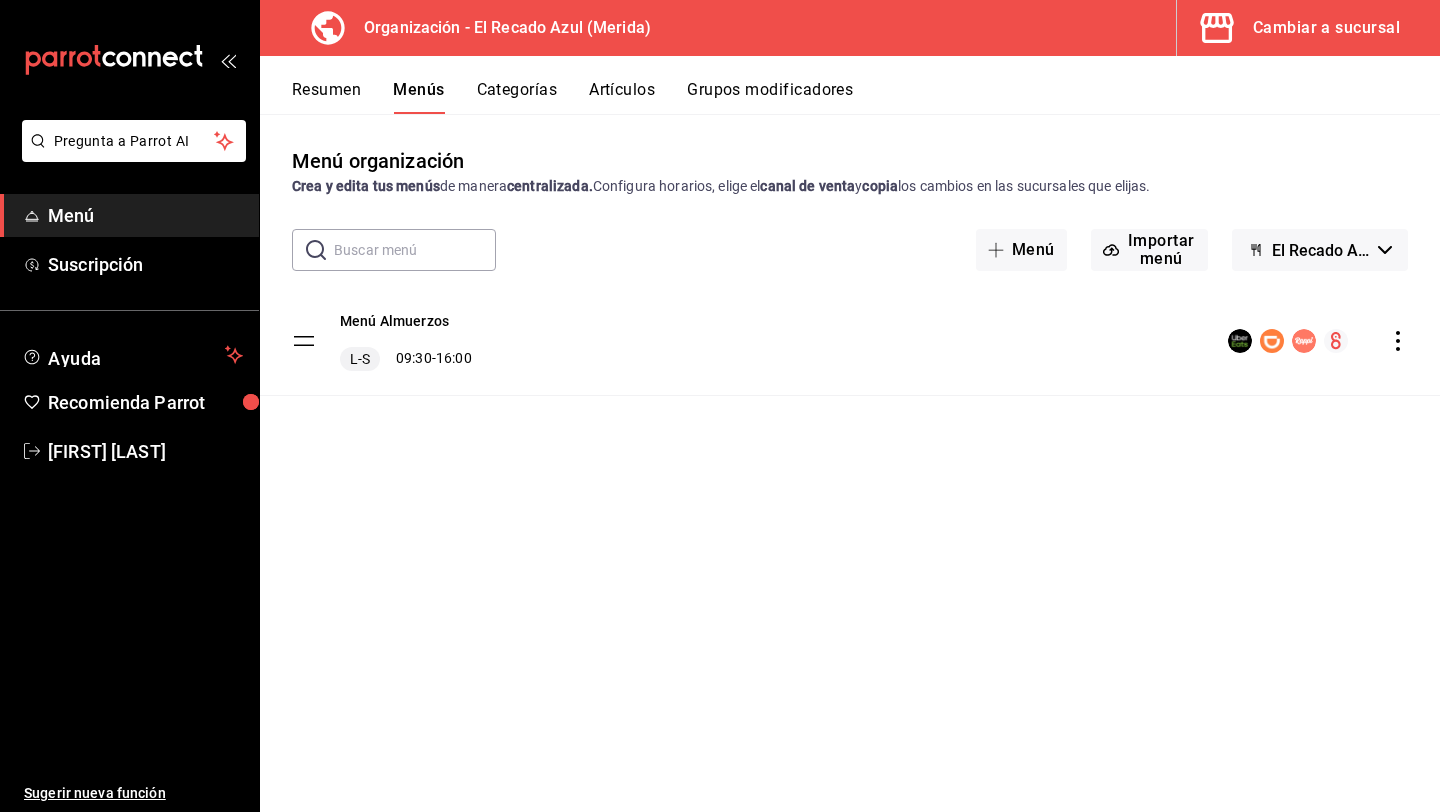 click on "Categorías" at bounding box center [517, 97] 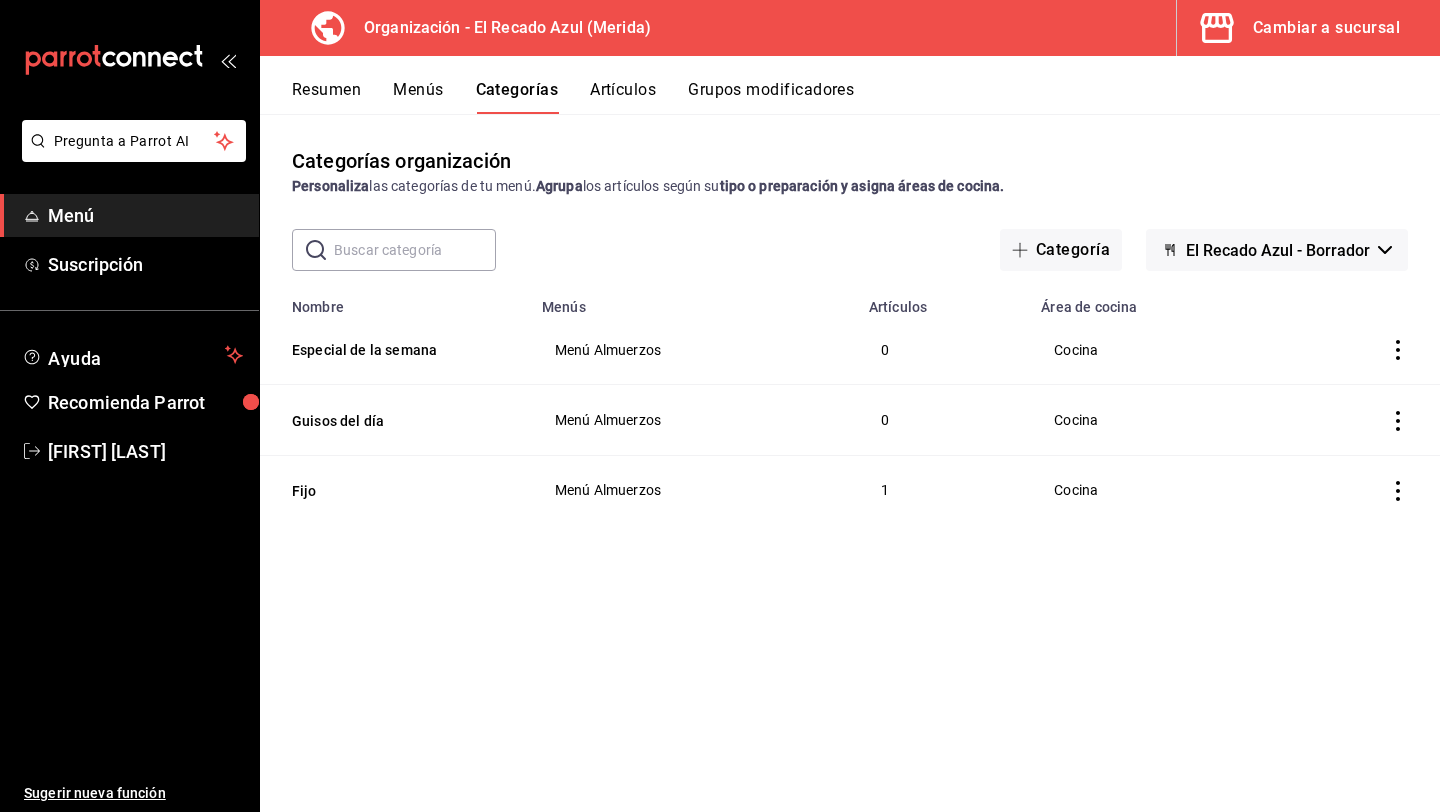 click on "Menús" at bounding box center [418, 97] 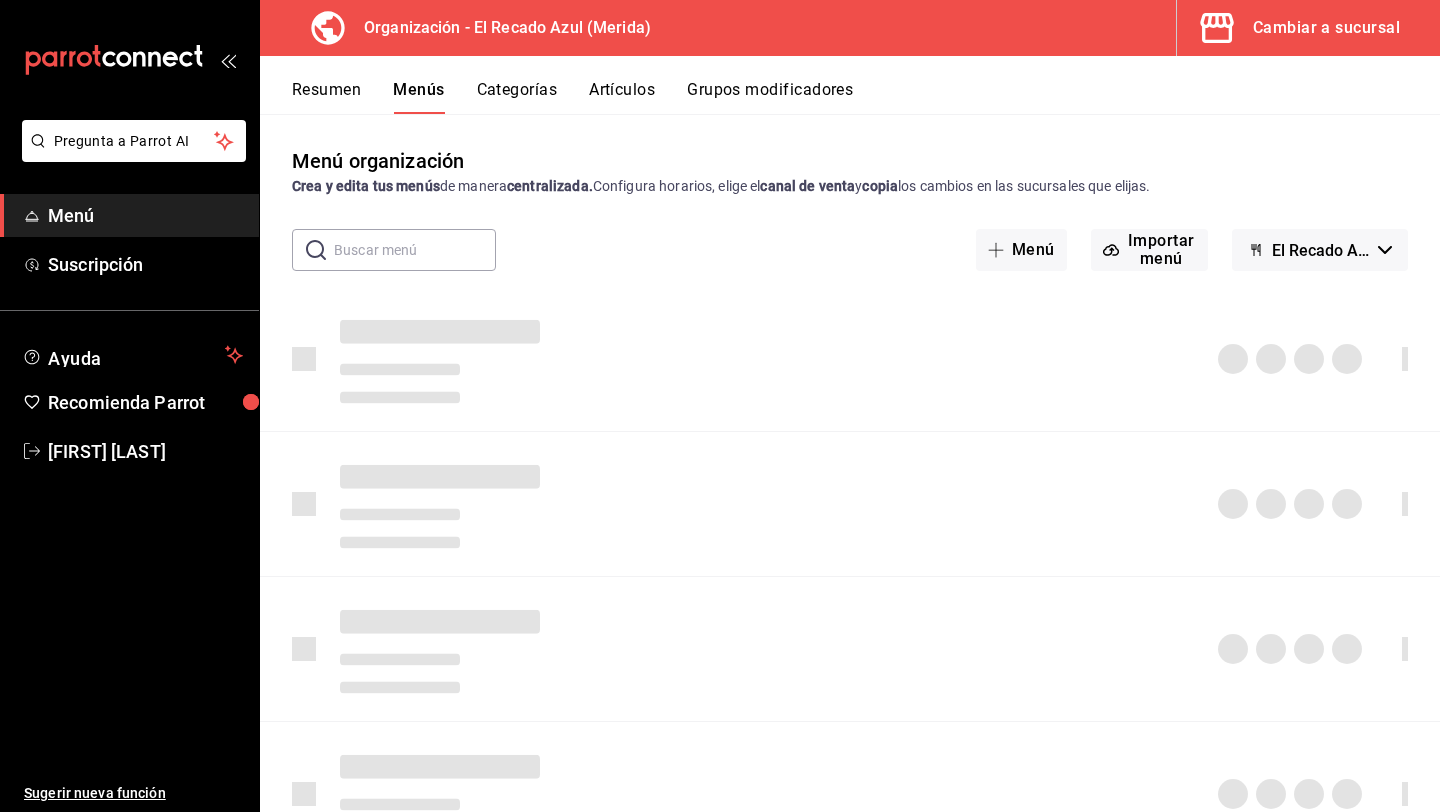 click on "Categorías" at bounding box center [517, 97] 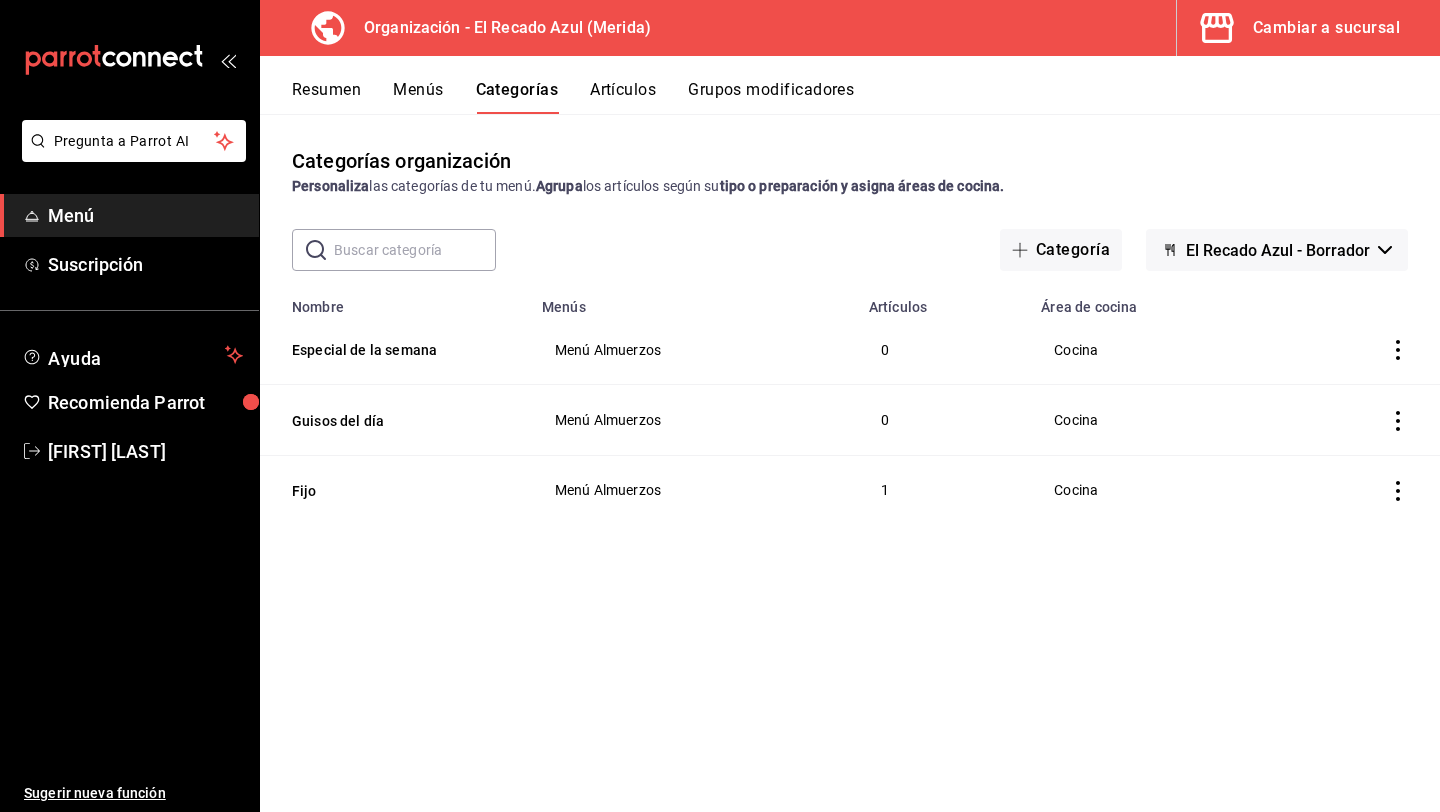 click on "Artículos" at bounding box center (623, 97) 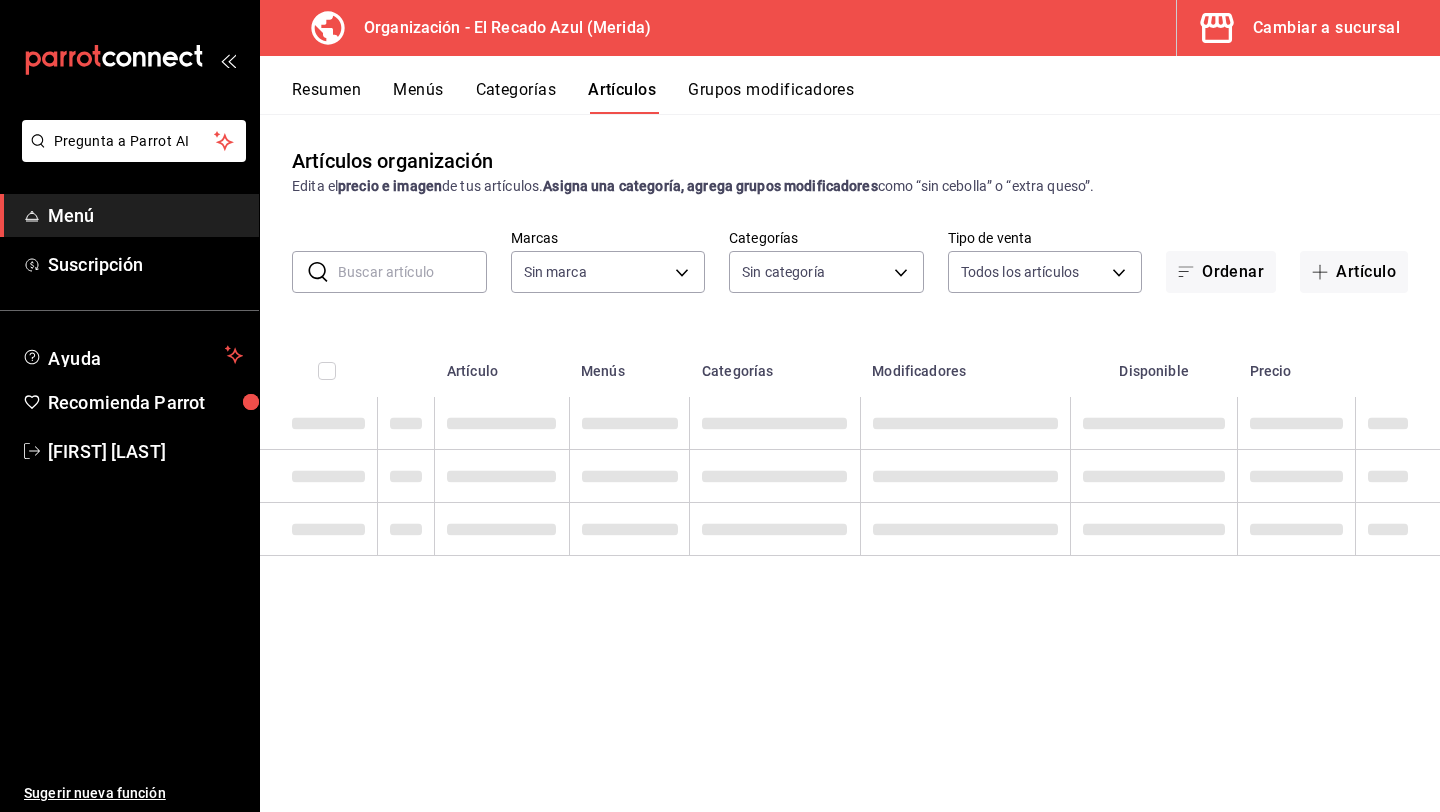 type on "[UUID],[UUID],[UUID],[UUID]" 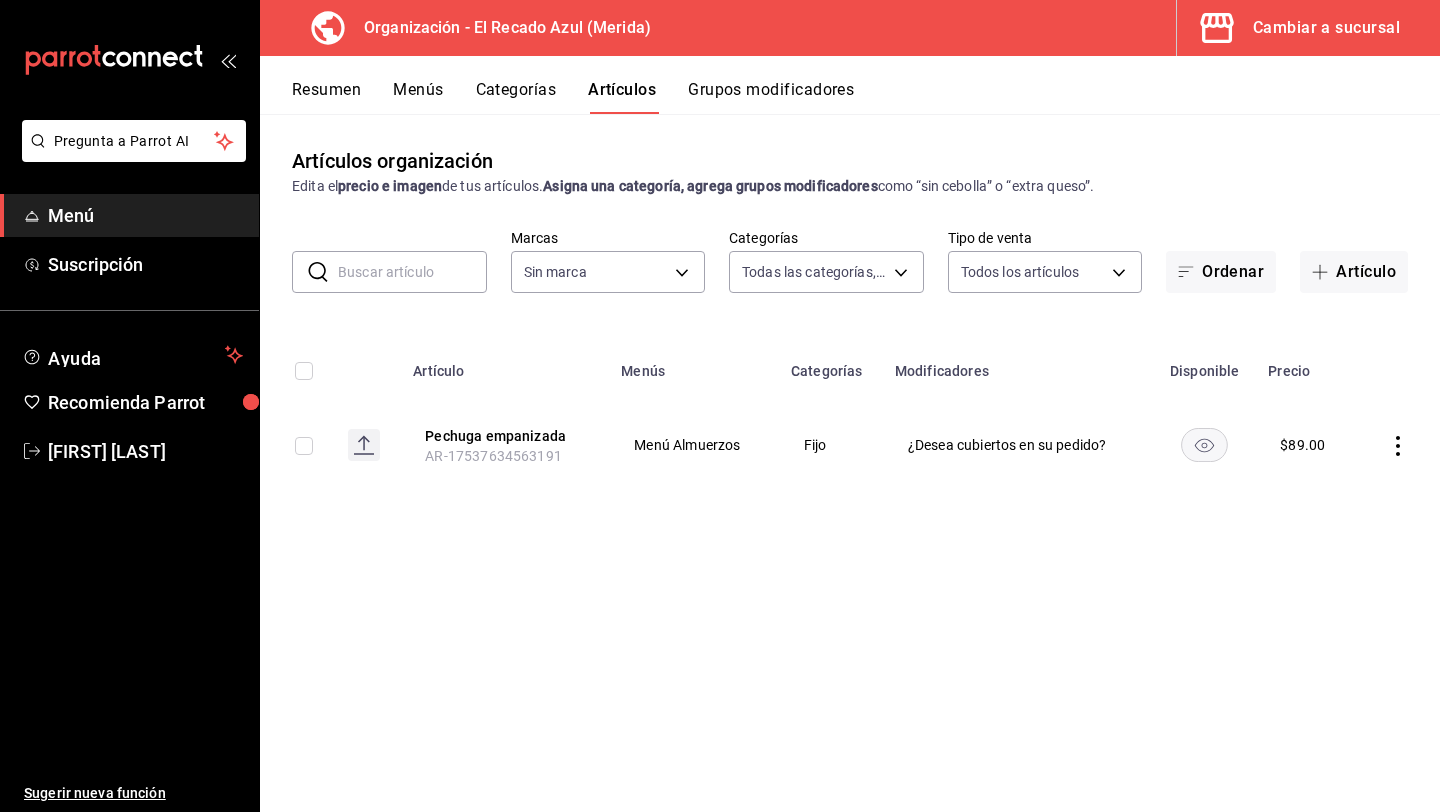 type on "4c612ecd-b065-445b-a869-7e7d52df250b" 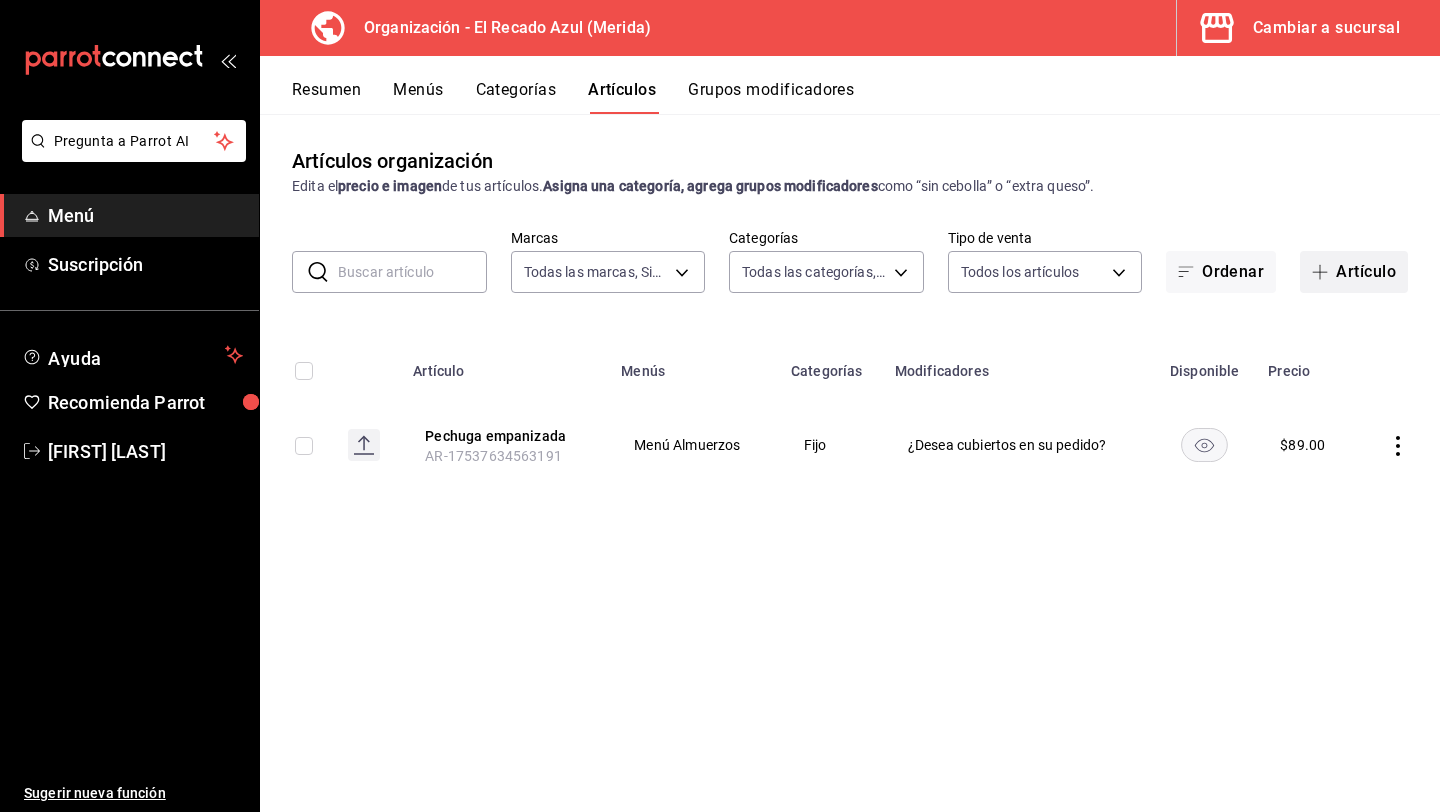 click on "Artículo" at bounding box center [1354, 272] 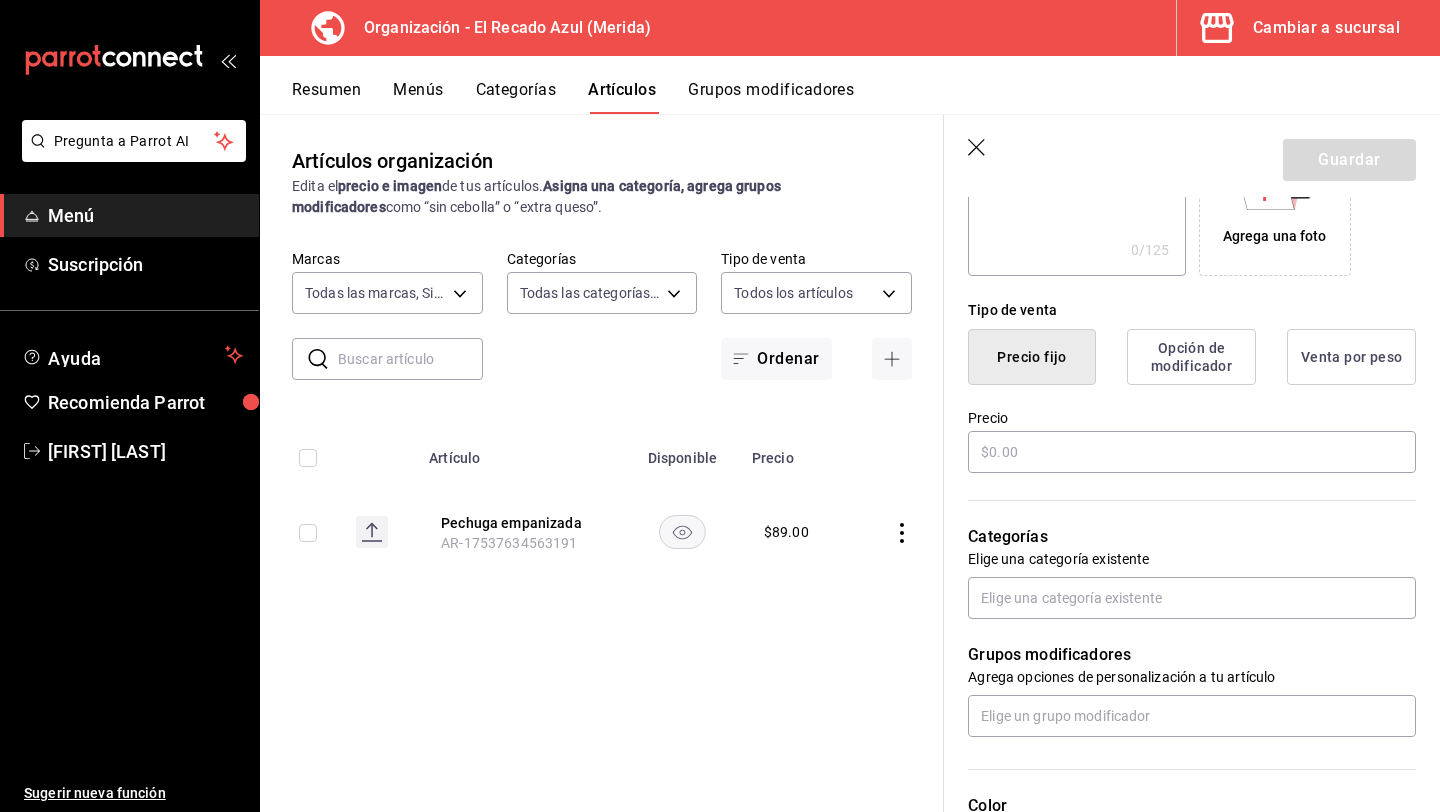 scroll, scrollTop: 399, scrollLeft: 0, axis: vertical 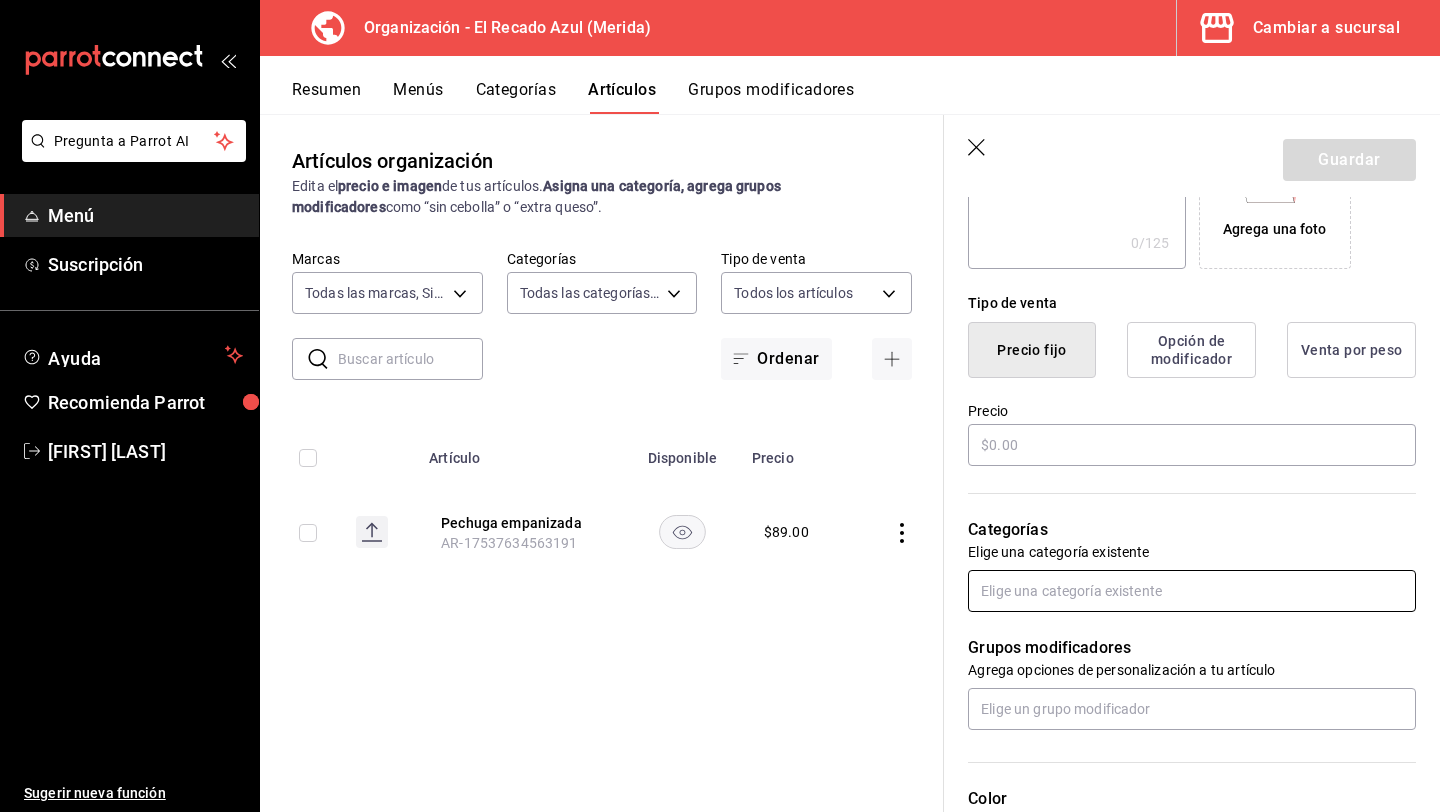 type on "Pechuga de pollo a la plancha" 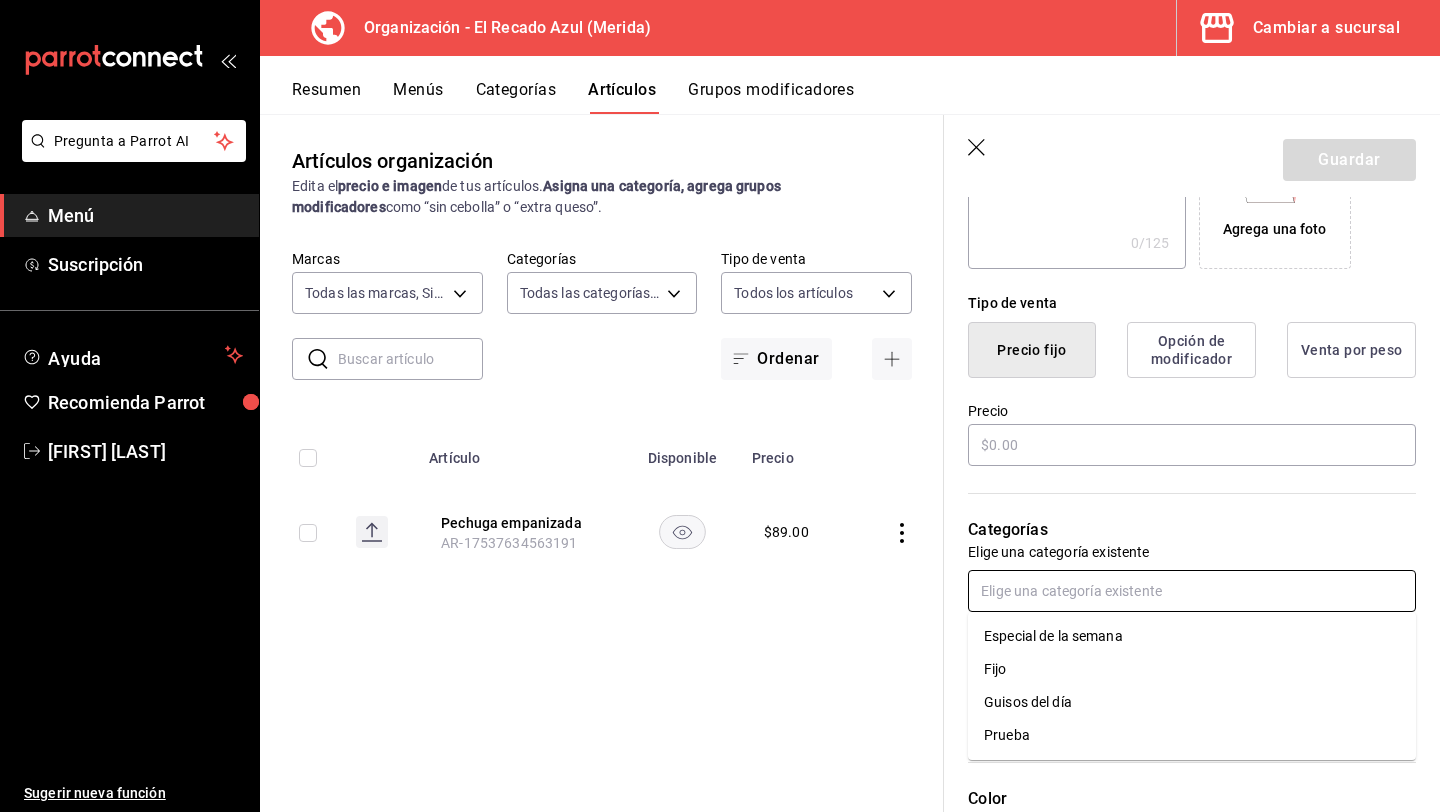 click on "Fijo" at bounding box center (1192, 669) 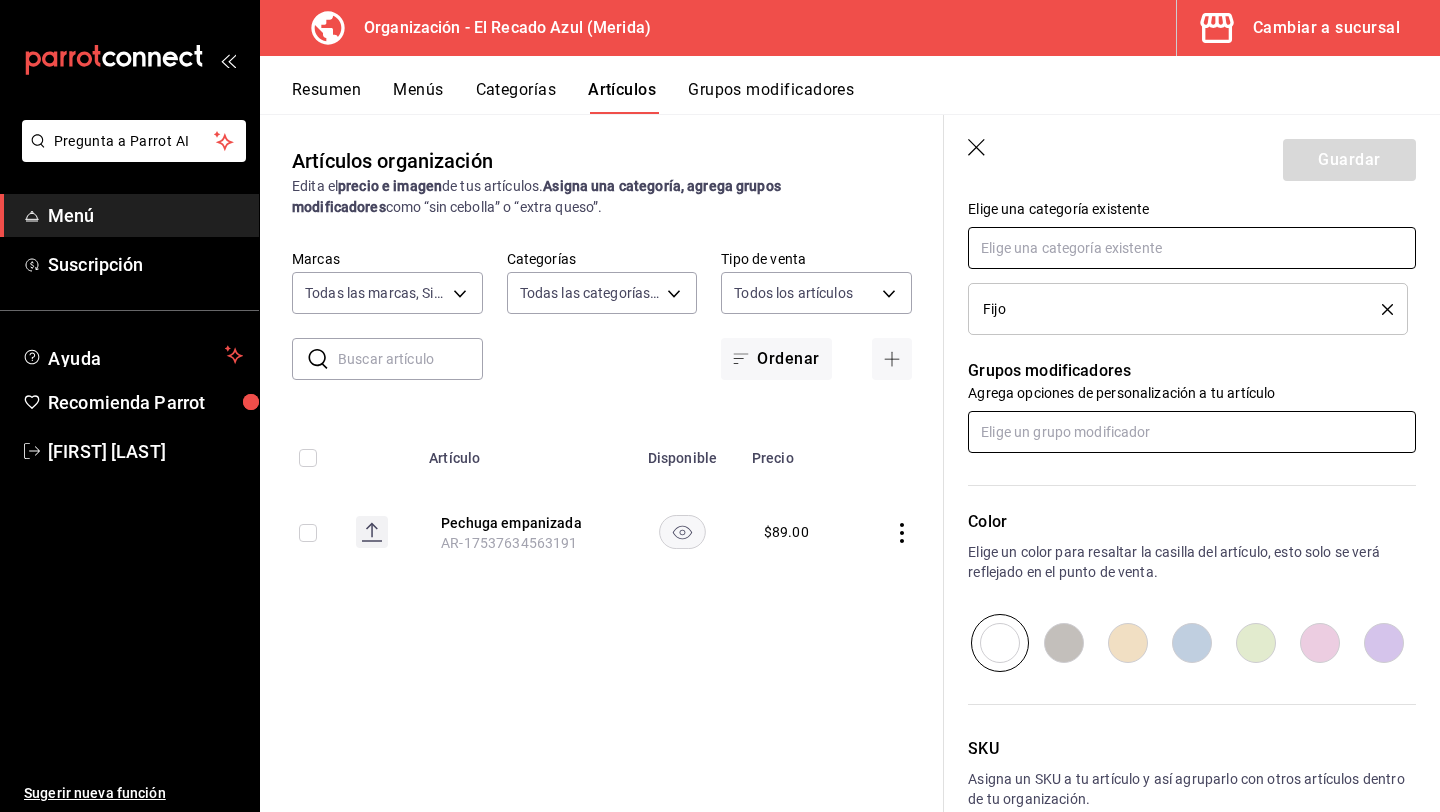scroll, scrollTop: 775, scrollLeft: 0, axis: vertical 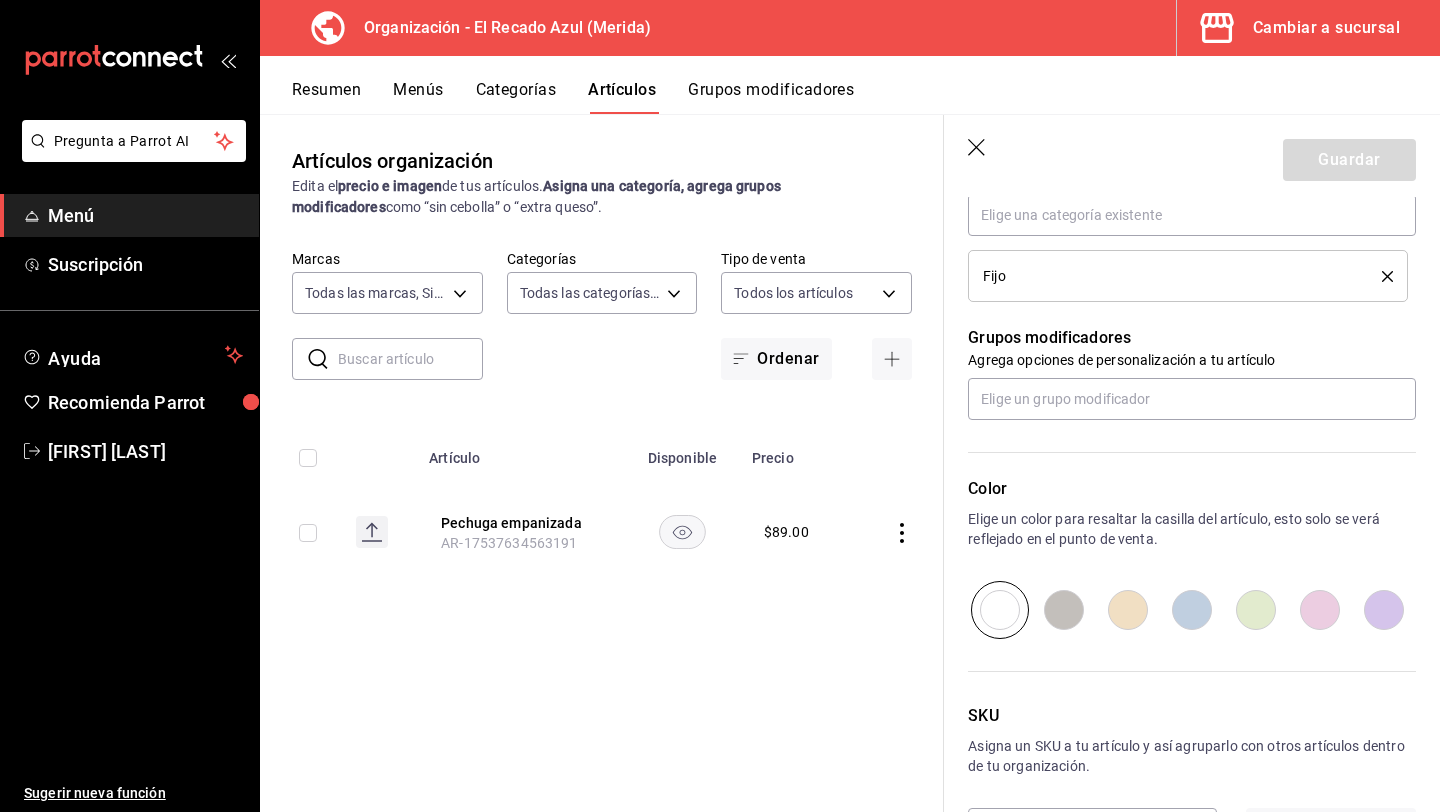 click at bounding box center [1128, 610] 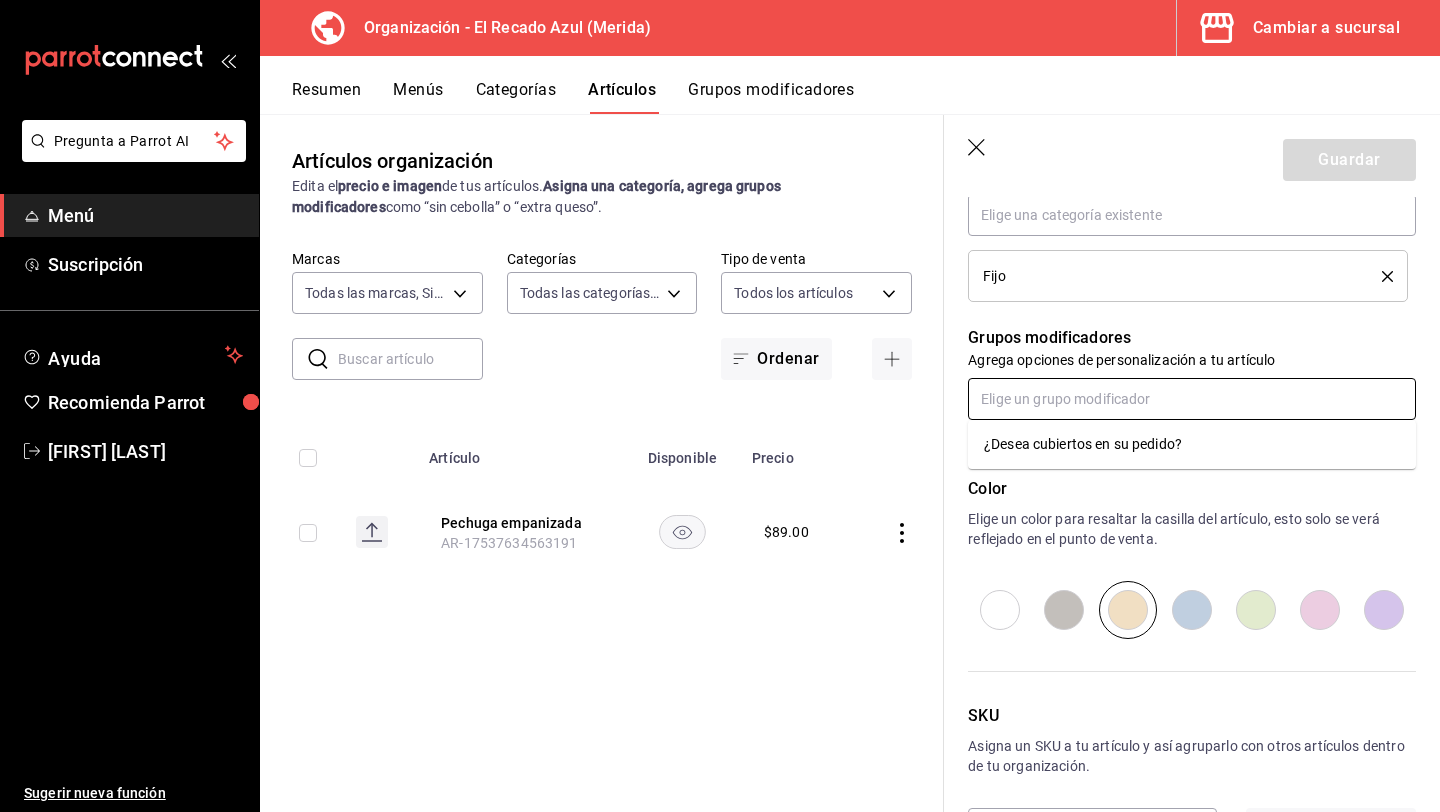 click at bounding box center (1192, 399) 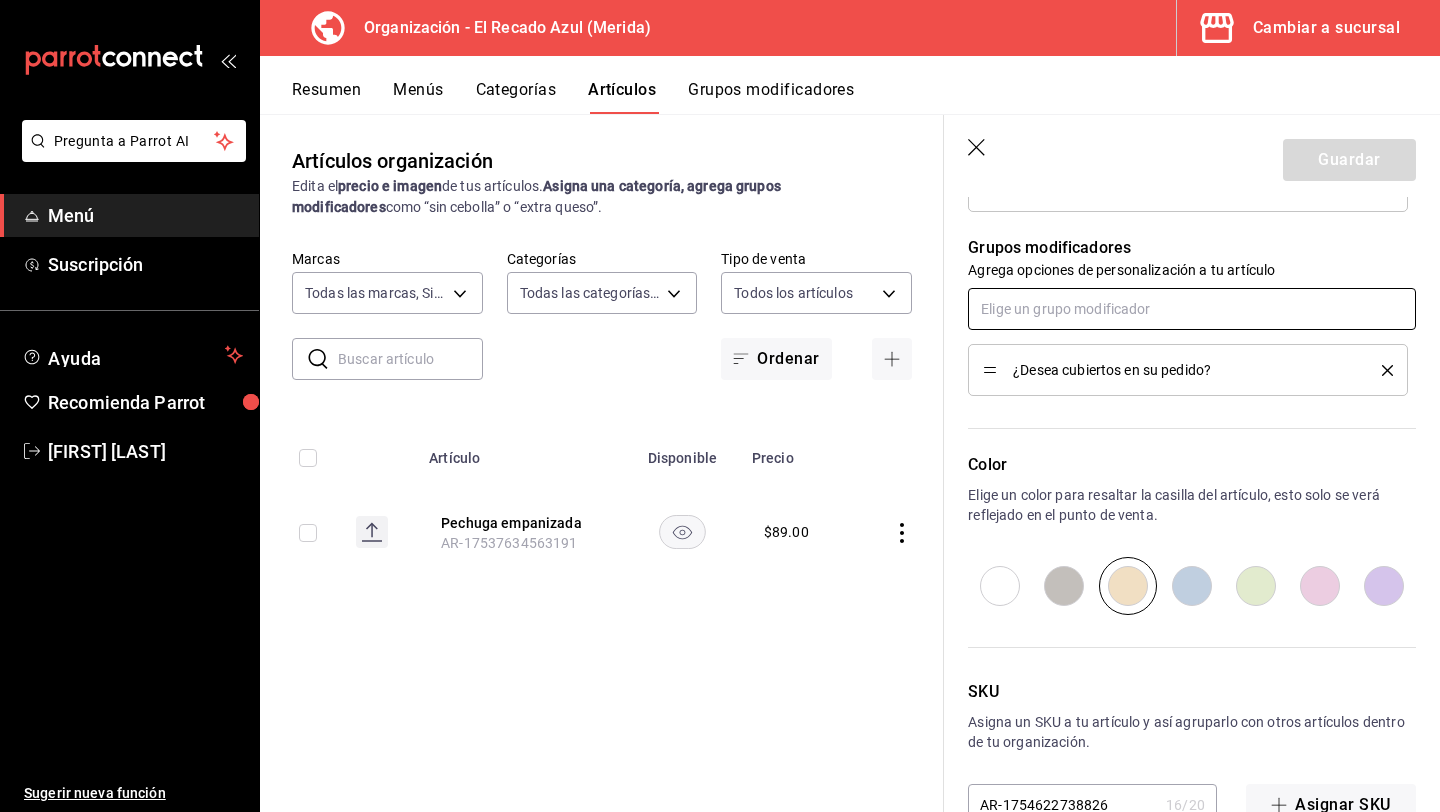 scroll, scrollTop: 919, scrollLeft: 0, axis: vertical 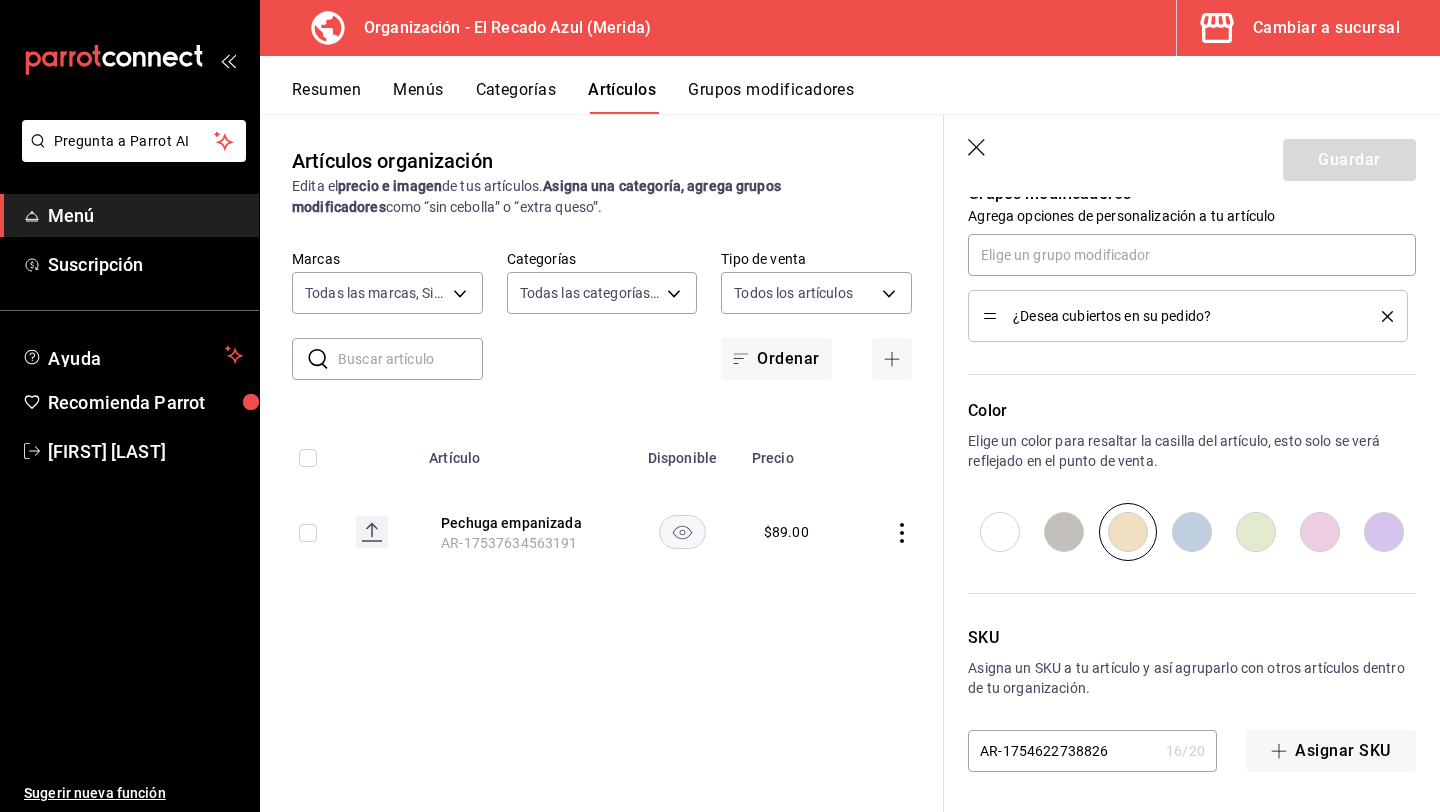 click on "SKU" at bounding box center [1192, 638] 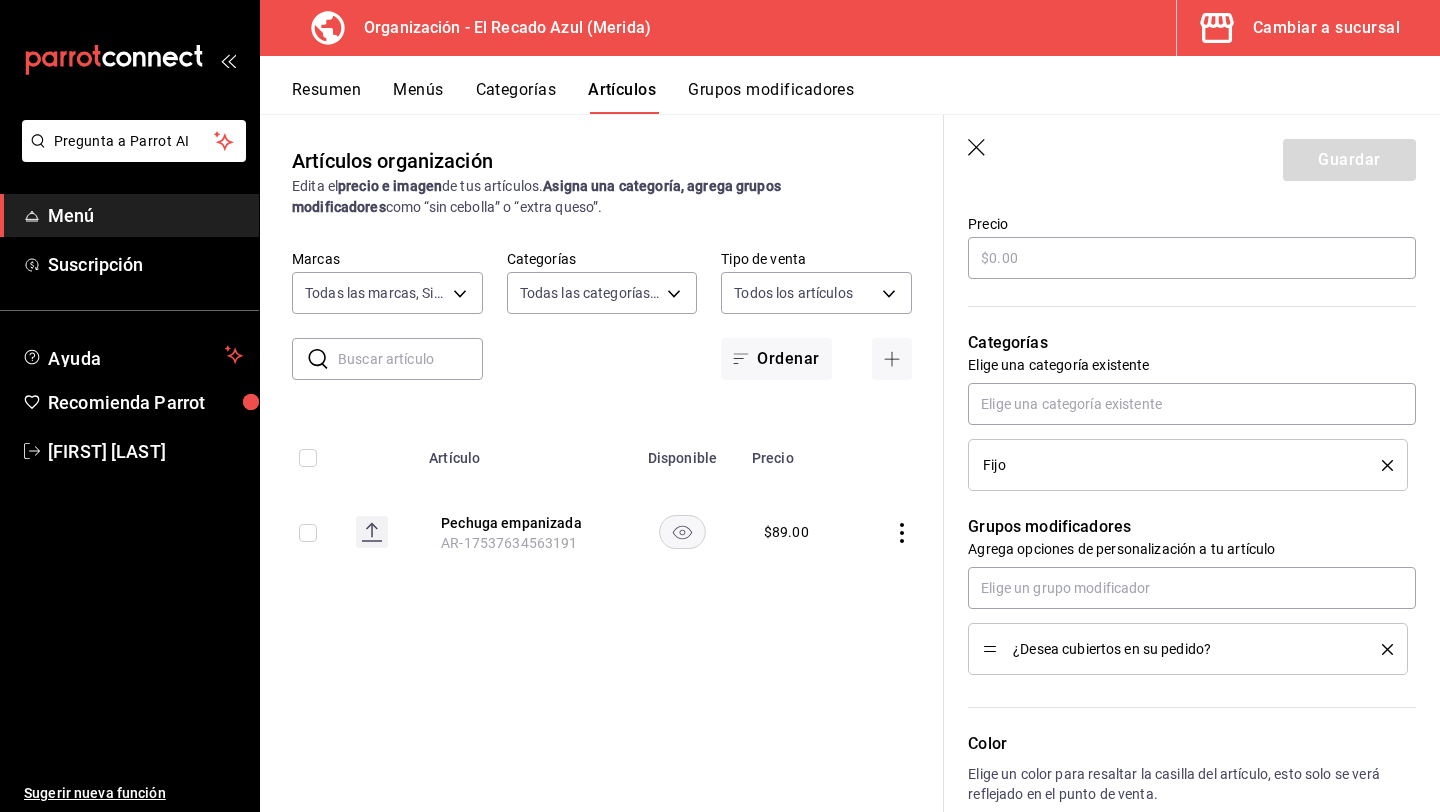 scroll, scrollTop: 518, scrollLeft: 0, axis: vertical 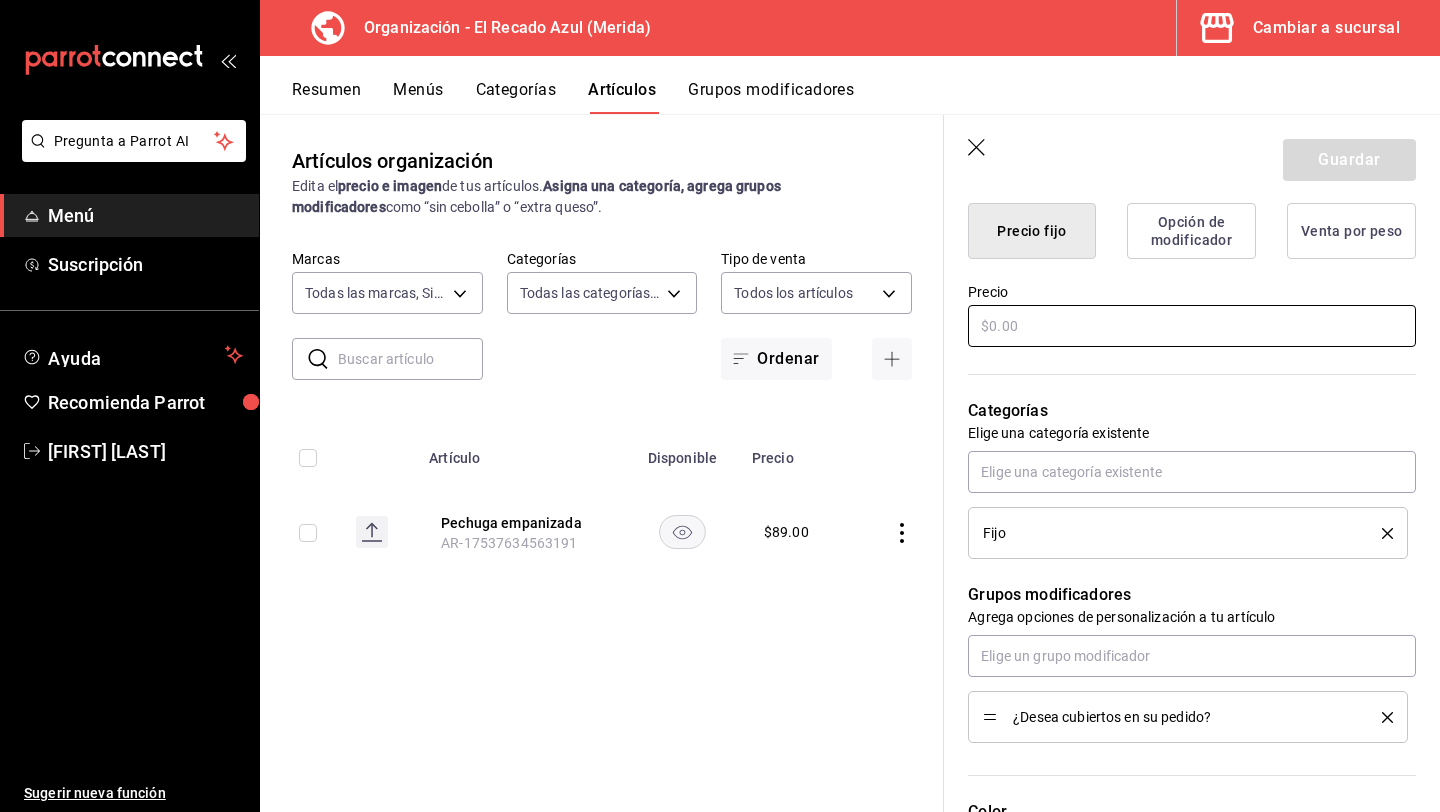 click at bounding box center [1192, 326] 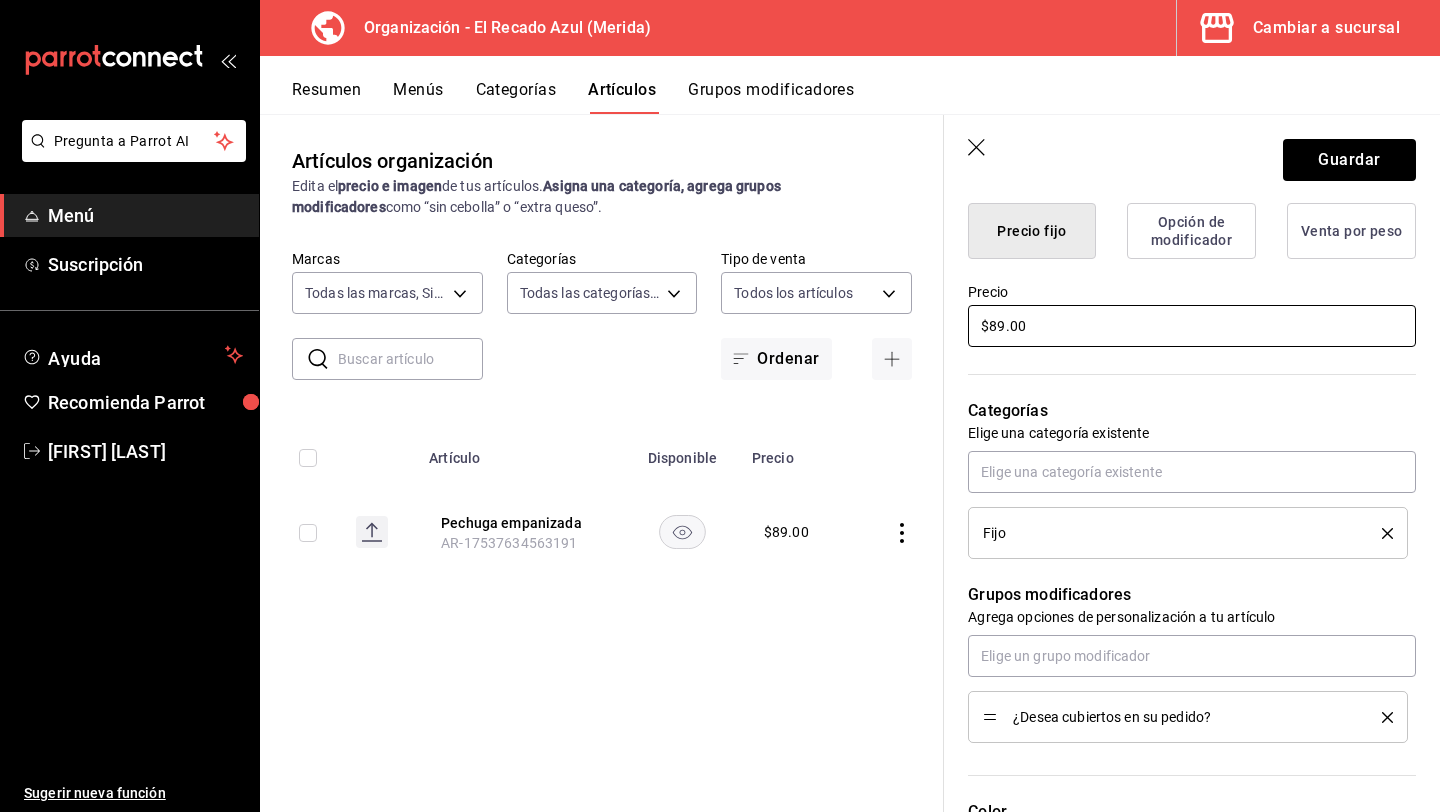 type on "$89.00" 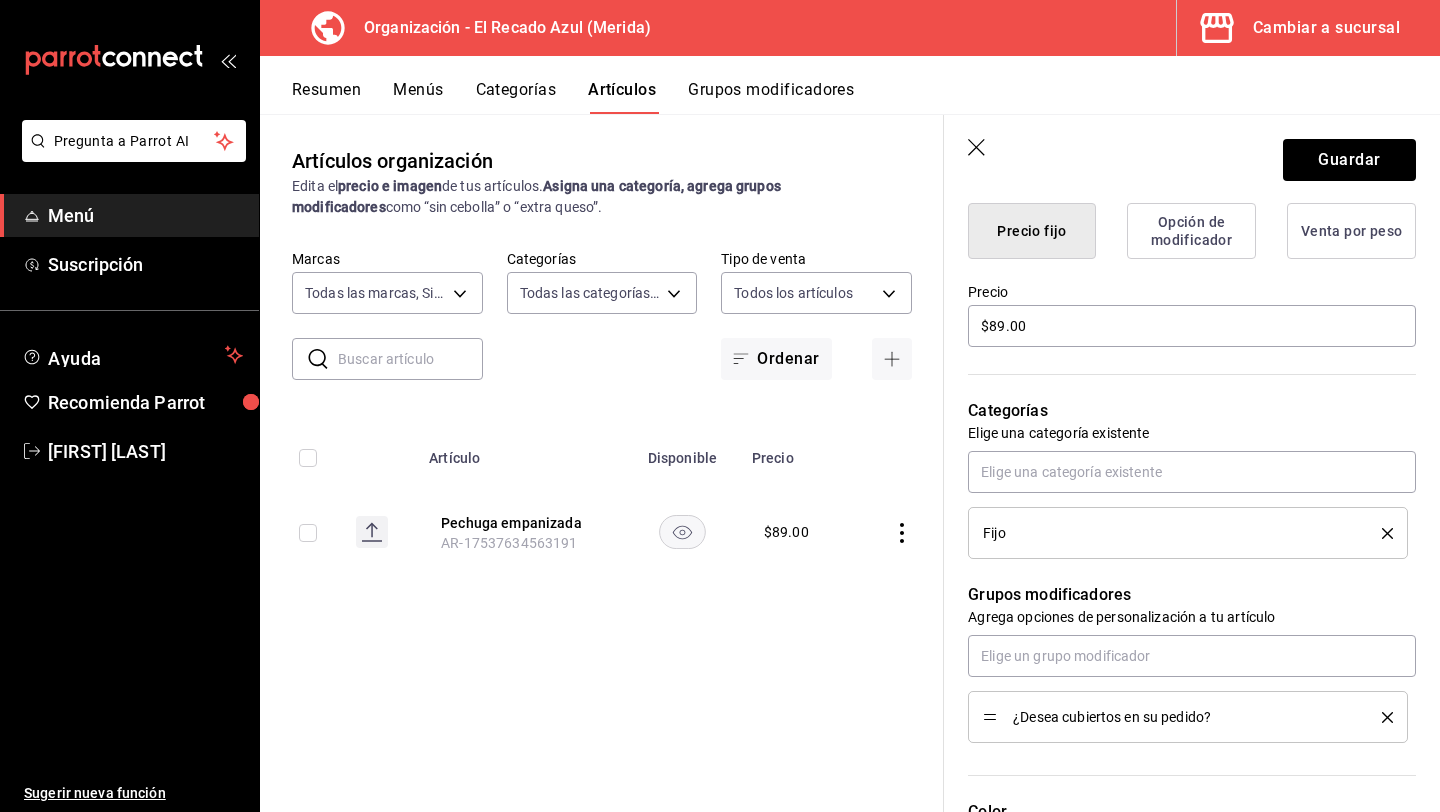 click on "Categorías" at bounding box center [1192, 411] 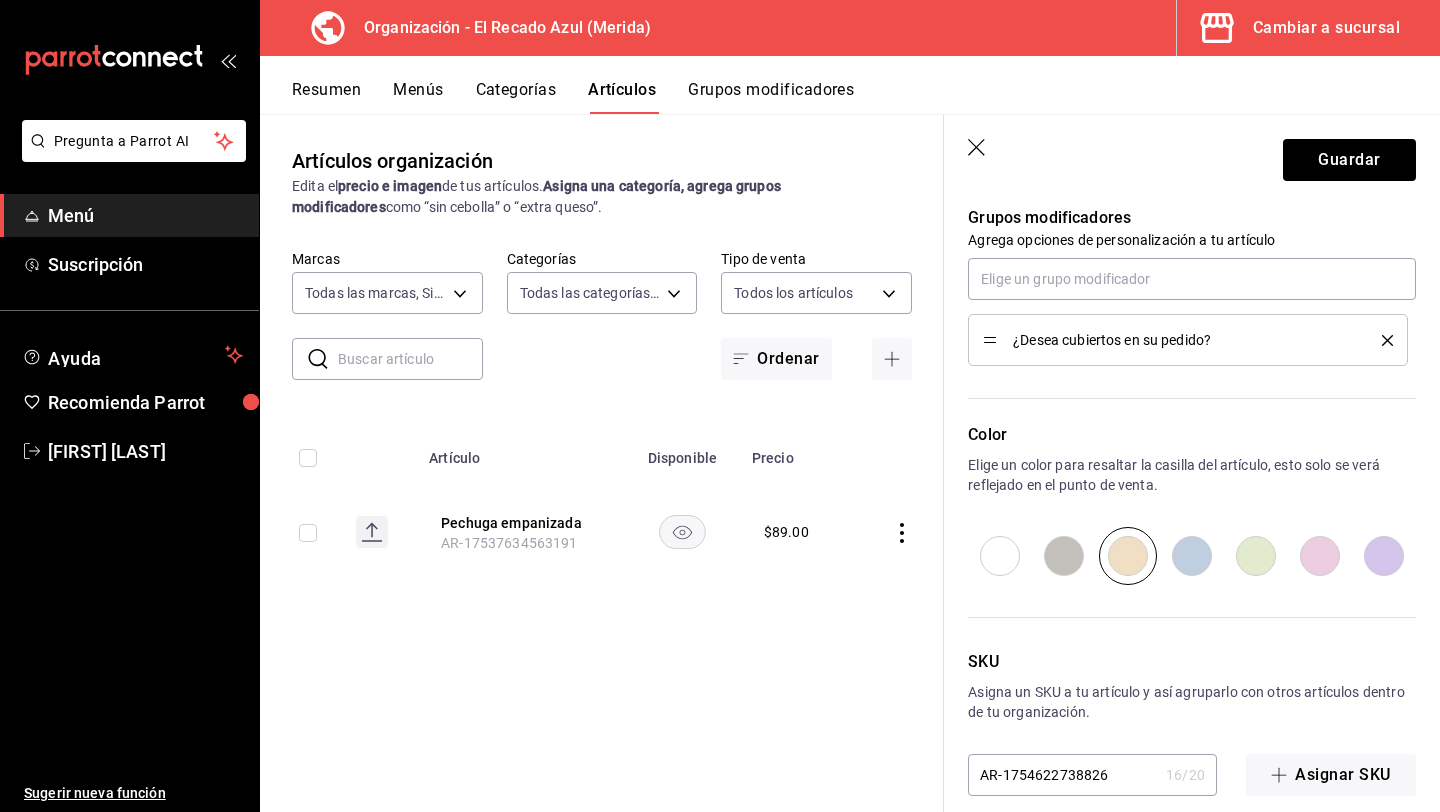 scroll, scrollTop: 919, scrollLeft: 0, axis: vertical 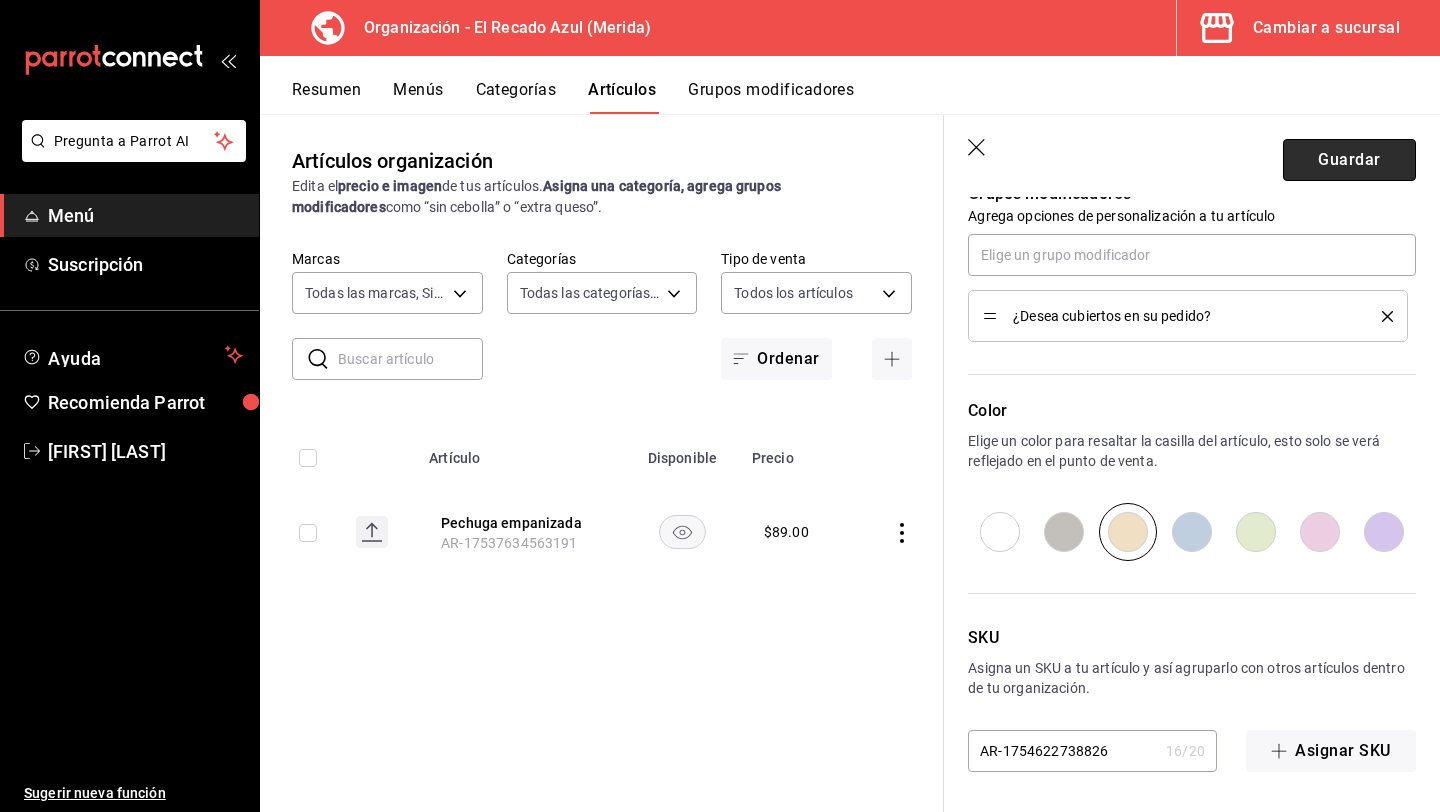 click on "Guardar" at bounding box center (1349, 160) 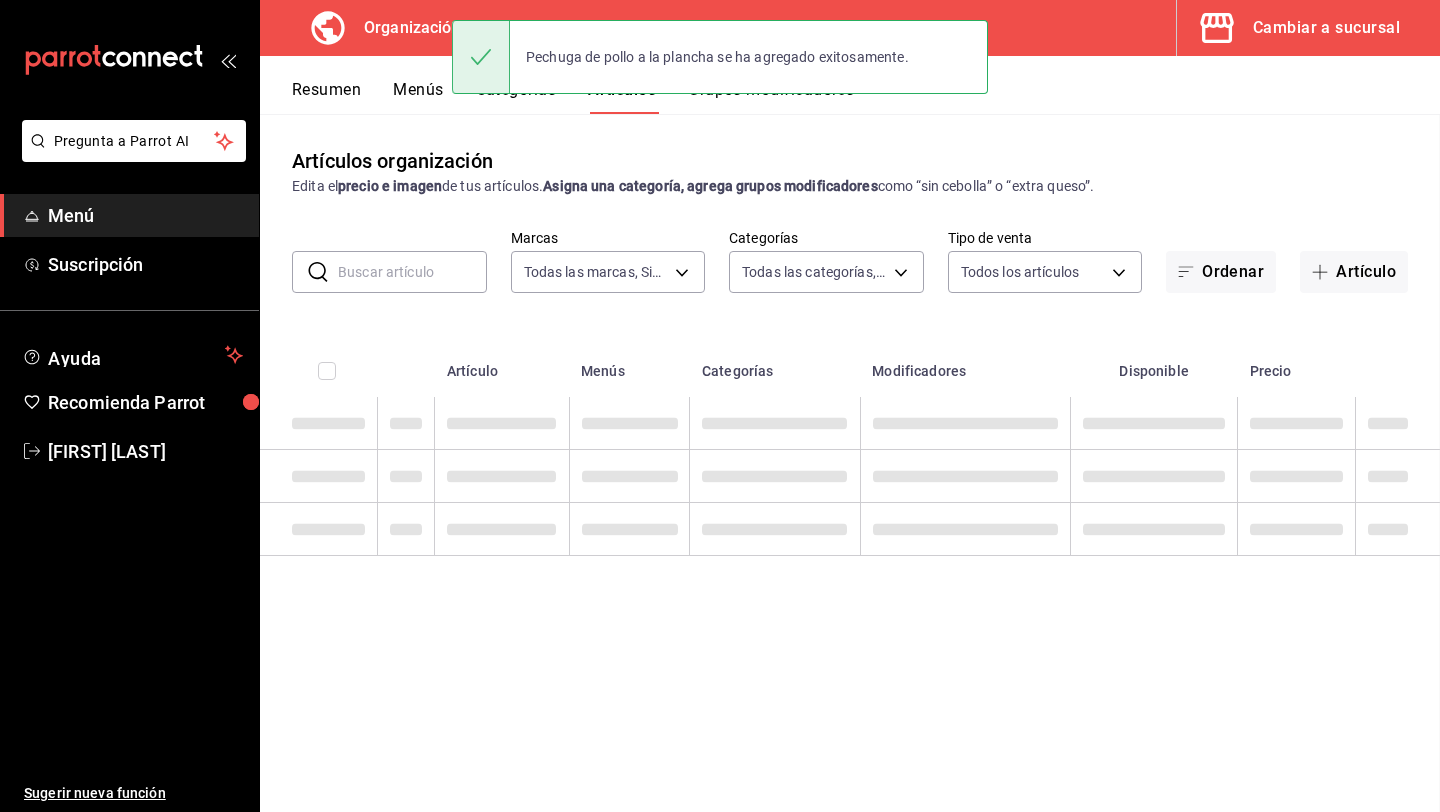 scroll, scrollTop: 0, scrollLeft: 0, axis: both 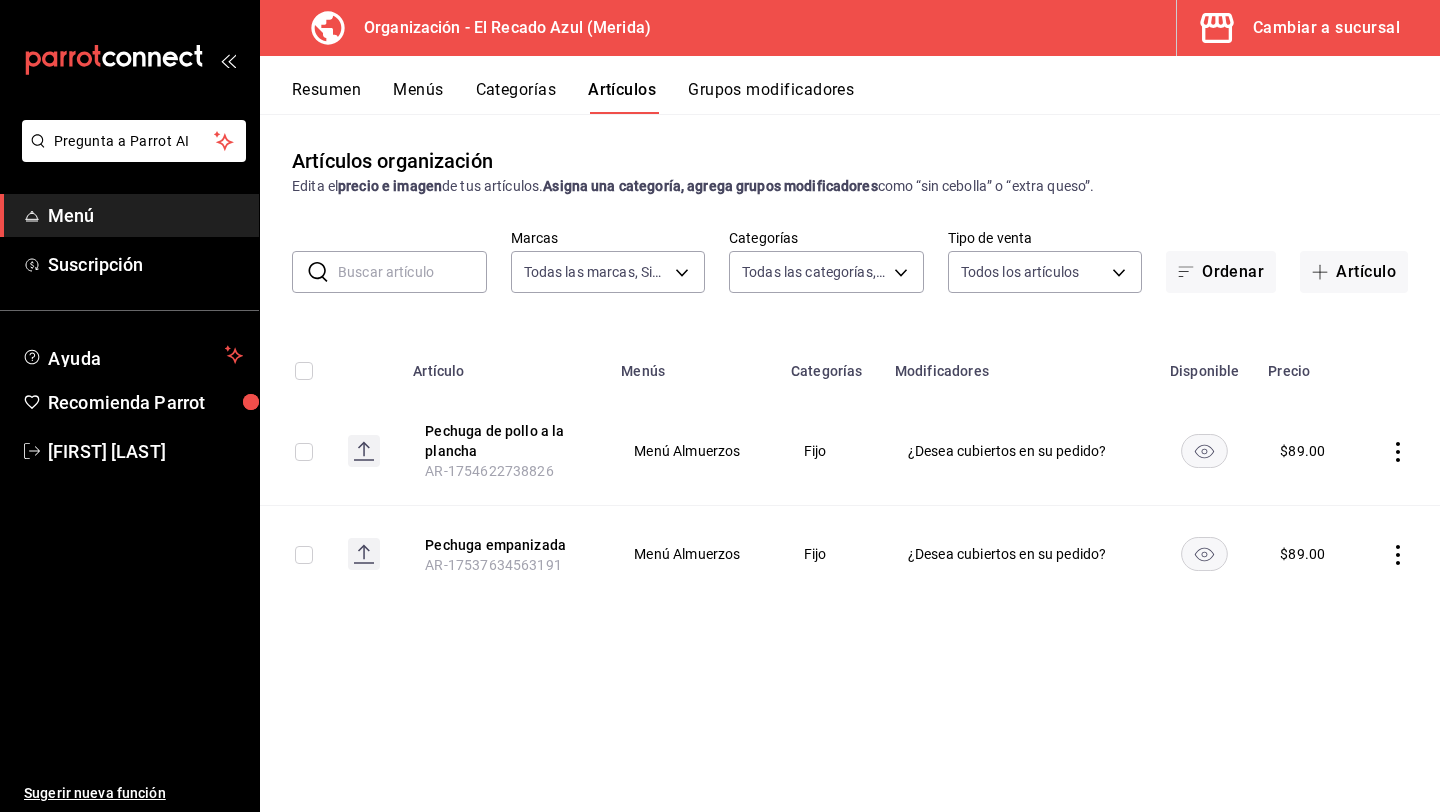 click 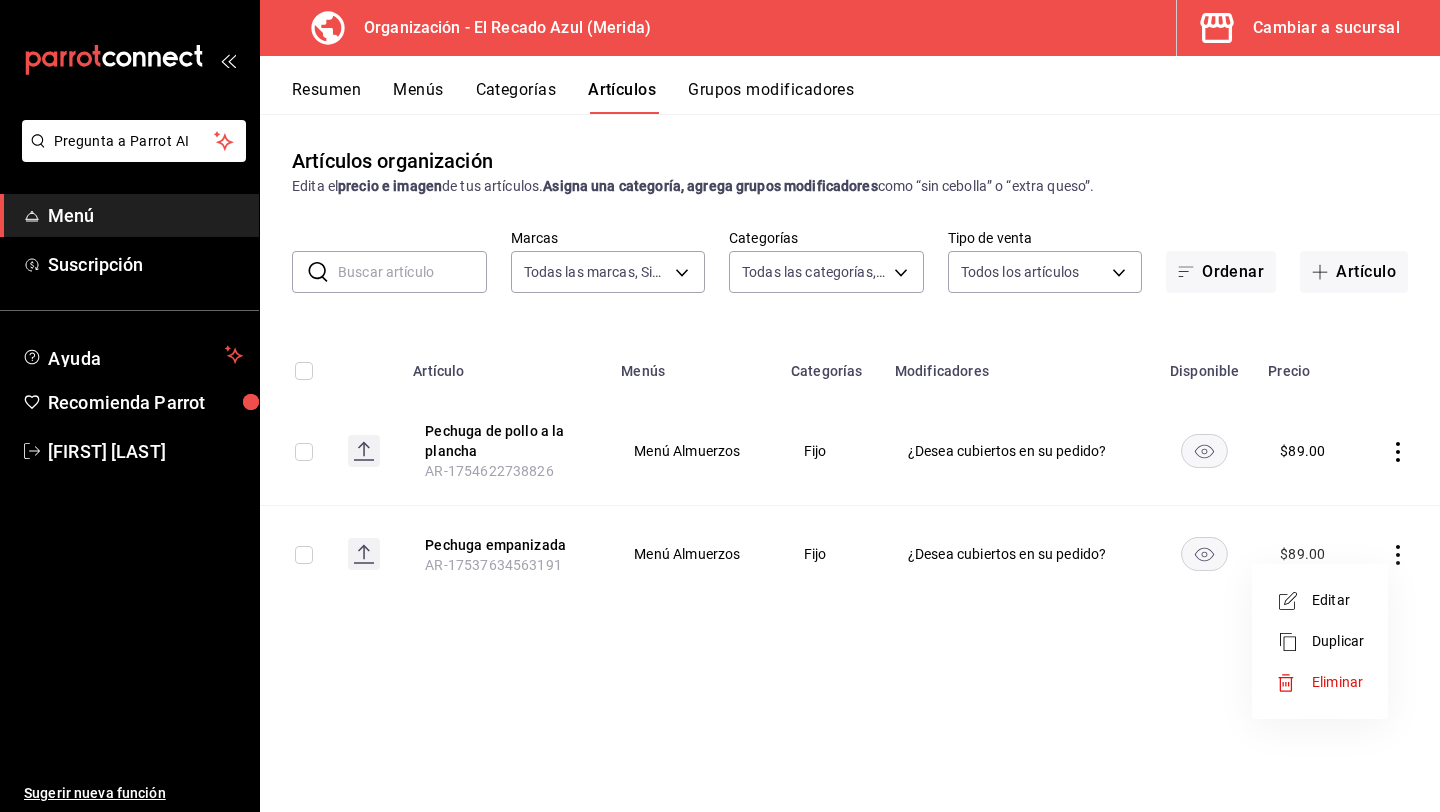 click on "Editar" at bounding box center [1338, 600] 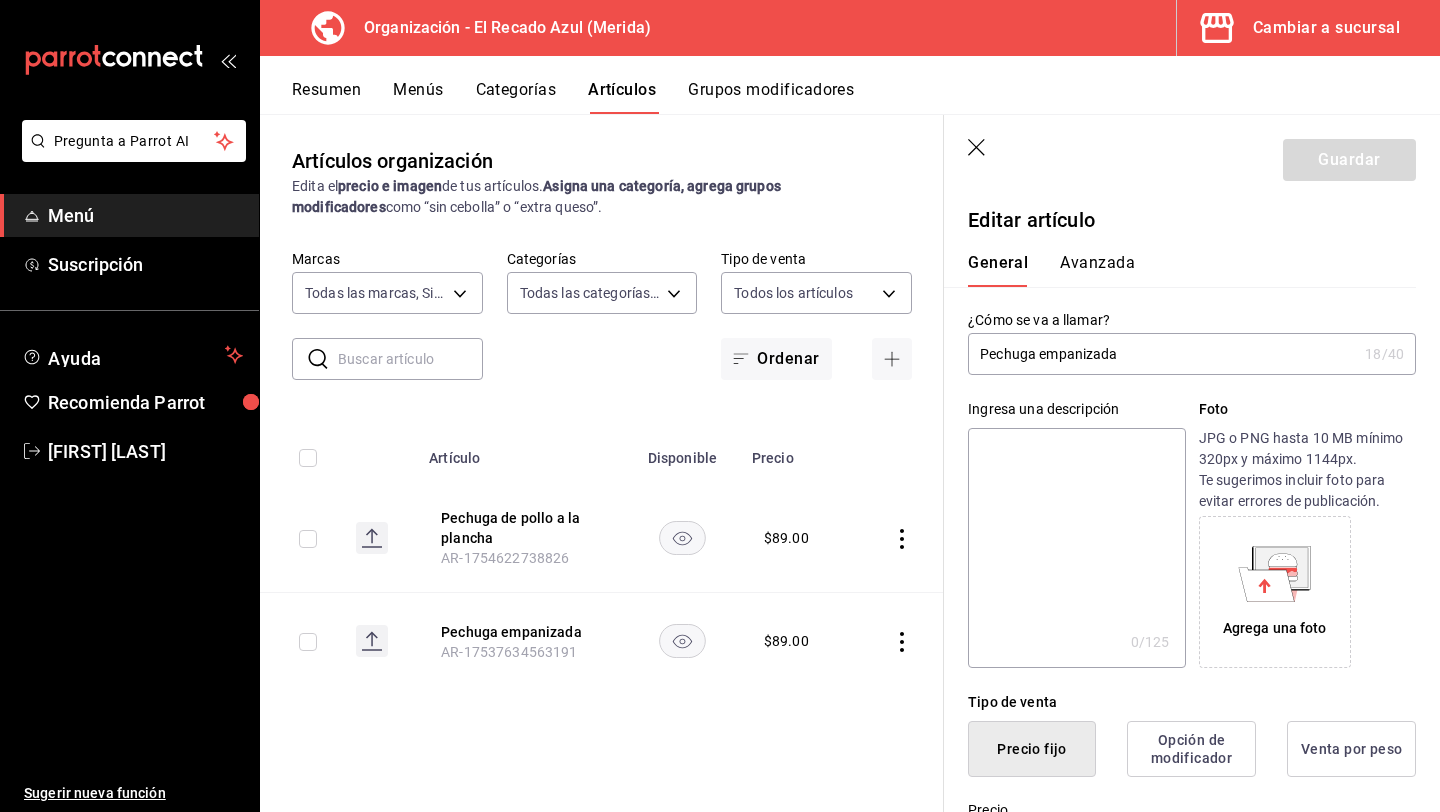 click on "Pechuga empanizada" at bounding box center (1162, 354) 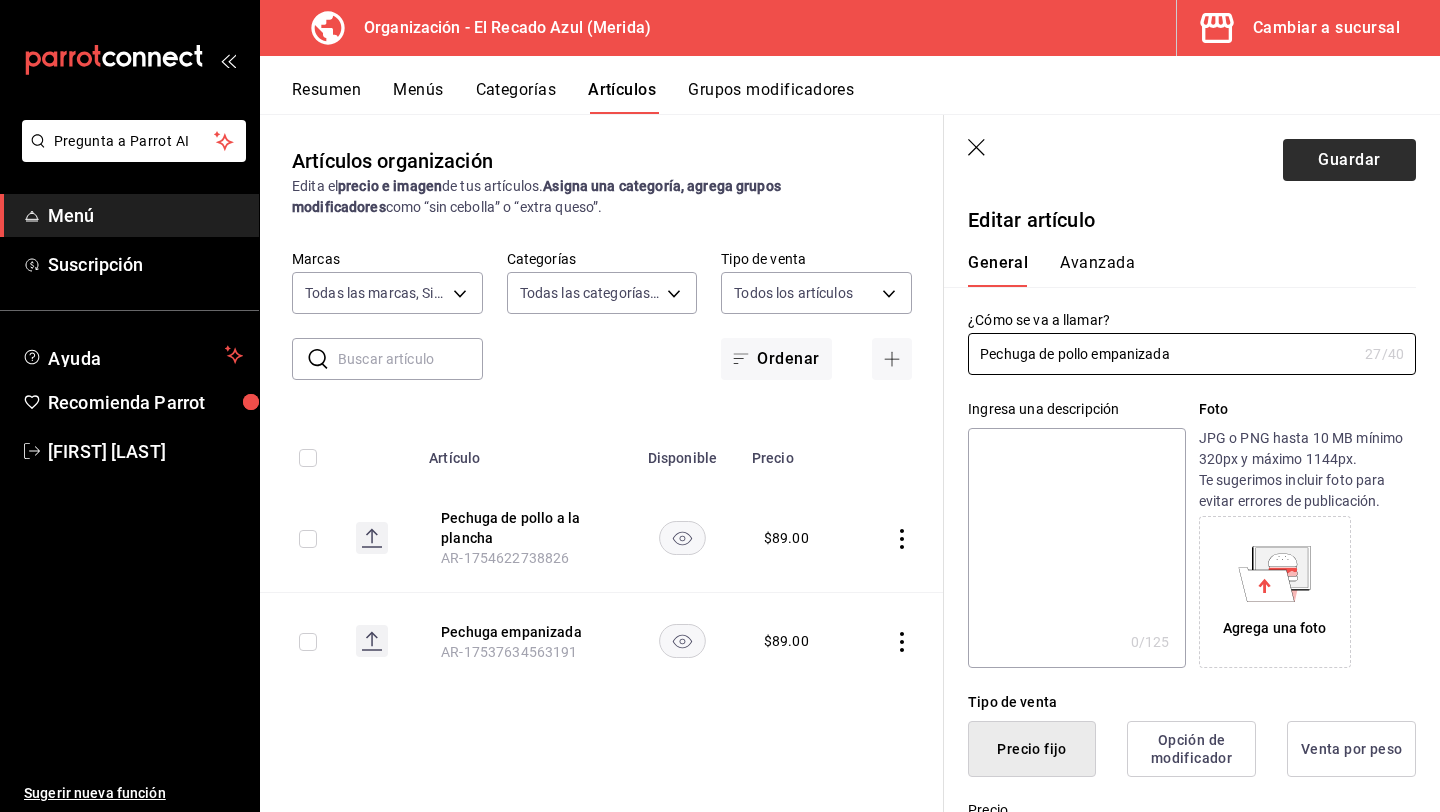 type on "Pechuga de pollo empanizada" 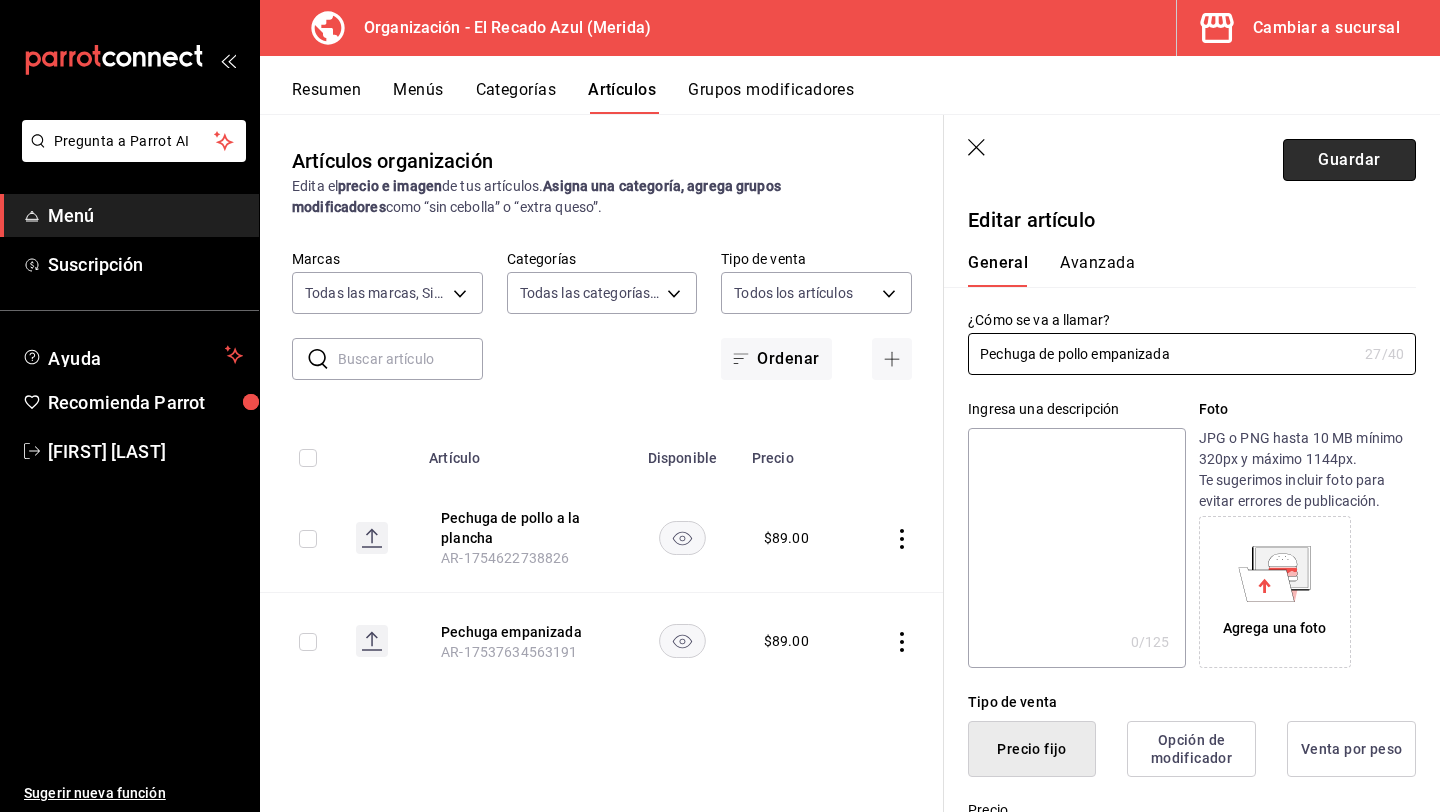 click on "Guardar" at bounding box center (1349, 160) 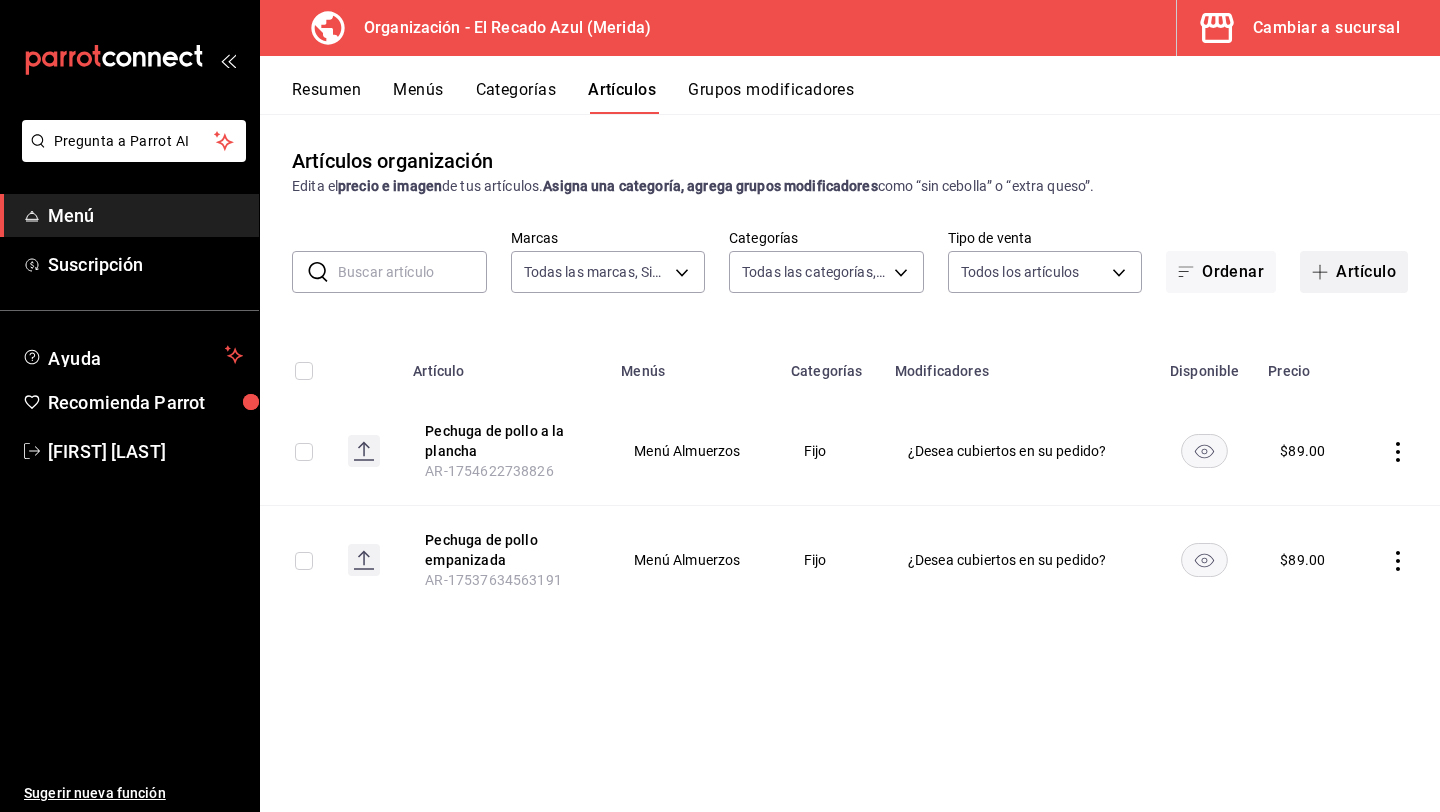 click on "Artículo" at bounding box center (1354, 272) 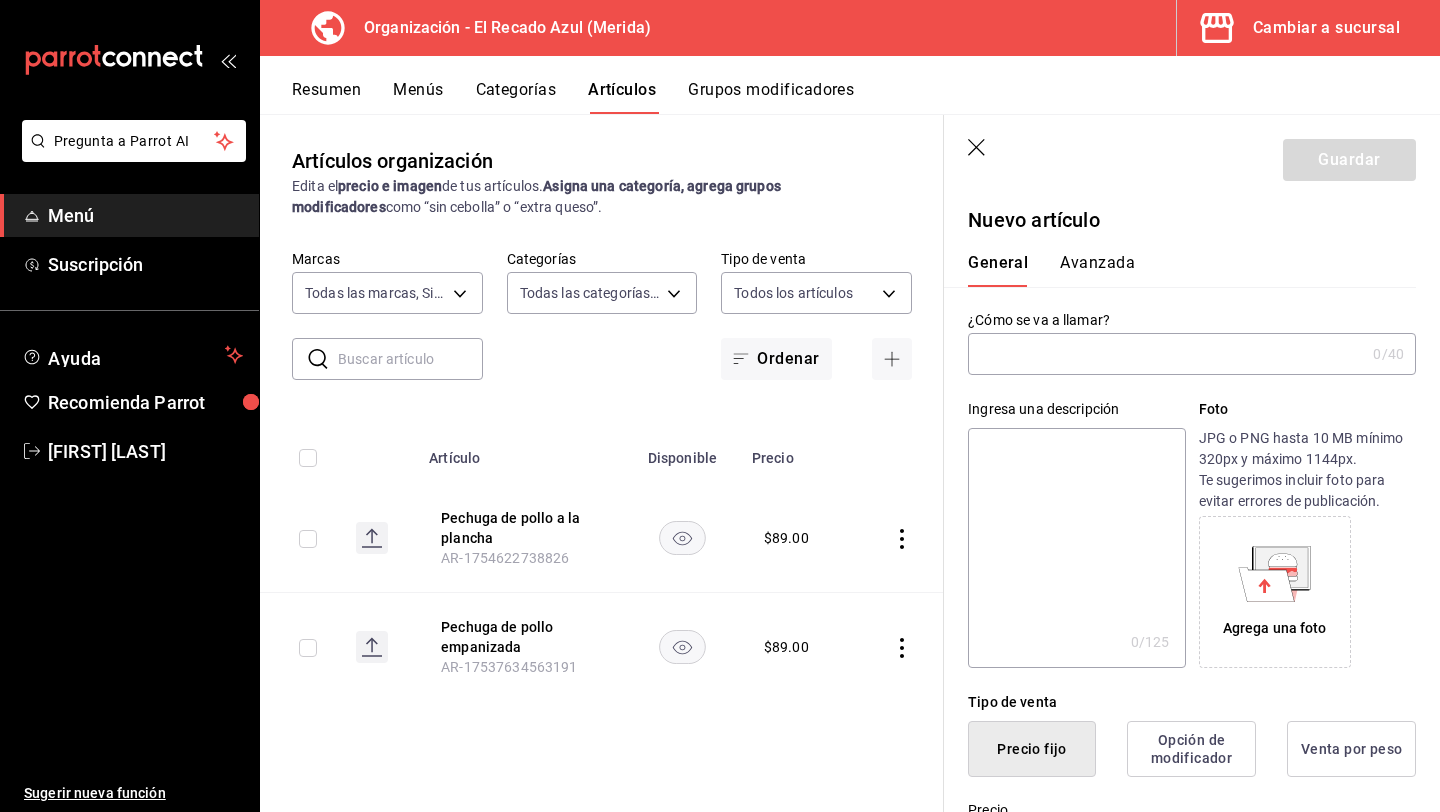click at bounding box center [1166, 354] 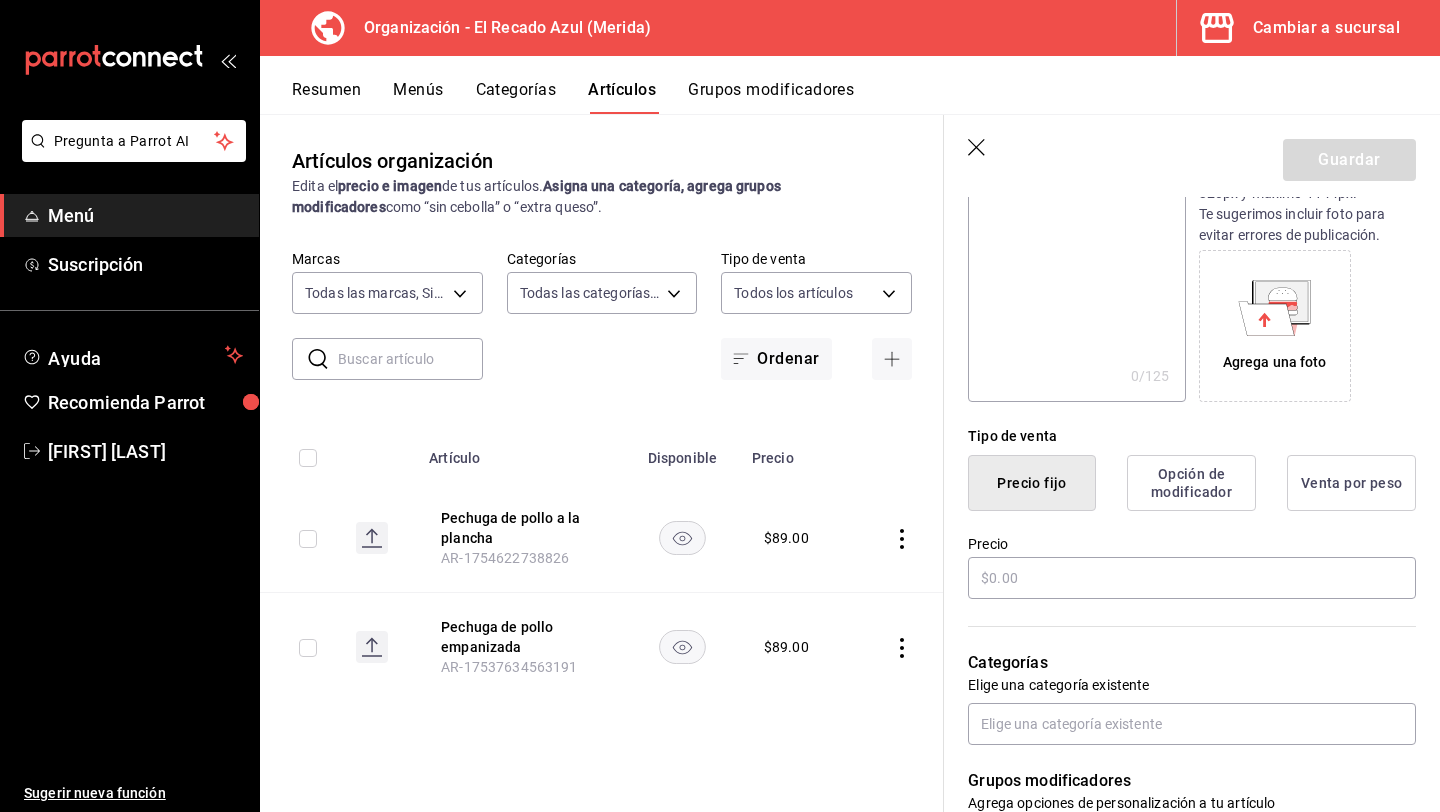 scroll, scrollTop: 269, scrollLeft: 0, axis: vertical 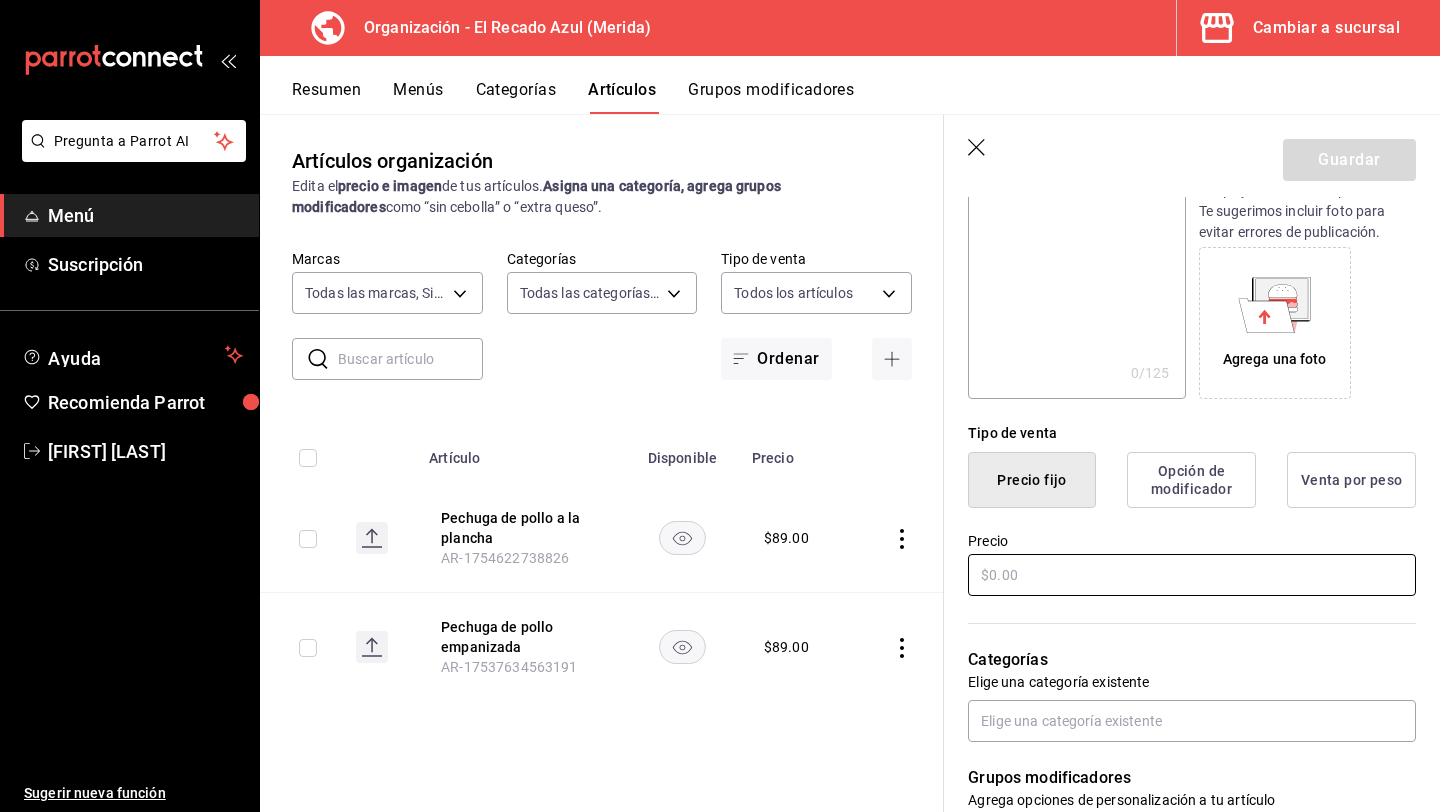 type on "Poc Chuc" 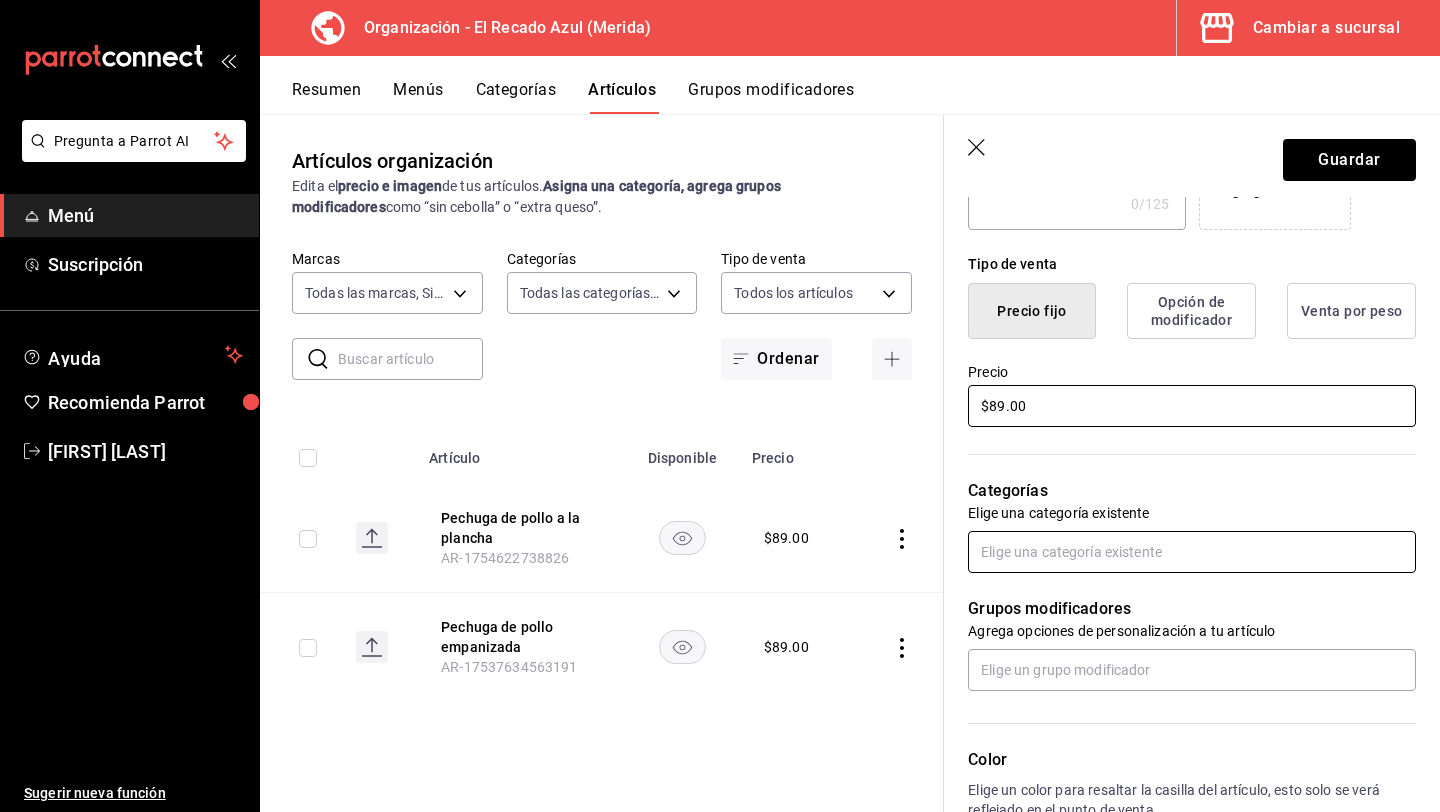 scroll, scrollTop: 450, scrollLeft: 0, axis: vertical 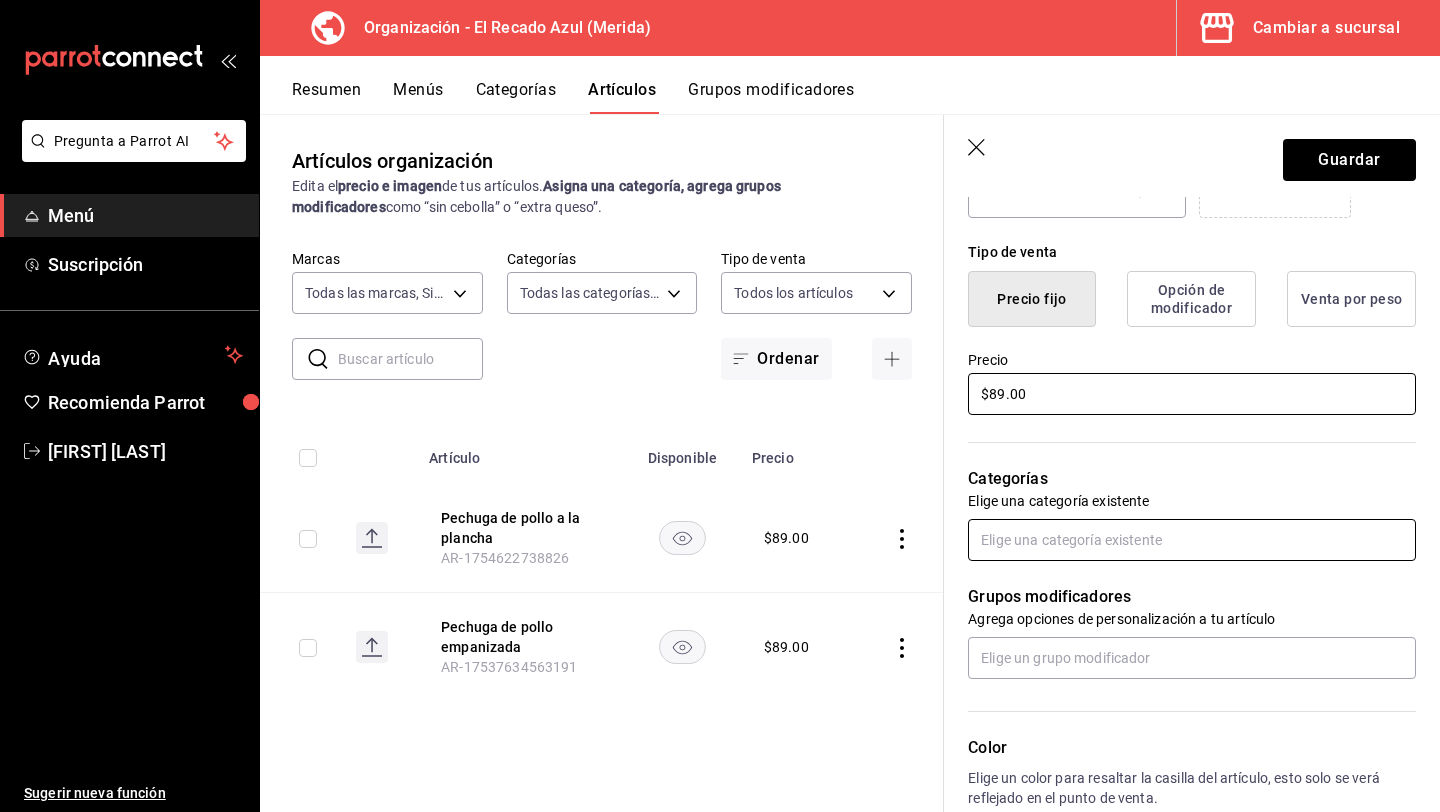 type on "$89.00" 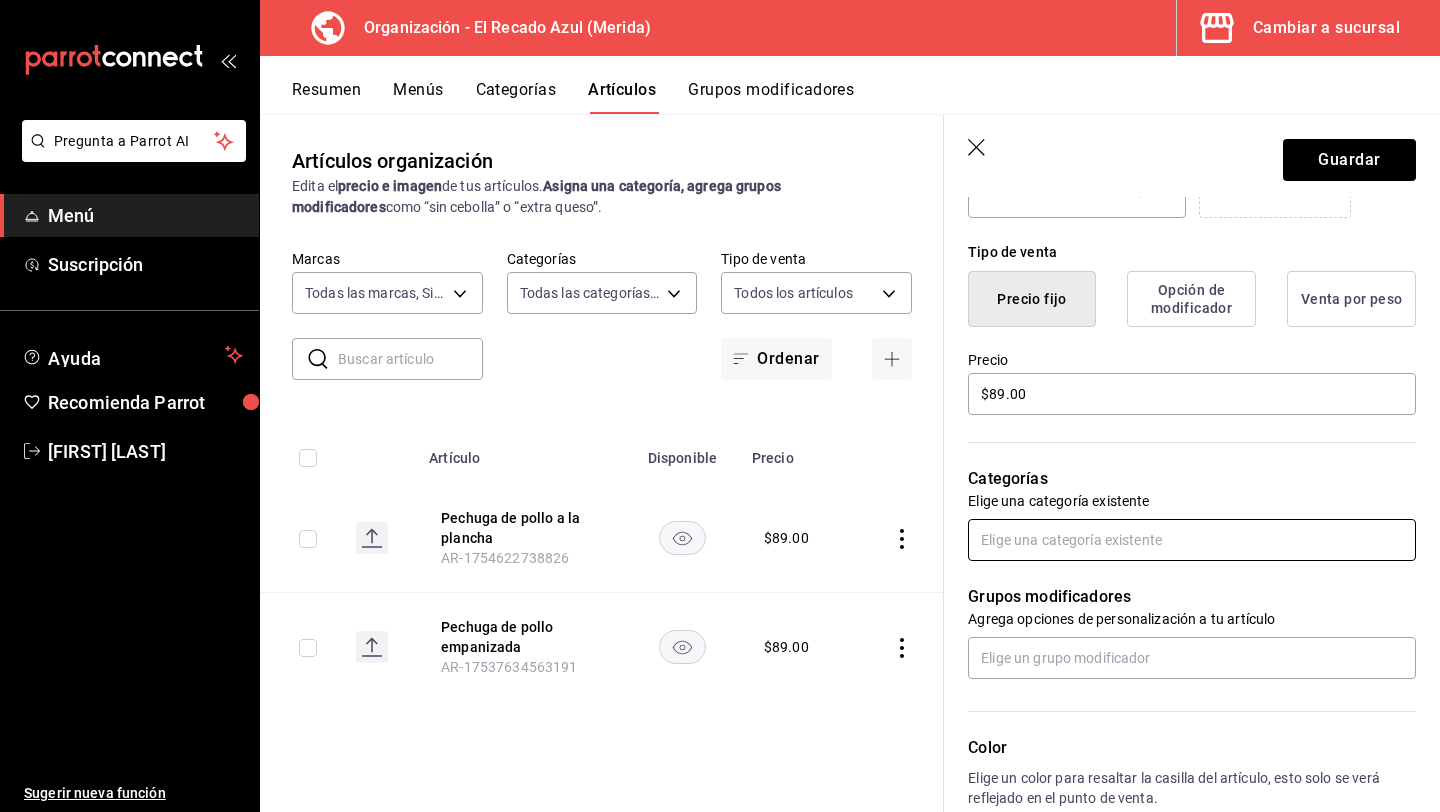 click at bounding box center (1192, 540) 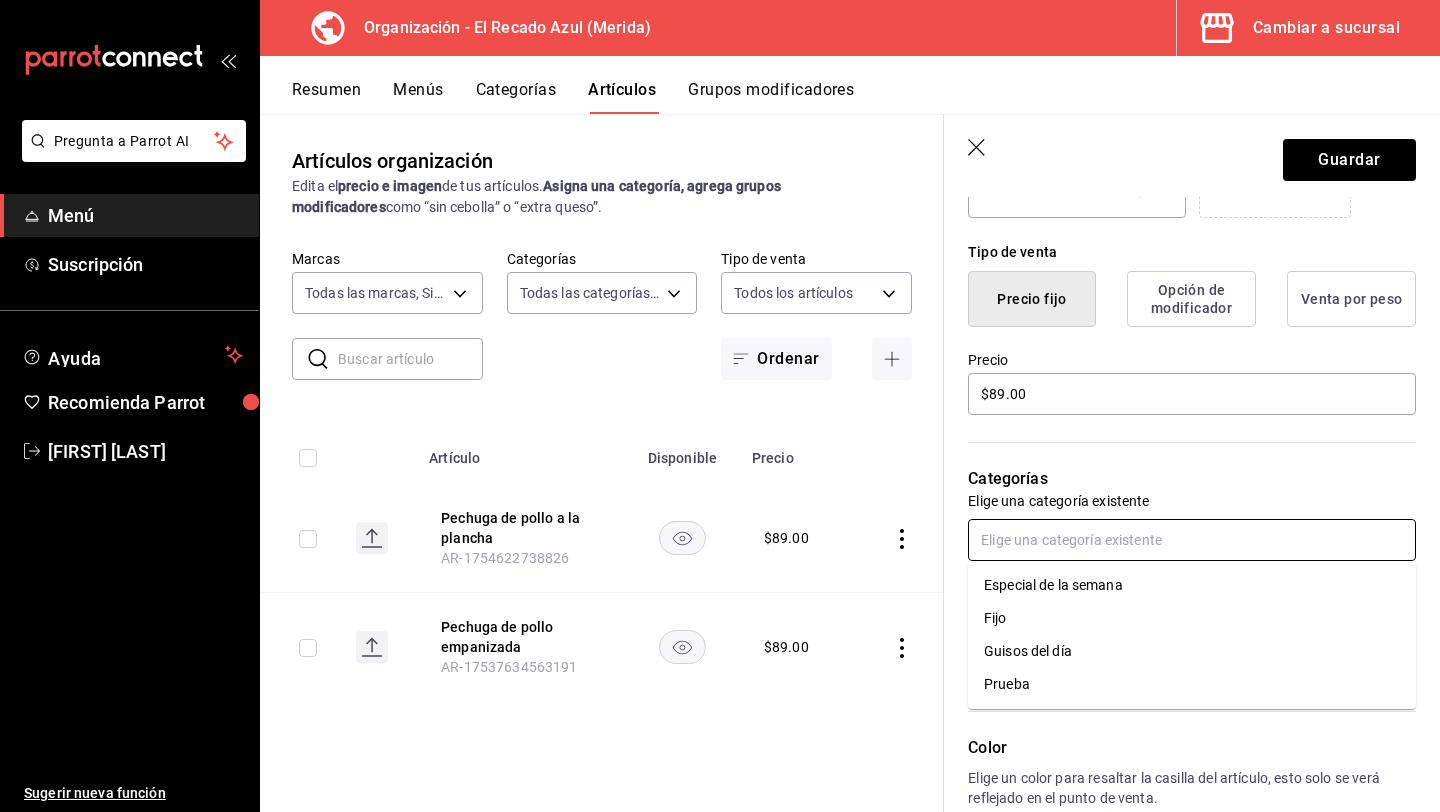 click on "Fijo" at bounding box center [1192, 618] 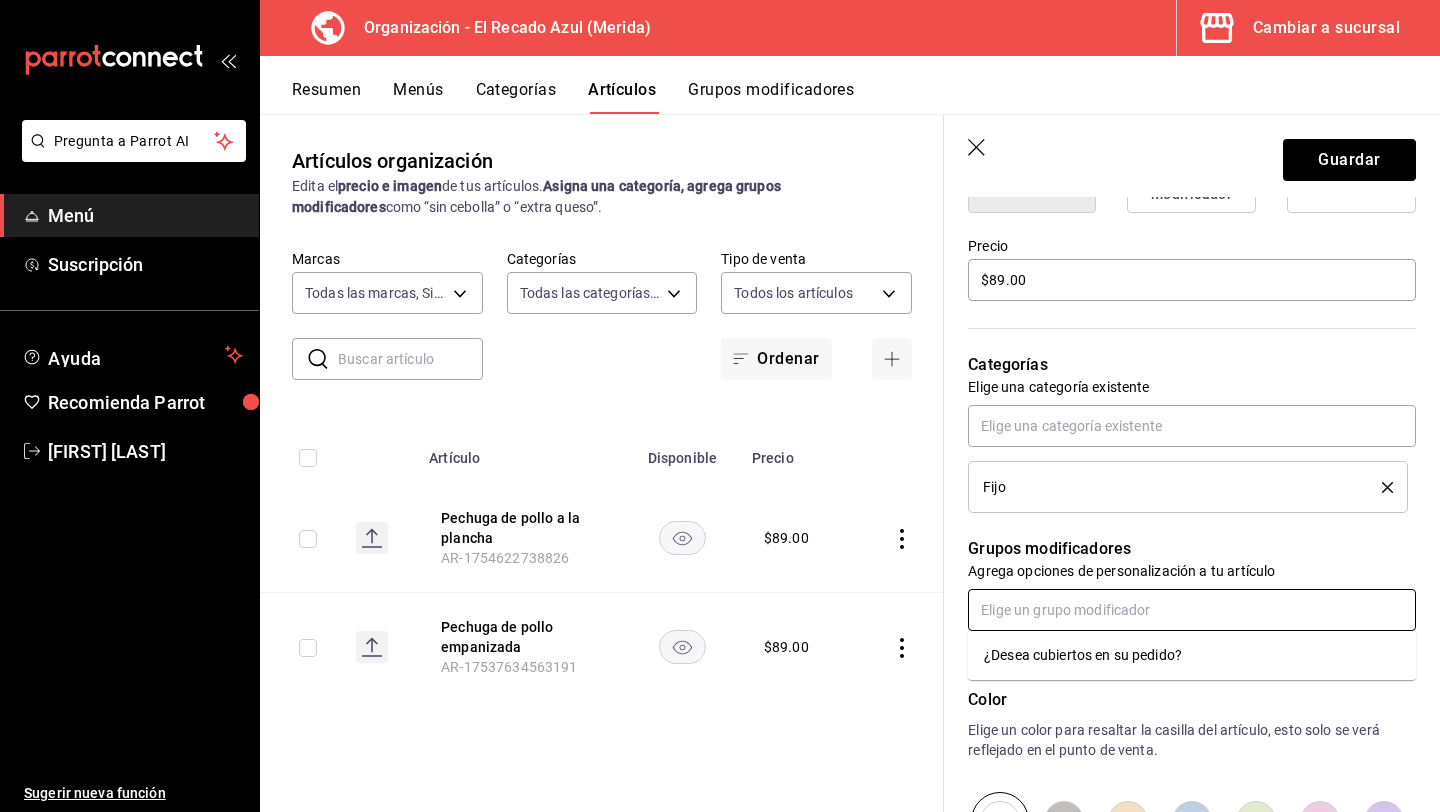 click at bounding box center [1192, 610] 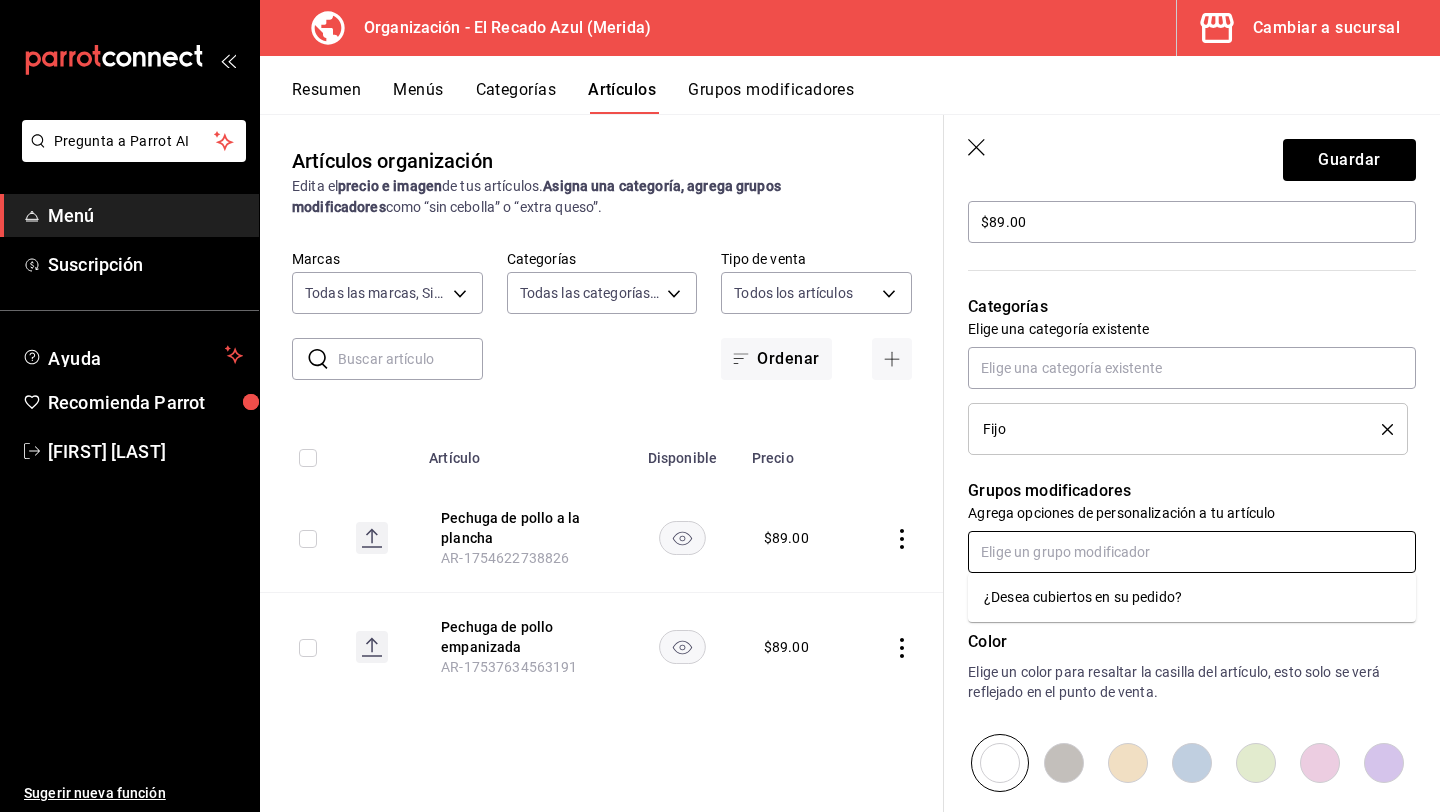 click on "¿Desea cubiertos en su pedido?" at bounding box center (1083, 597) 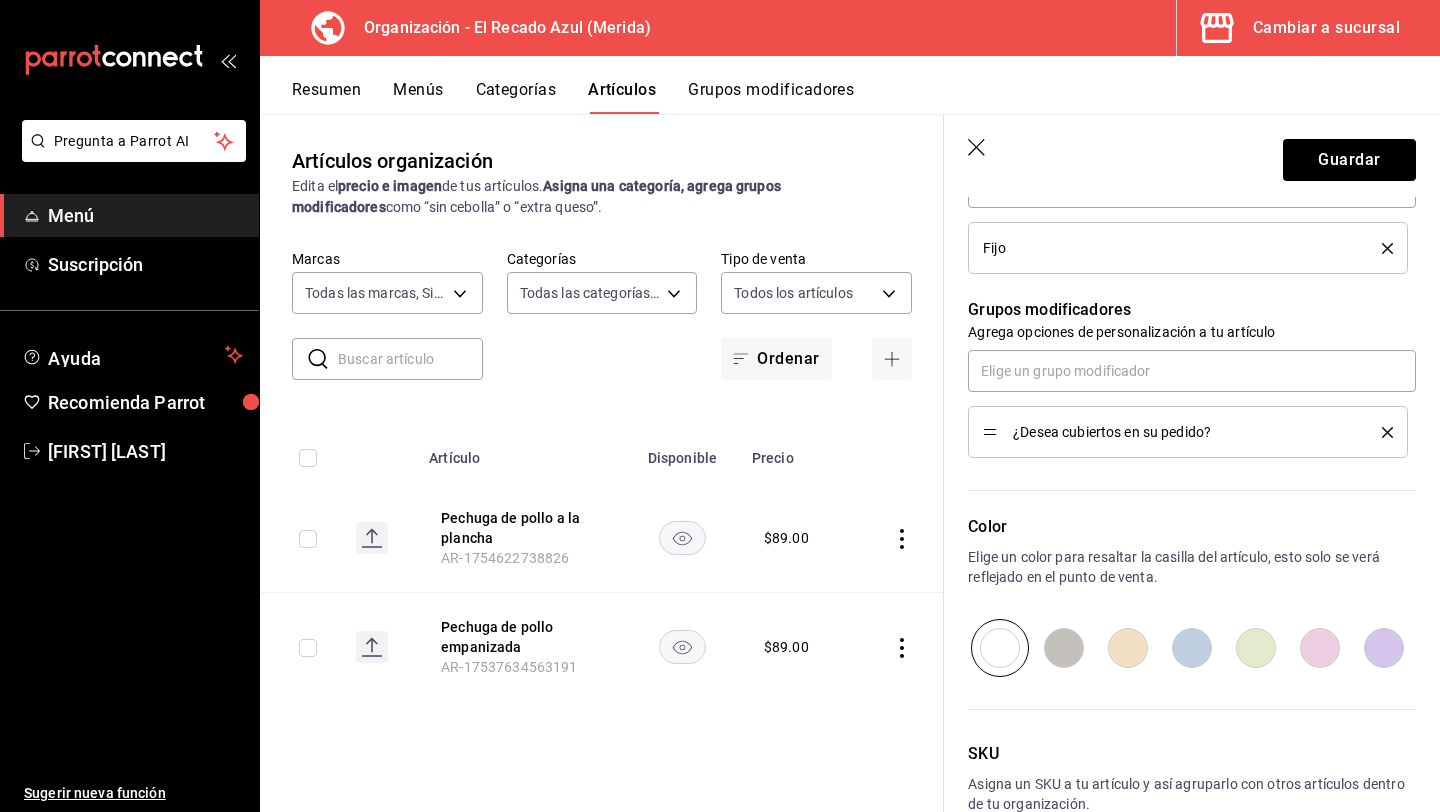 click at bounding box center (1128, 648) 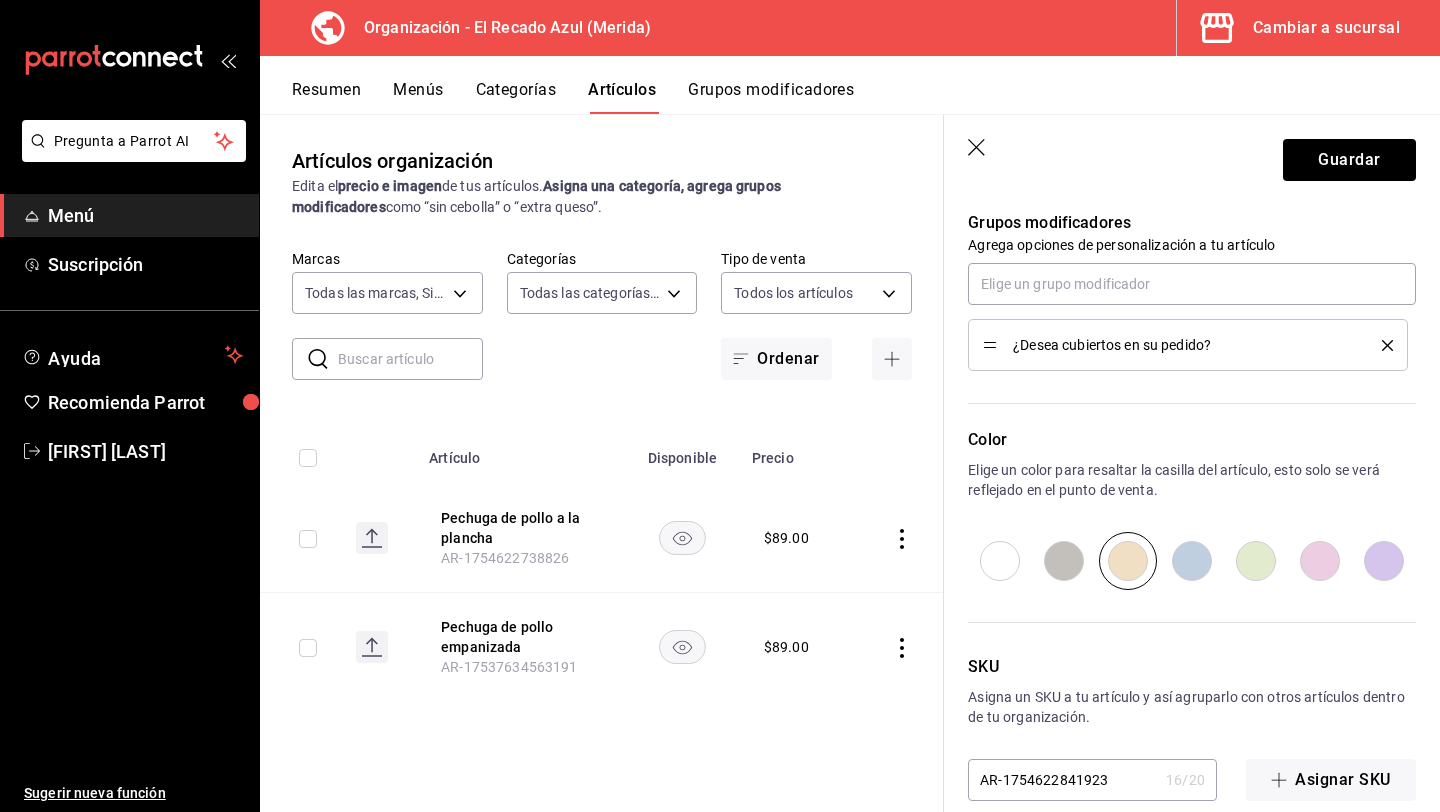 scroll, scrollTop: 919, scrollLeft: 0, axis: vertical 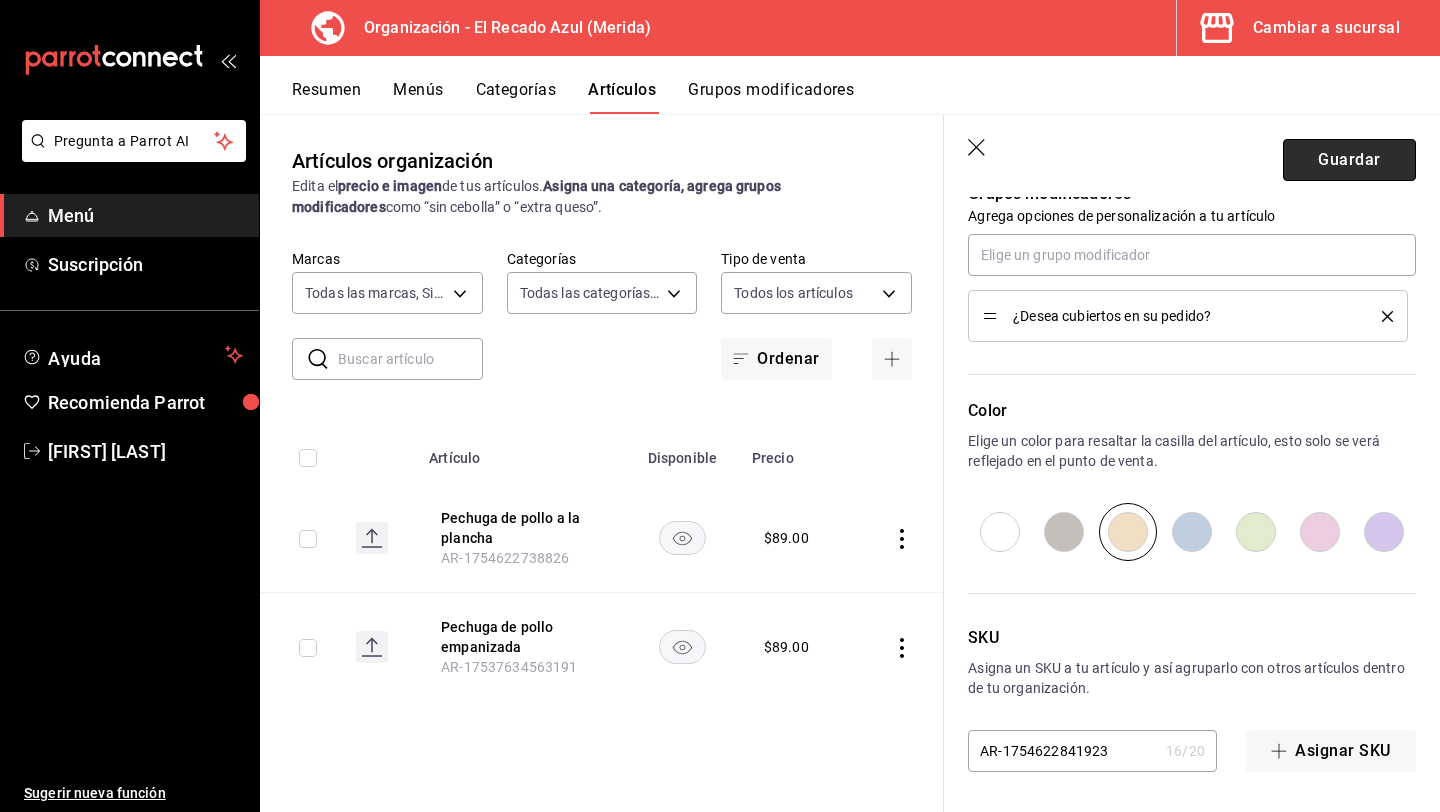 click on "Guardar" at bounding box center (1349, 160) 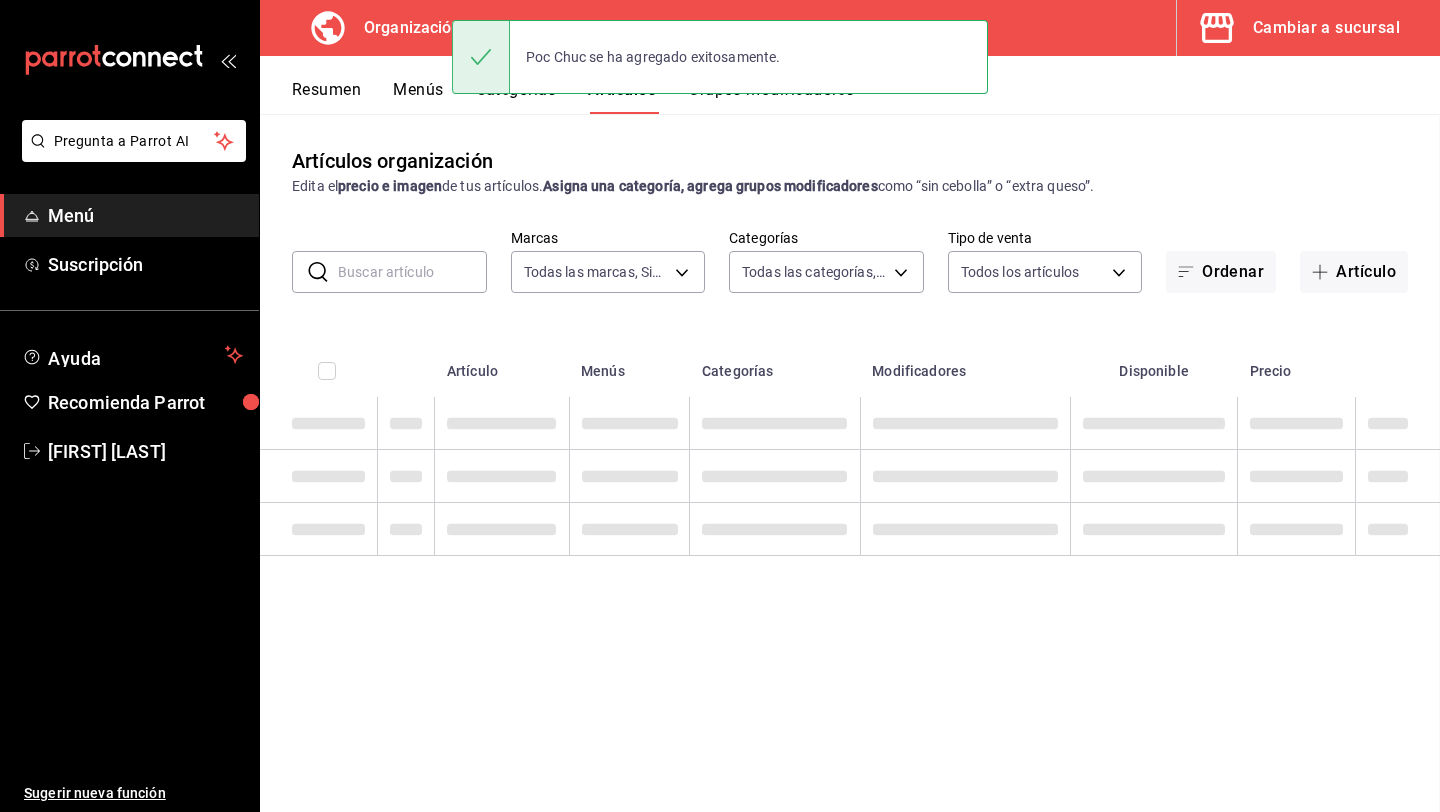 scroll, scrollTop: 0, scrollLeft: 0, axis: both 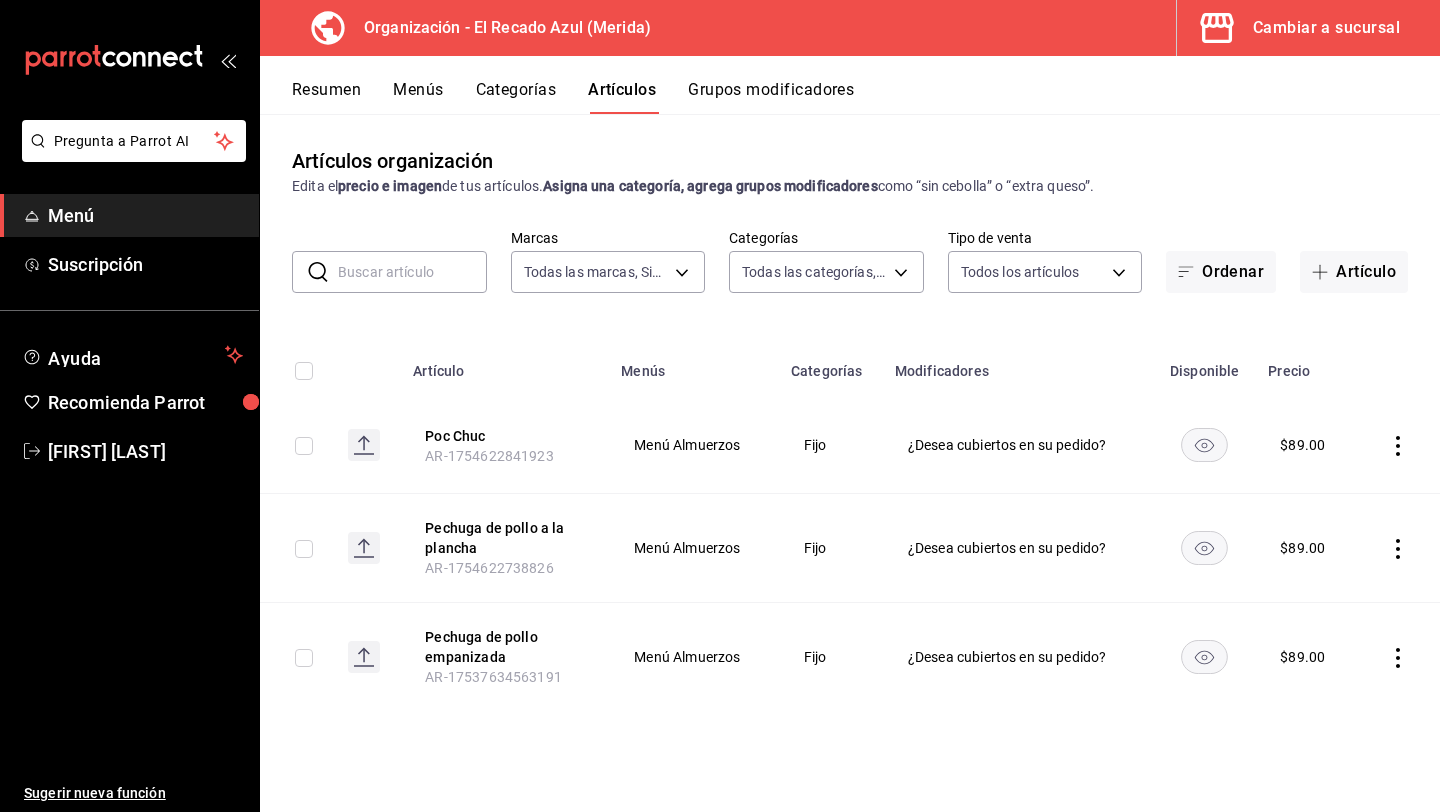 click on "Menús" at bounding box center (418, 97) 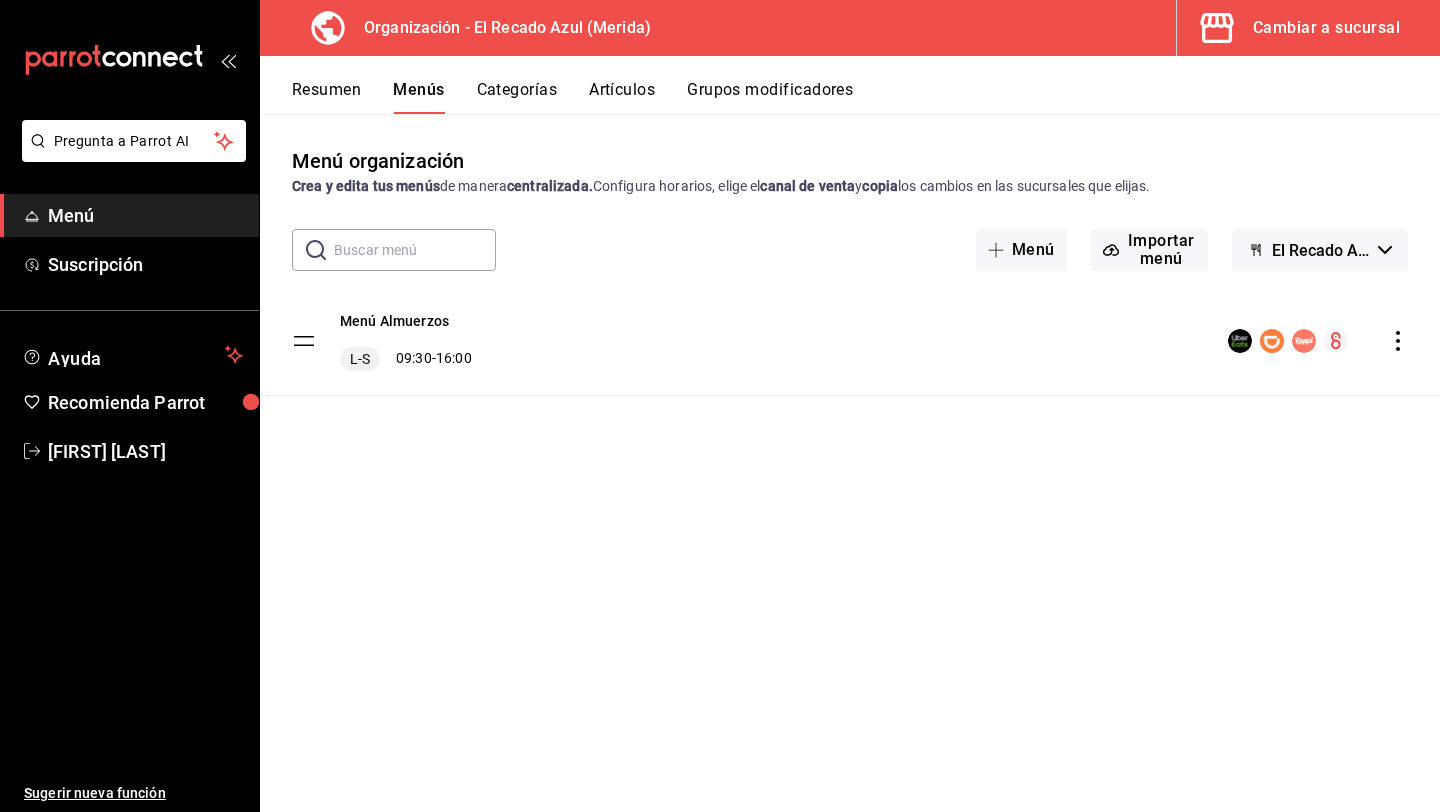 click on "Categorías" at bounding box center [517, 97] 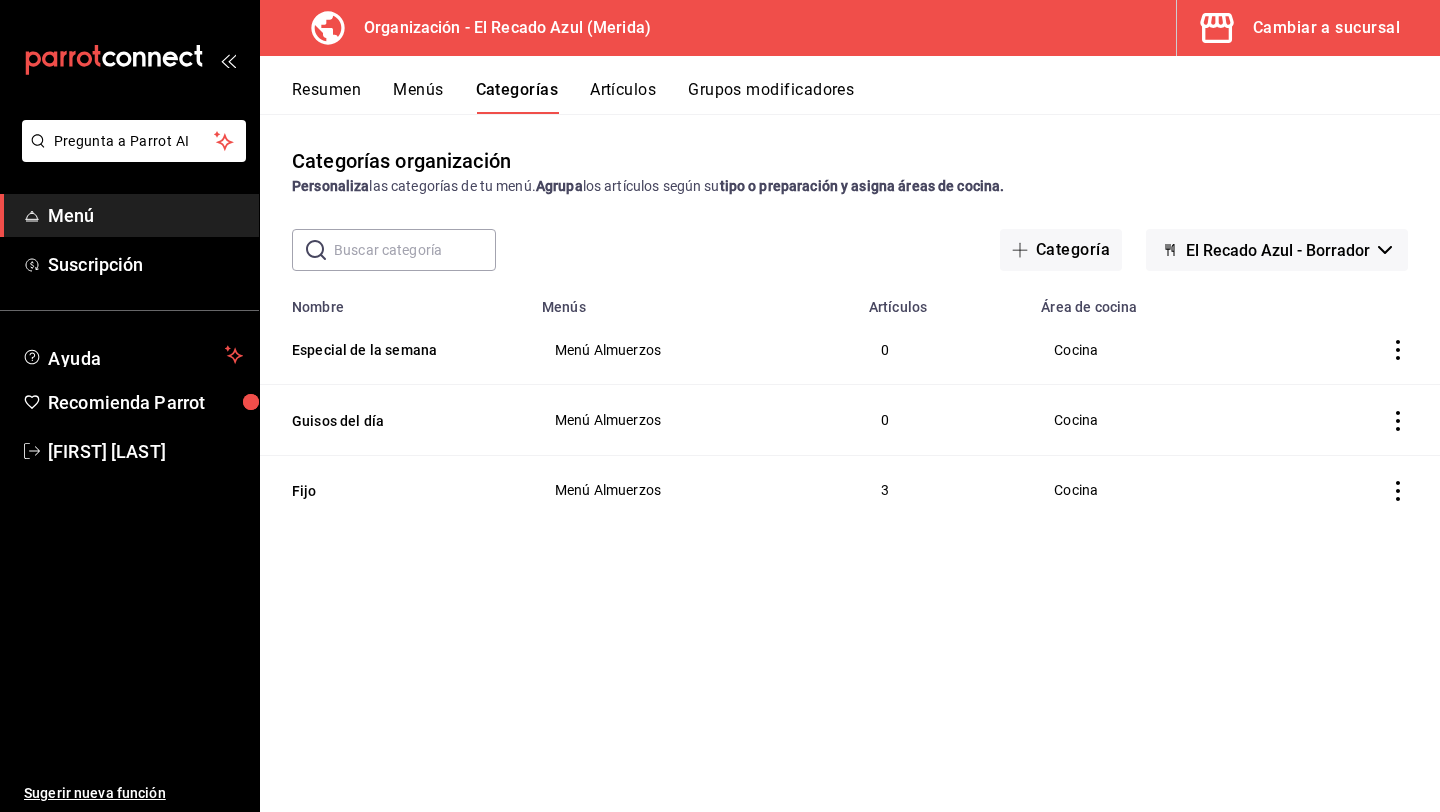 click on "Artículos" at bounding box center (623, 97) 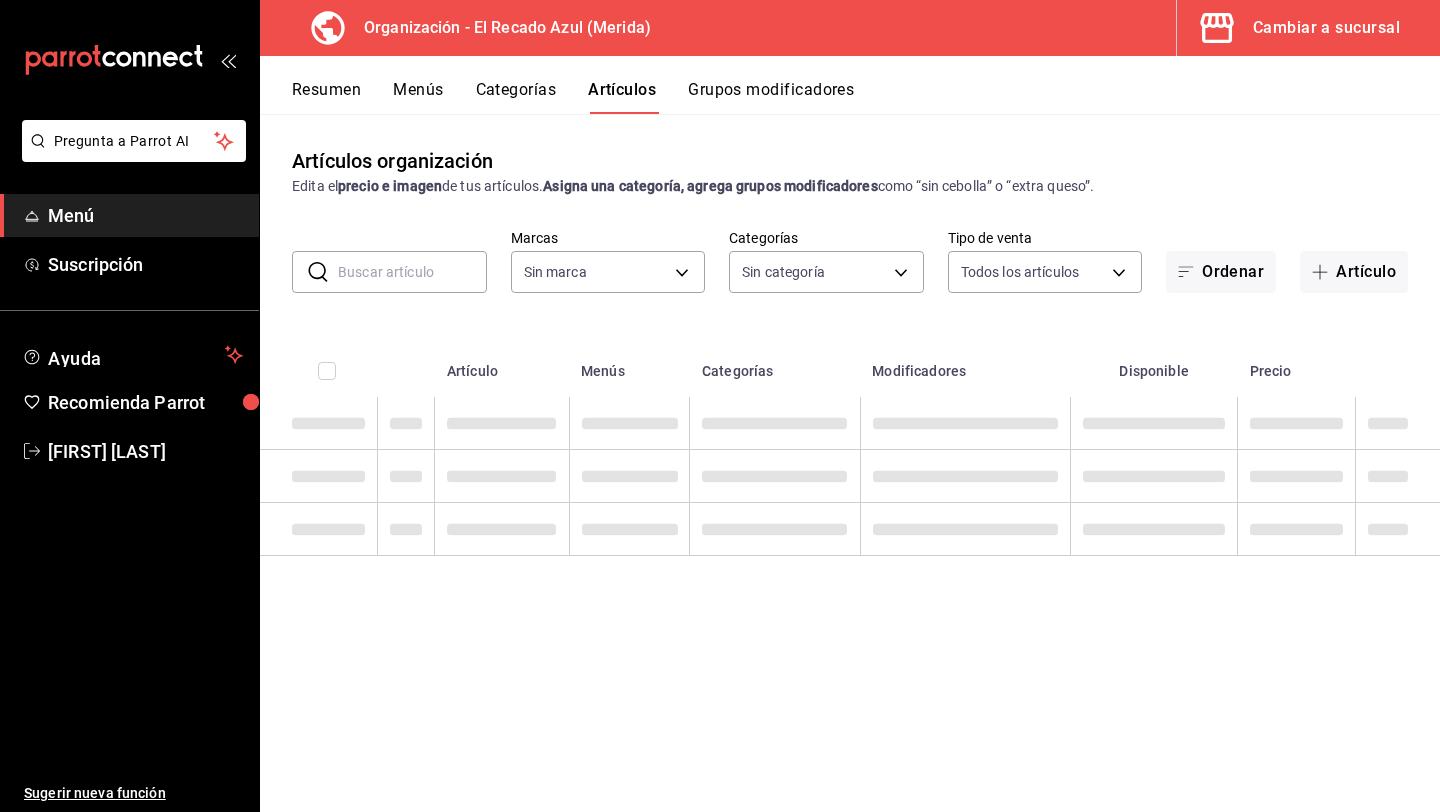 type on "4c612ecd-b065-445b-a869-7e7d52df250b" 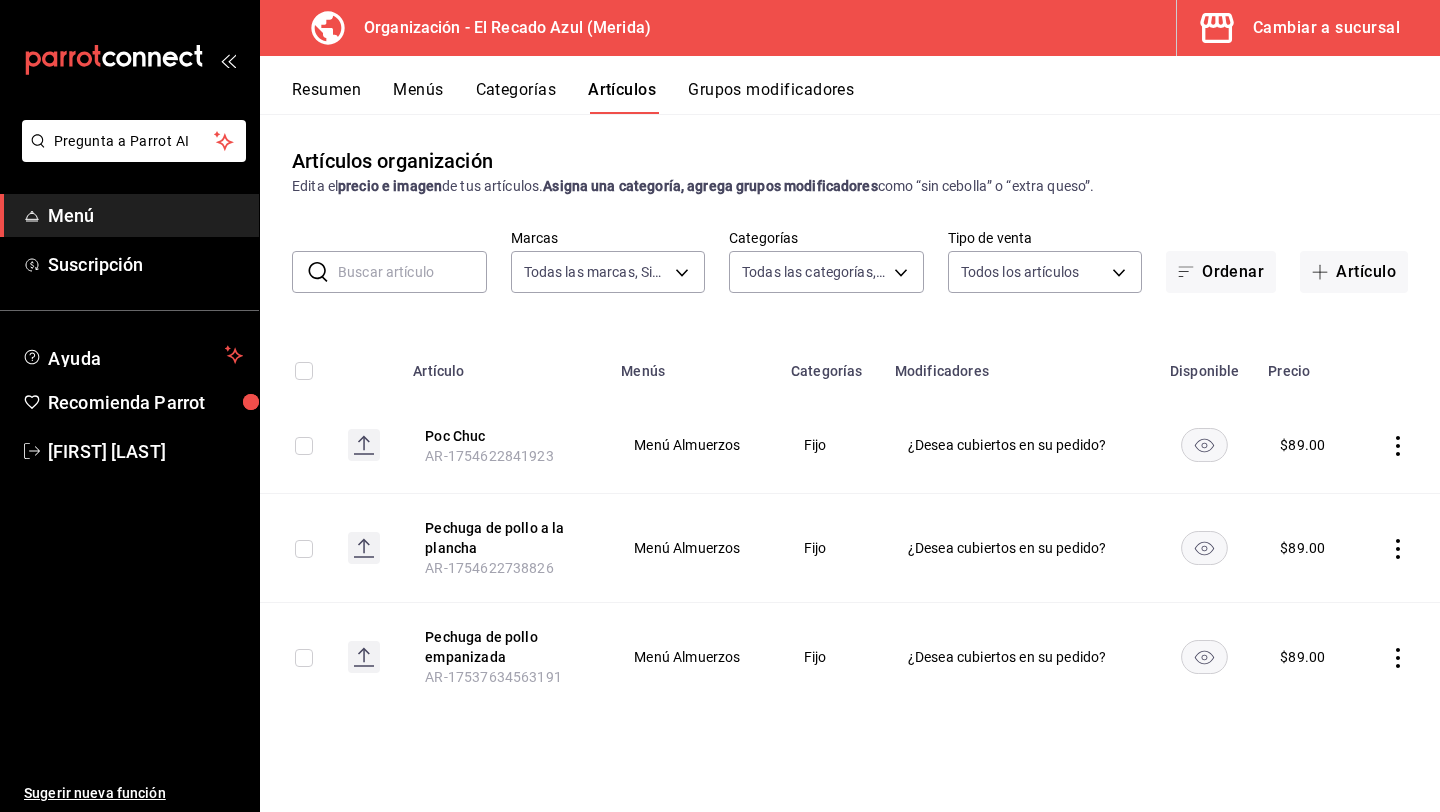 click on "Resumen Menús Categorías Artículos Grupos modificadores" at bounding box center (850, 85) 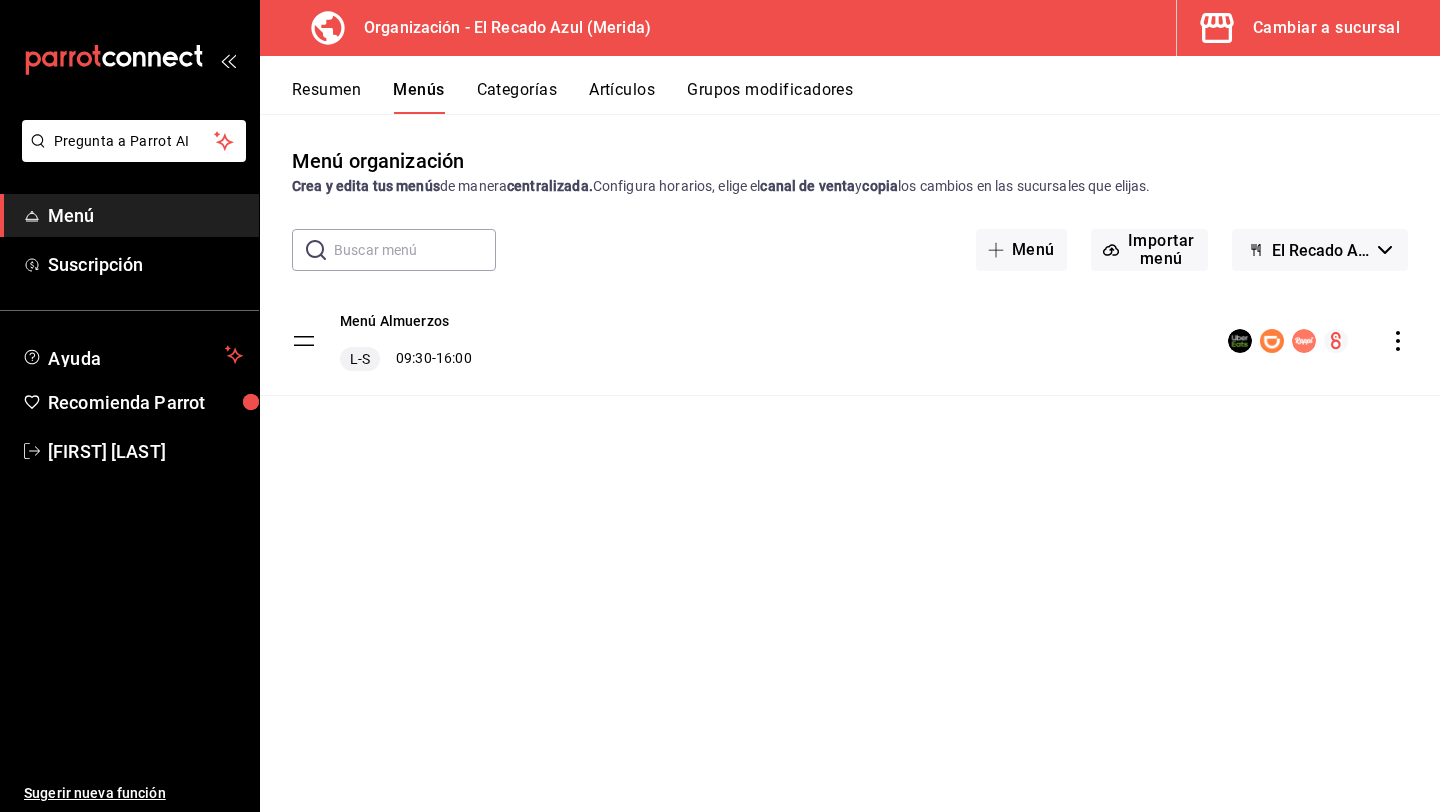 click on "Resumen" at bounding box center [326, 97] 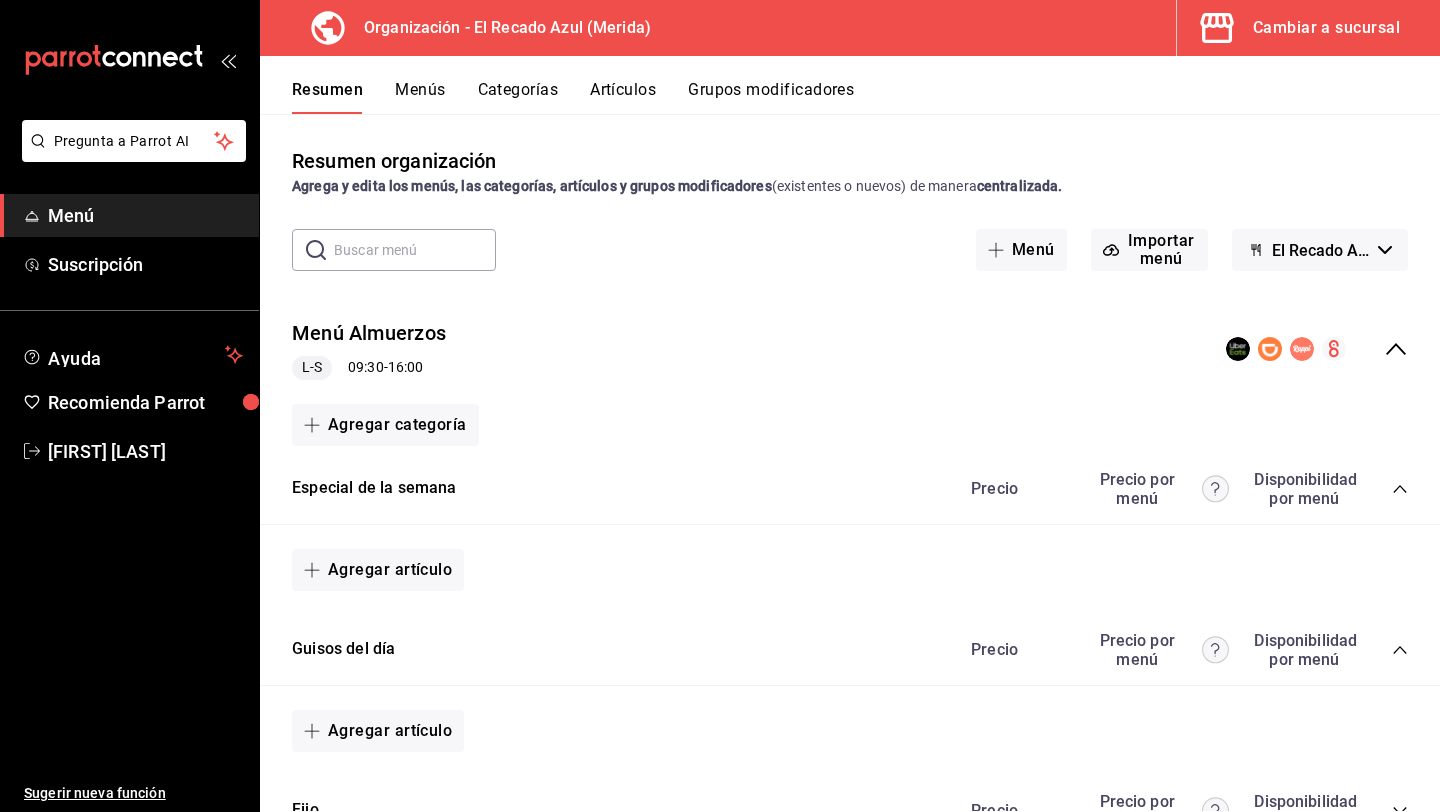 click 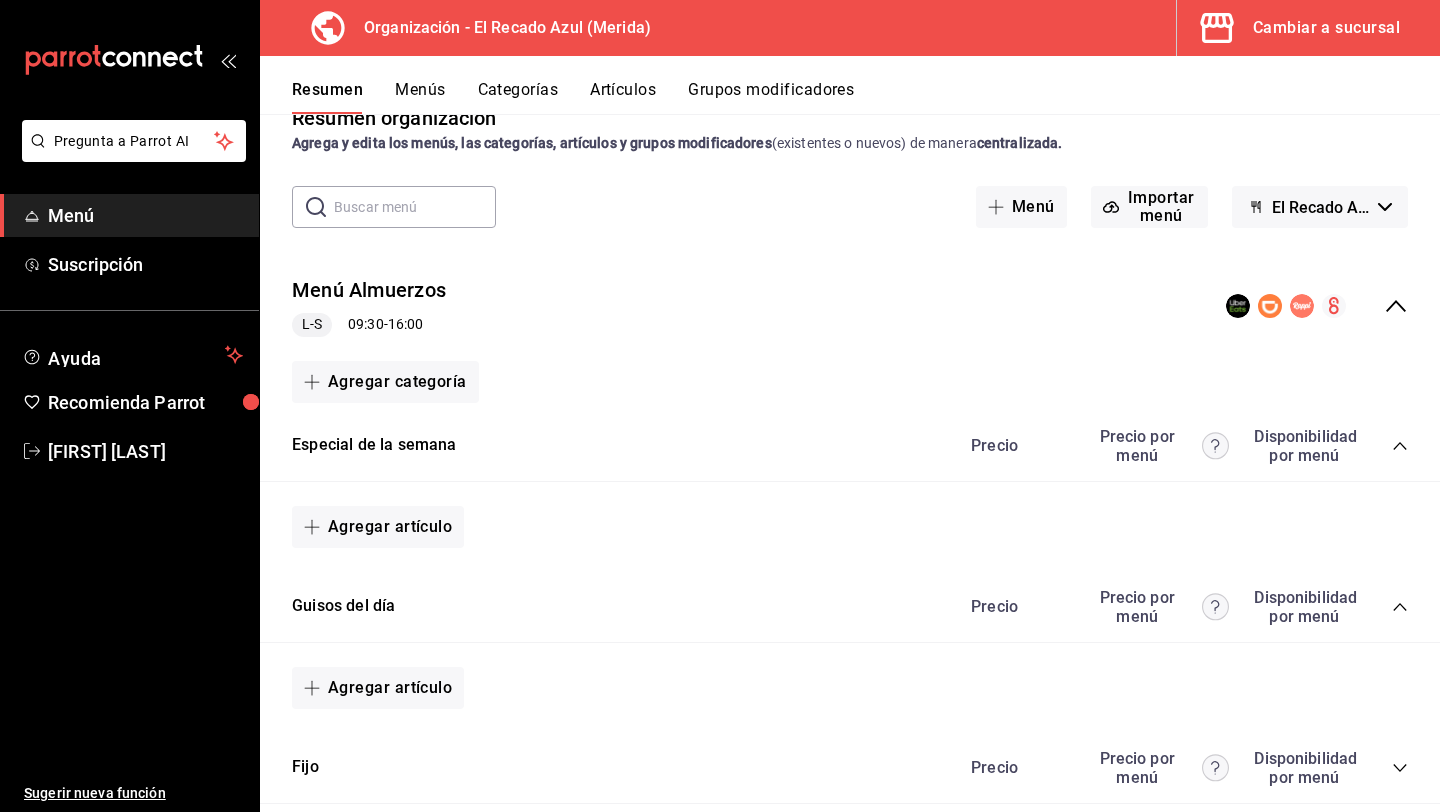 scroll, scrollTop: 58, scrollLeft: 0, axis: vertical 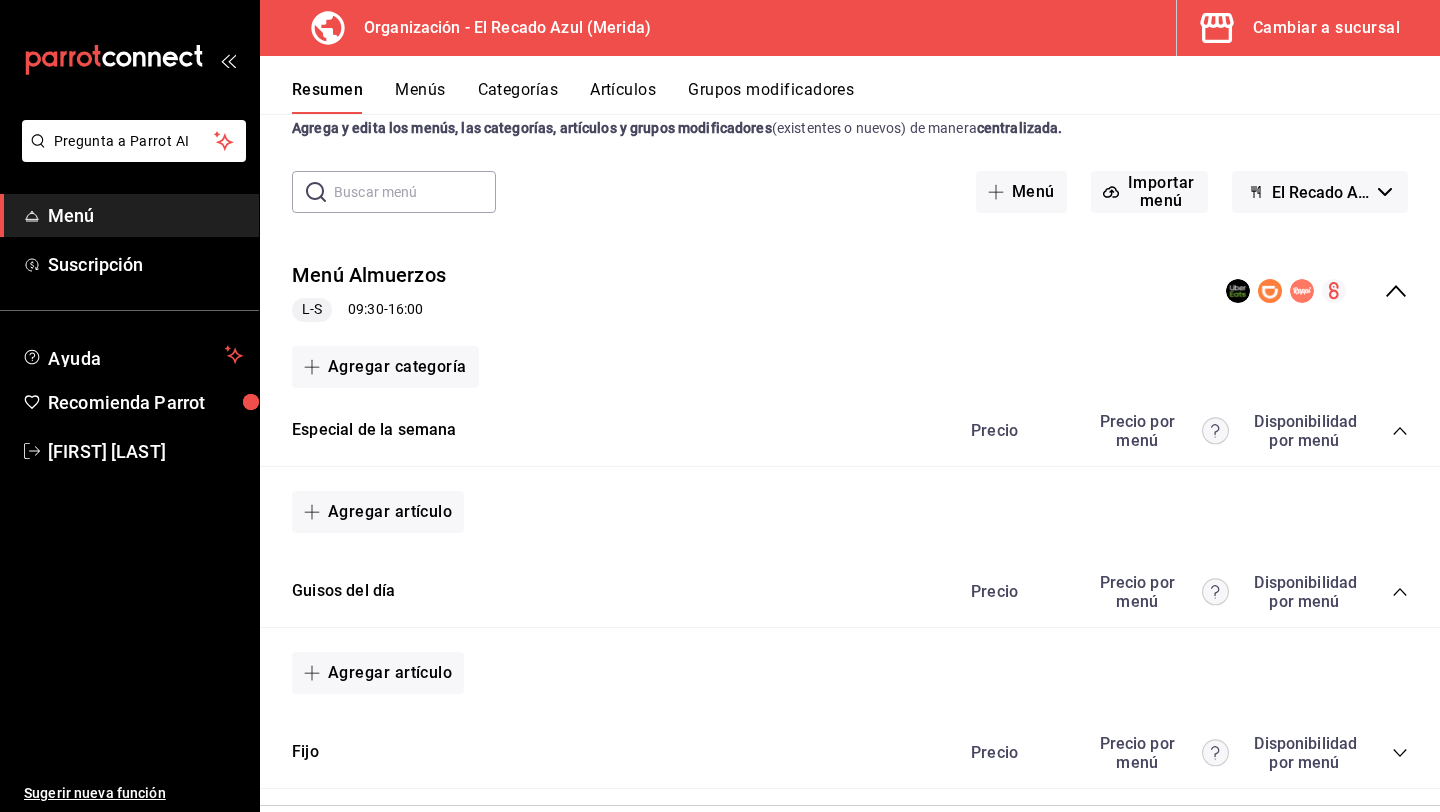 click 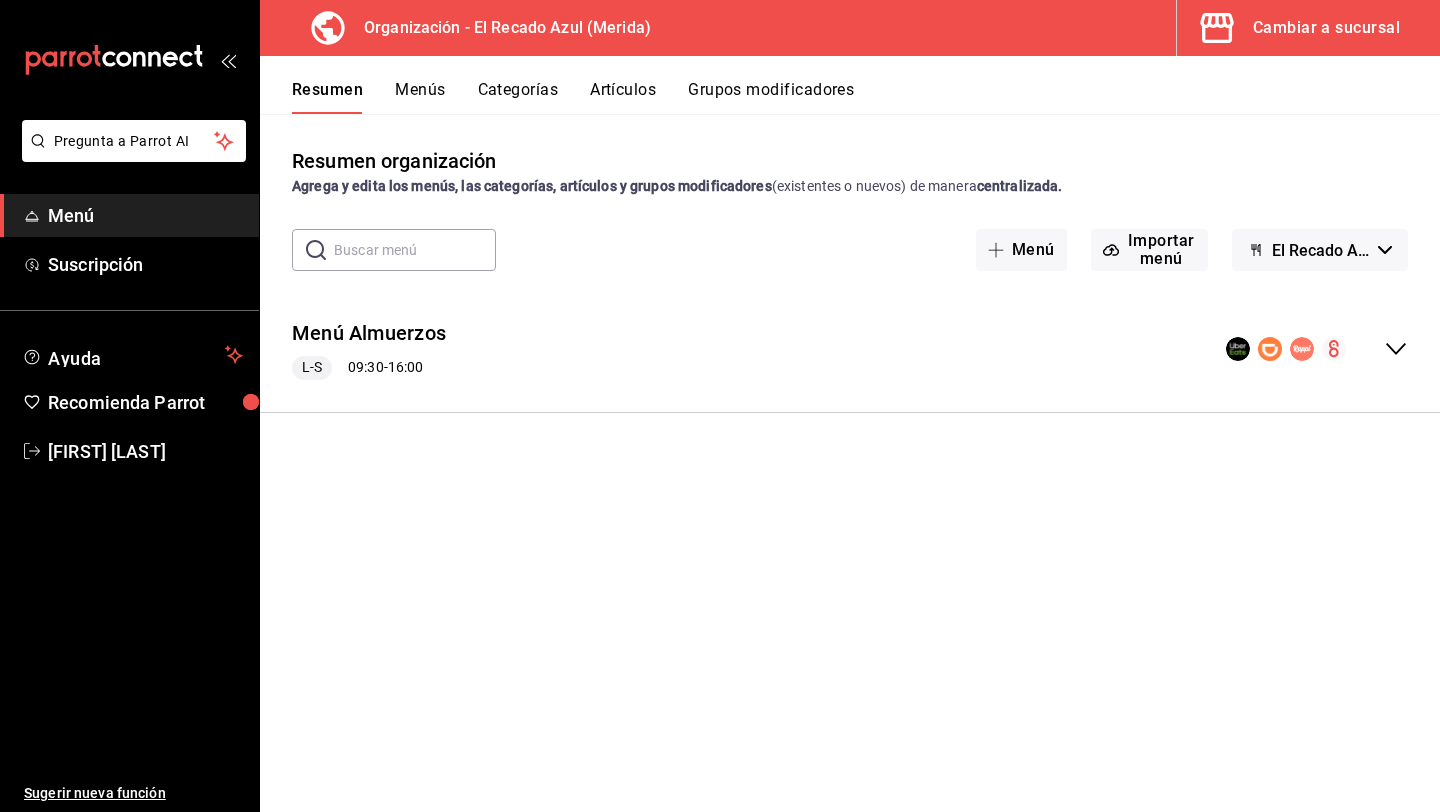 scroll, scrollTop: 0, scrollLeft: 0, axis: both 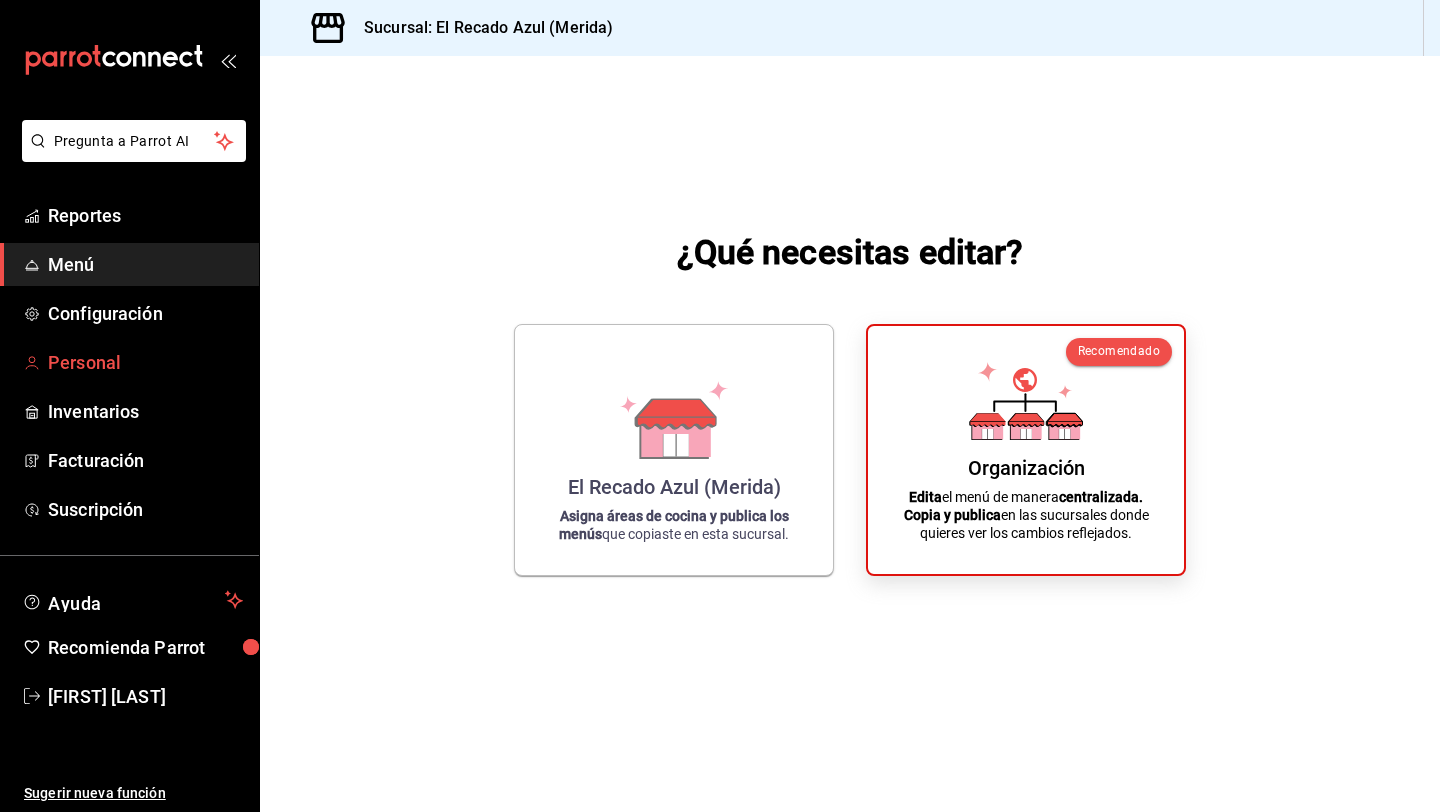 click on "Personal" at bounding box center (145, 362) 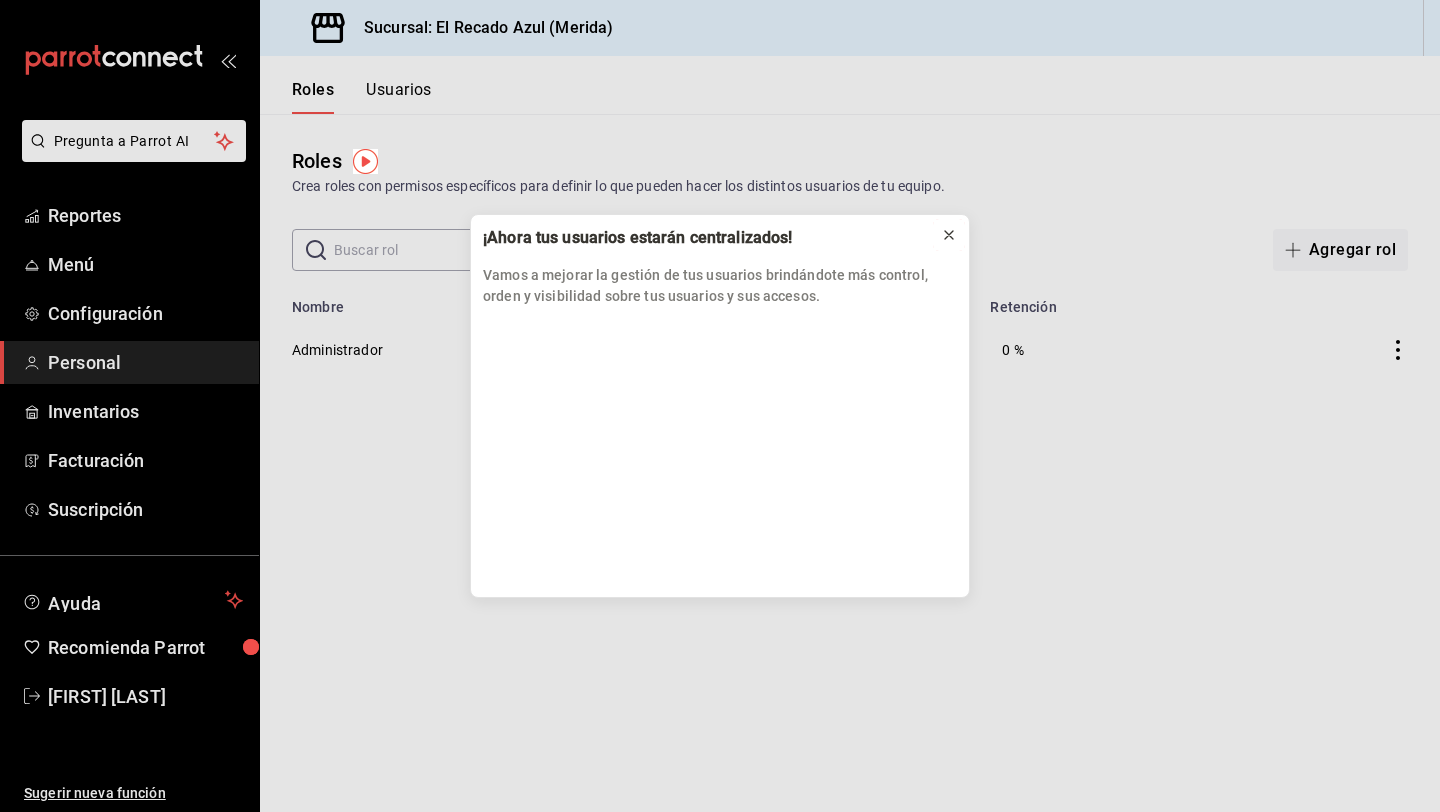 click 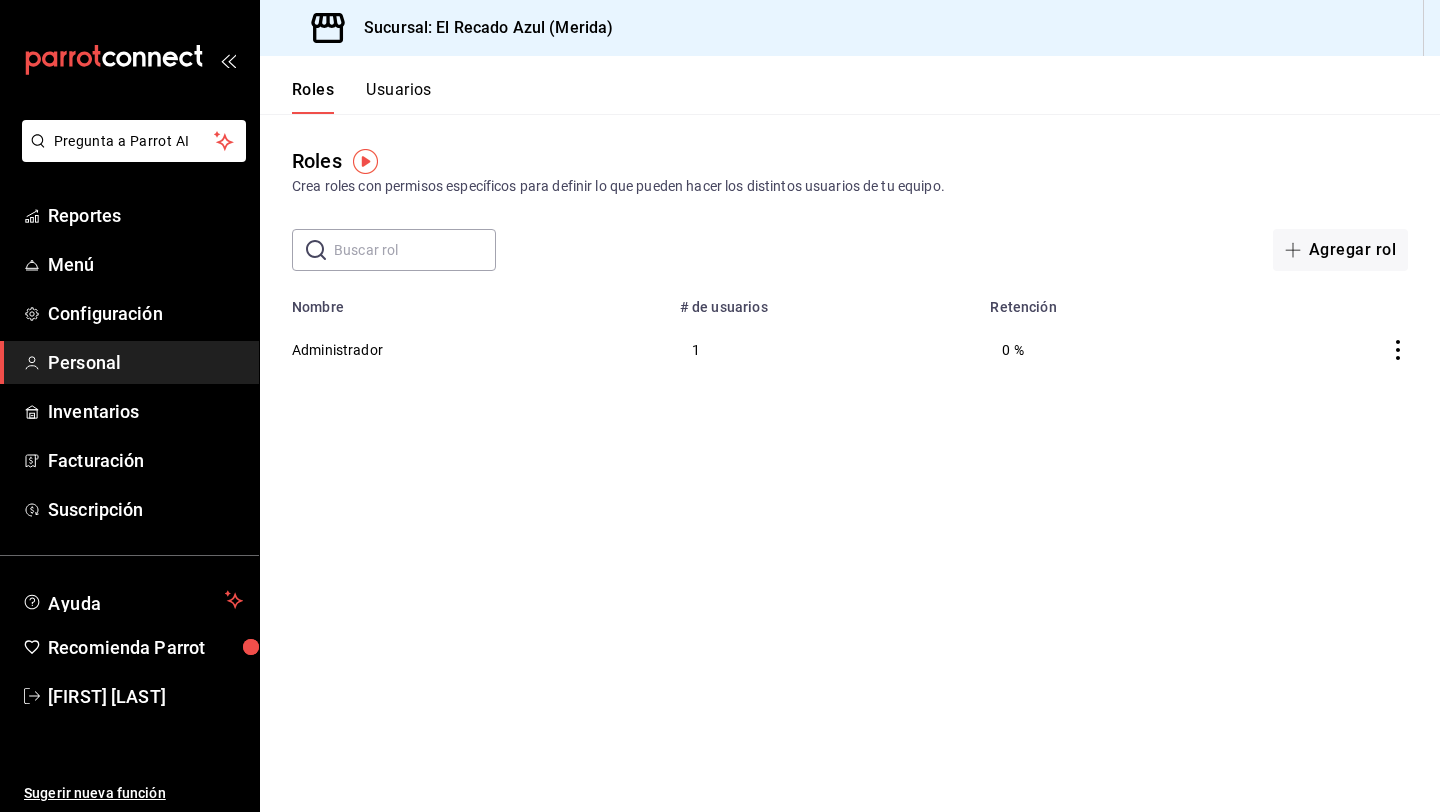 click on "Administrador" at bounding box center [464, 349] 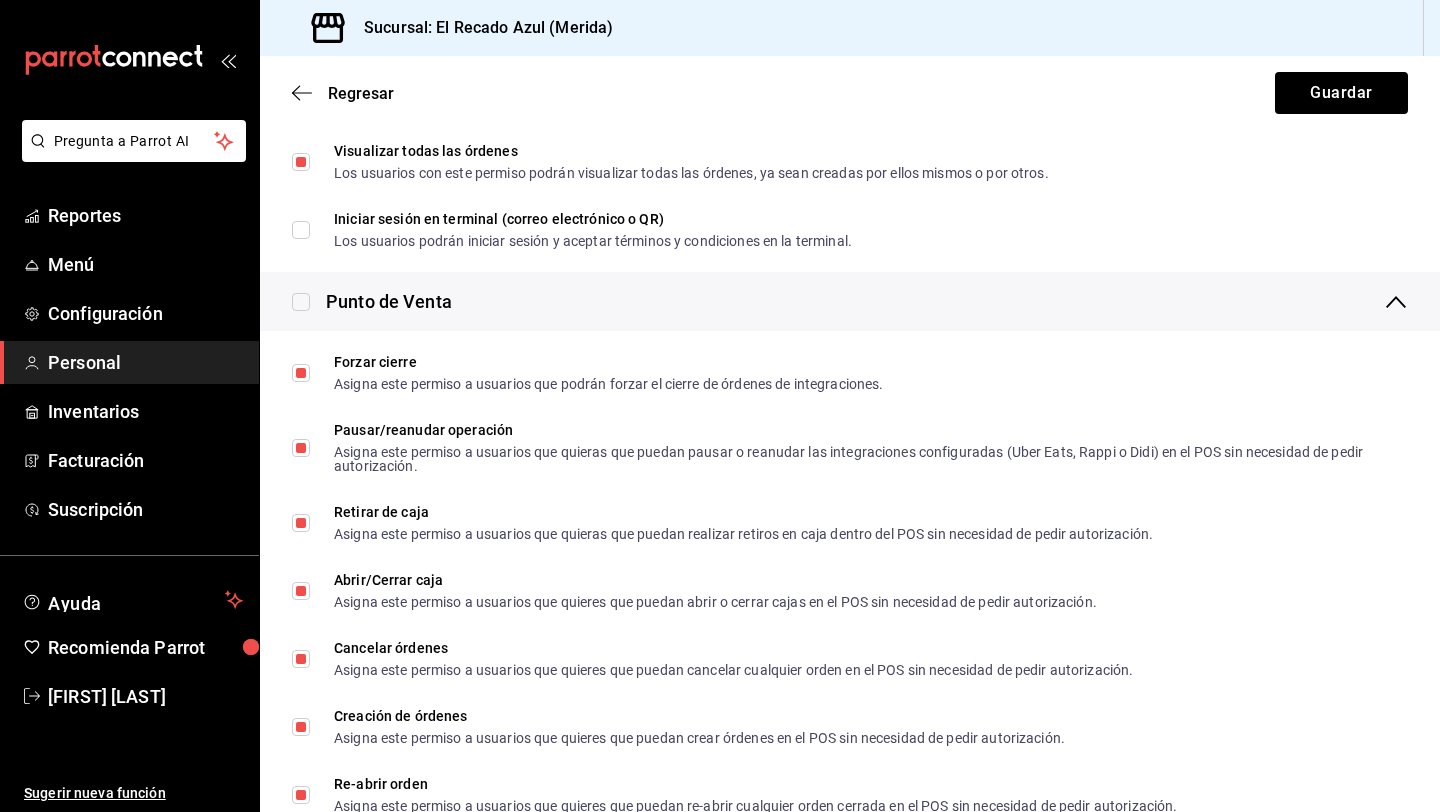 scroll, scrollTop: 1455, scrollLeft: 0, axis: vertical 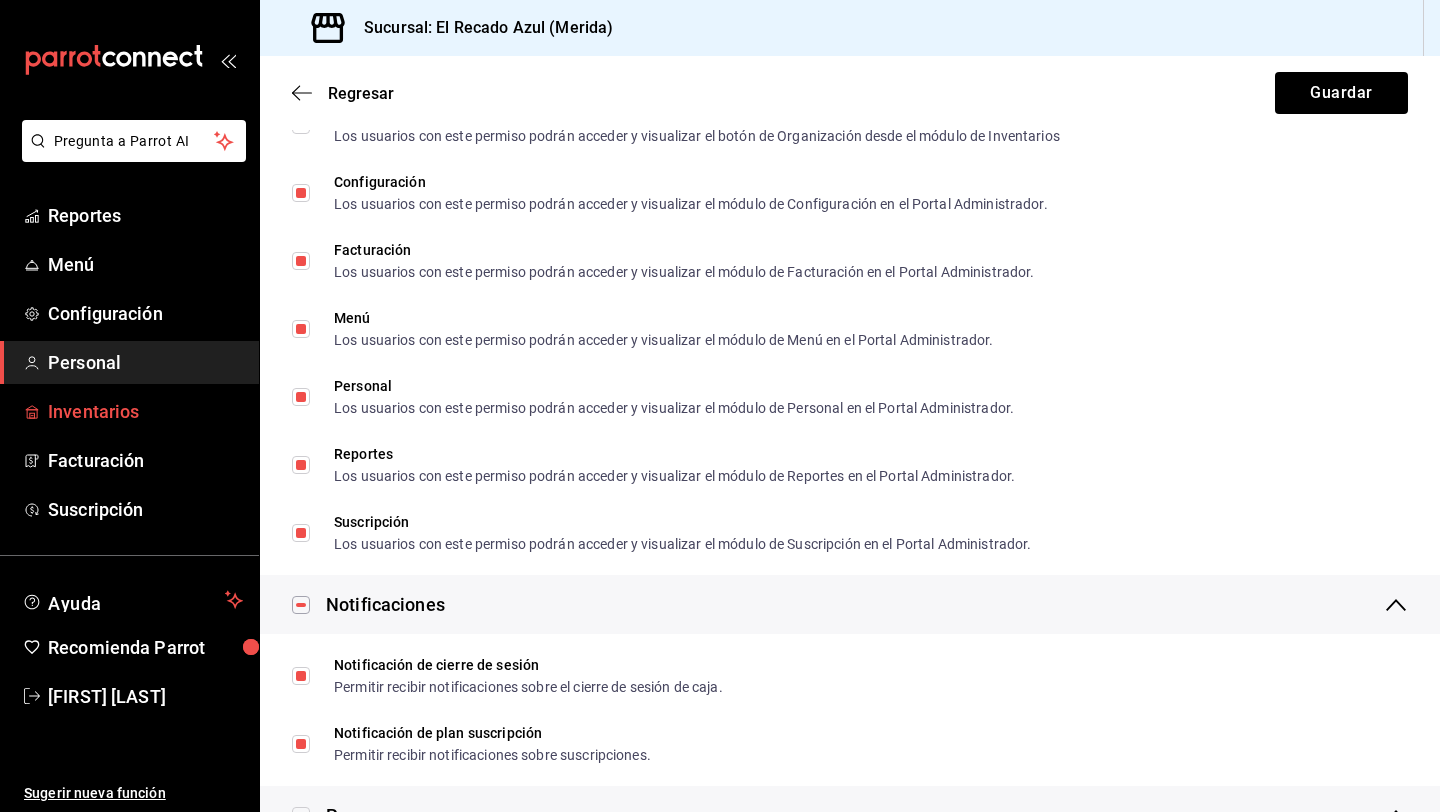 click on "Inventarios" at bounding box center (145, 411) 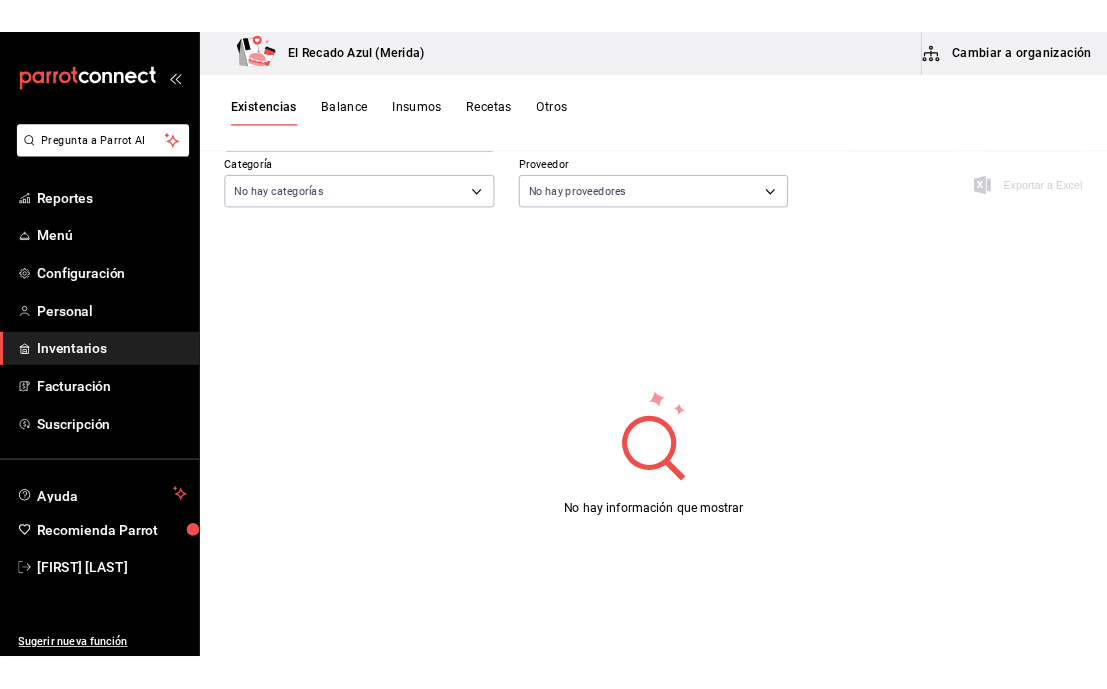 scroll, scrollTop: 0, scrollLeft: 0, axis: both 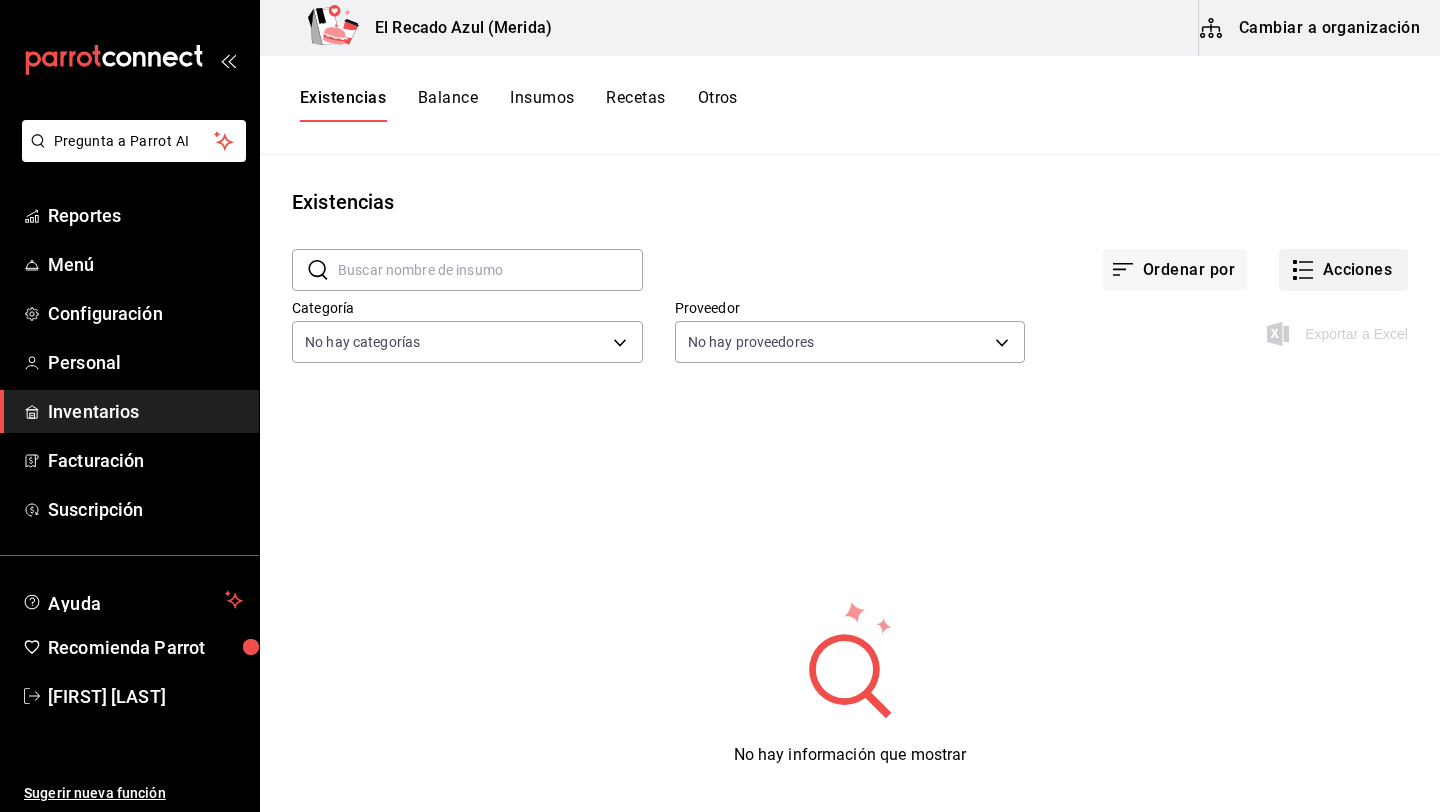 click on "Acciones" at bounding box center (1343, 270) 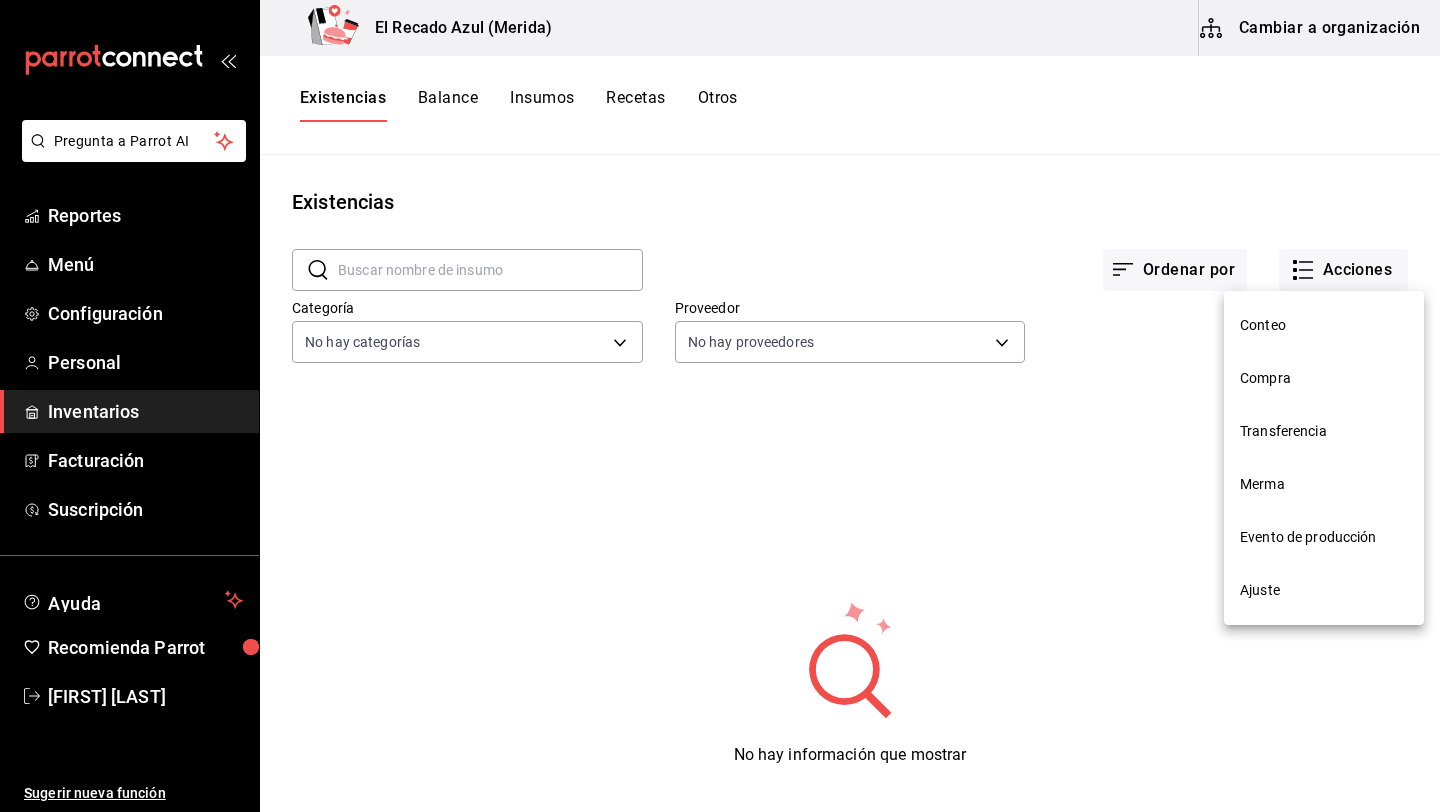 click at bounding box center [720, 406] 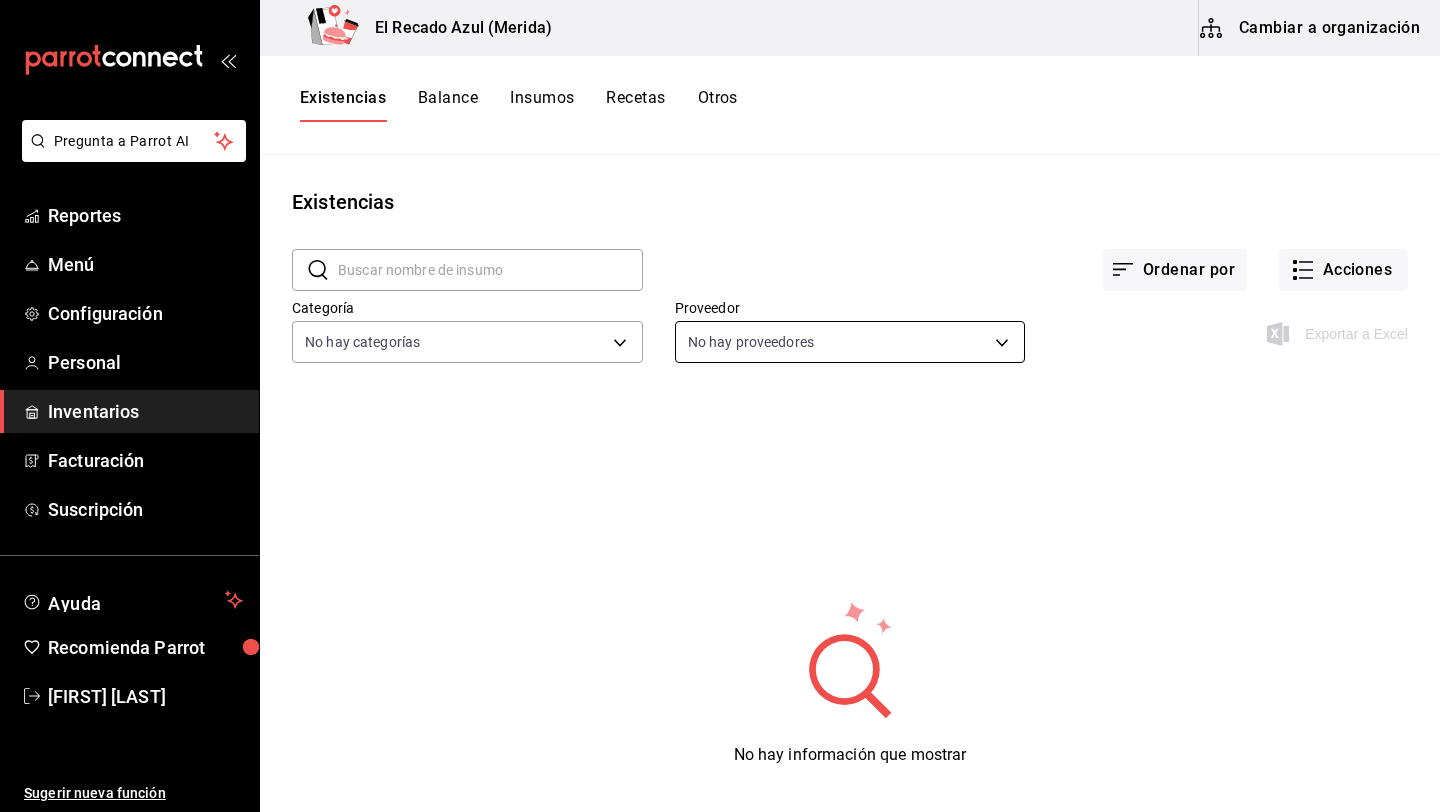 click on "Pregunta a Parrot AI Reportes   Menú   Configuración   Personal   Inventarios   Facturación   Suscripción   Ayuda Recomienda Parrot   [FIRST] [LAST]   Sugerir nueva función   El Recado Azul (Merida) Cambiar a organización Existencias Balance Insumos Recetas Otros Existencias ​ ​ Ordenar por Acciones Categoría No hay categorías Proveedor No hay proveedores Exportar a Excel No hay información que mostrar GANA 1 MES GRATIS EN TU SUSCRIPCIÓN AQUÍ ¿Recuerdas cómo empezó tu restaurante?
Hoy puedes ayudar a un colega a tener el mismo cambio que tú viviste.
Recomienda Parrot directamente desde tu Portal Administrador.
Es fácil y rápido.
🎁 Por cada restaurante que se una, ganas 1 mes gratis. Pregunta a Parrot AI Reportes   Menú   Configuración   Personal   Inventarios   Facturación   Suscripción   Ayuda Recomienda Parrot   [FIRST] [LAST]   Sugerir nueva función   Visitar centro de ayuda ([PHONE]) support@parrotsoftware.io Visitar centro de ayuda ([PHONE])" at bounding box center (720, 399) 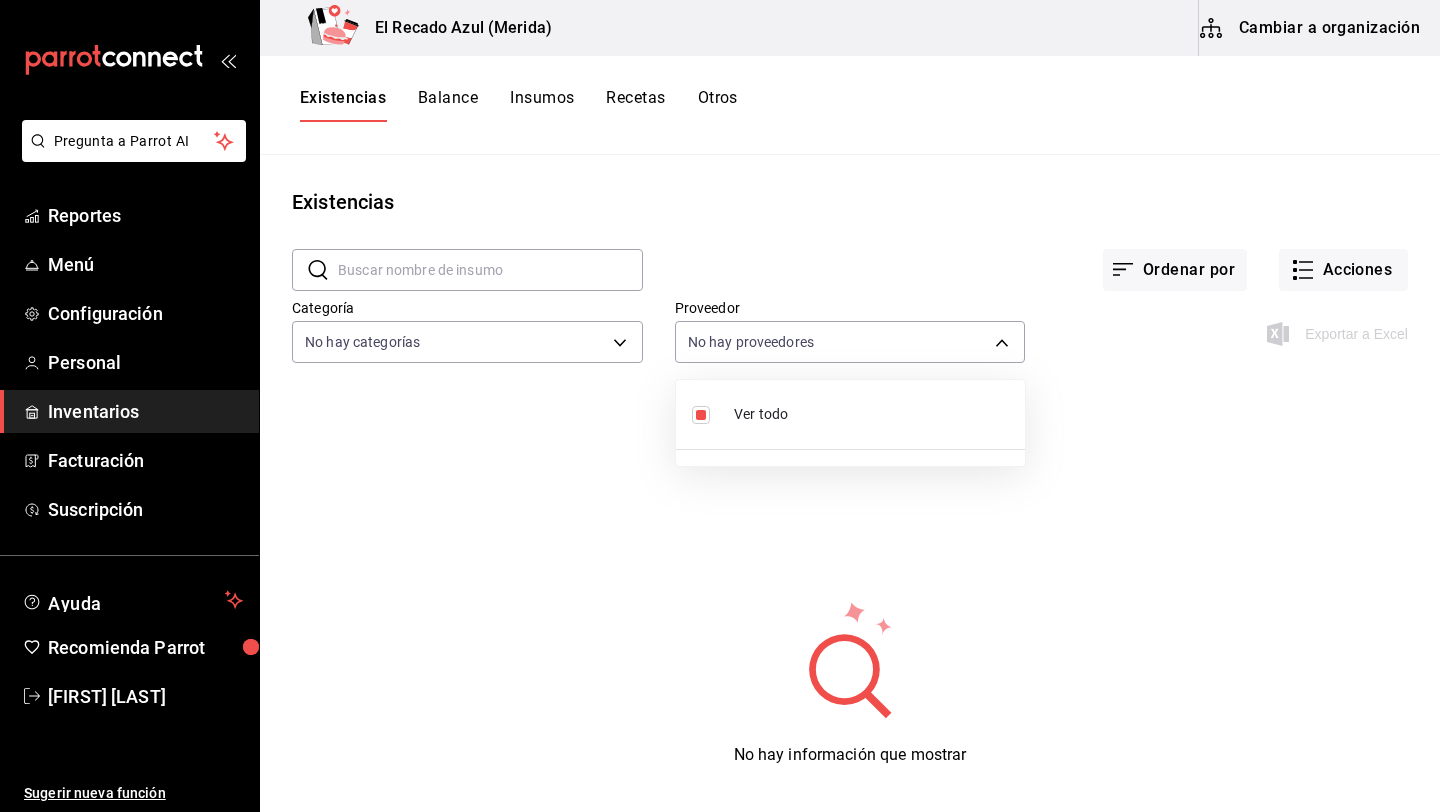 click at bounding box center [720, 406] 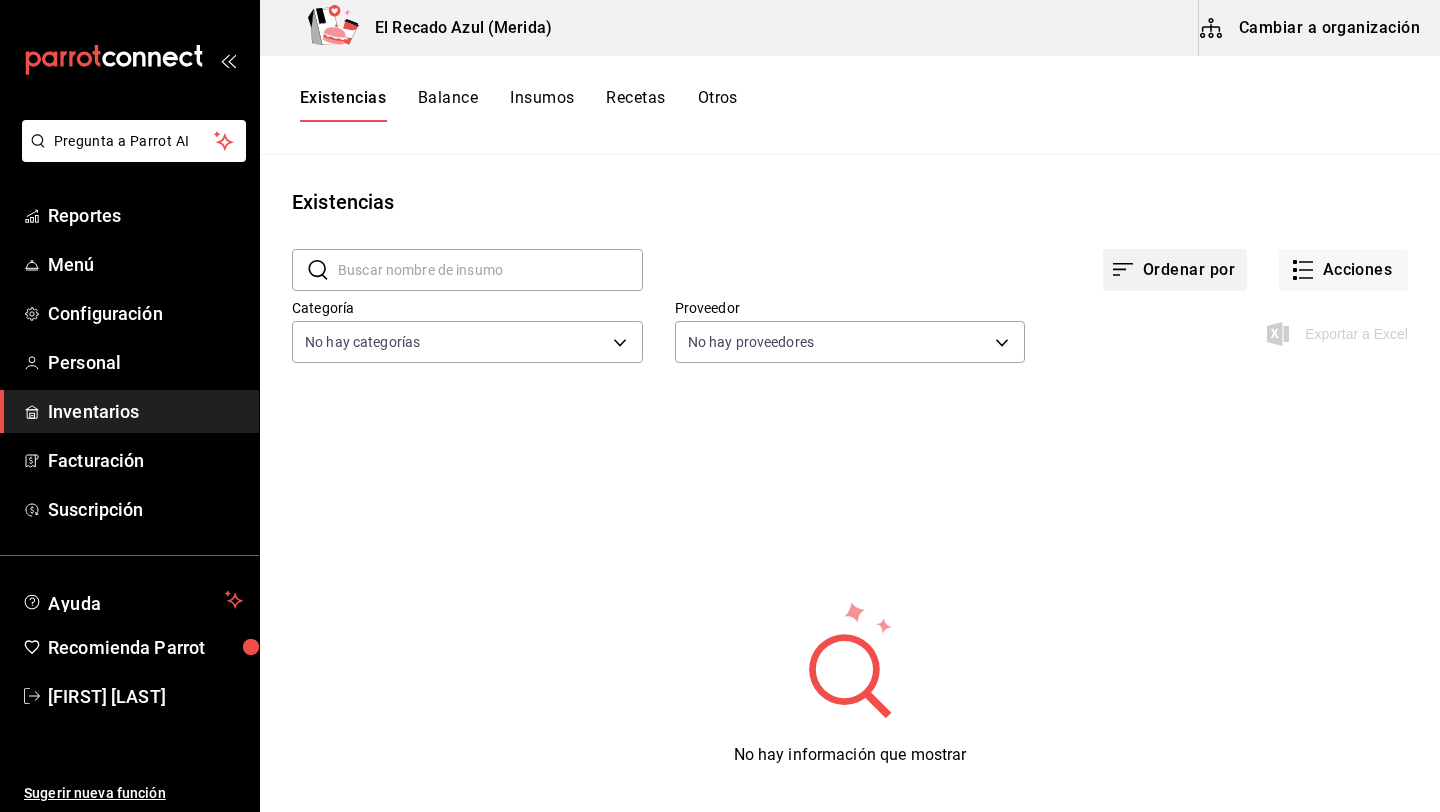 click on "Ordenar por" at bounding box center [1175, 270] 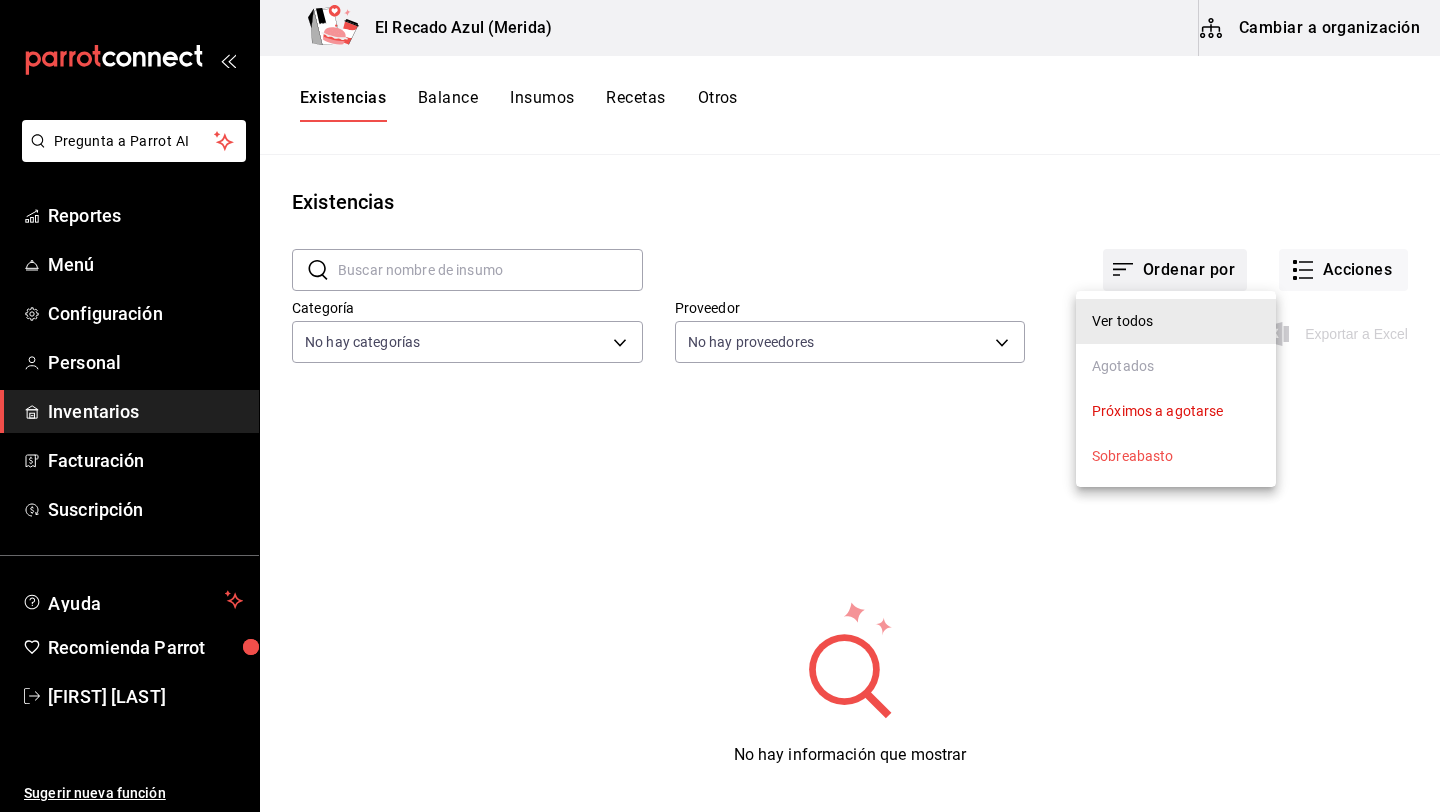 click at bounding box center [720, 406] 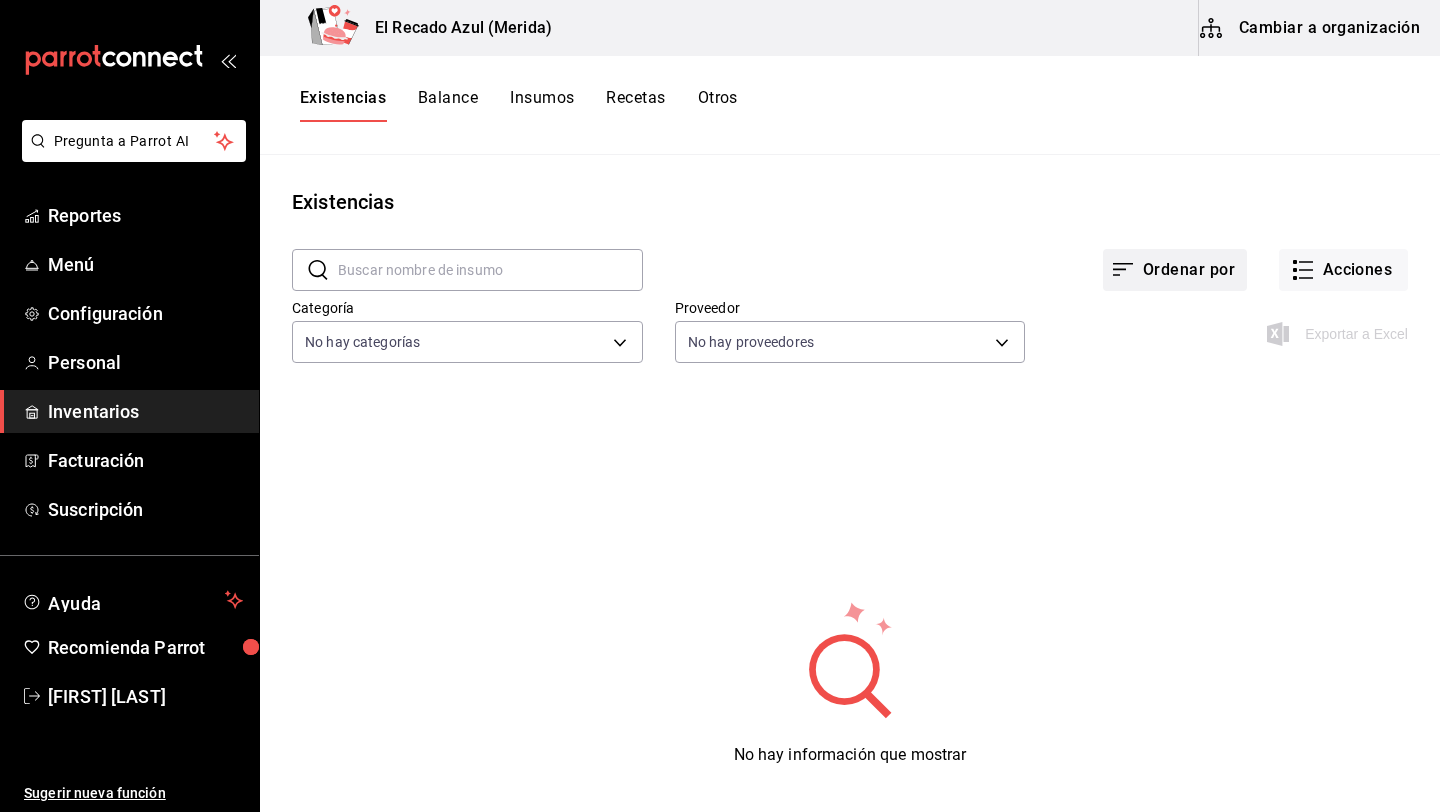 click on "Ordenar por" at bounding box center [1175, 270] 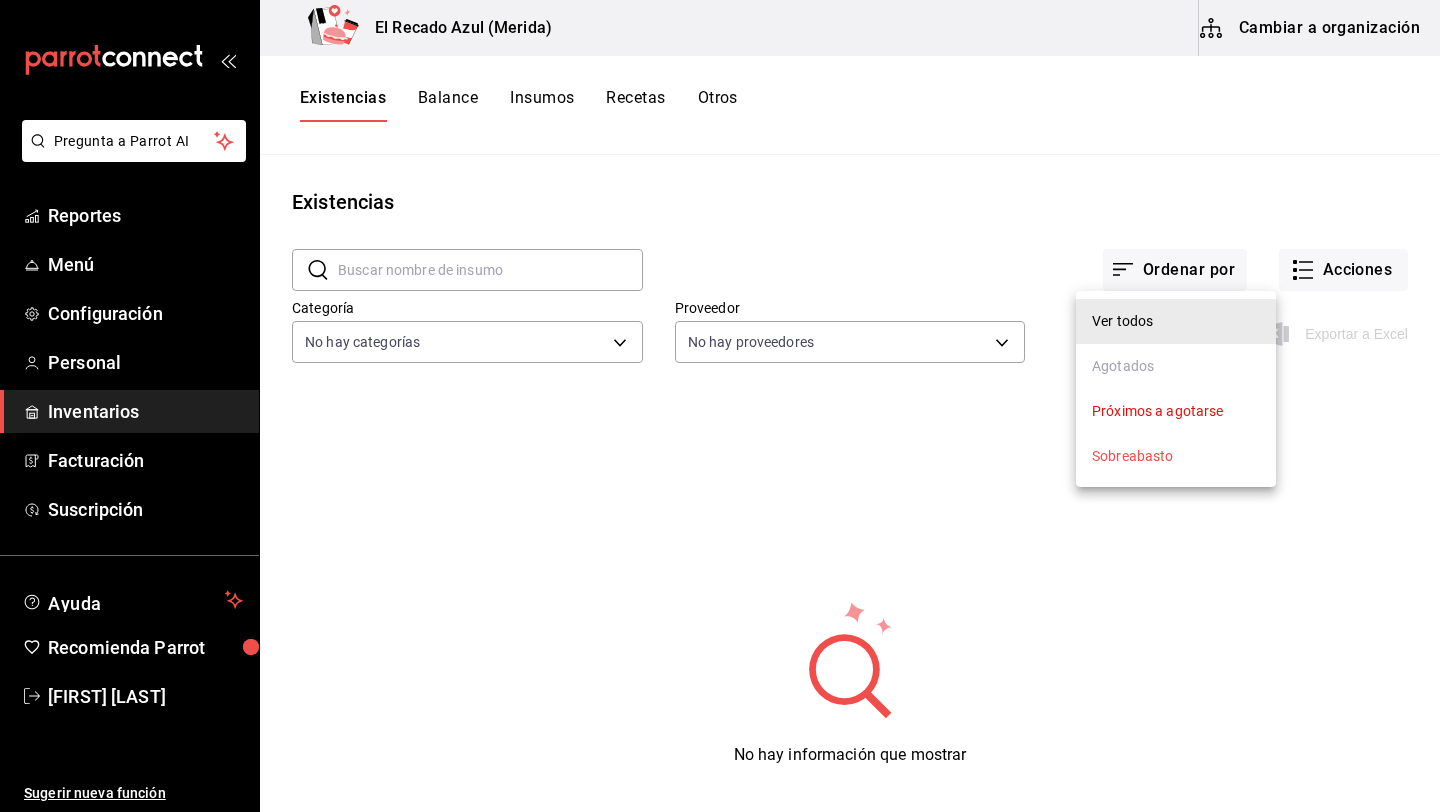 click at bounding box center [720, 406] 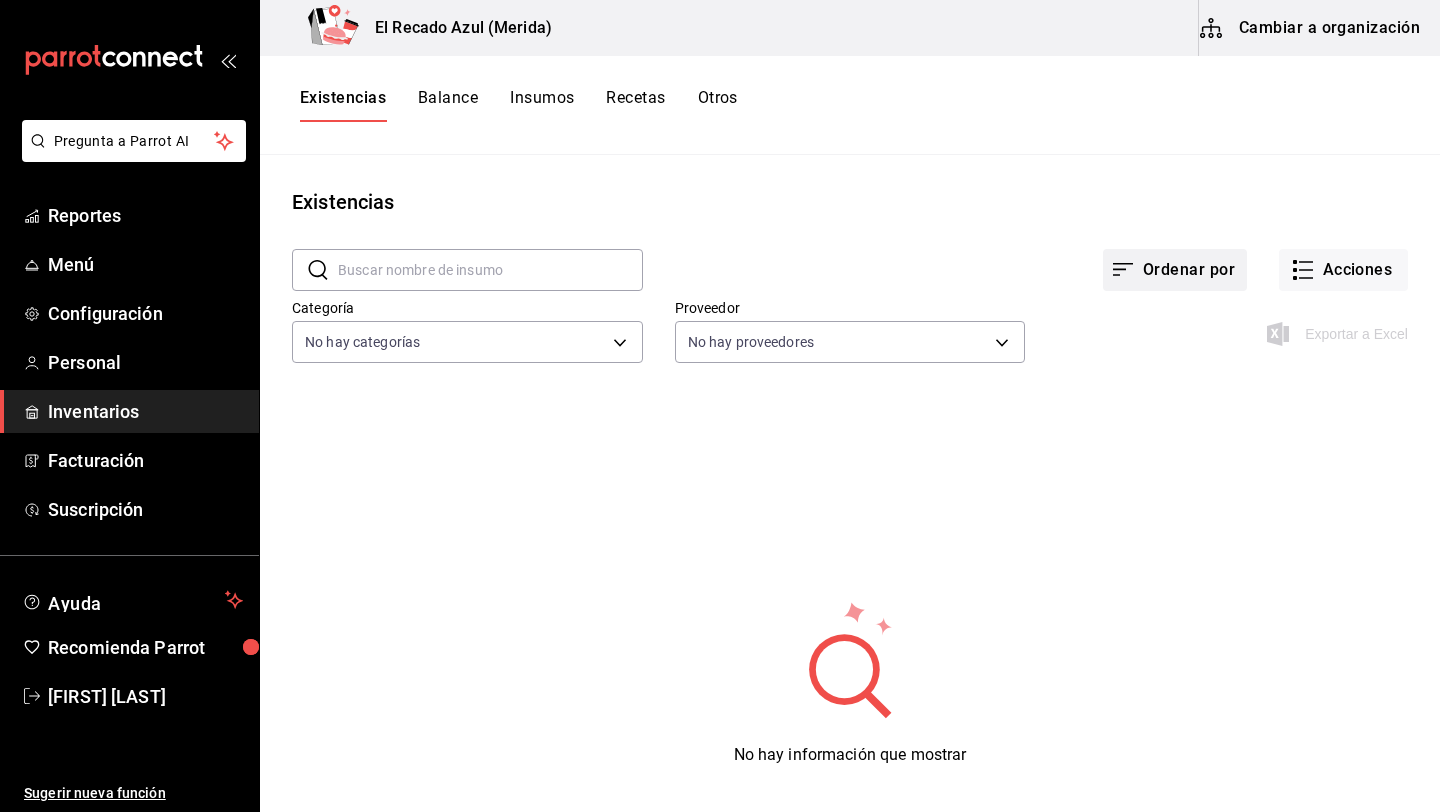 click 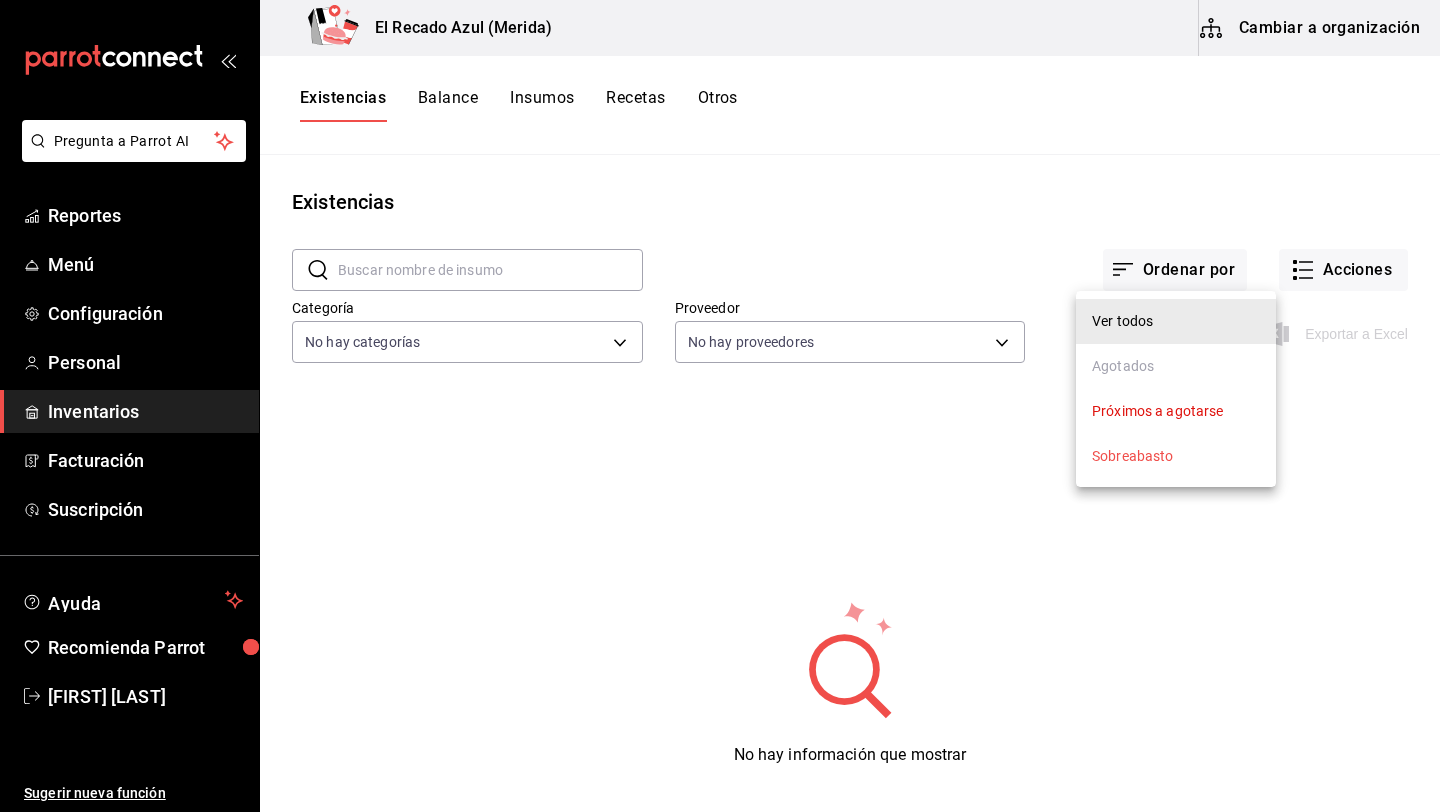 click on "Ver todos" at bounding box center (1176, 321) 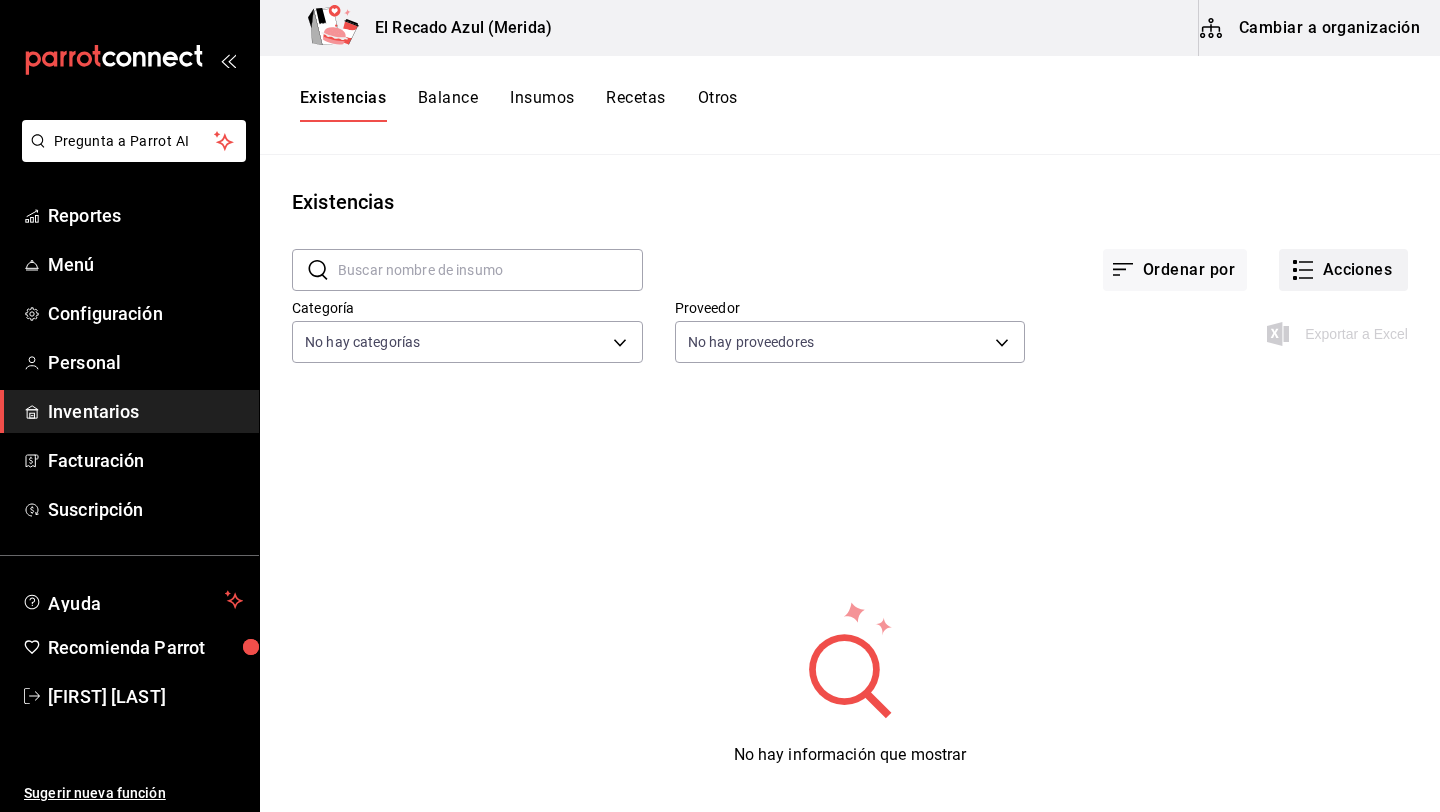 click on "Acciones" at bounding box center (1343, 270) 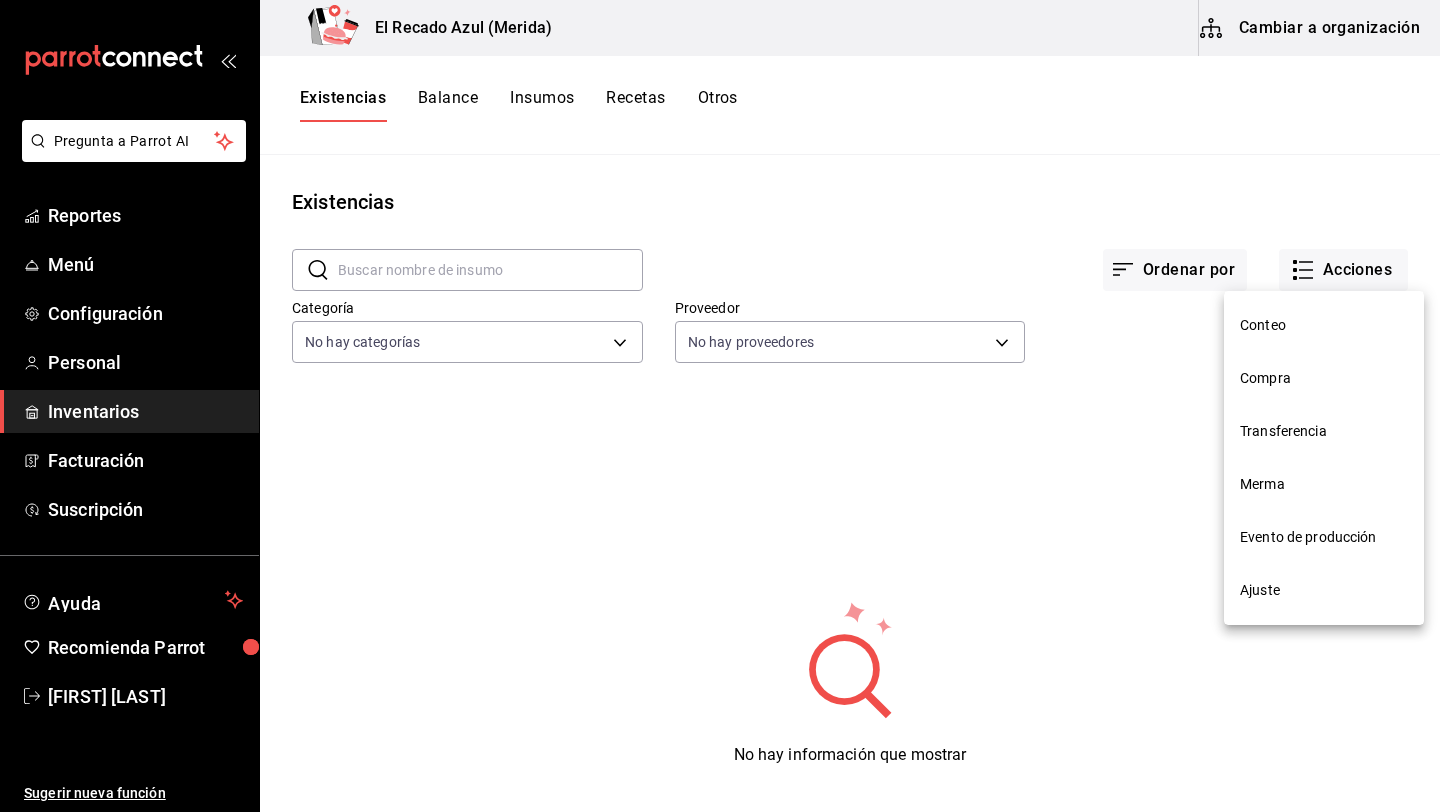 click on "Compra" at bounding box center [1324, 378] 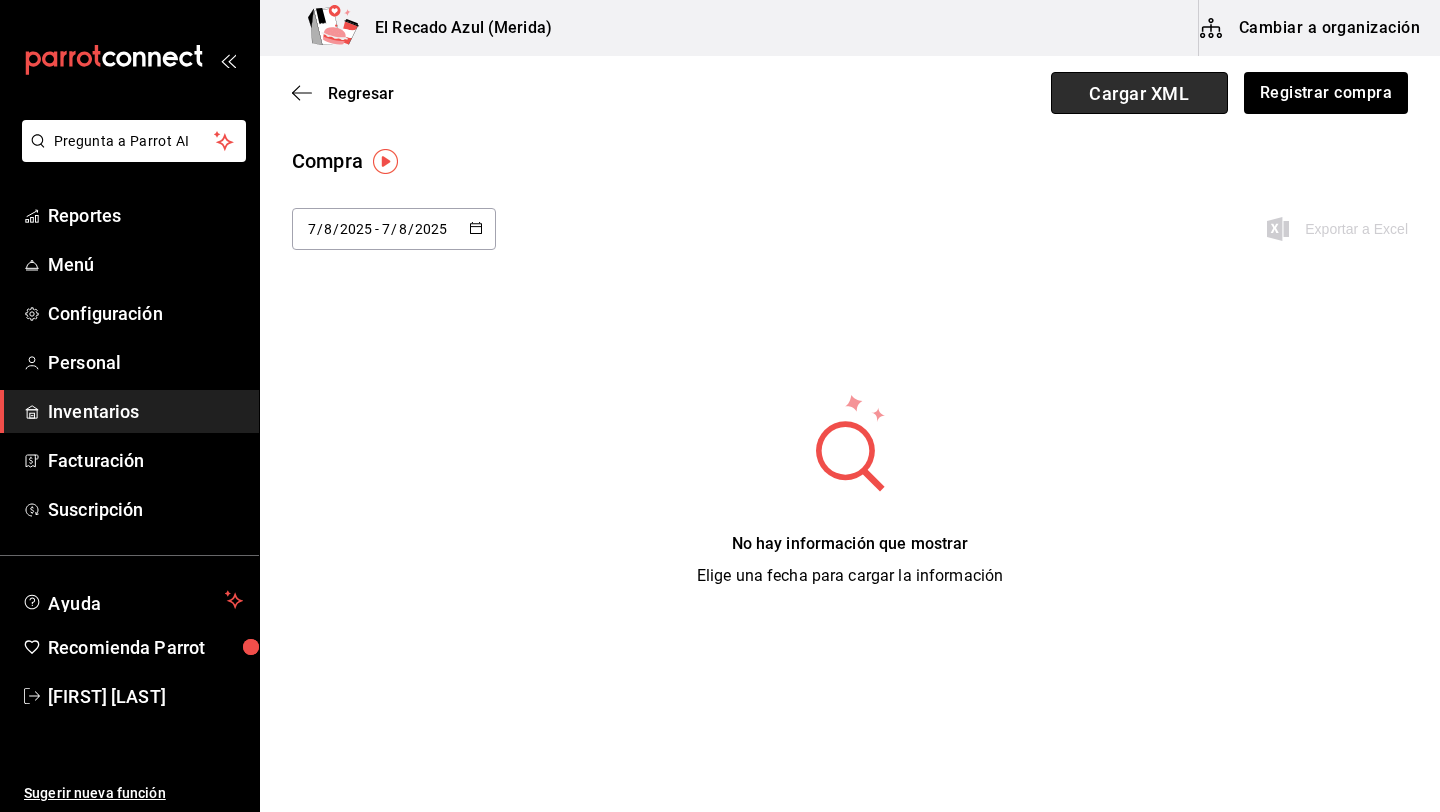 click on "Cargar XML" at bounding box center (1139, 93) 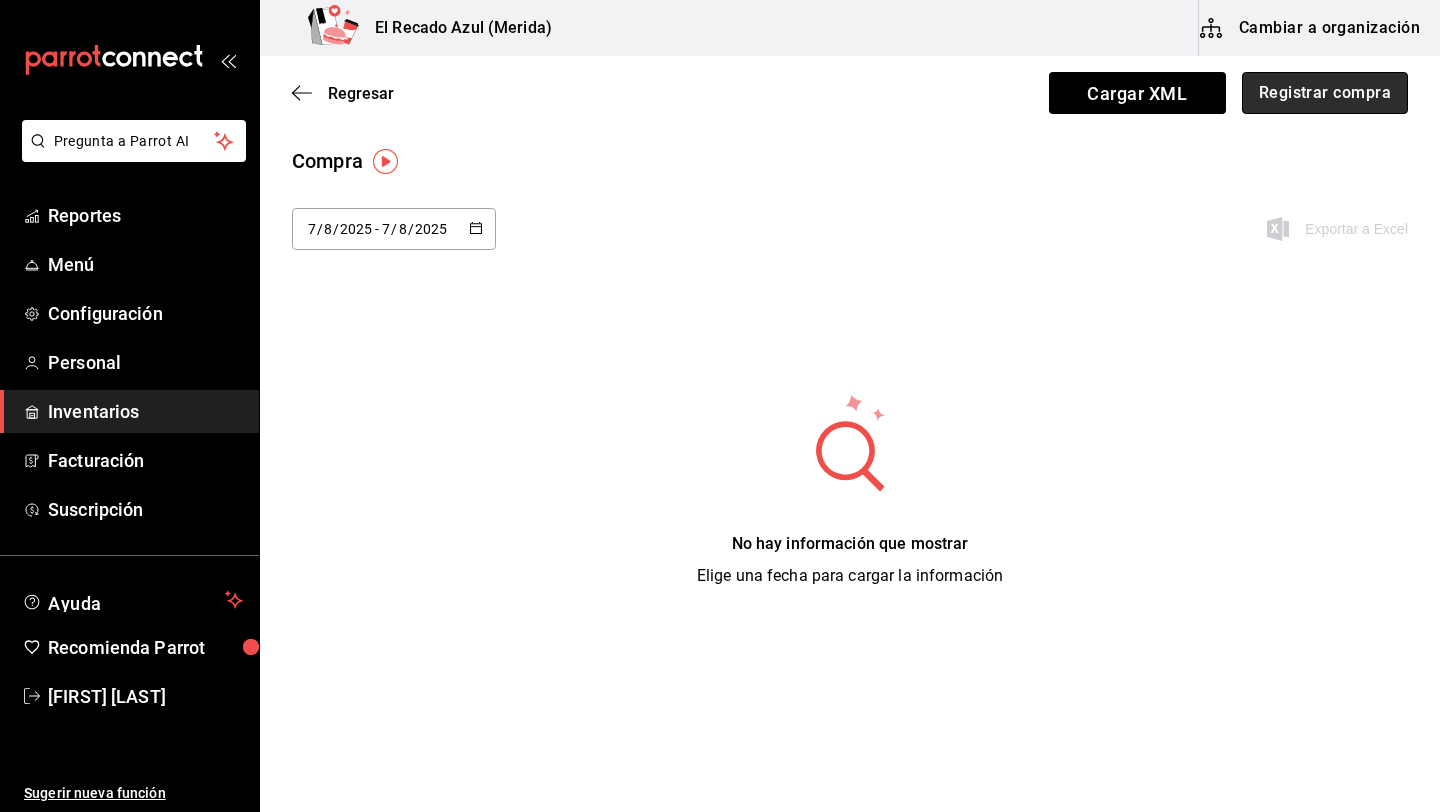 click on "Registrar compra" at bounding box center (1325, 93) 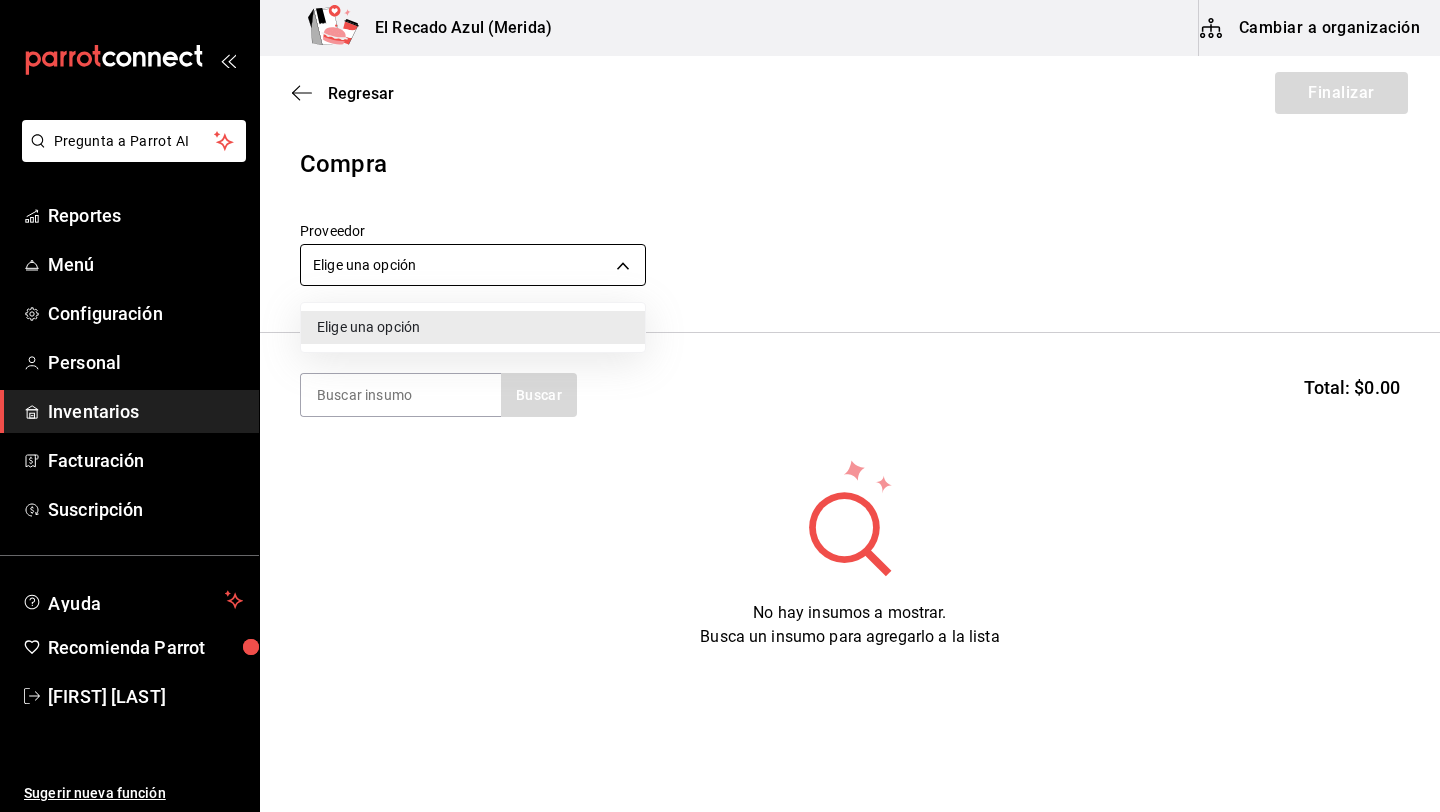 click on "Pregunta a Parrot AI Reportes   Menú   Configuración   Personal   Inventarios   Facturación   Suscripción   Ayuda Recomienda Parrot   [FIRST] [LAST]   Sugerir nueva función   El Recado Azul (Merida) Cambiar a organización Regresar Finalizar Compra Proveedor Elige una opción default Buscar Total: $0.00 No hay insumos a mostrar. Busca un insumo para agregarlo a la lista GANA 1 MES GRATIS EN TU SUSCRIPCIÓN AQUÍ ¿Recuerdas cómo empezó tu restaurante?
Hoy puedes ayudar a un colega a tener el mismo cambio que tú viviste.
Recomienda Parrot directamente desde tu Portal Administrador.
Es fácil y rápido.
🎁 Por cada restaurante que se una, ganas 1 mes gratis. Ver video tutorial Ir a video Pregunta a Parrot AI Reportes   Menú   Configuración   Personal   Inventarios   Facturación   Suscripción   Ayuda Recomienda Parrot   [FIRST] [LAST]   Sugerir nueva función   Editar Eliminar Visitar centro de ayuda ([PHONE]) support@parrotsoftware.io Visitar centro de ayuda ([PHONE])" at bounding box center (720, 349) 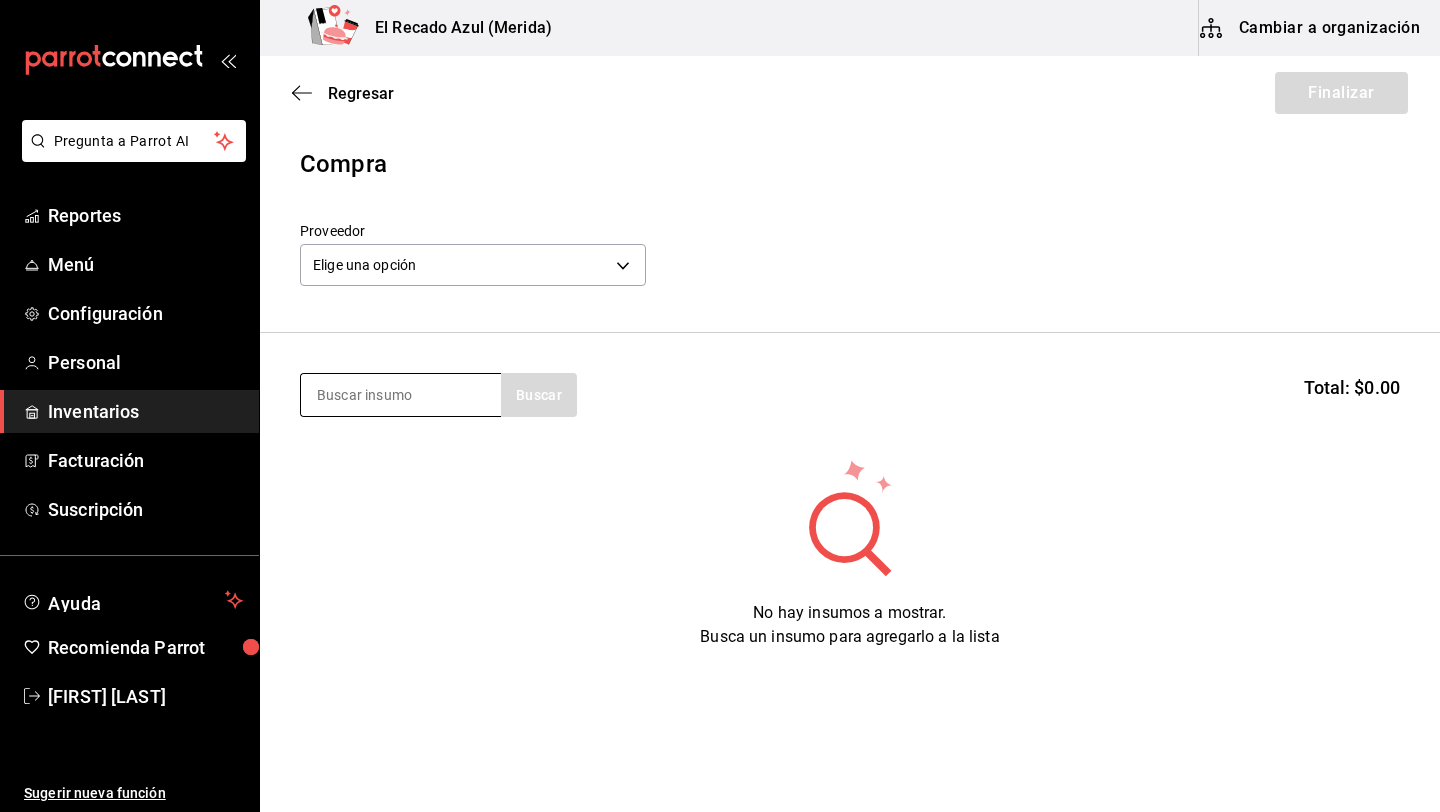 click at bounding box center (401, 395) 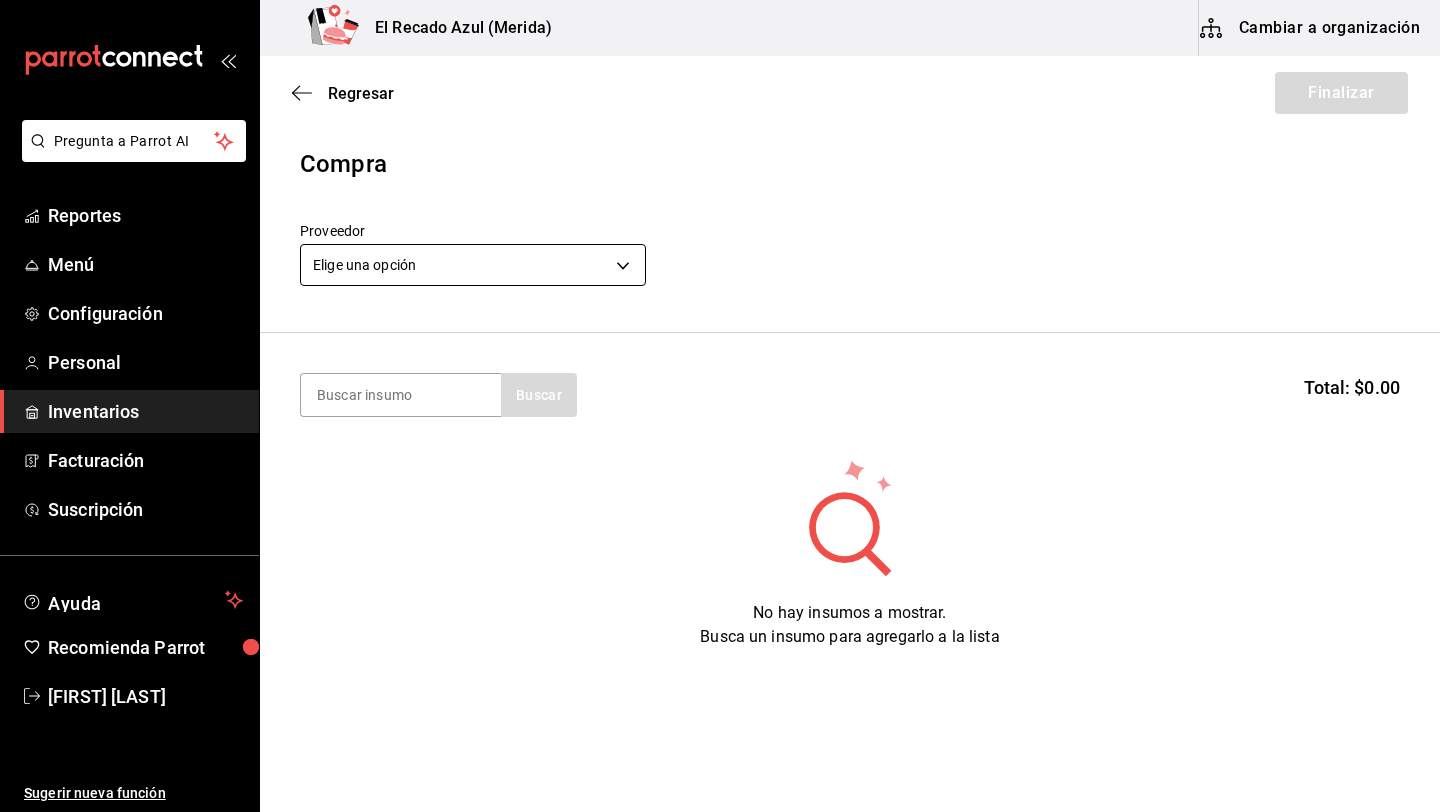 click on "Pregunta a Parrot AI Reportes   Menú   Configuración   Personal   Inventarios   Facturación   Suscripción   Ayuda Recomienda Parrot   [FIRST] [LAST]   Sugerir nueva función   El Recado Azul (Merida) Cambiar a organización Regresar Finalizar Compra Proveedor Elige una opción default Buscar Total: $0.00 No hay insumos a mostrar. Busca un insumo para agregarlo a la lista GANA 1 MES GRATIS EN TU SUSCRIPCIÓN AQUÍ ¿Recuerdas cómo empezó tu restaurante?
Hoy puedes ayudar a un colega a tener el mismo cambio que tú viviste.
Recomienda Parrot directamente desde tu Portal Administrador.
Es fácil y rápido.
🎁 Por cada restaurante que se una, ganas 1 mes gratis. Ver video tutorial Ir a video Pregunta a Parrot AI Reportes   Menú   Configuración   Personal   Inventarios   Facturación   Suscripción   Ayuda Recomienda Parrot   [FIRST] [LAST]   Sugerir nueva función   Editar Eliminar Visitar centro de ayuda ([PHONE]) support@parrotsoftware.io Visitar centro de ayuda ([PHONE])" at bounding box center (720, 349) 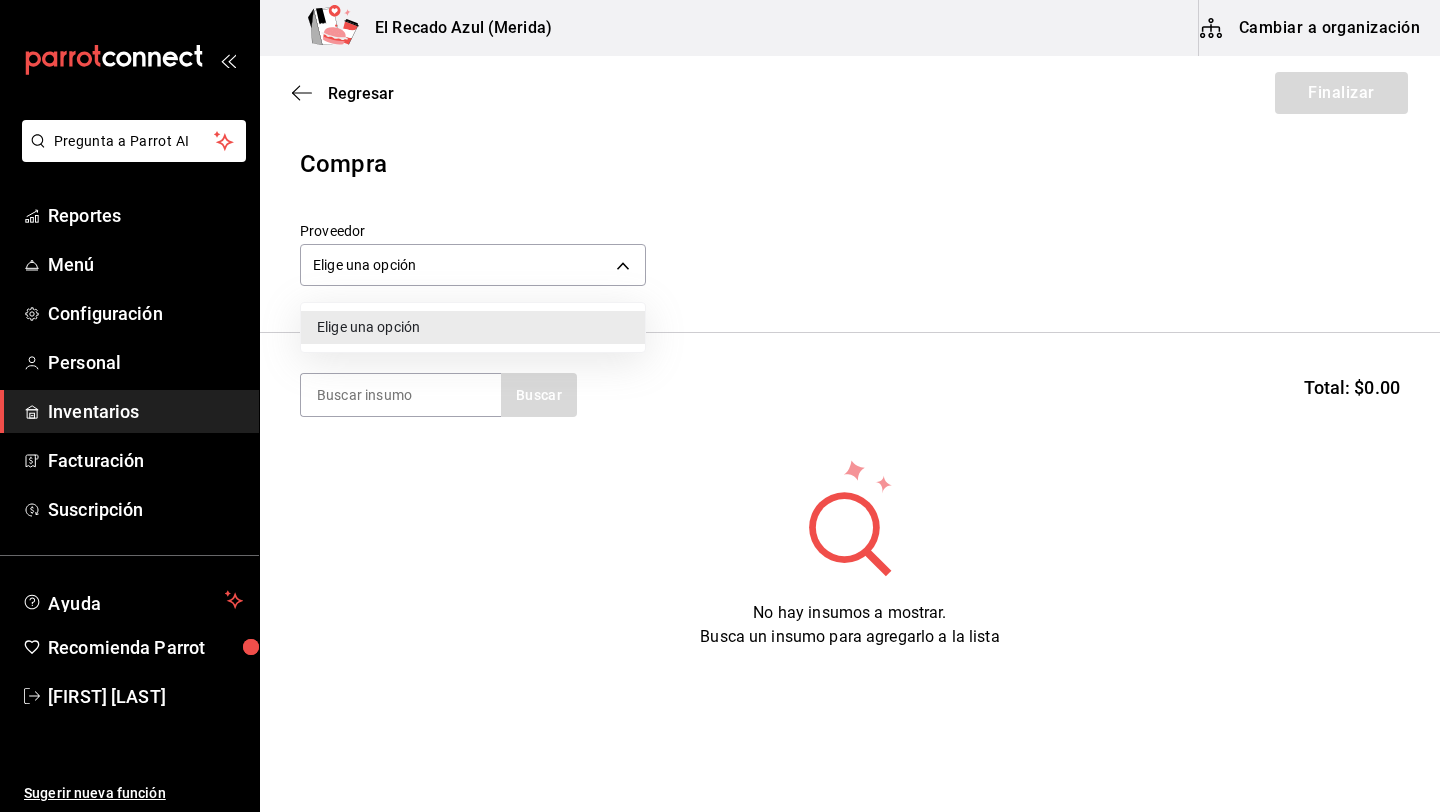 click on "Elige una opción" at bounding box center (473, 327) 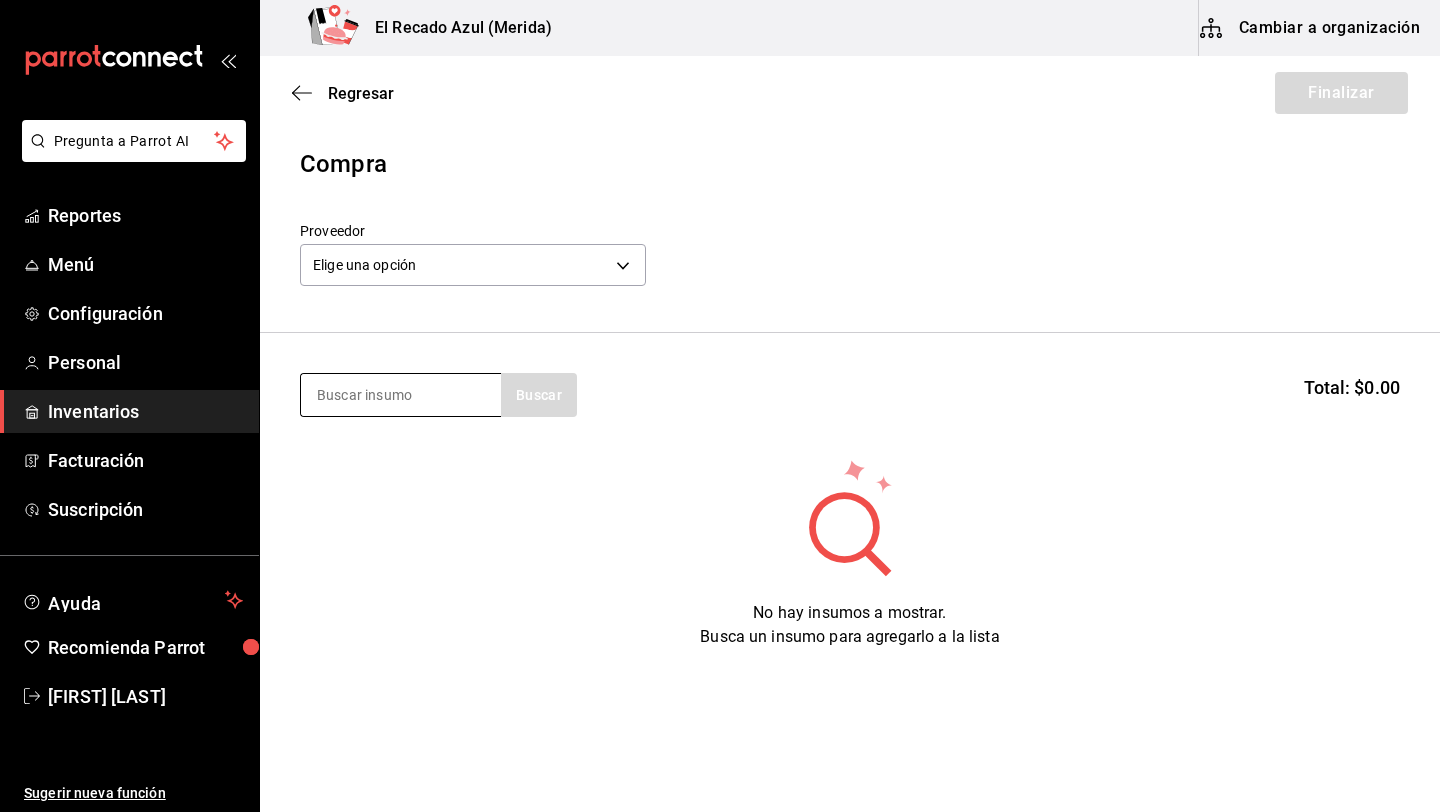 click at bounding box center (401, 395) 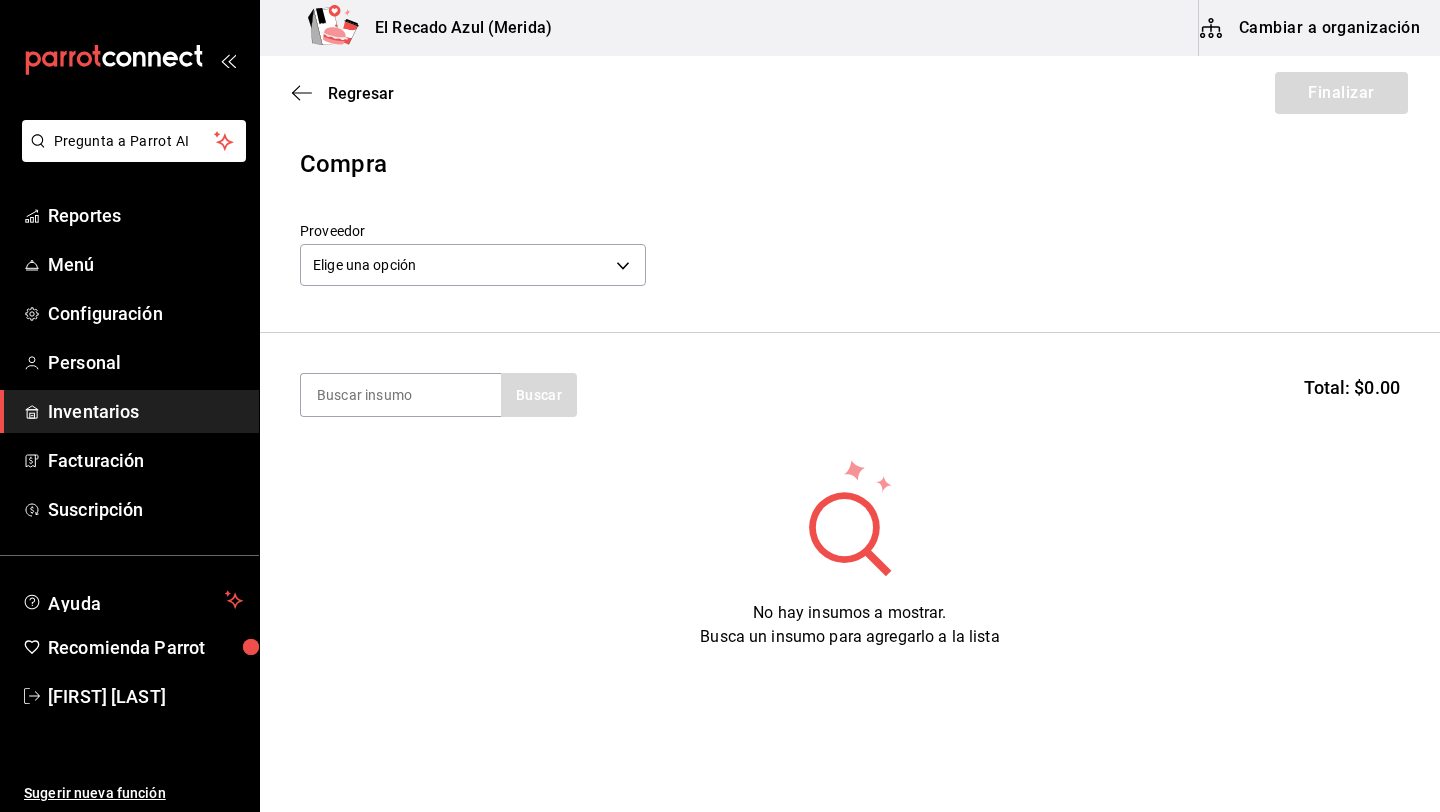 click on "No hay insumos a mostrar. Busca un insumo para agregarlo a la lista" at bounding box center [850, 553] 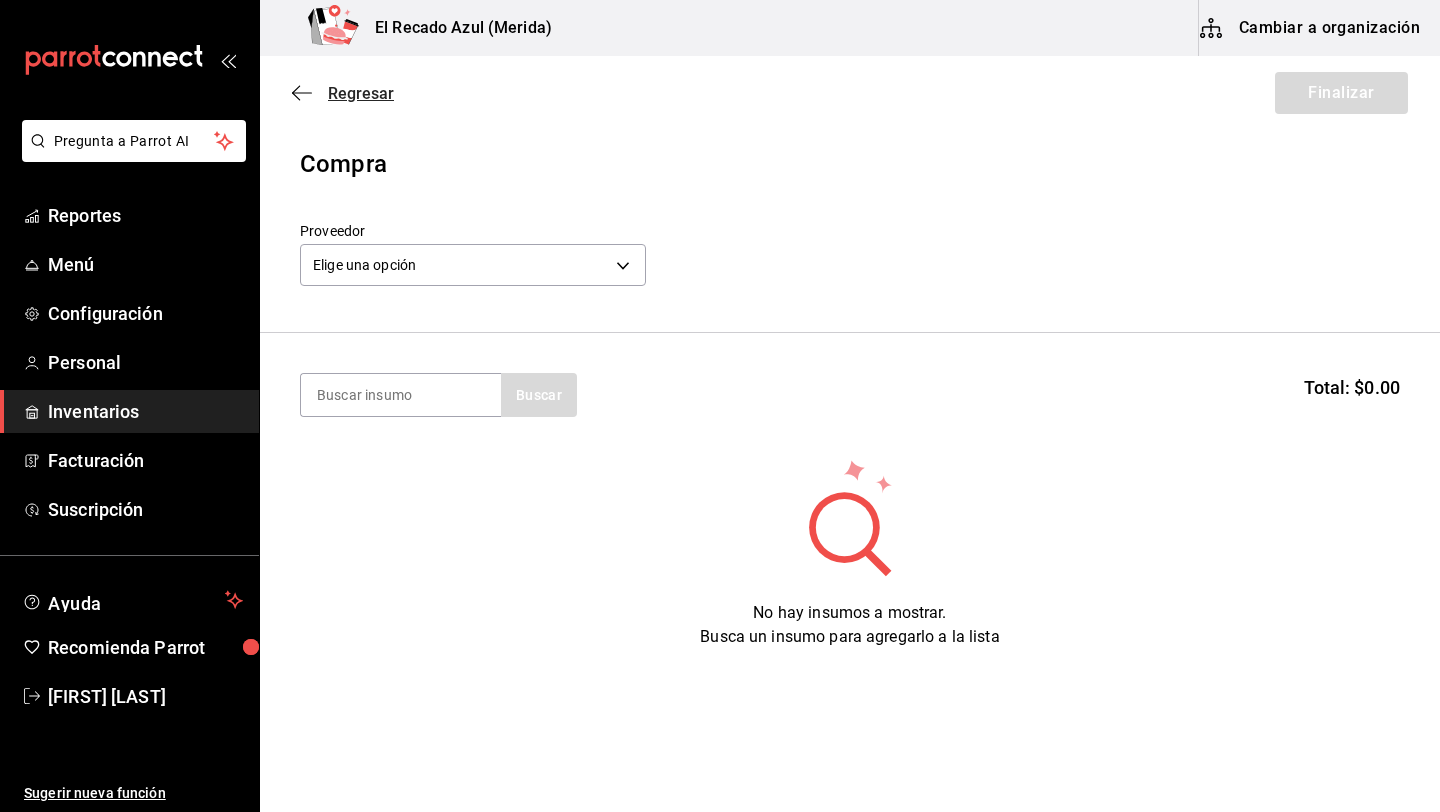 click 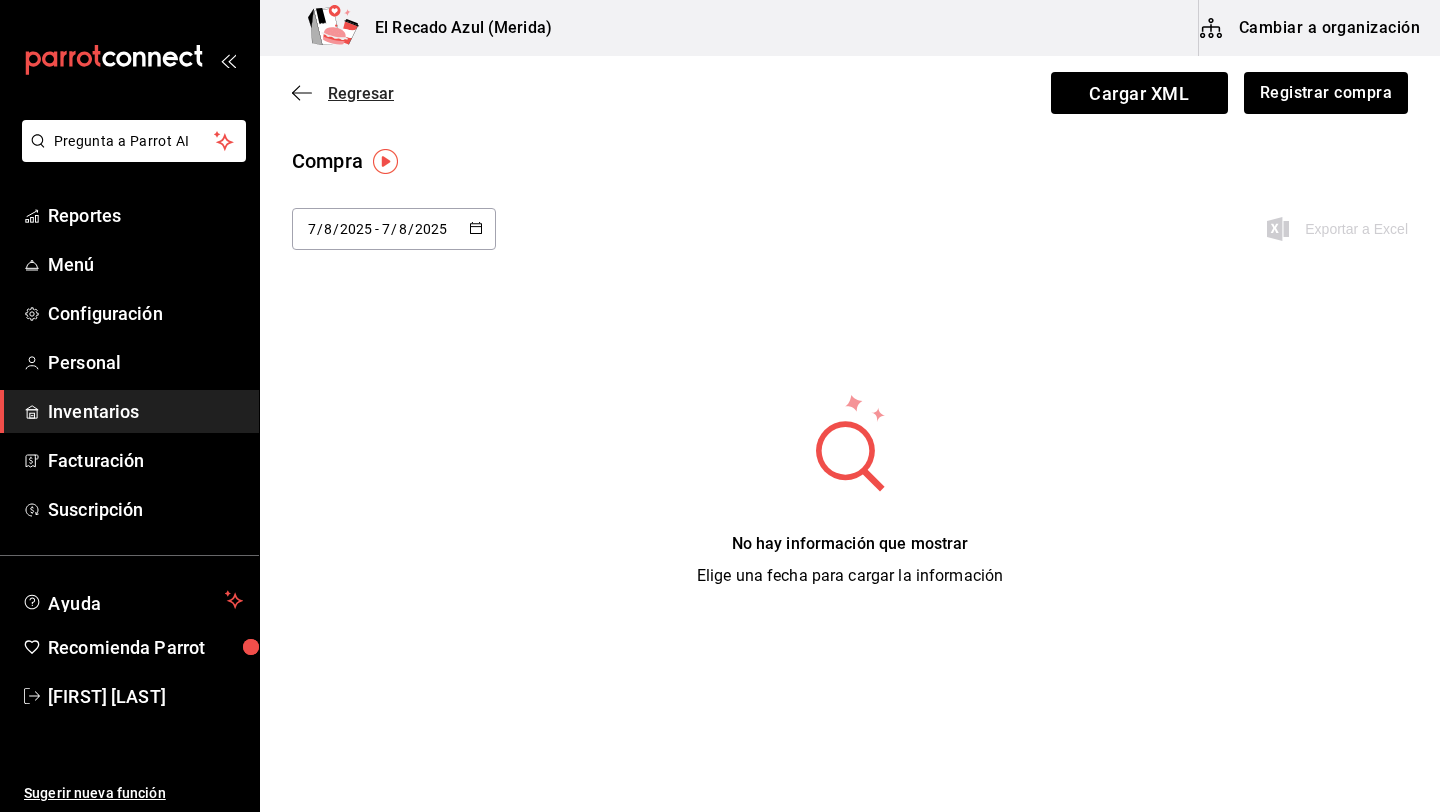 click 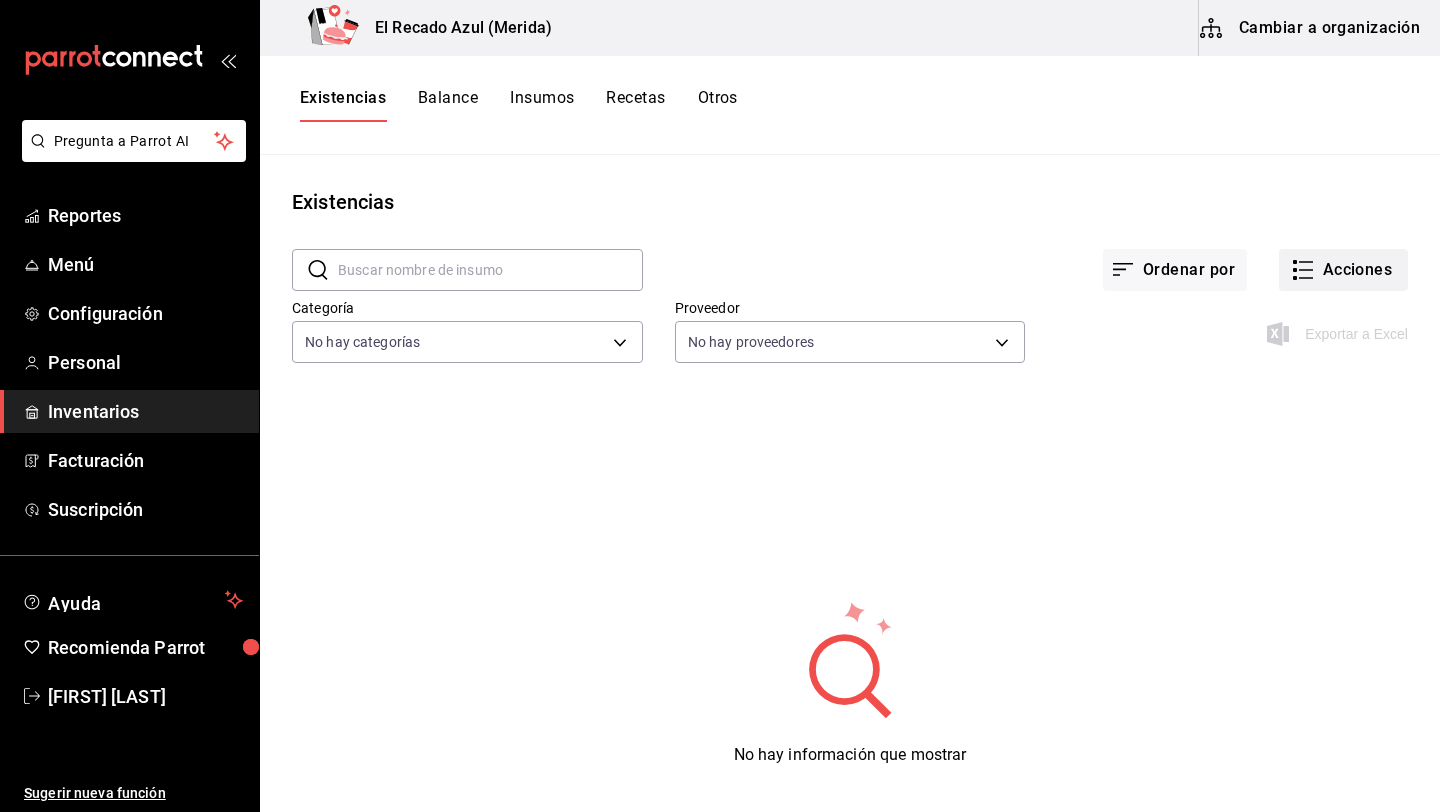 click on "Acciones" at bounding box center (1343, 270) 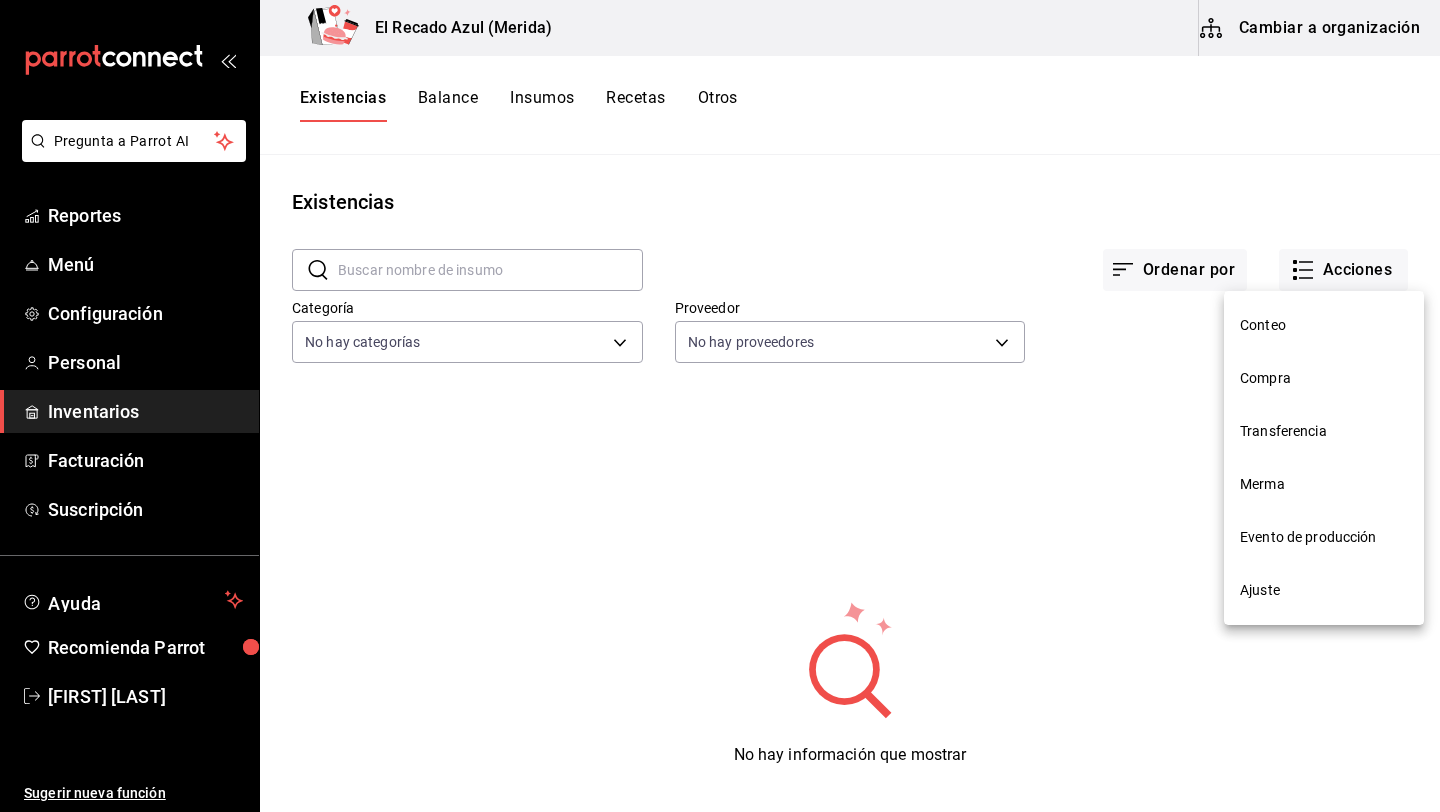 click at bounding box center [720, 406] 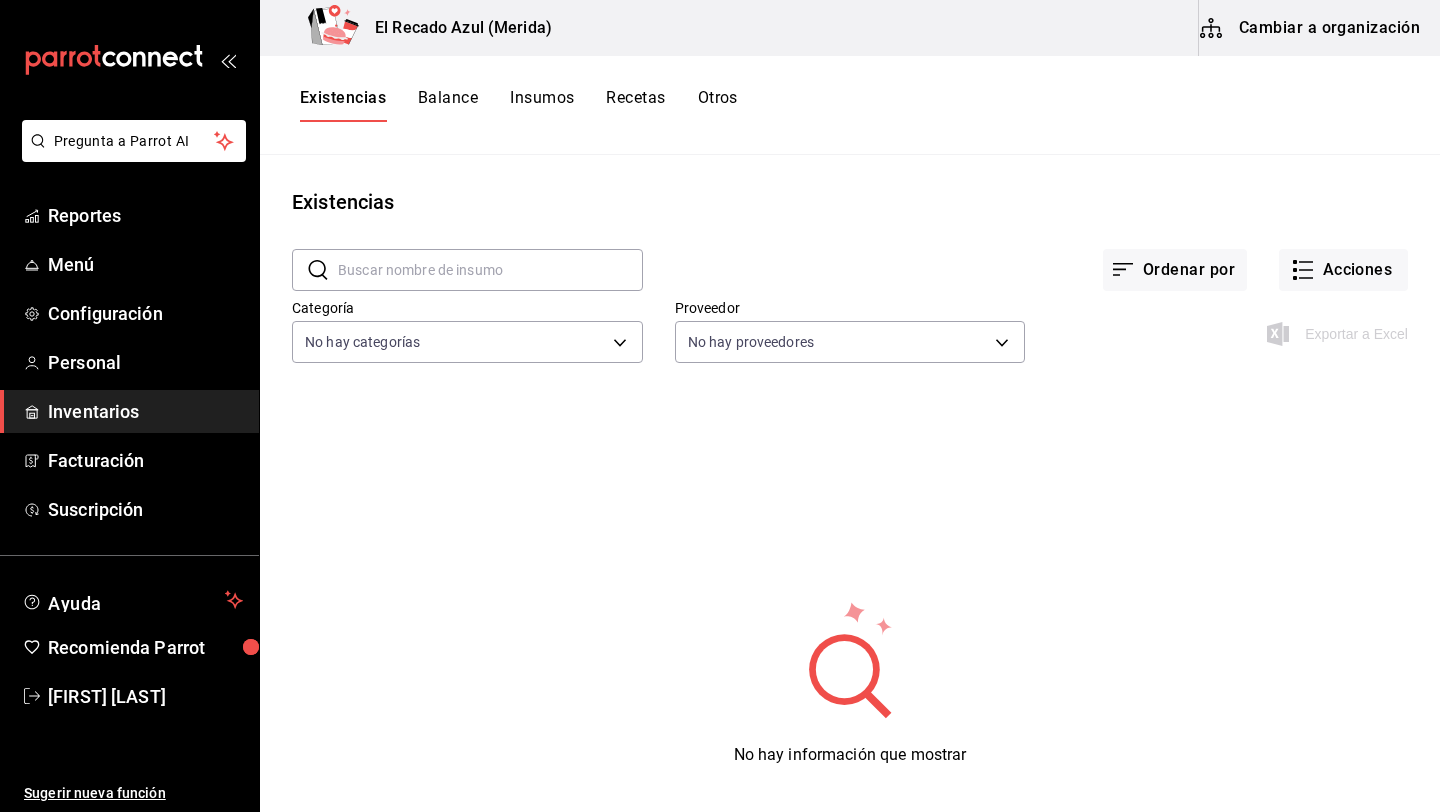 click on "Balance" at bounding box center (448, 105) 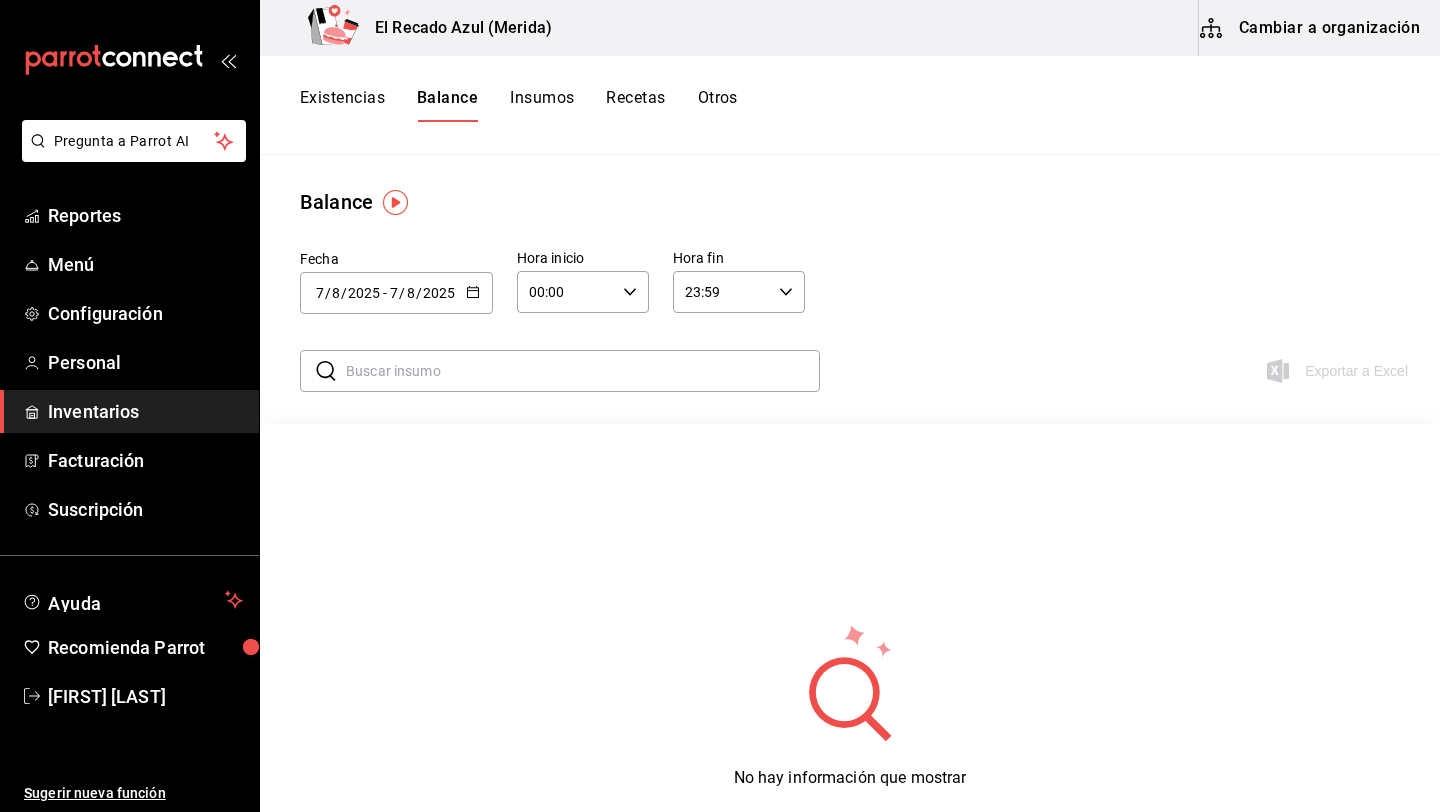 click on "Insumos" at bounding box center (542, 105) 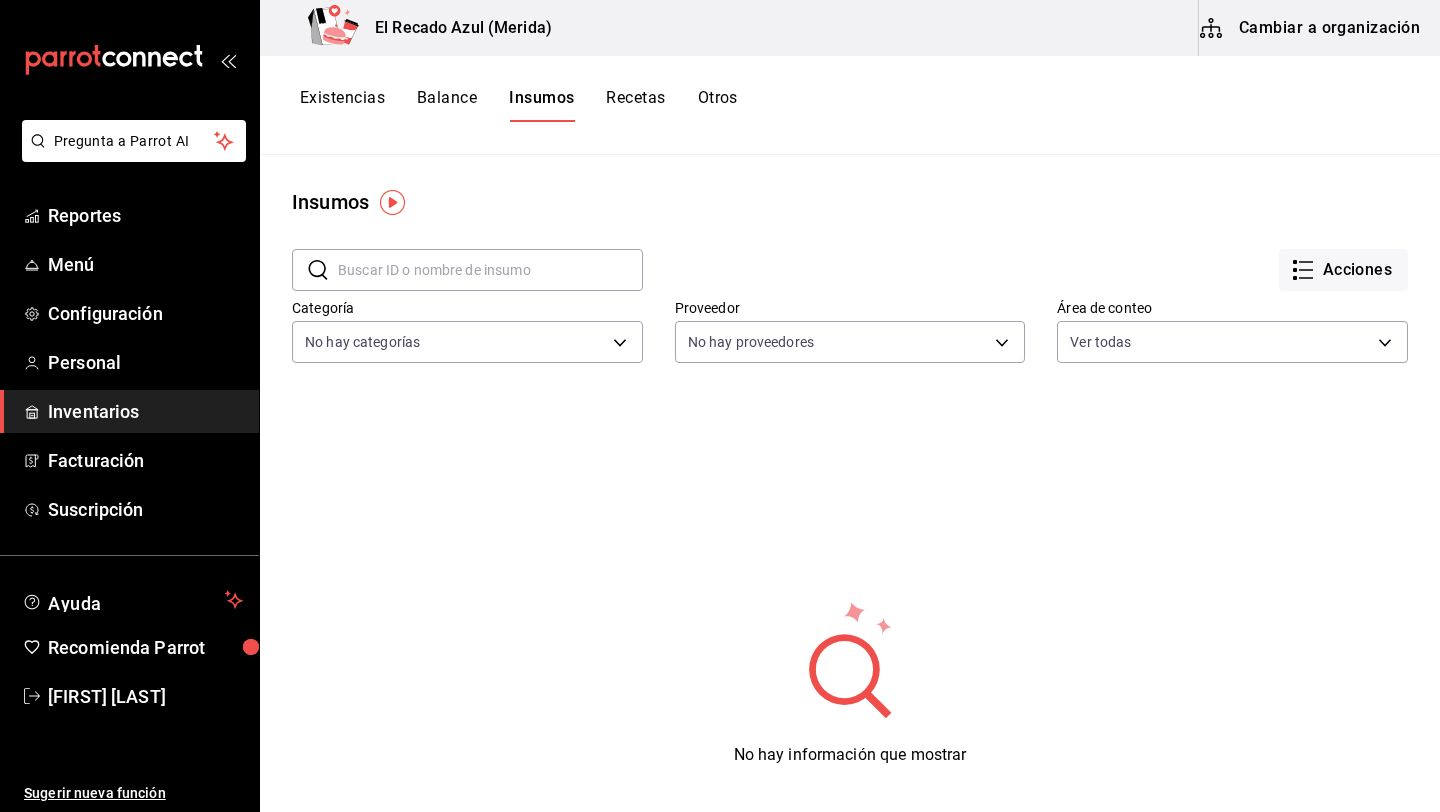 click on "Recetas" at bounding box center [635, 105] 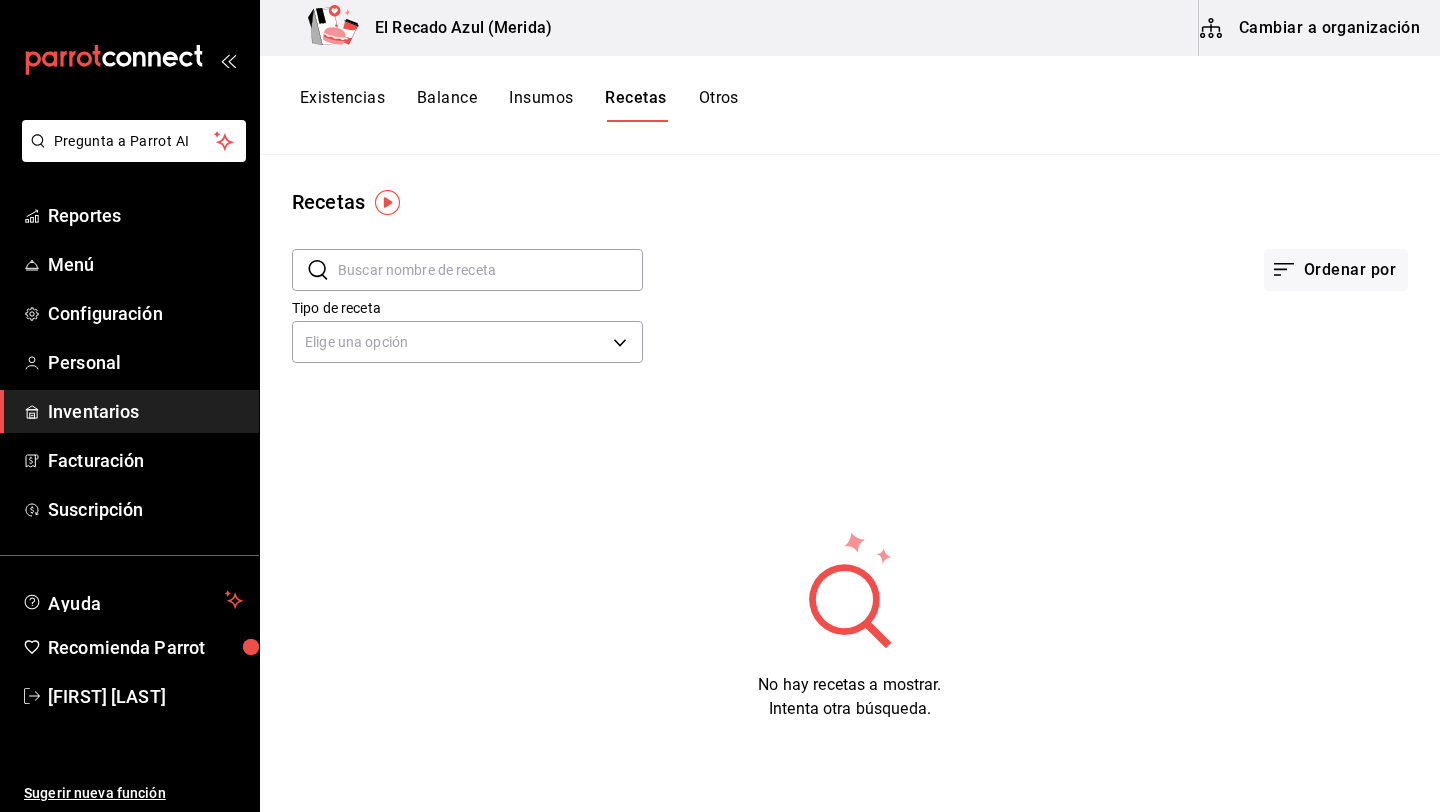 click on "Existencias Balance Insumos Recetas Otros" at bounding box center [850, 105] 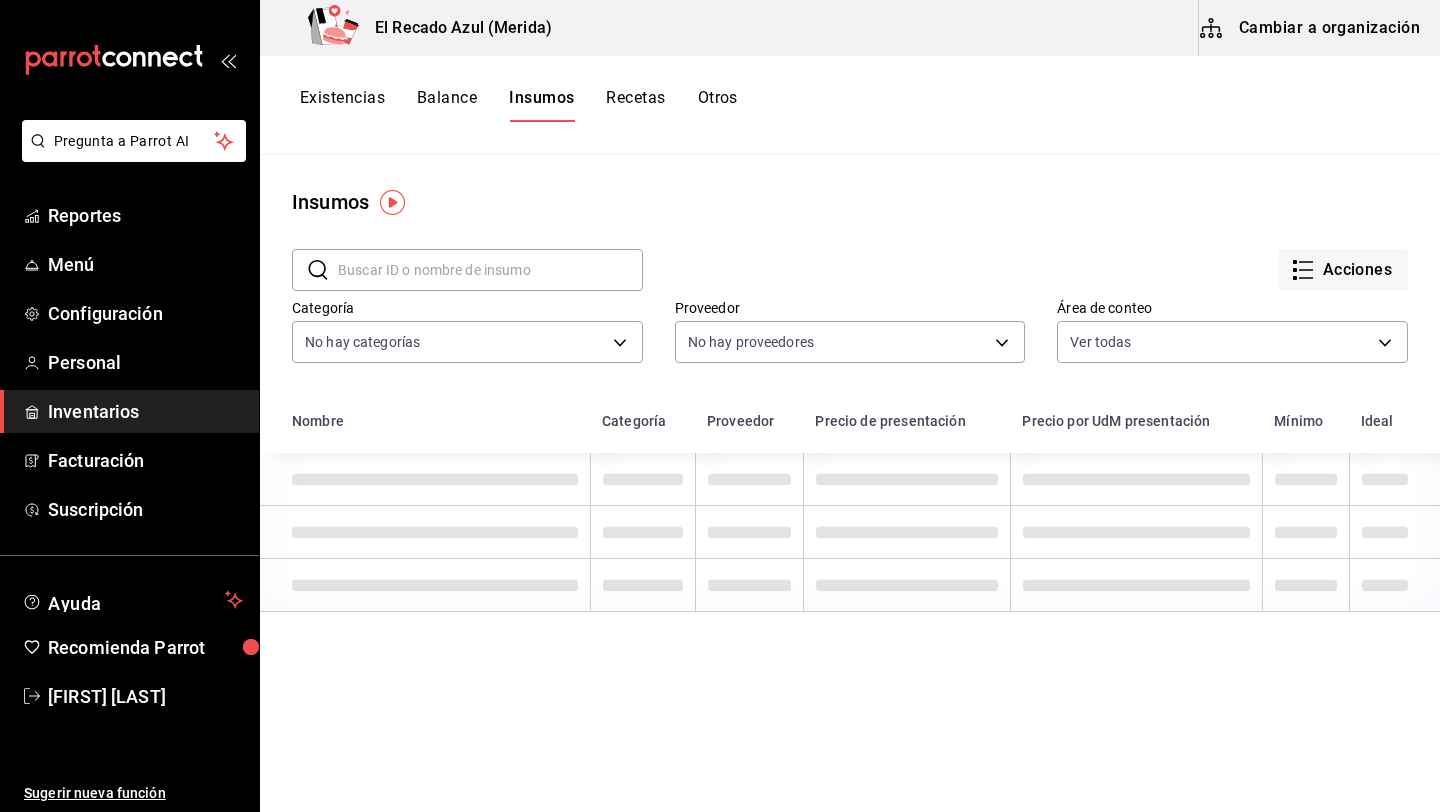 click on "Recetas" at bounding box center (635, 105) 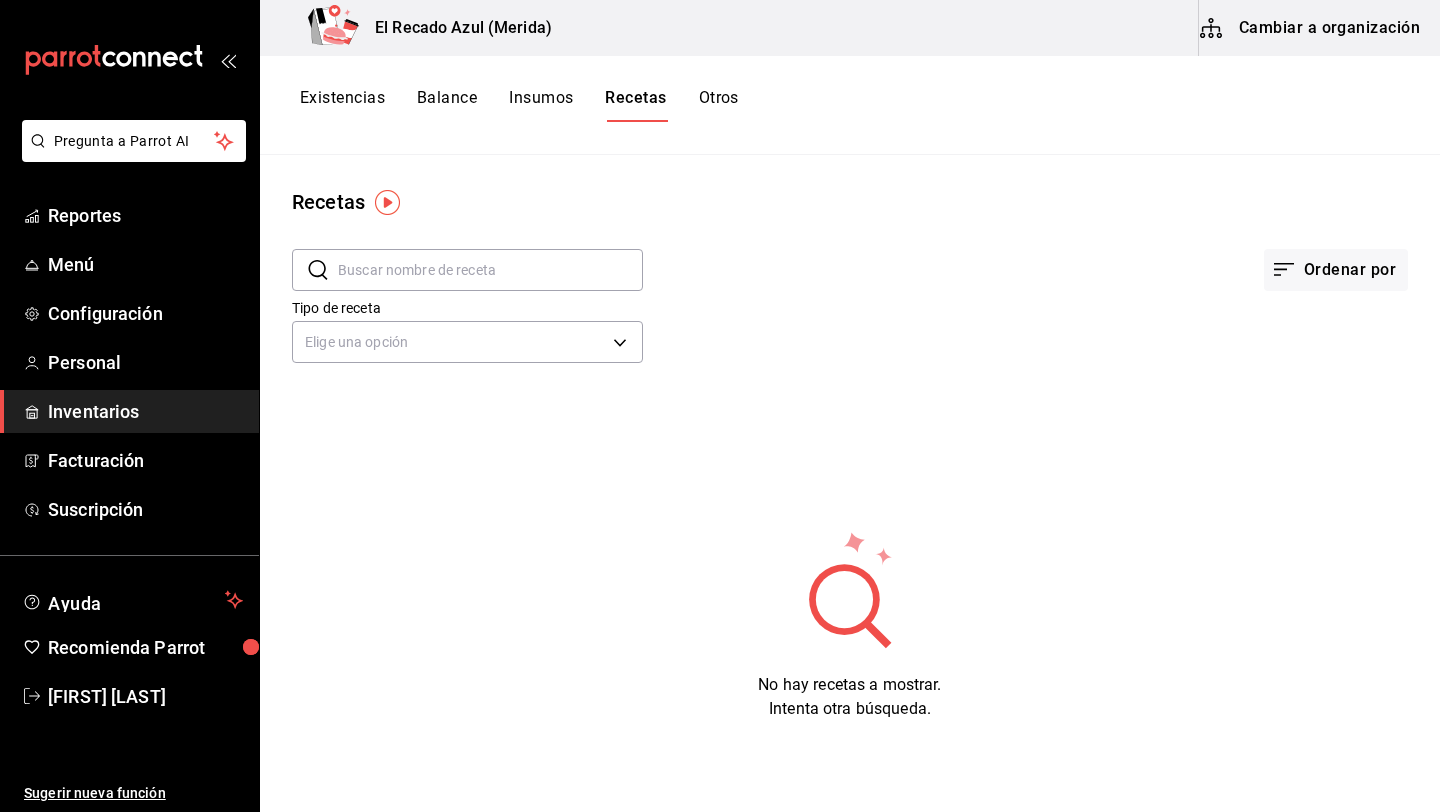 click on "Insumos" at bounding box center (541, 105) 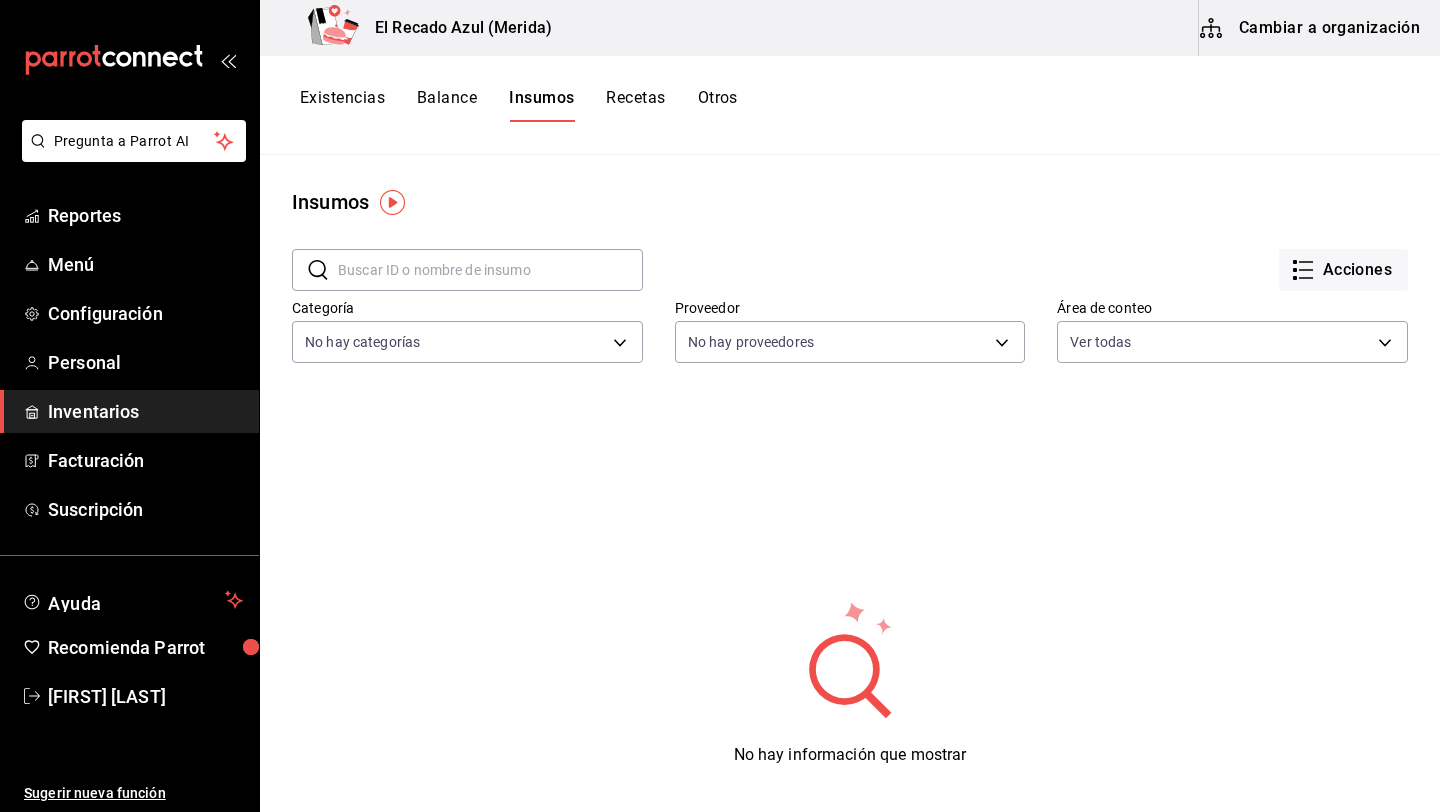 click on "Recetas" at bounding box center [635, 105] 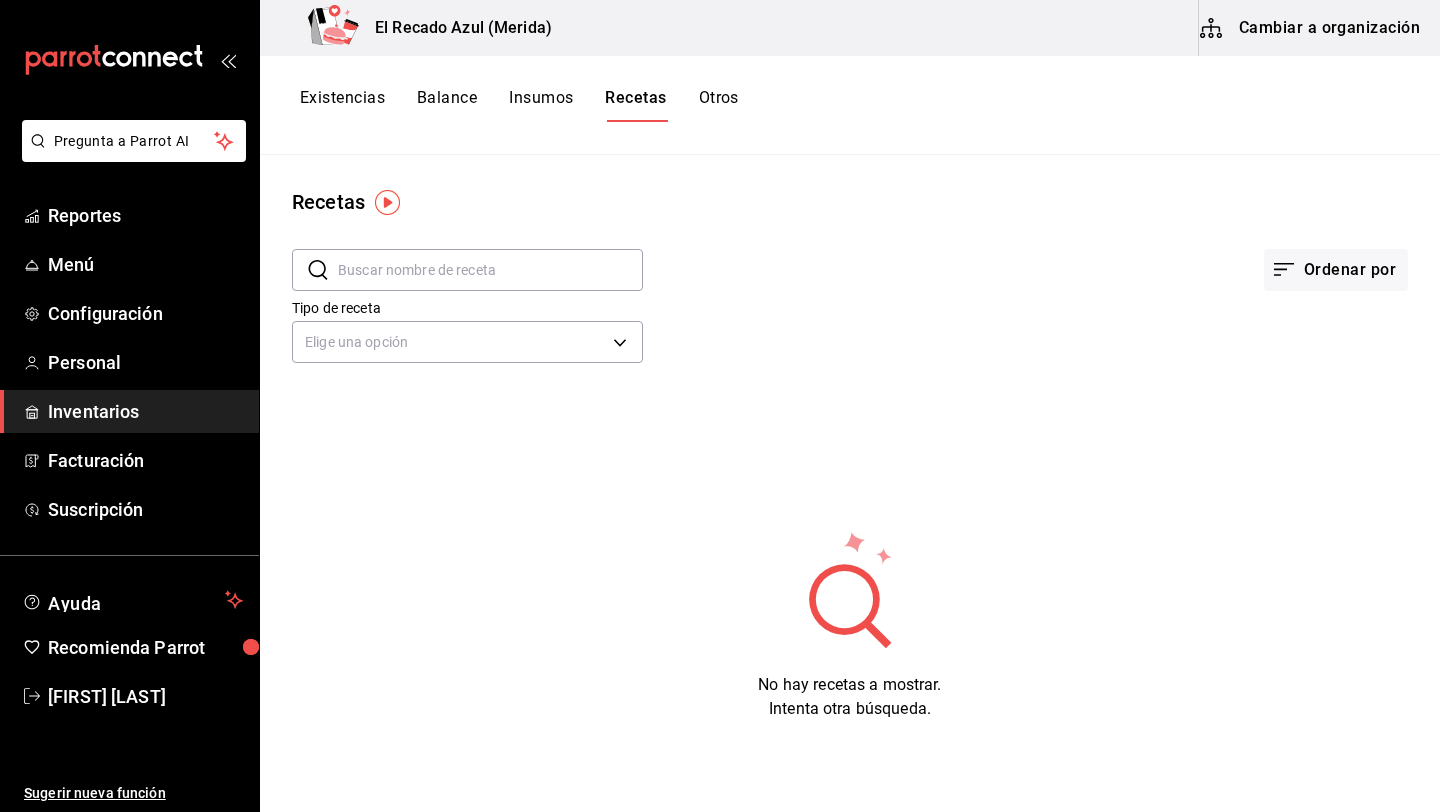 click on "Cambiar a organización" at bounding box center (1311, 28) 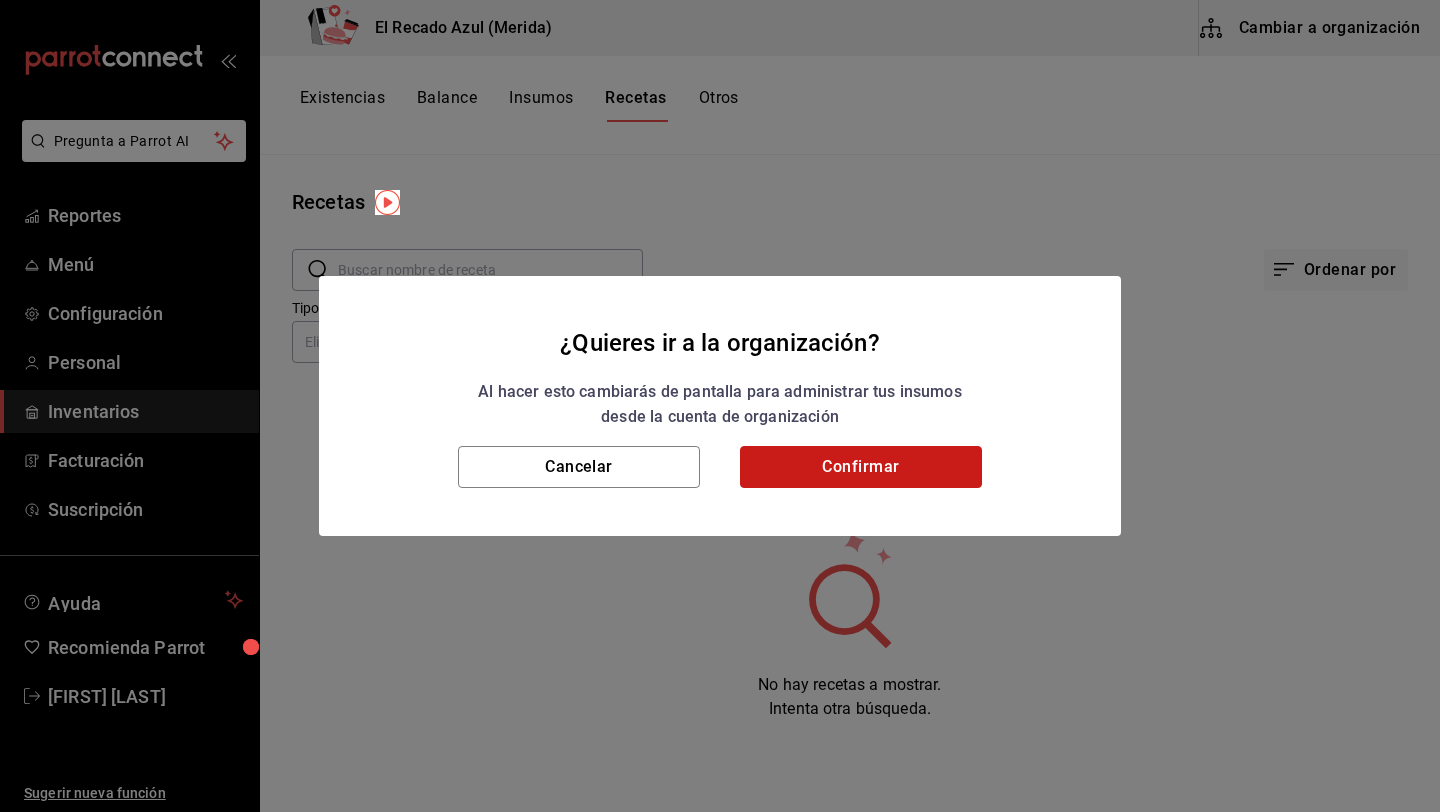 click on "Confirmar" at bounding box center (861, 467) 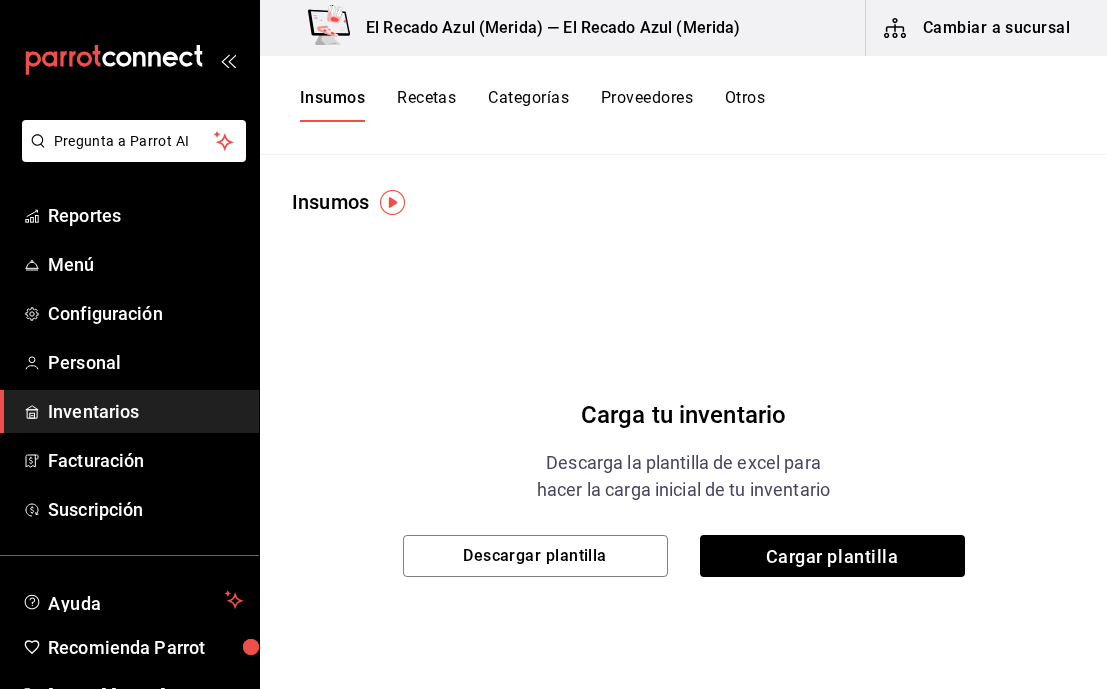 scroll, scrollTop: 42, scrollLeft: 0, axis: vertical 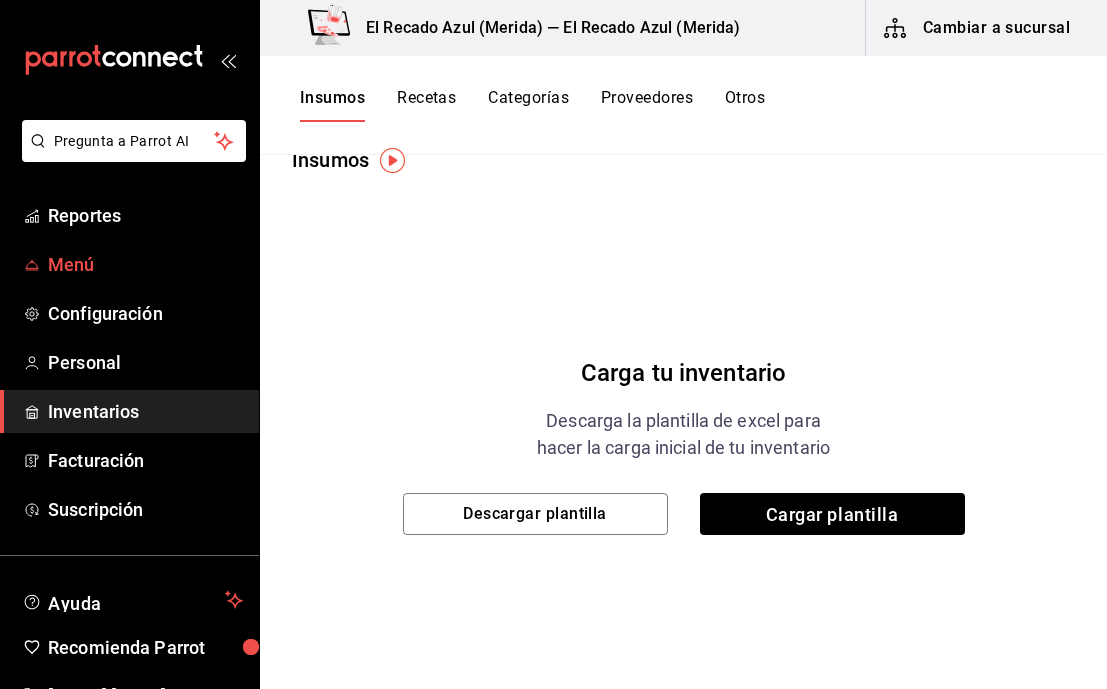 click on "Menú" at bounding box center [129, 264] 